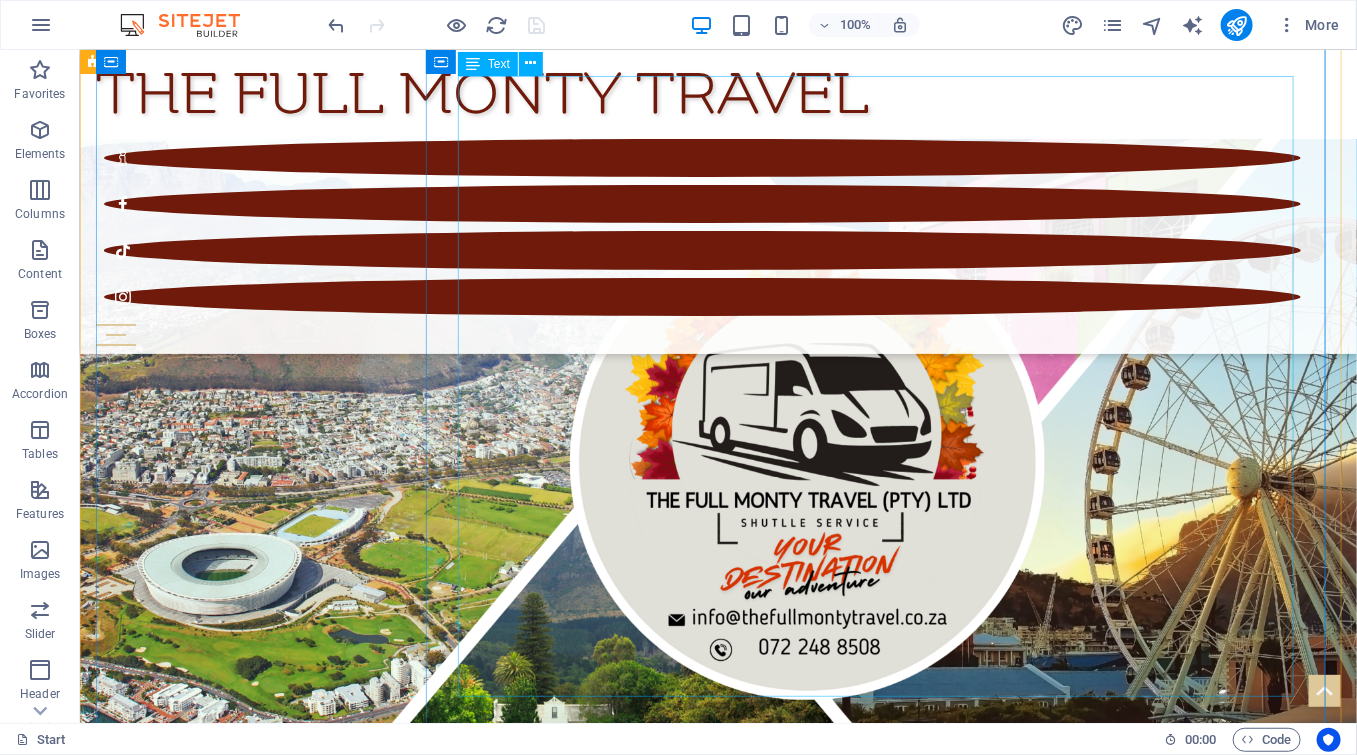 scroll, scrollTop: 8831, scrollLeft: 0, axis: vertical 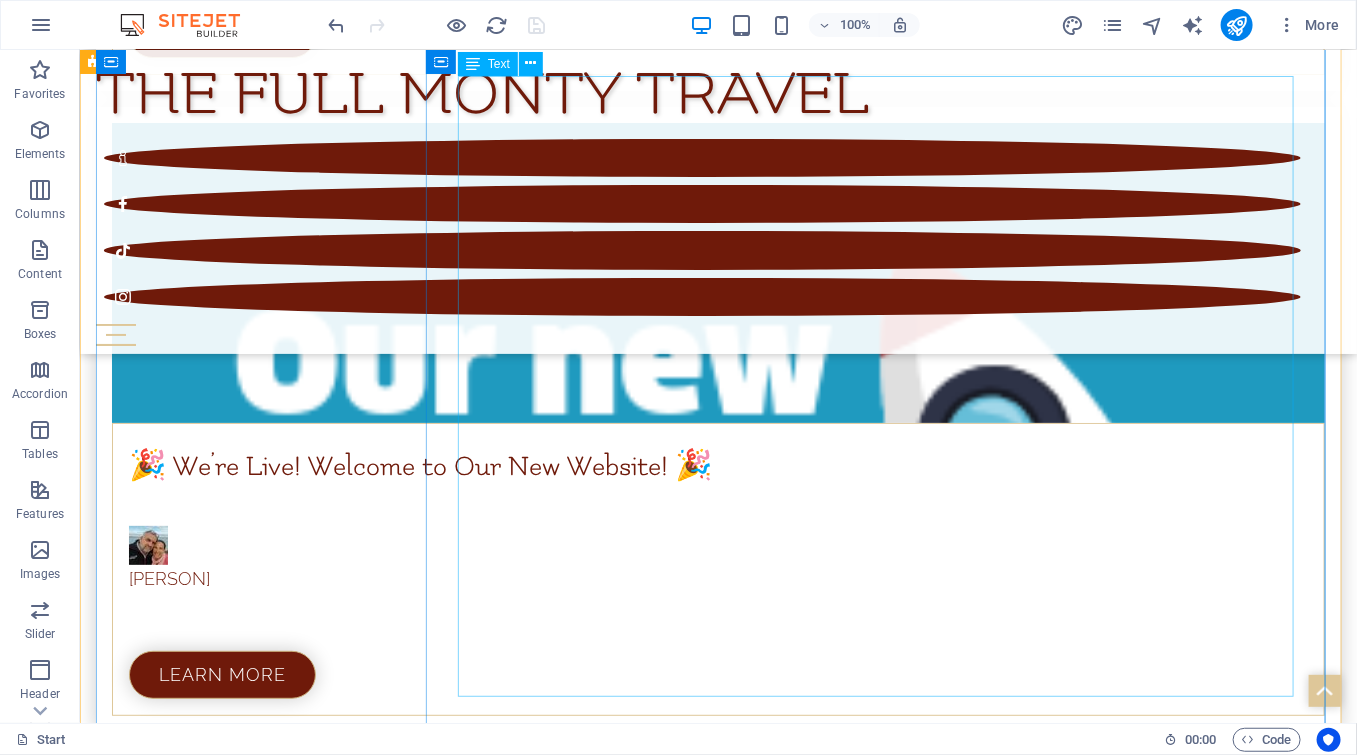 click on "- Hermanus Spring Series # 1-5km or 10km walk or run - Paarl Woman's Day Wine Launch & Afternoon Tea Benquela Cove - Hermanus Balancing Womanhood - A Women's Day Celebration Bouchard Finlayson - Hermanus Guided Vineyear Walk, Sauvignon Blanc Tasting & Live music by   - Stellenbosch Sip & Paint at Oude Molen Fil Studio Darling Cellar - Darling Women's Day with  Durbanville Hills - Durbanville Sip & Create: Body Scrub Workshop Jordan - Stellenbosch Woman's Day Brunch" at bounding box center [737, 5585] 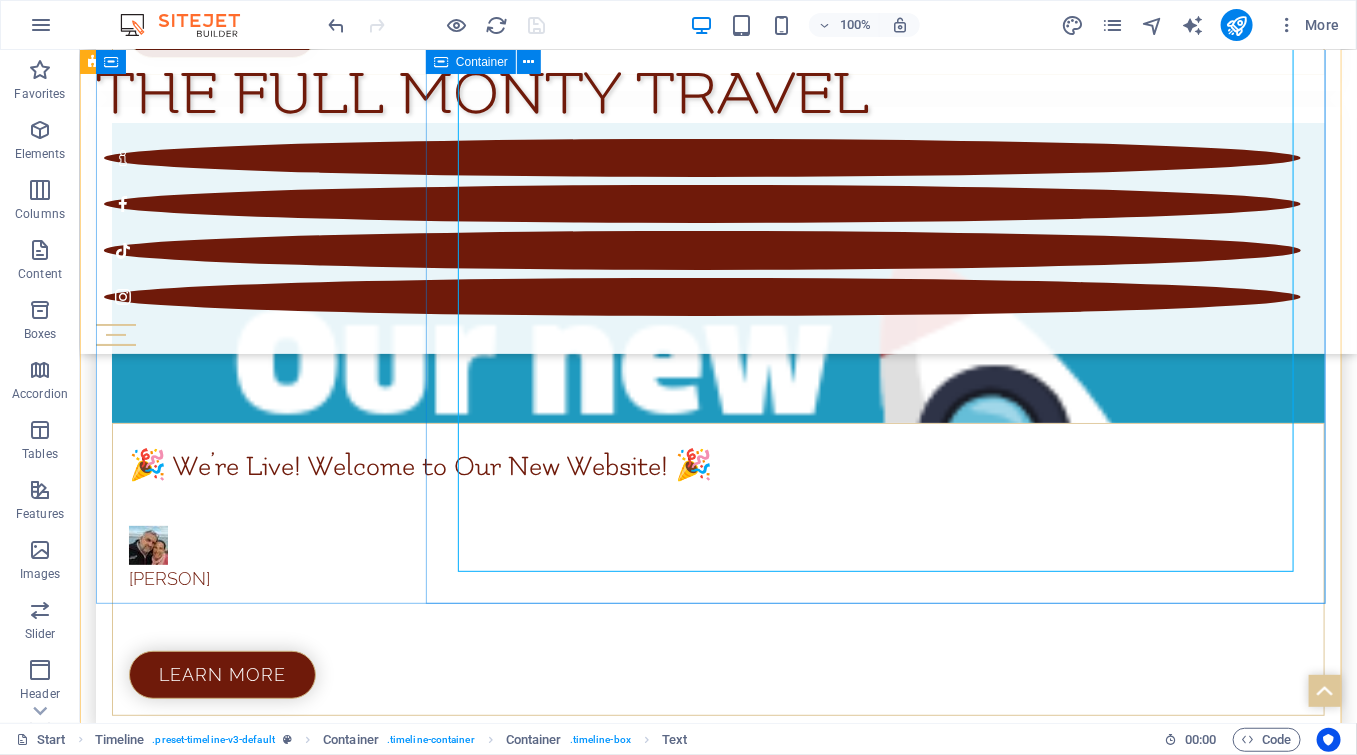 scroll, scrollTop: 9165, scrollLeft: 0, axis: vertical 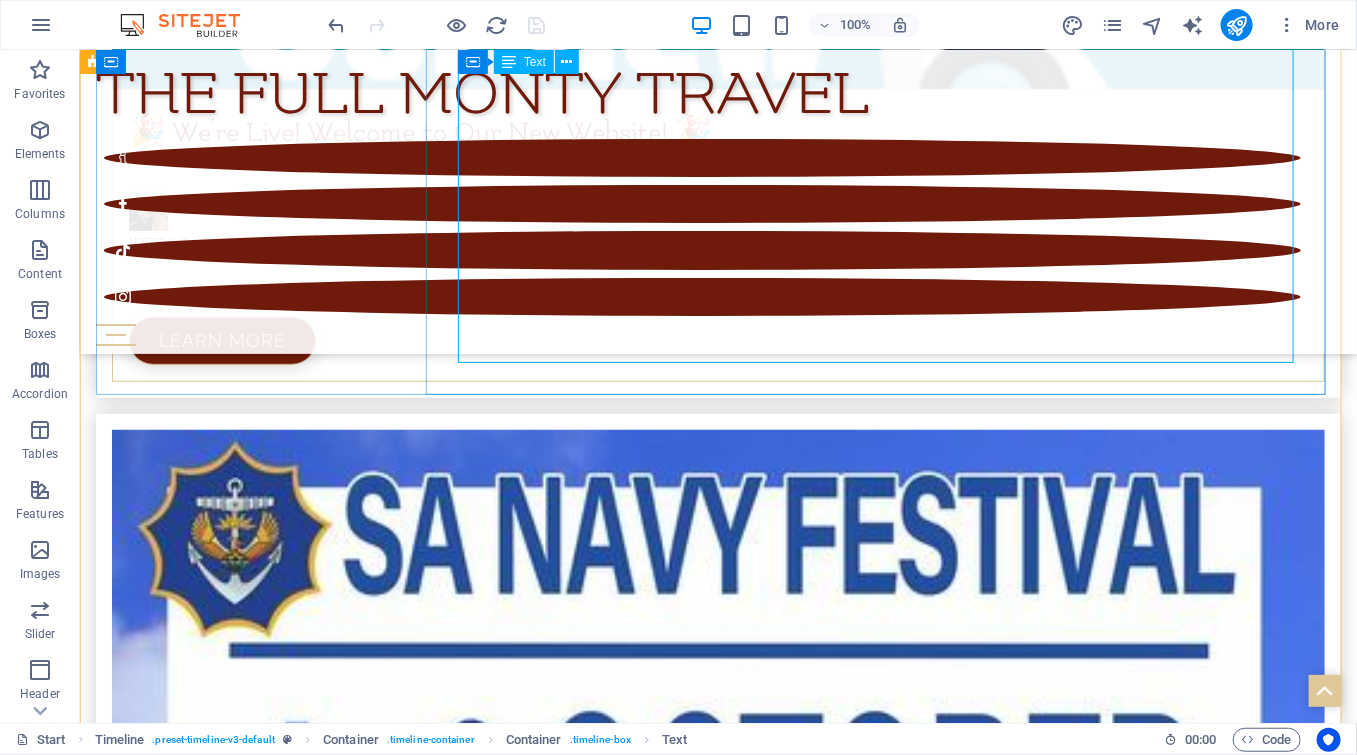 click on "- Hermanus Spring Series # 1-5km or 10km walk or run - Paarl Woman's Day Wine Launch & Afternoon Tea Benquela Cove - Hermanus Balancing Womanhood - A Women's Day Celebration Bouchard Finlayson - Hermanus Guided Vineyear Walk, Sauvignon Blanc Tasting & Live music by   - Stellenbosch Sip & Paint at Oude Molen Fil Studio Darling Cellar - Darling Women's Day with  Durbanville Hills - Durbanville Sip & Create: Body Scrub Workshop Jordan - Stellenbosch Woman's Day Brunch" at bounding box center [737, 5251] 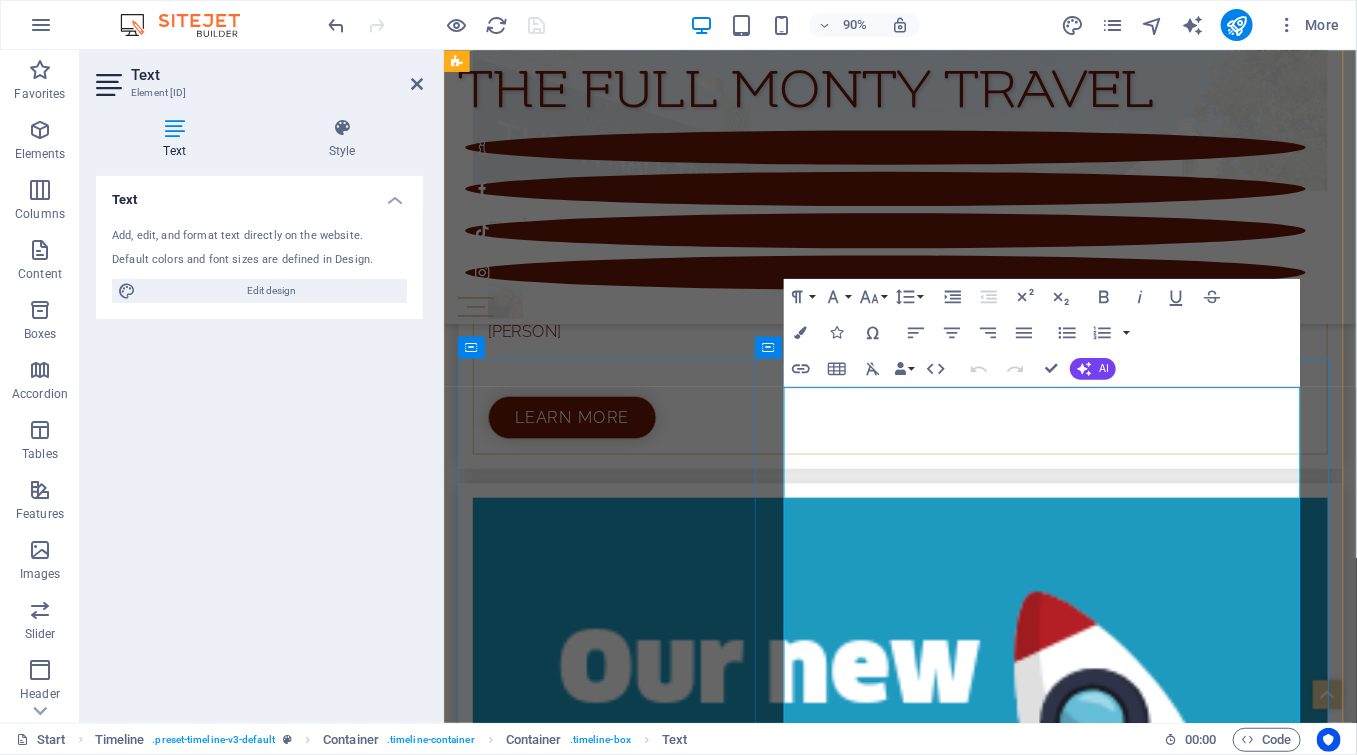 scroll, scrollTop: 8843, scrollLeft: 0, axis: vertical 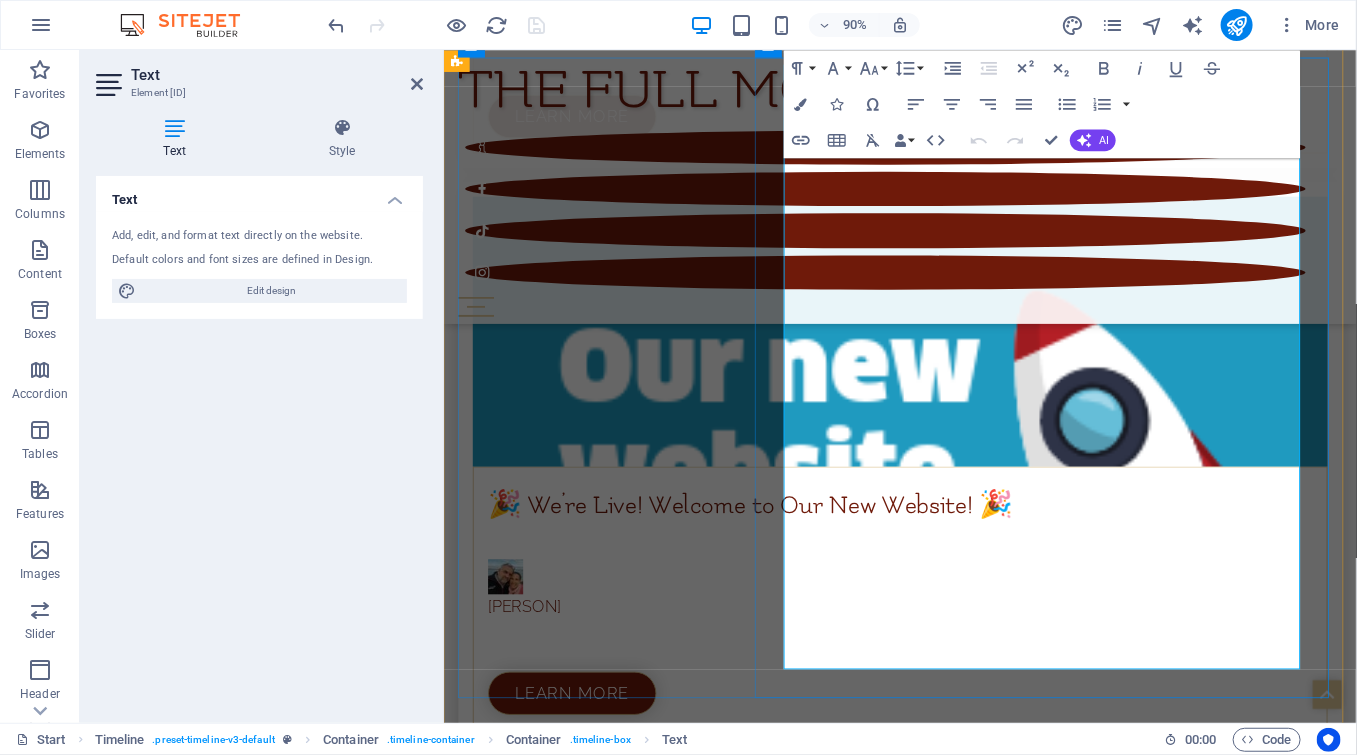 click on "Woman's Day Brunch" at bounding box center [970, 5973] 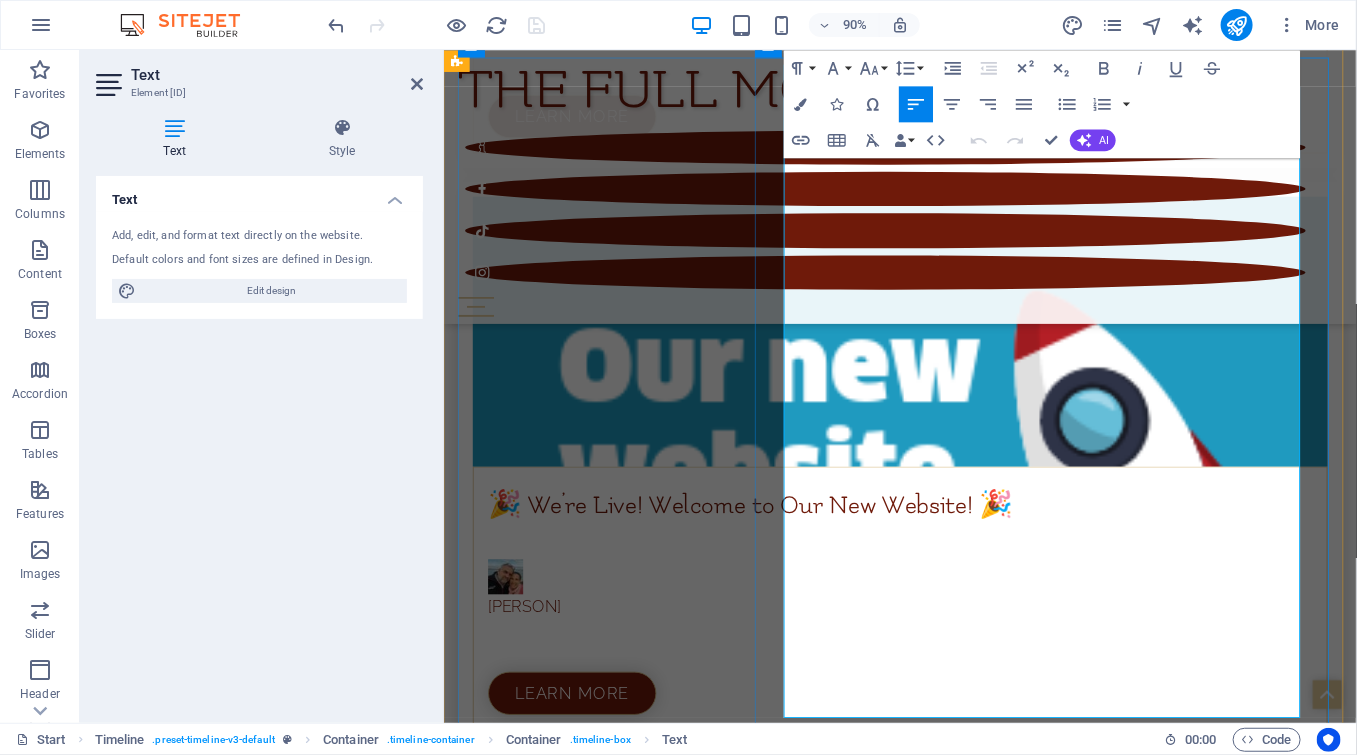 type 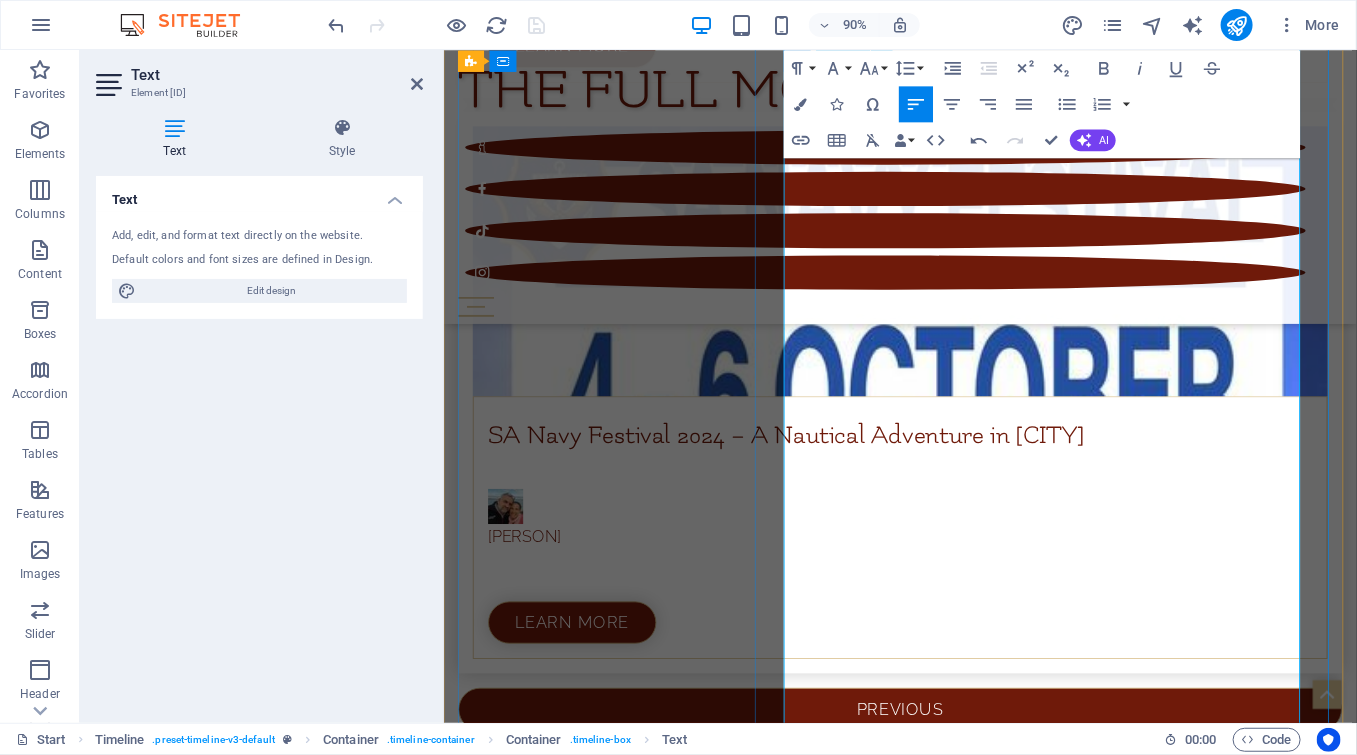 scroll, scrollTop: 9590, scrollLeft: 0, axis: vertical 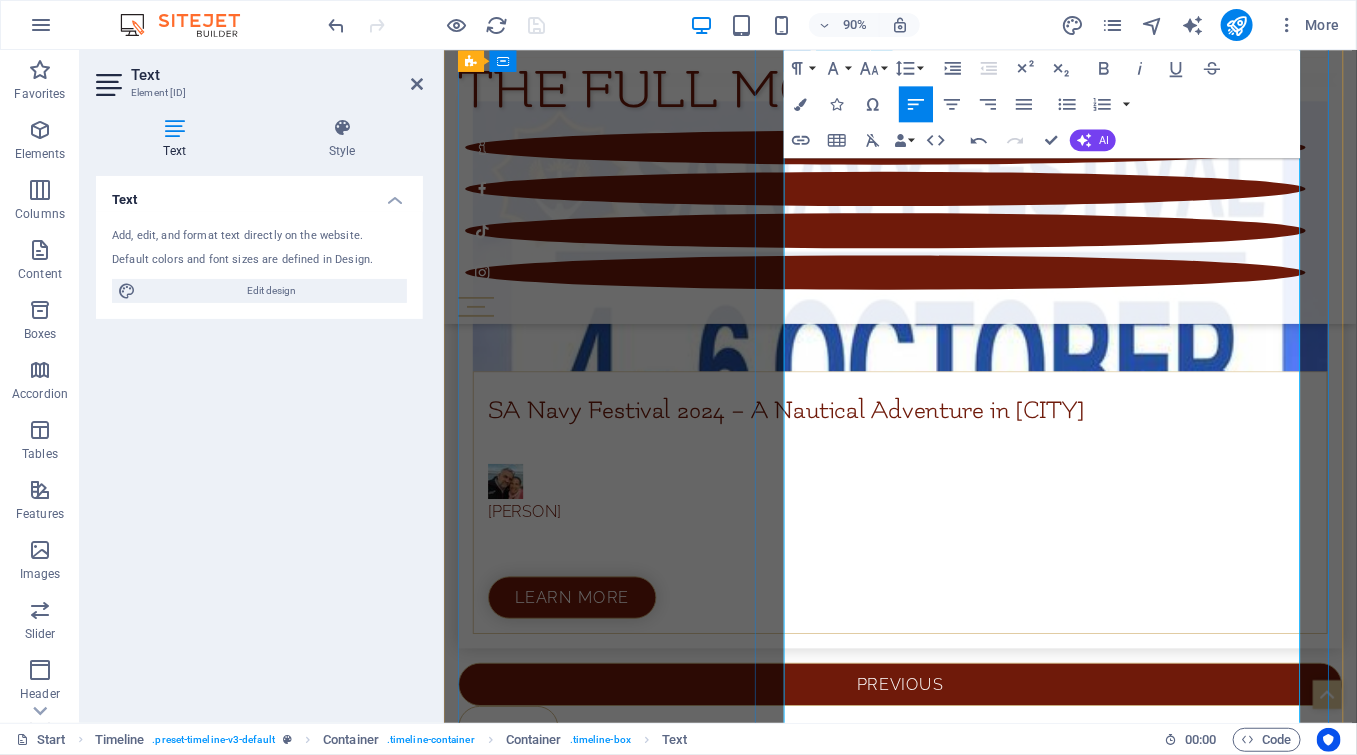 click on "Stonewall - [LOCATION]" at bounding box center (970, 6009) 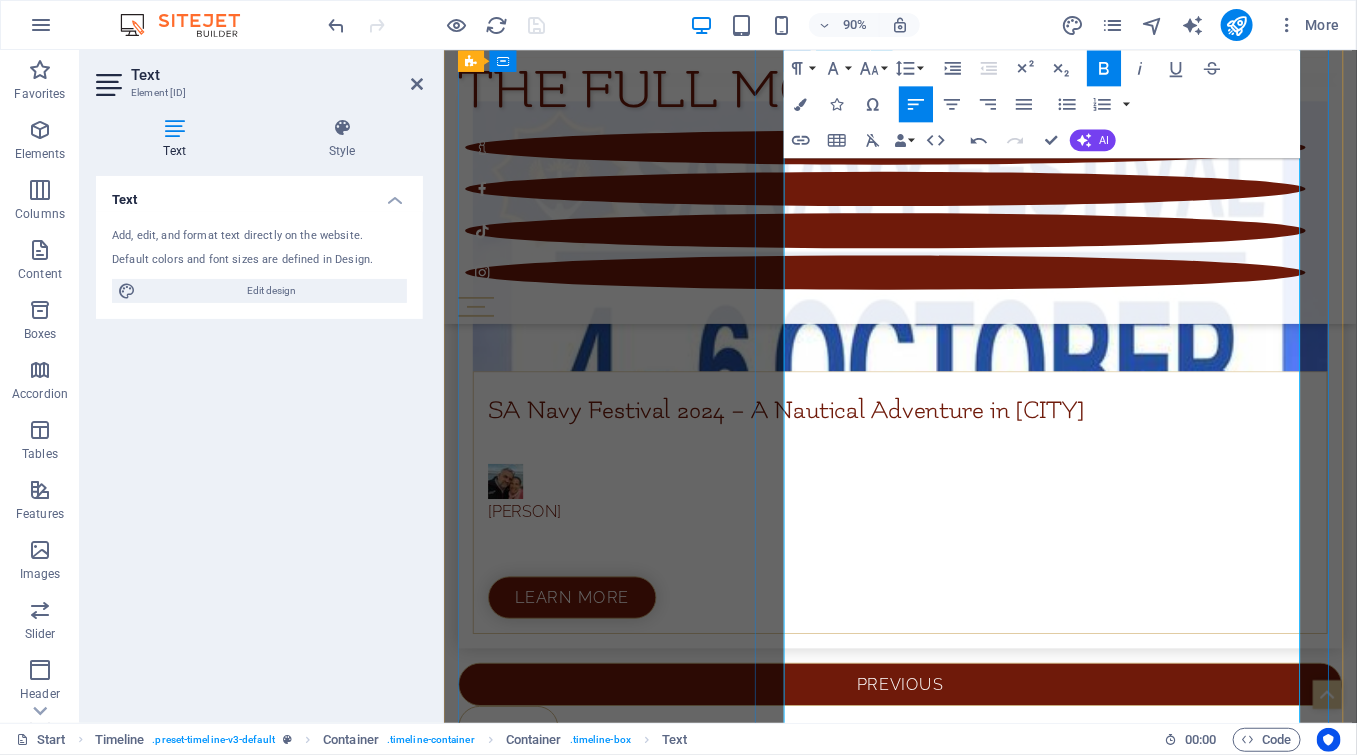 click on "Spice Route - [CITY]" at bounding box center (970, 5928) 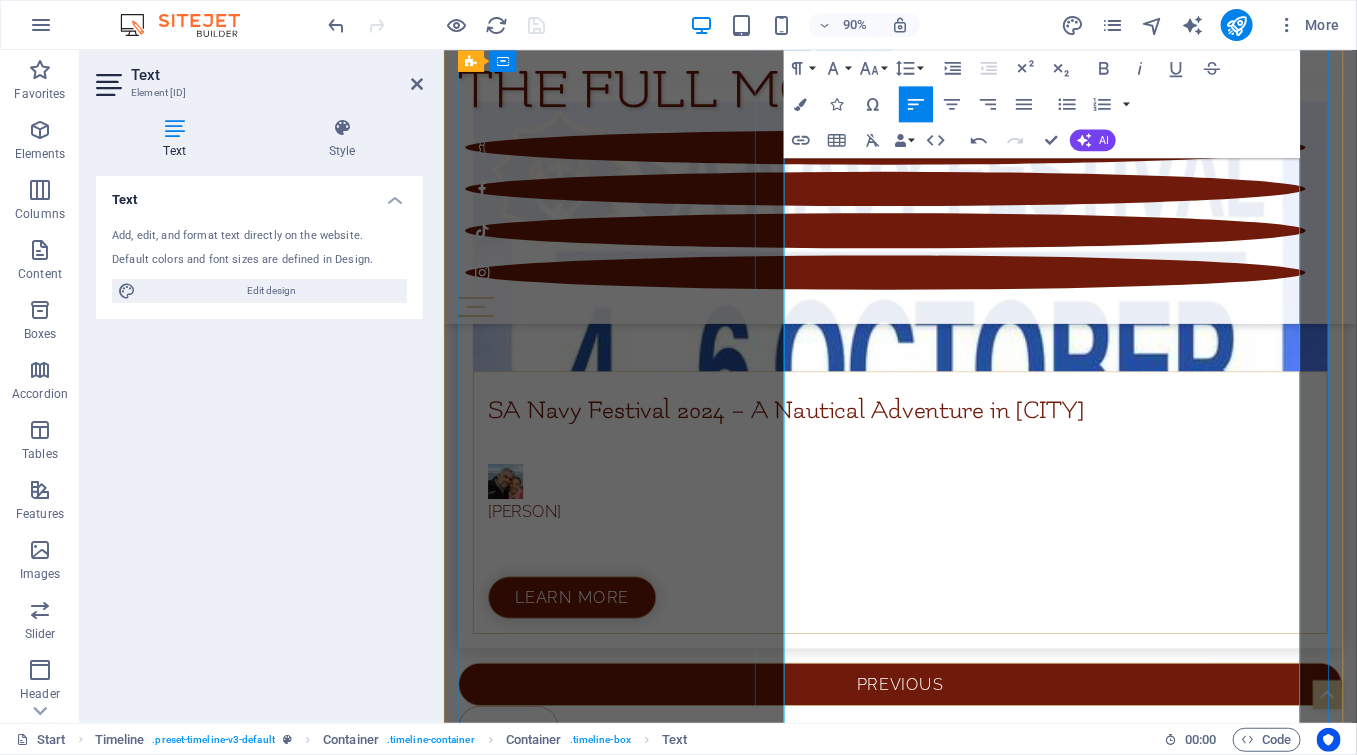 click on "Spice Route - [CITY]" at bounding box center (970, 5928) 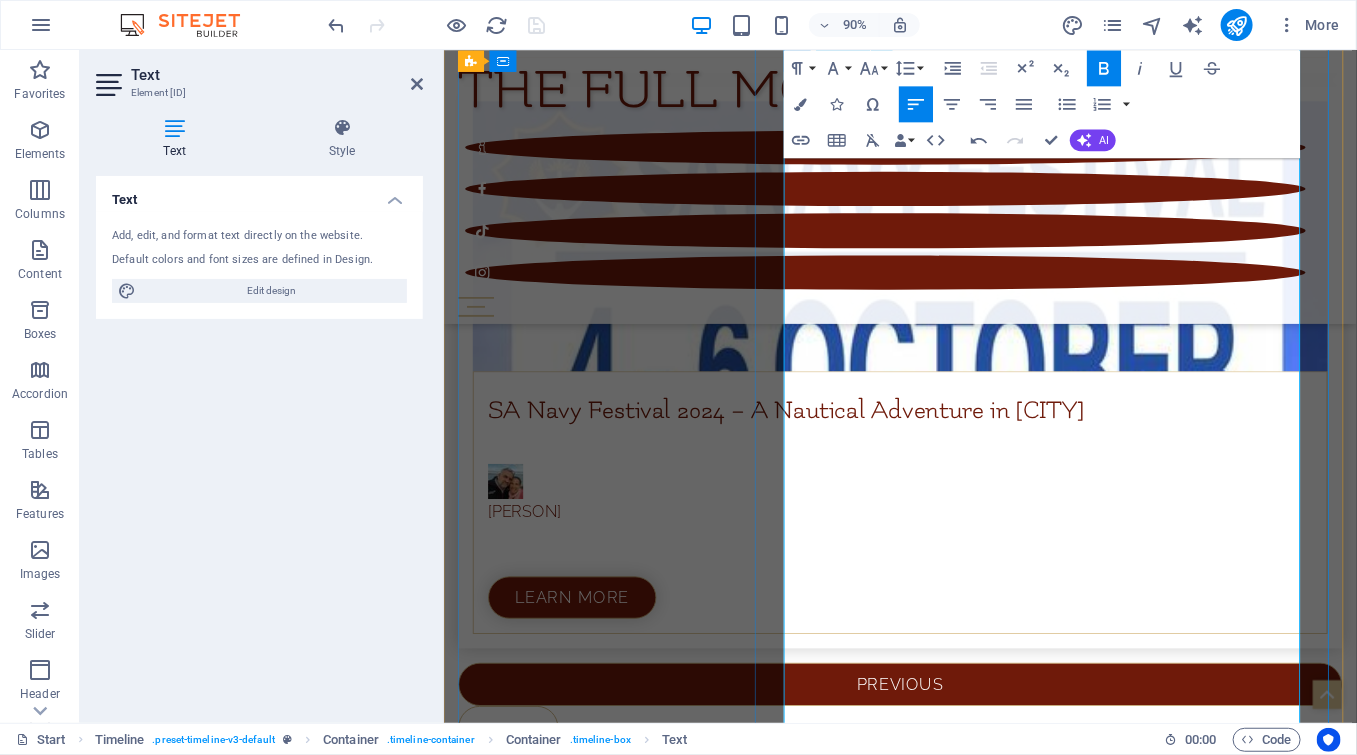 click on "Simon's Groot Constantia - [CITY]" at bounding box center [970, 5847] 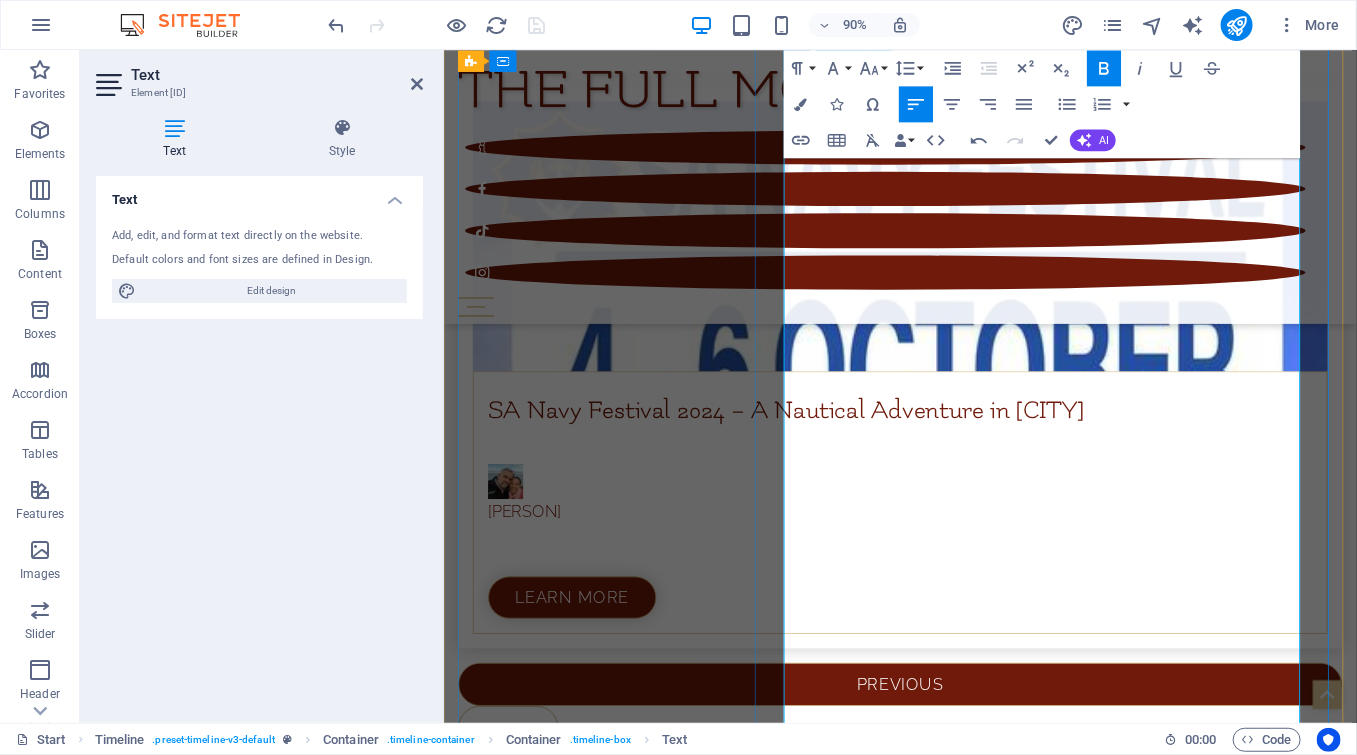 click on "Simon's Groot Constantia - [CITY]" at bounding box center [970, 5847] 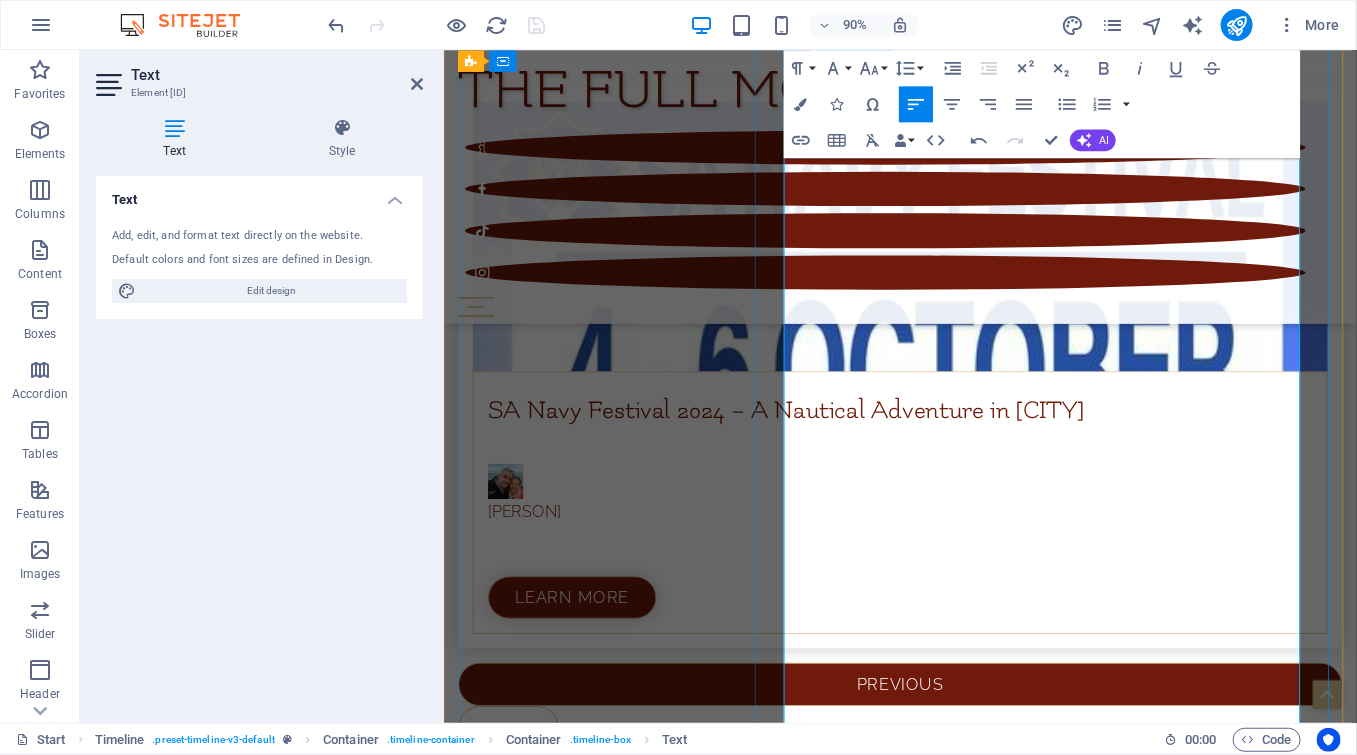 click on "Simon's Groot Constantia - [CITY]" at bounding box center [970, 5847] 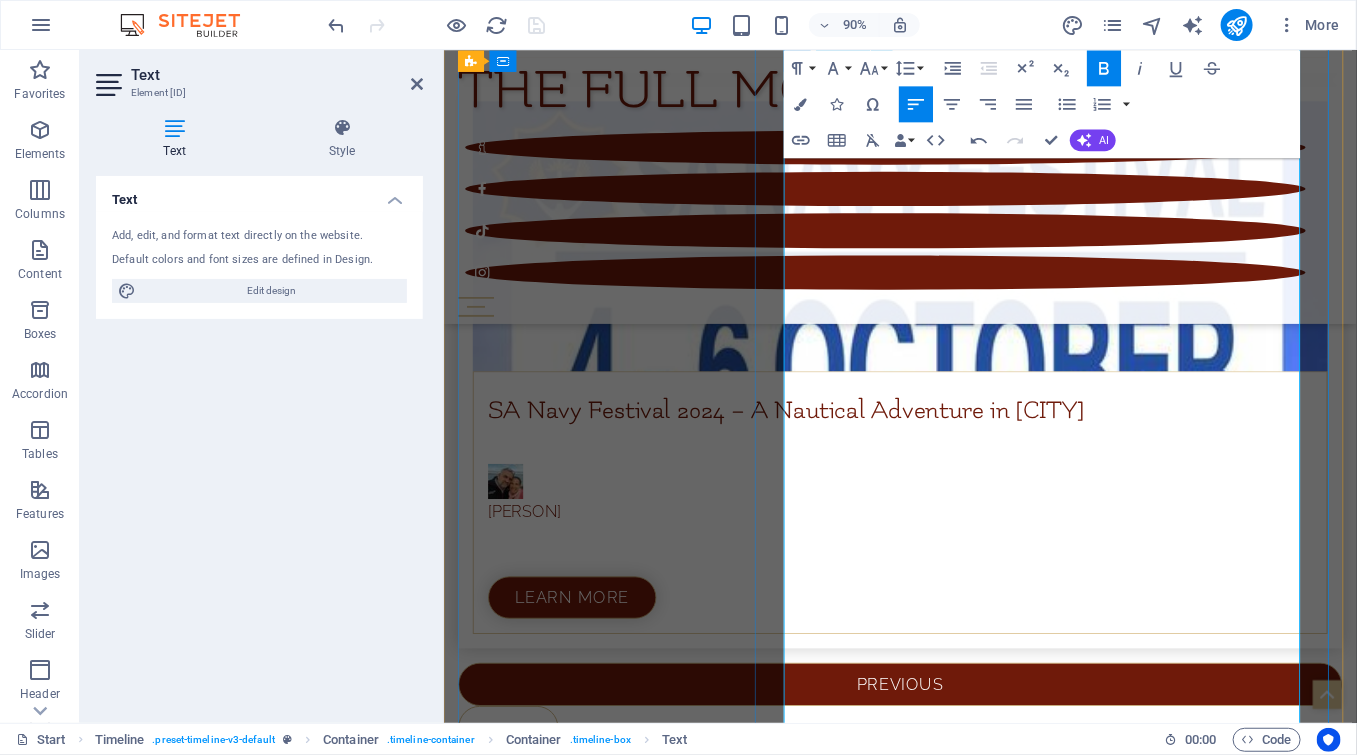 click on "[CITY] Groot Constantia - Constantia" at bounding box center (970, 5847) 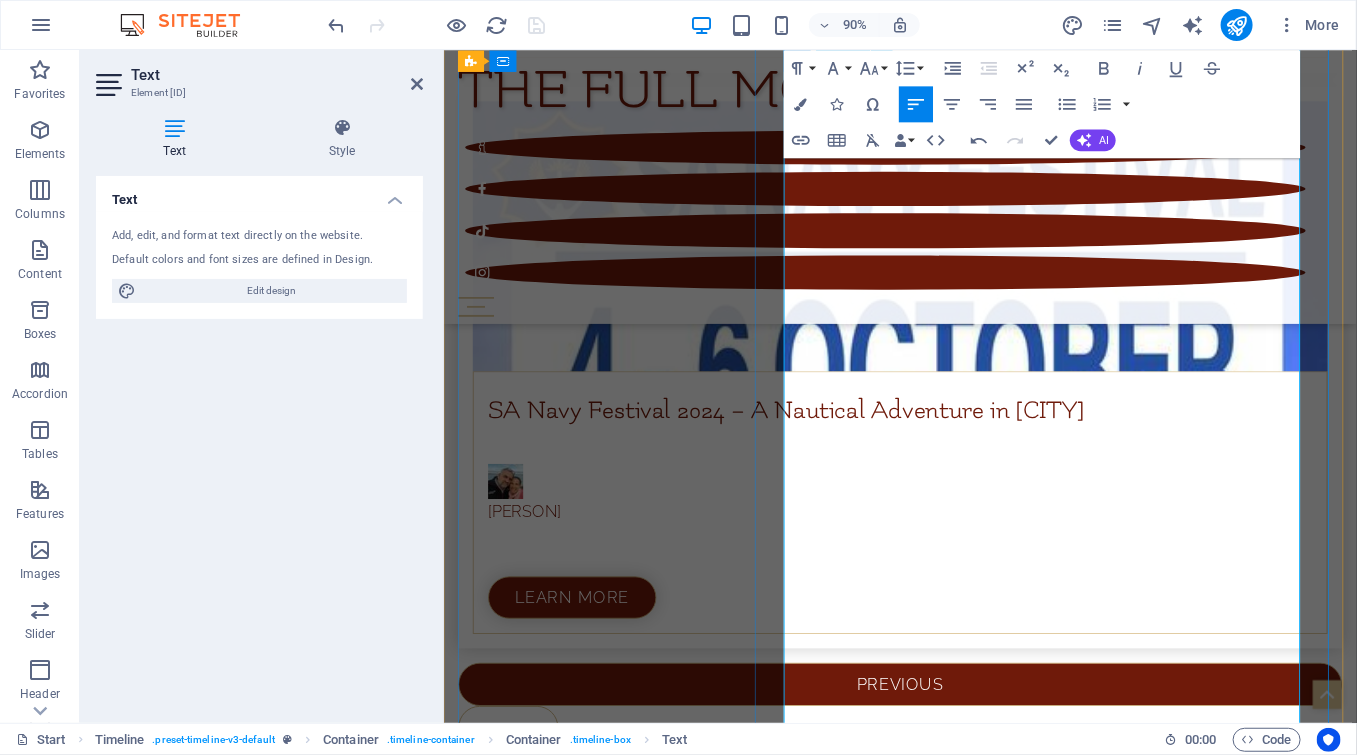 click on "Seven Oaks - [LOCATION]" at bounding box center [970, 5766] 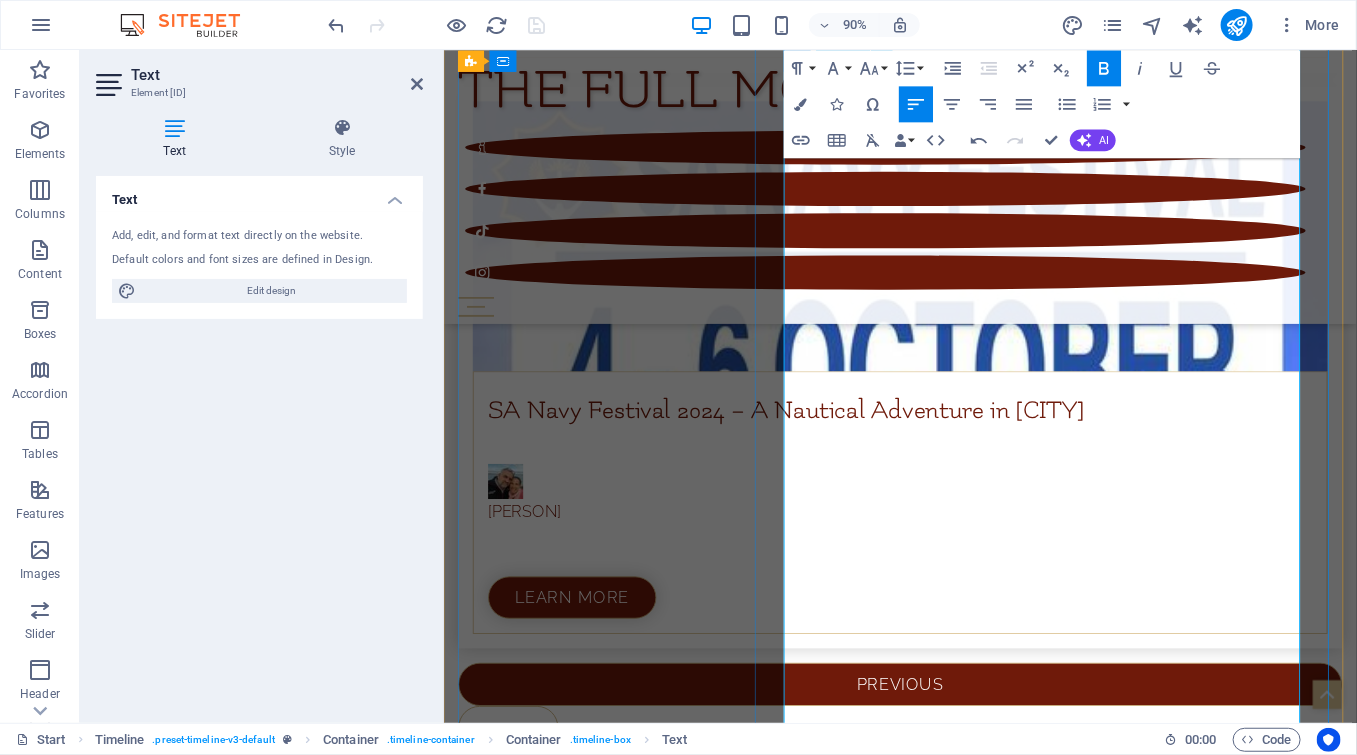 click on "Seven Oaks - Breerivier" at bounding box center [970, 5766] 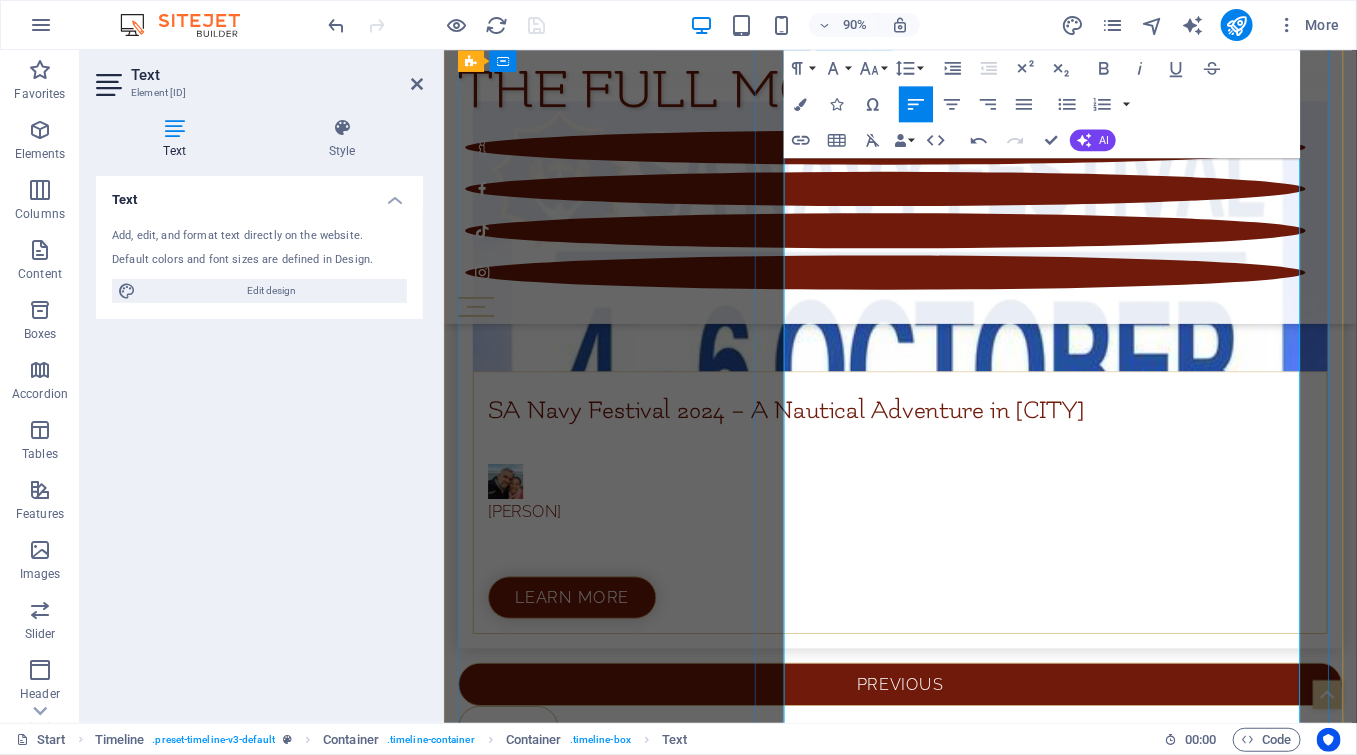 click on "Seven Oaks - Breerivier" at bounding box center [970, 5766] 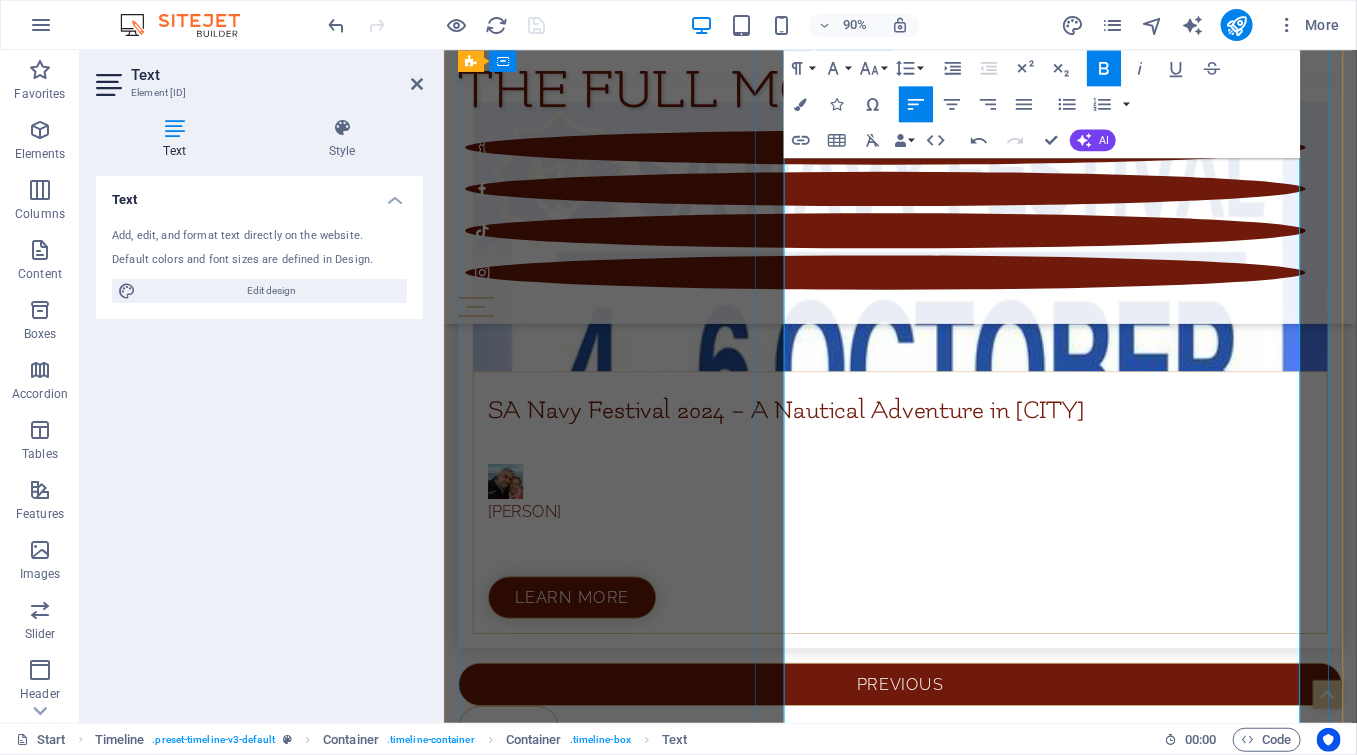 click on "Rickety Bridge - Franschhoek" at bounding box center (970, 5685) 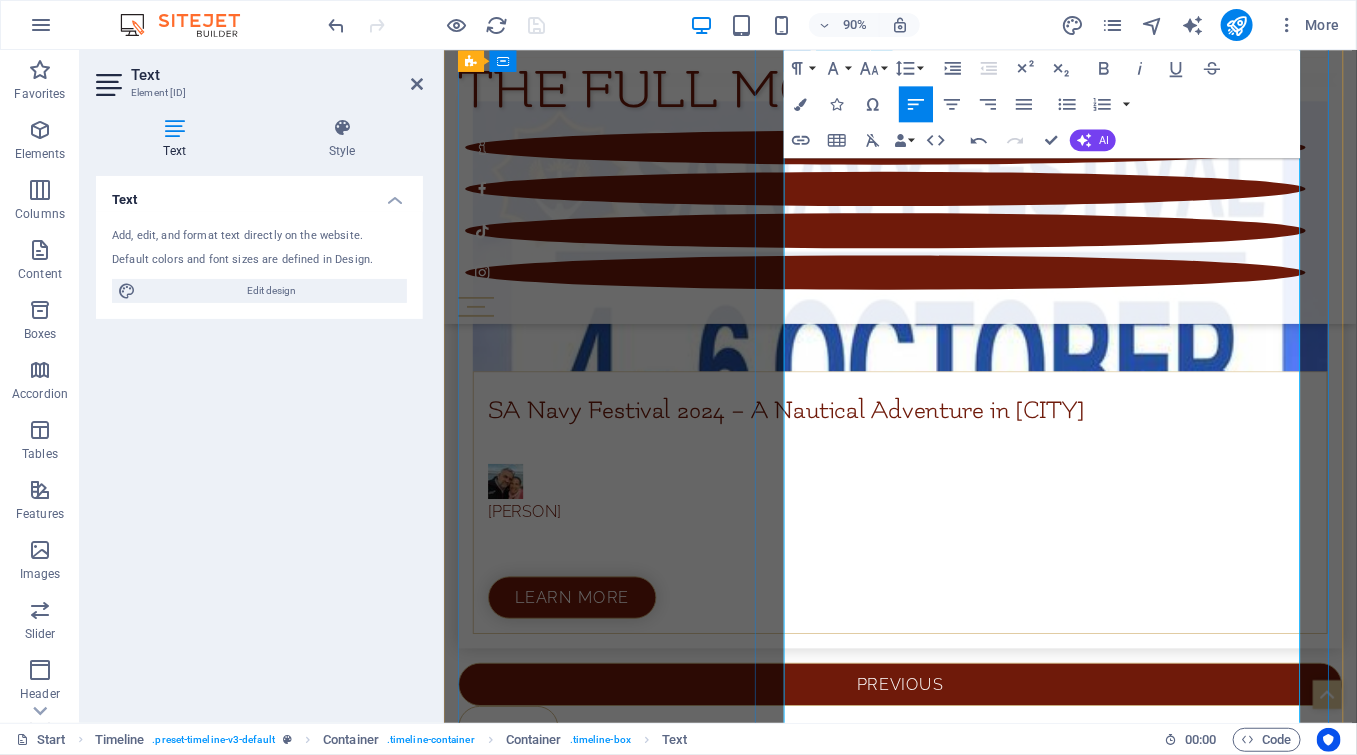 click on "Rickety Bridge - Franschhoek" at bounding box center (970, 5685) 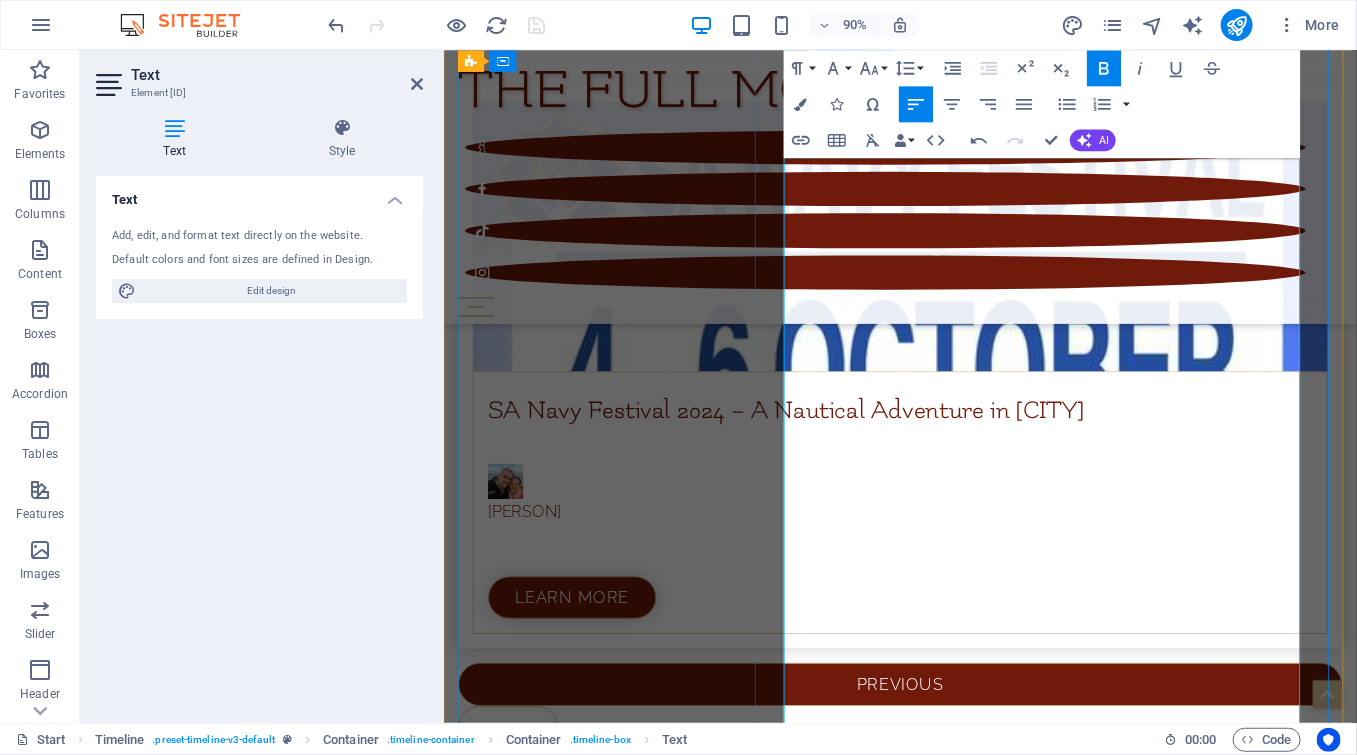 click on "[PERSON]" at bounding box center [573, 5685] 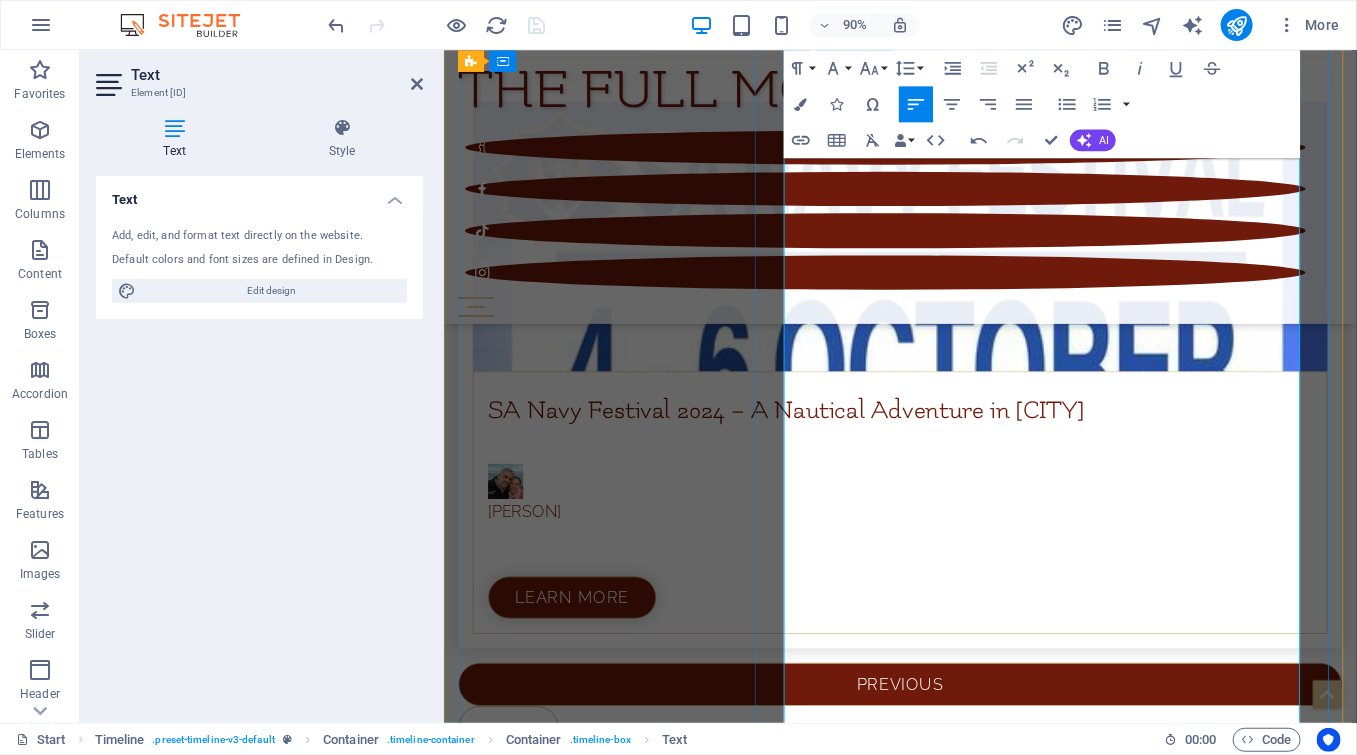 click on "Rickety Bridge - [CITY]" at bounding box center (970, 5685) 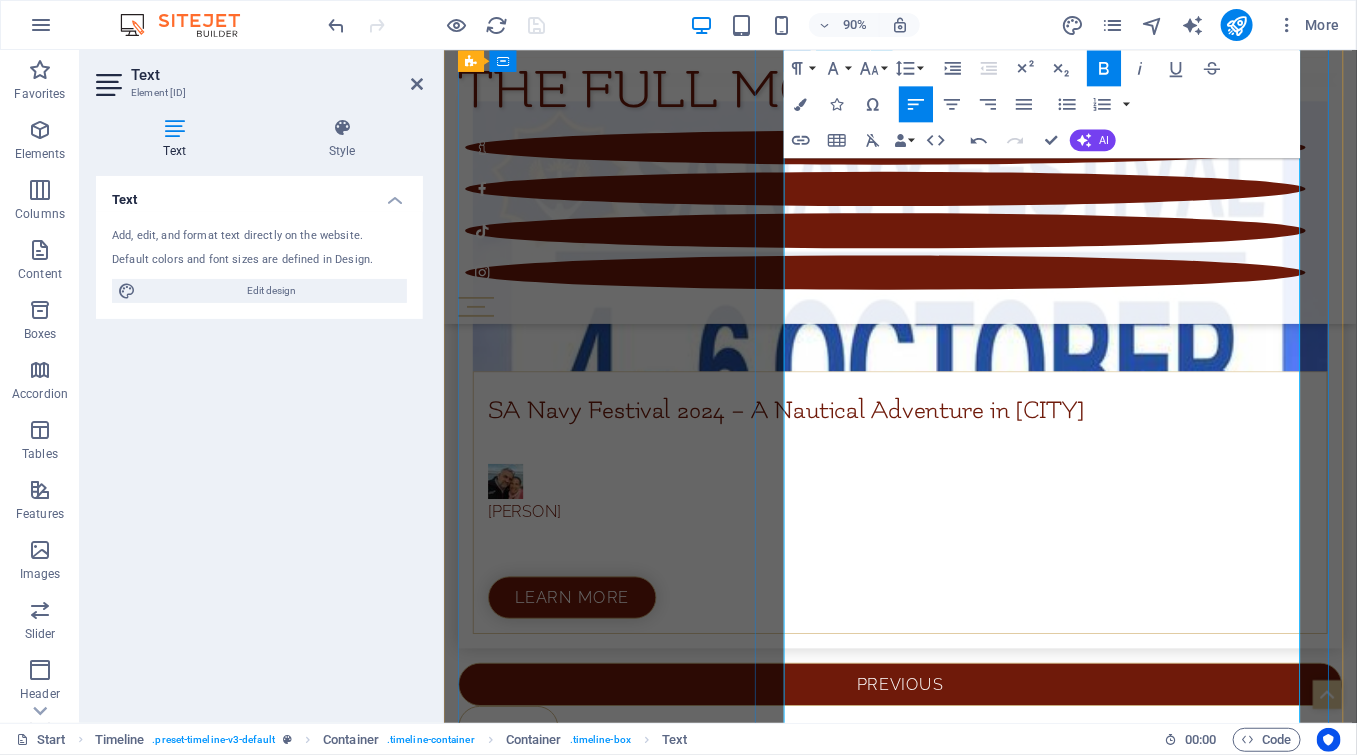 click on "Muratie - [CITY]" at bounding box center [970, 5604] 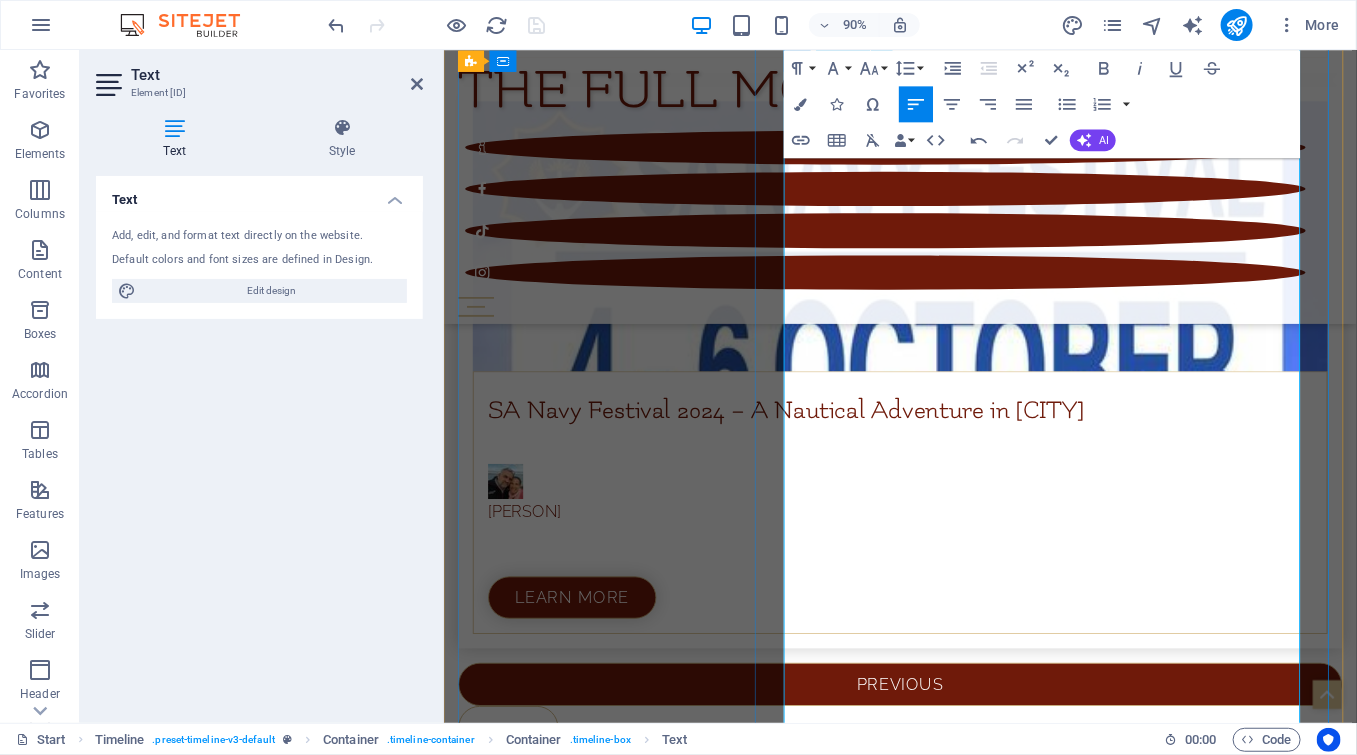 click on "Muratie - [CITY]" at bounding box center (970, 5604) 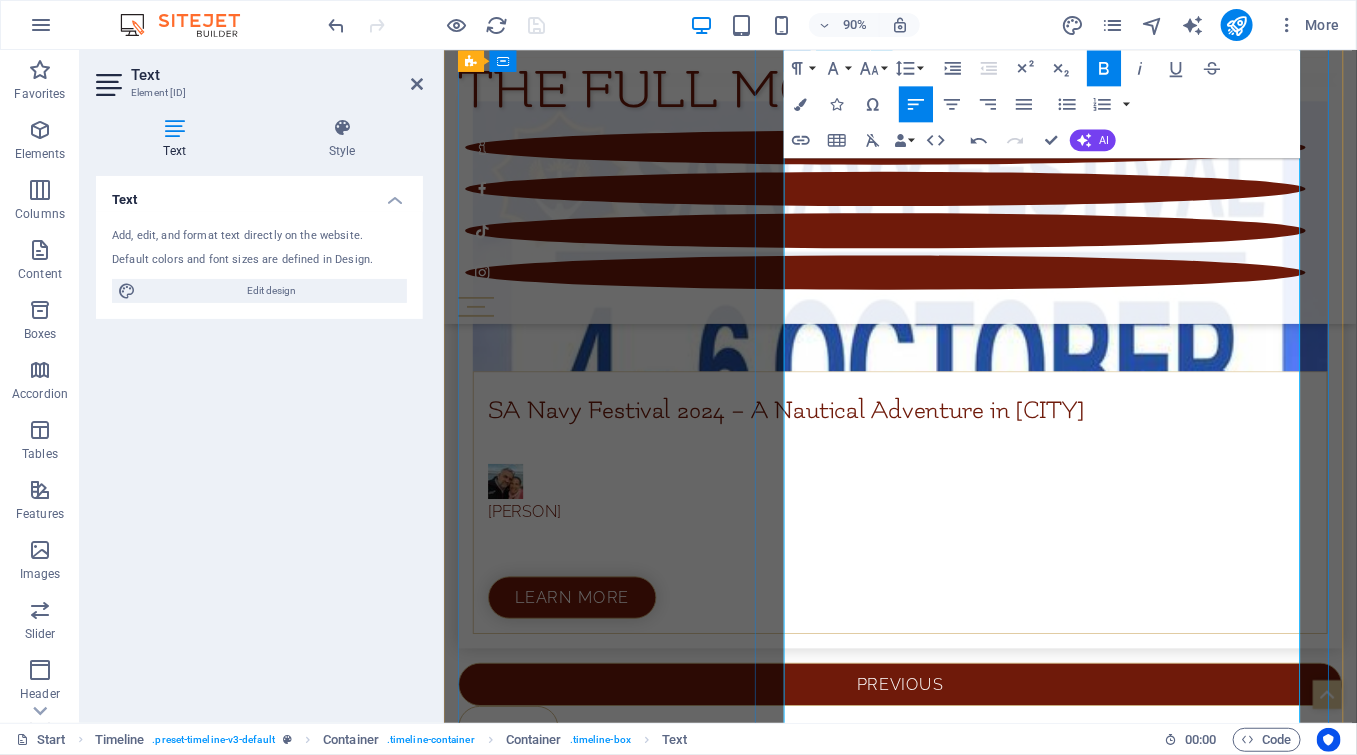 click on "Morgenhof - [CITY]" at bounding box center [970, 5523] 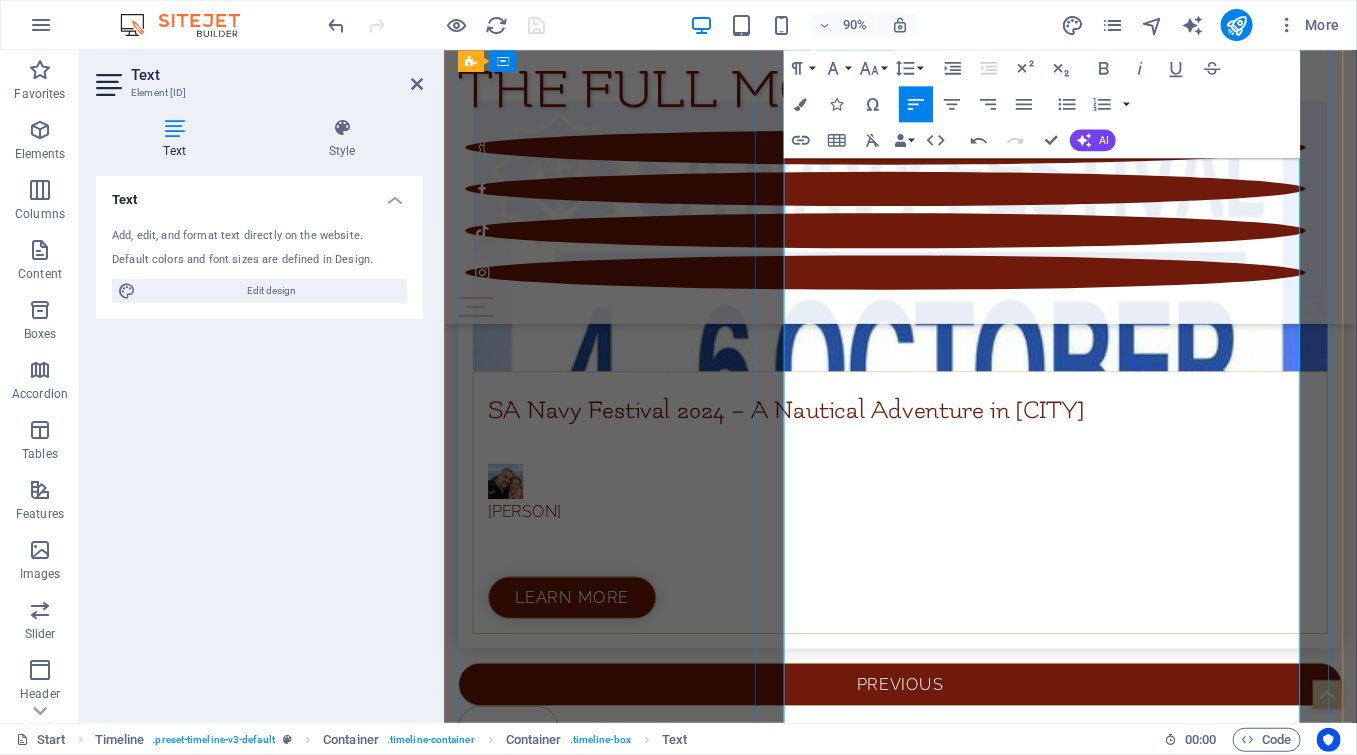 click on "Morgenhof - [CITY]" at bounding box center (970, 5523) 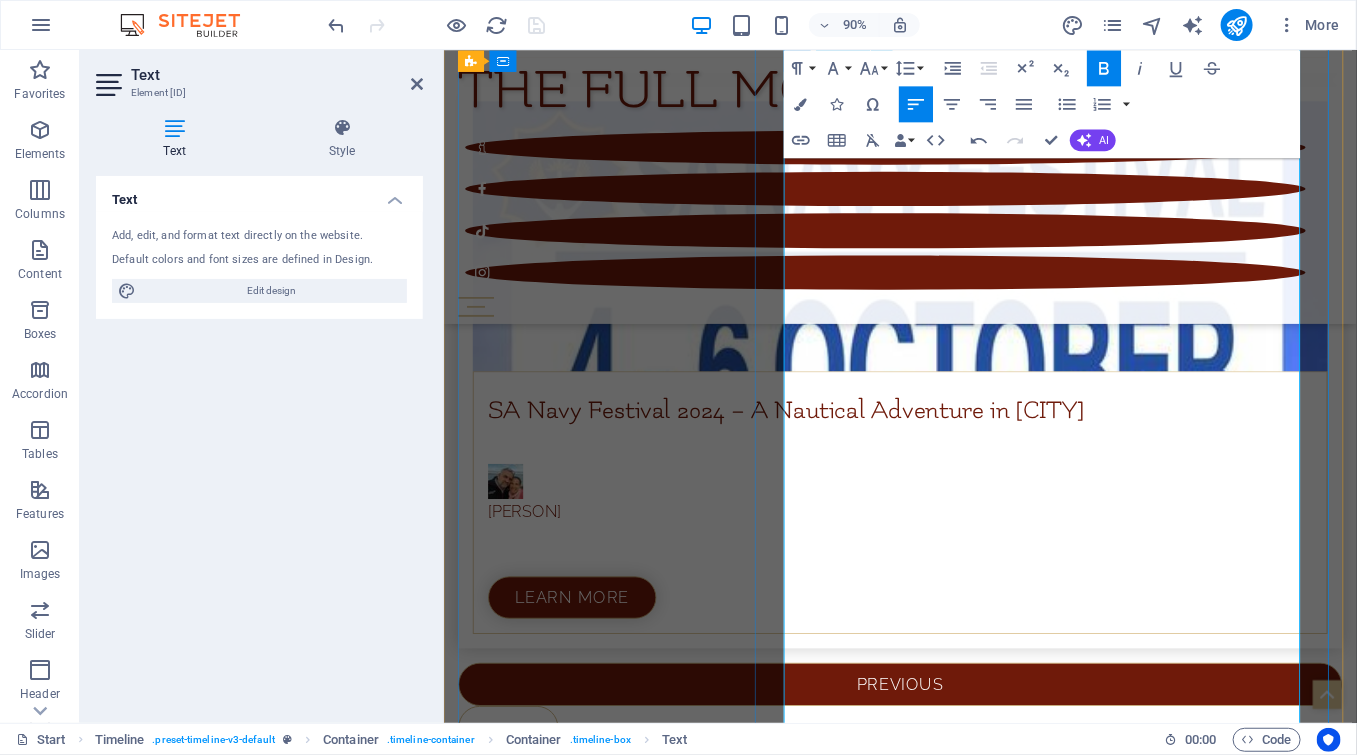 scroll, scrollTop: 8923, scrollLeft: 0, axis: vertical 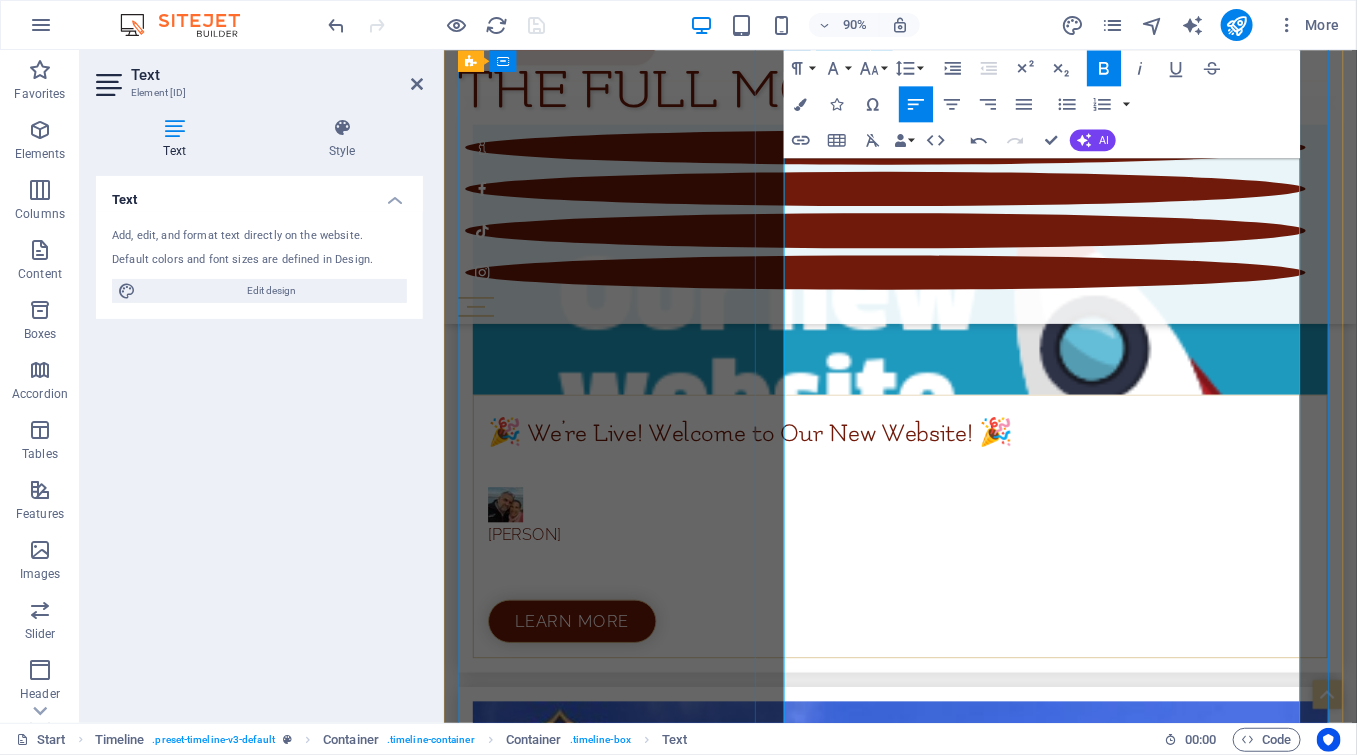 click on "Kaapzicht - [CITY]" at bounding box center (970, 5947) 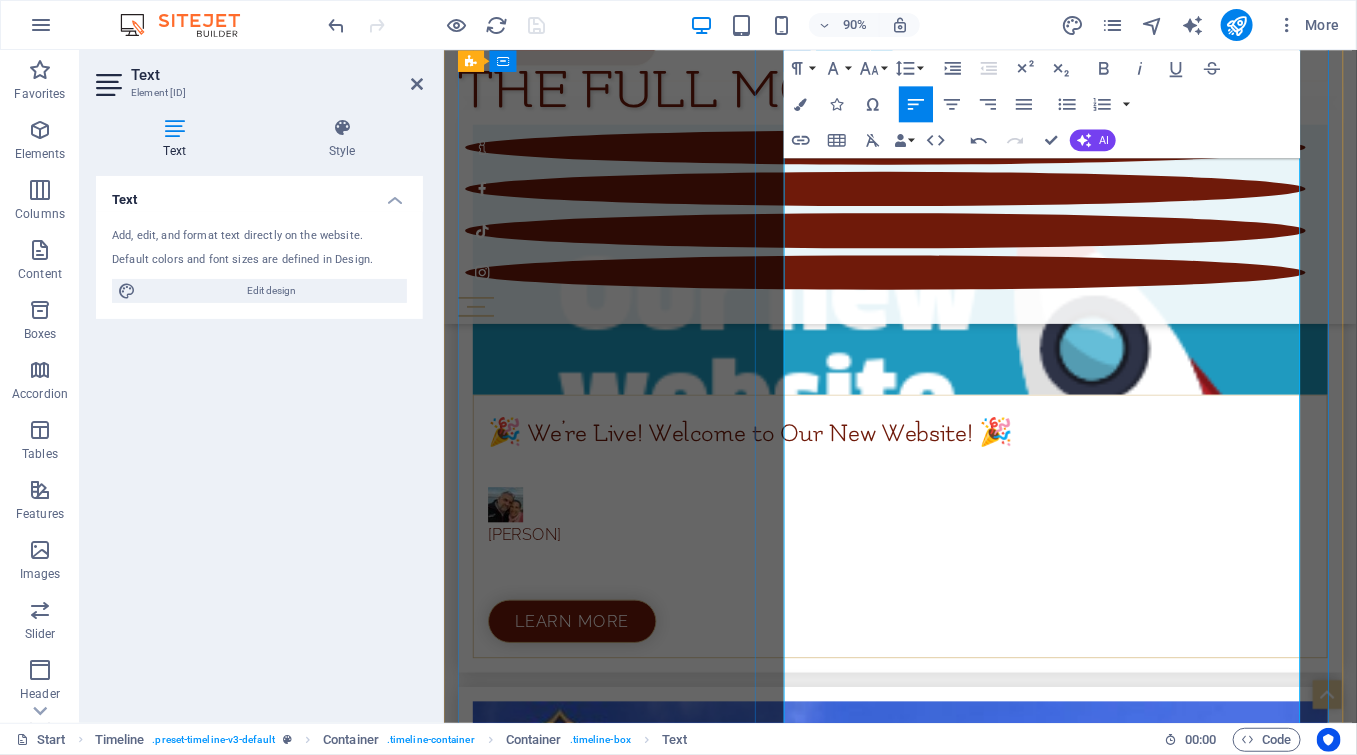 click on "Kaapzicht - [CITY]" at bounding box center [970, 5947] 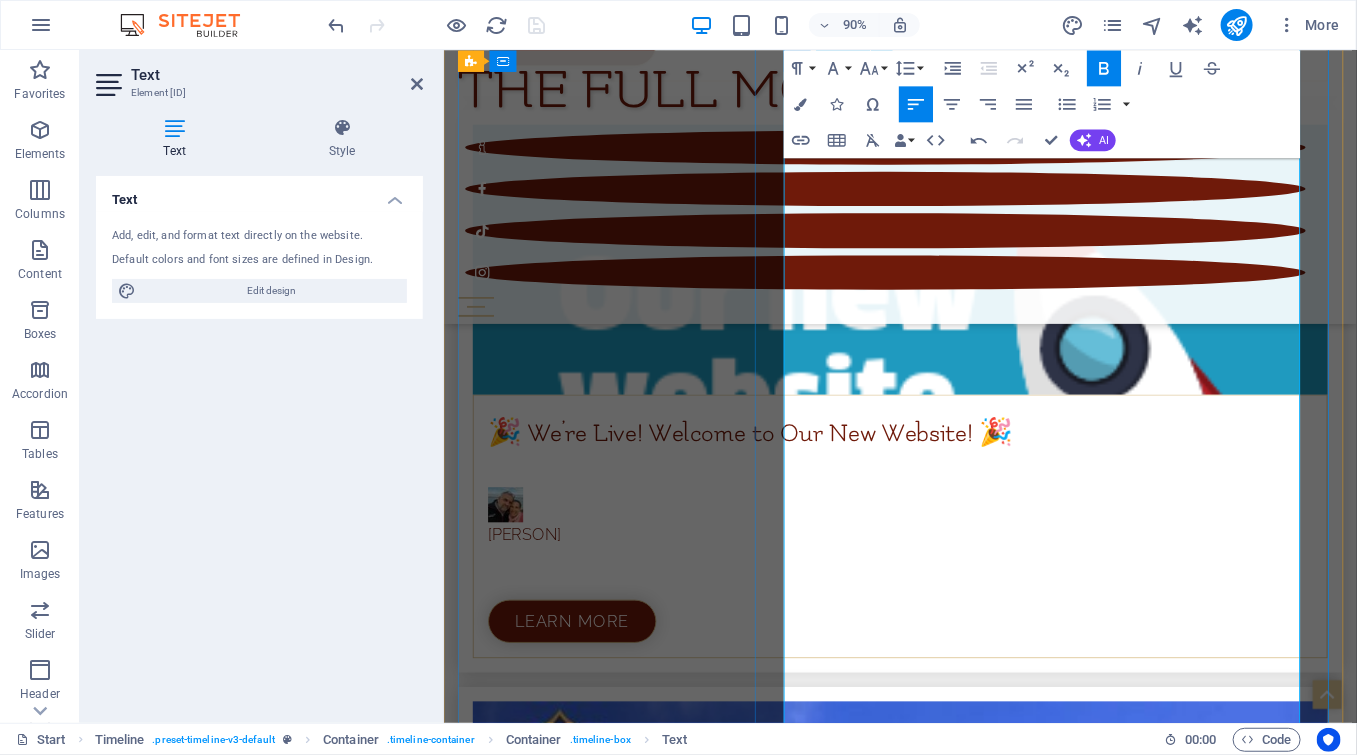 scroll, scrollTop: 9257, scrollLeft: 0, axis: vertical 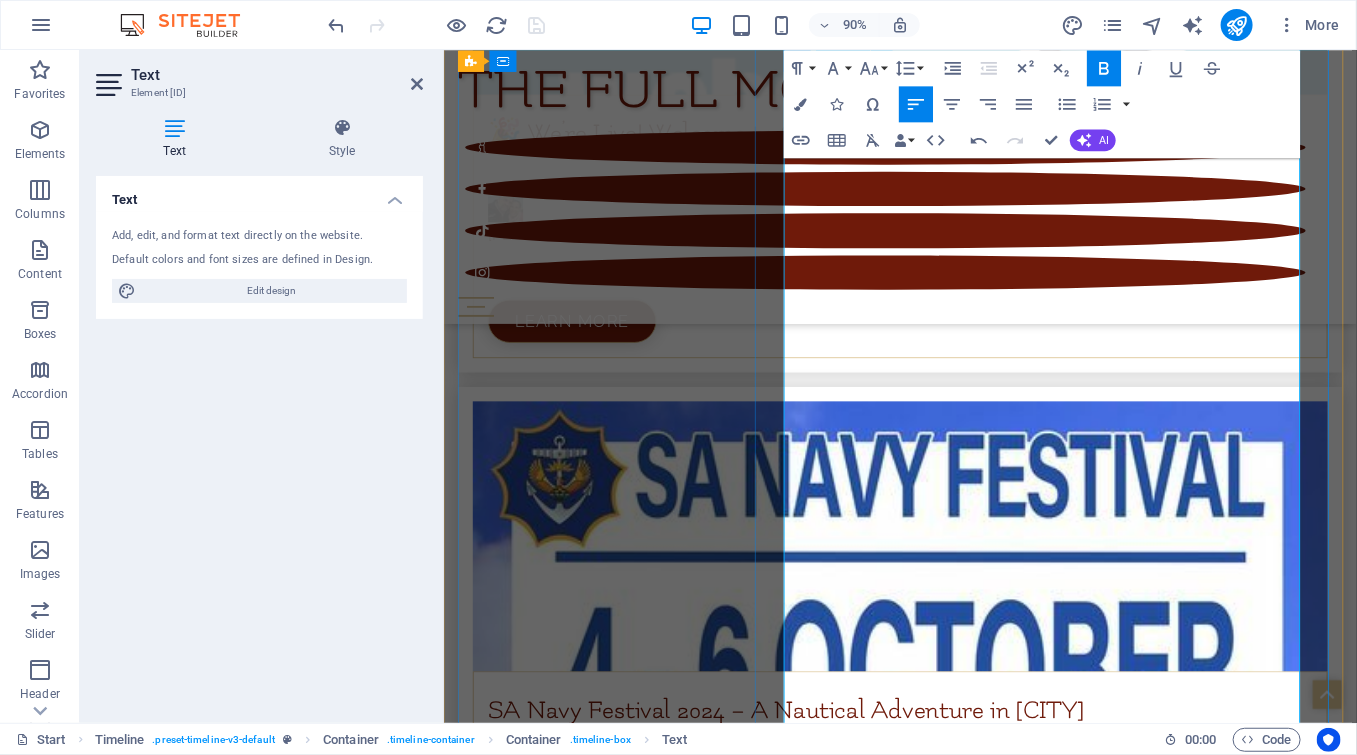 click on "​La Vierge - [CITY]" at bounding box center (970, 5694) 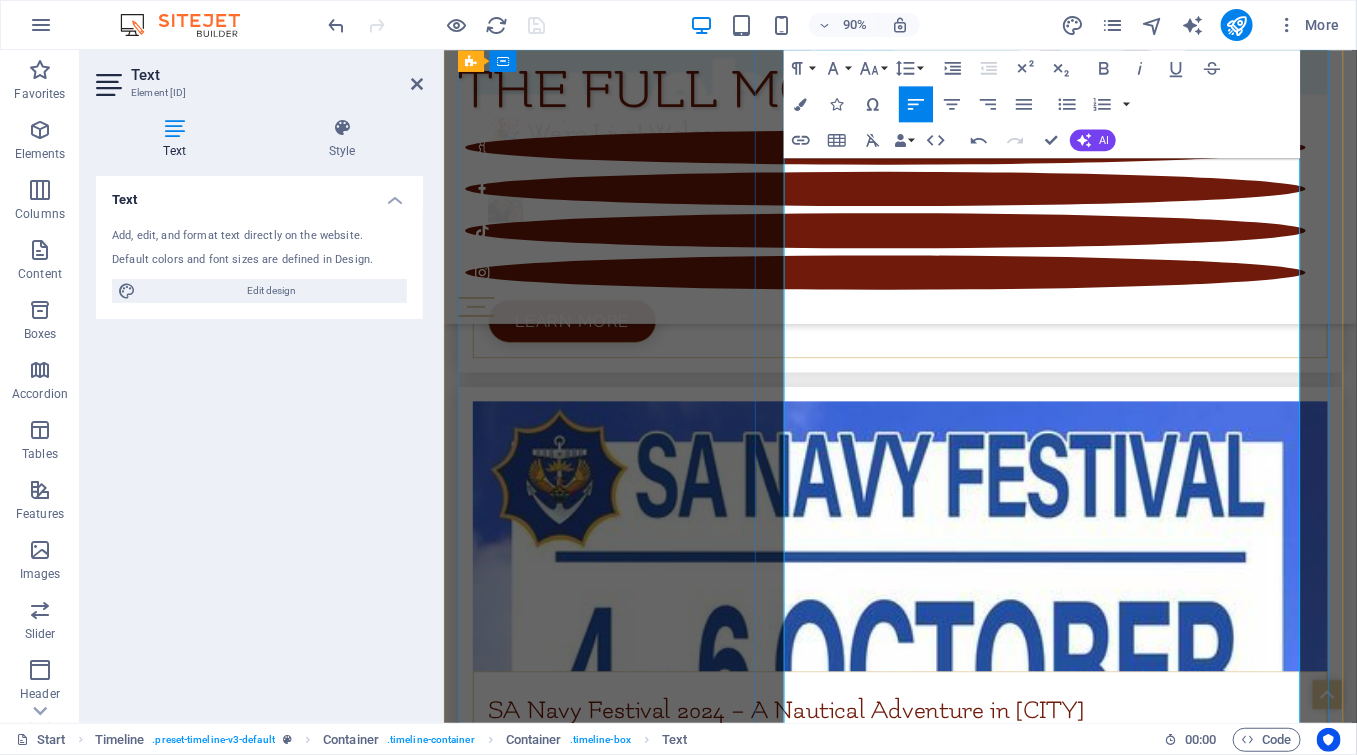 click on "​La Vierge - [CITY]" at bounding box center [970, 5694] 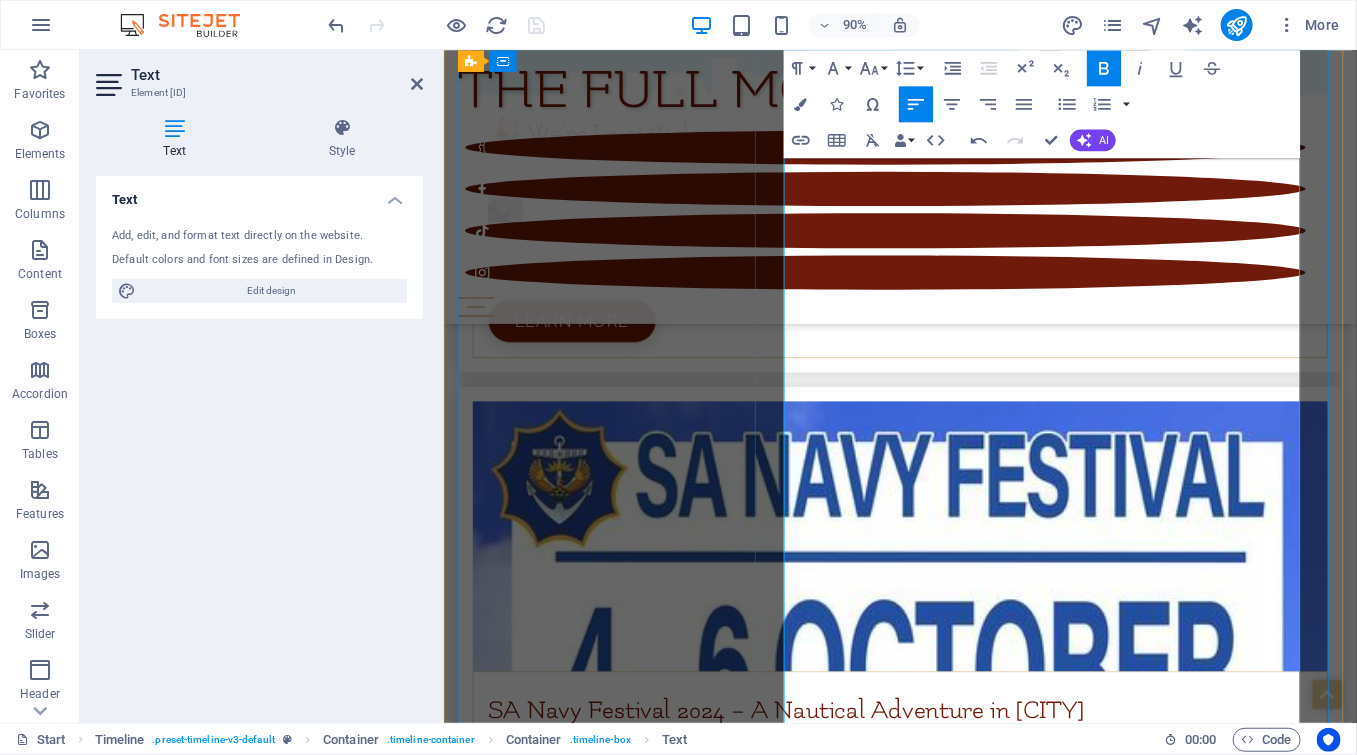 click on "​ La Verge - Hermanus" at bounding box center (970, 5694) 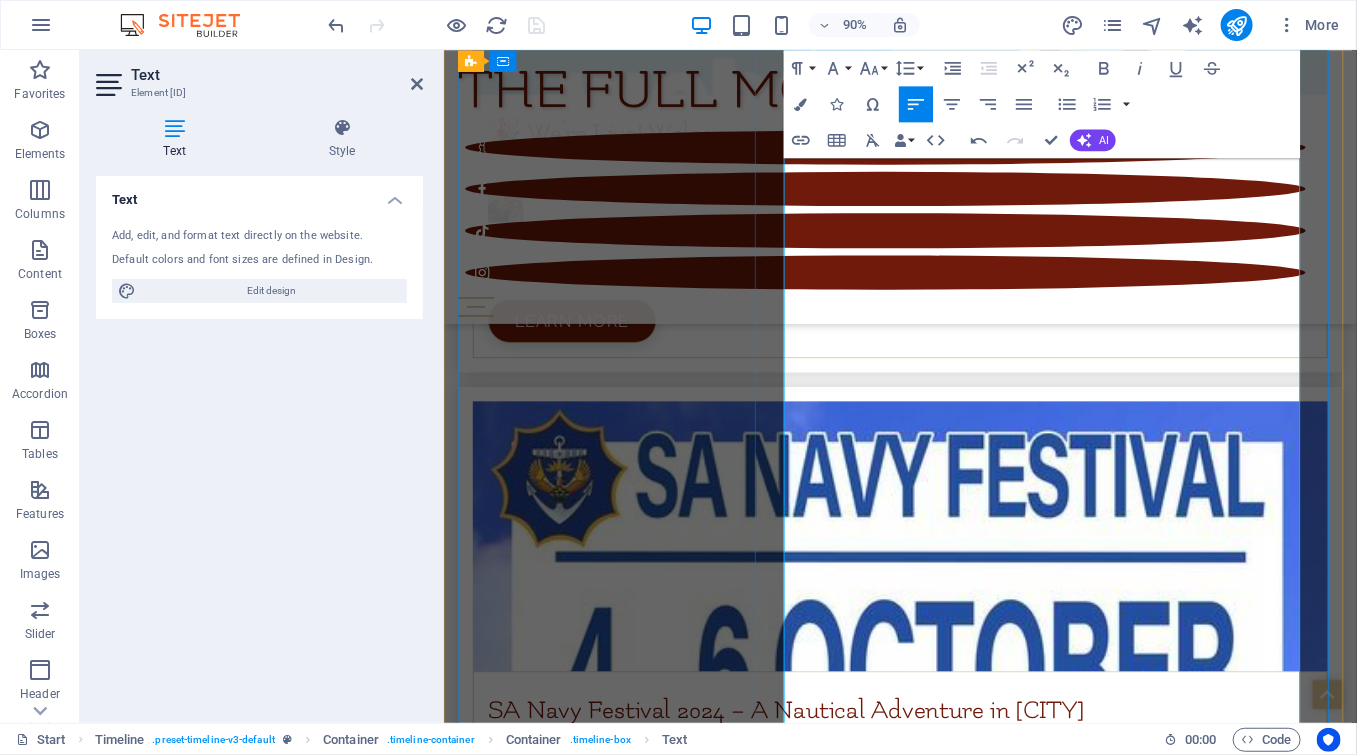 click on "​ La Verge - Hermanus" at bounding box center [970, 5694] 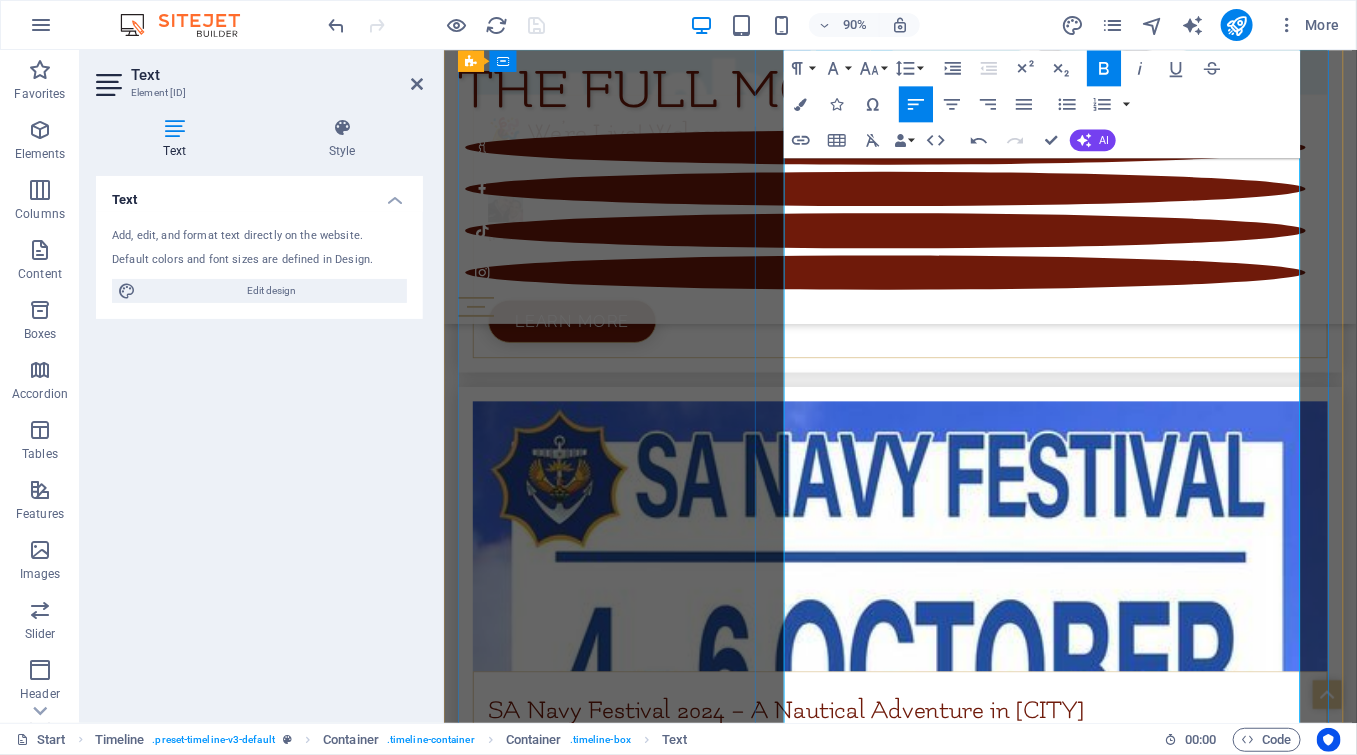 click on "Leopards Leap - [LOCATION]" at bounding box center (970, 5775) 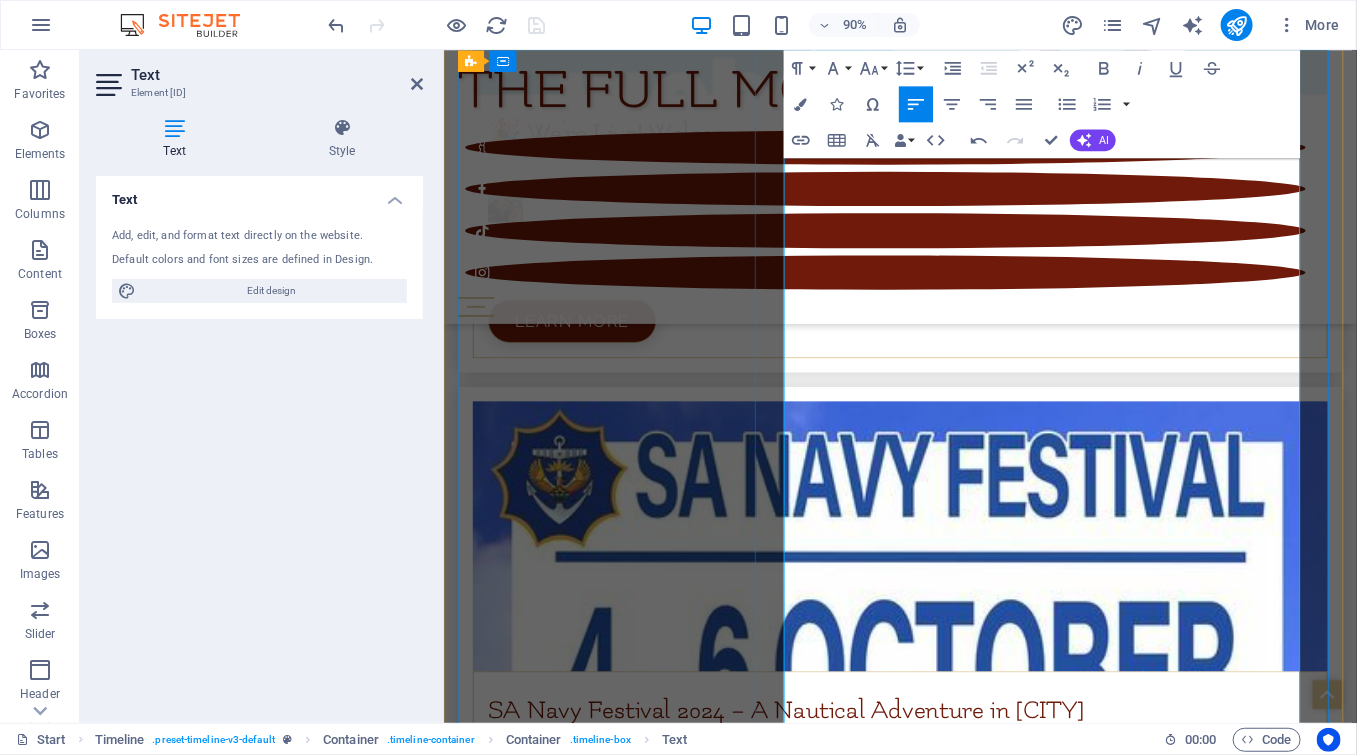 click on "Leopards Leap - [LOCATION]" at bounding box center [970, 5775] 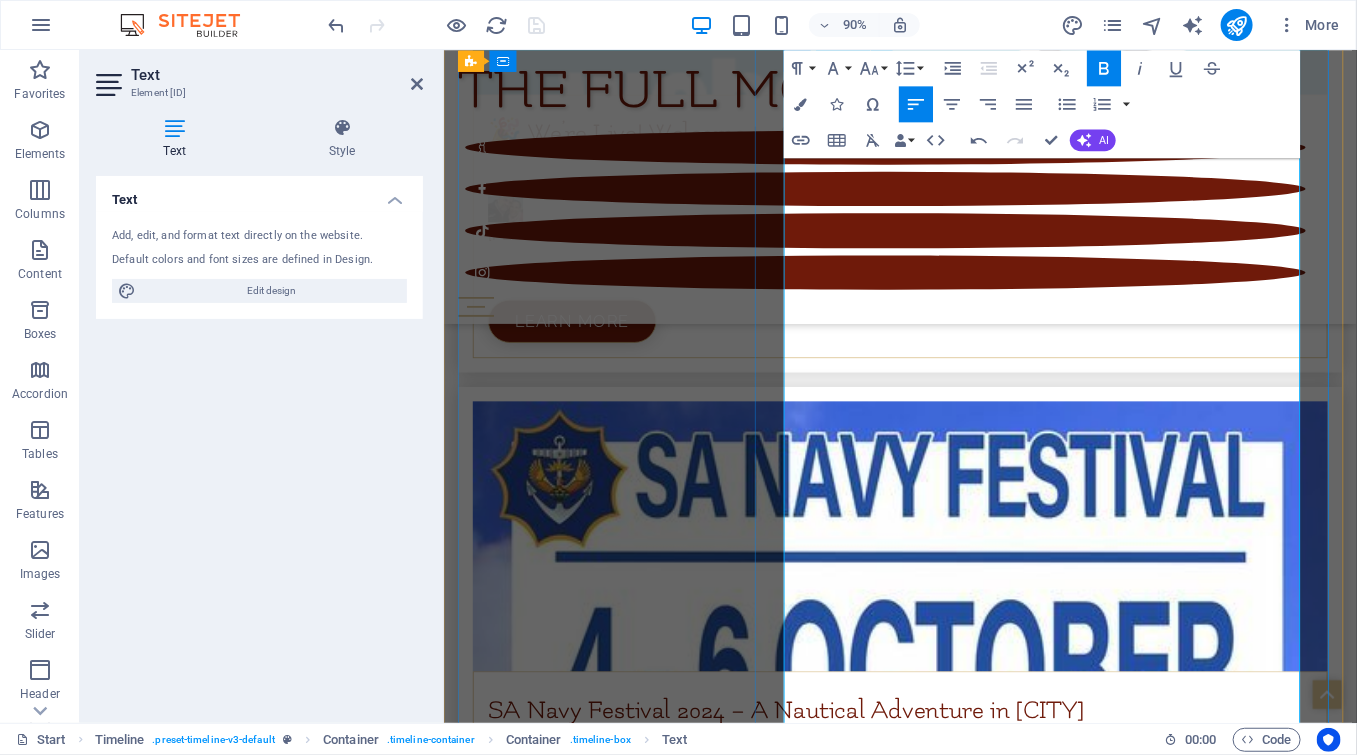 click on "Leopards Leap - [CITY]" at bounding box center (970, 5775) 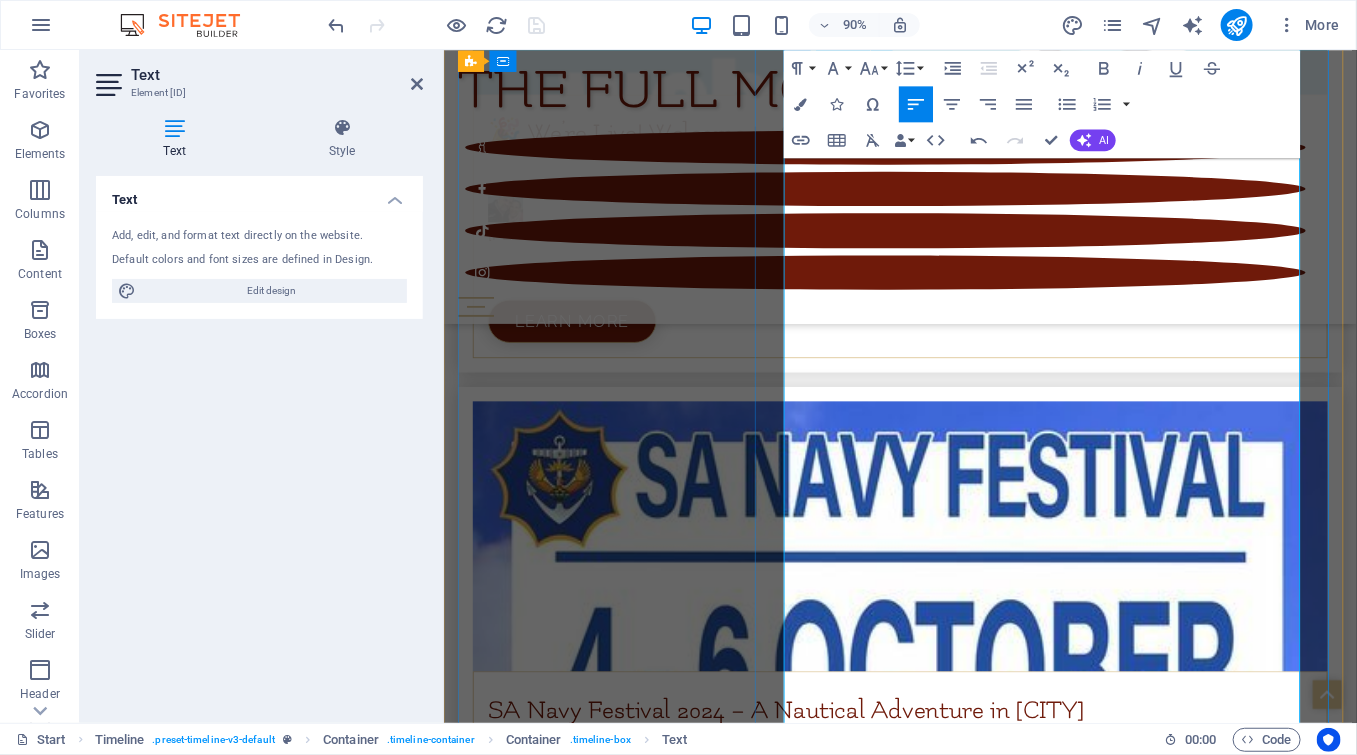 click on "Leopards Leap - [CITY]" at bounding box center (970, 5775) 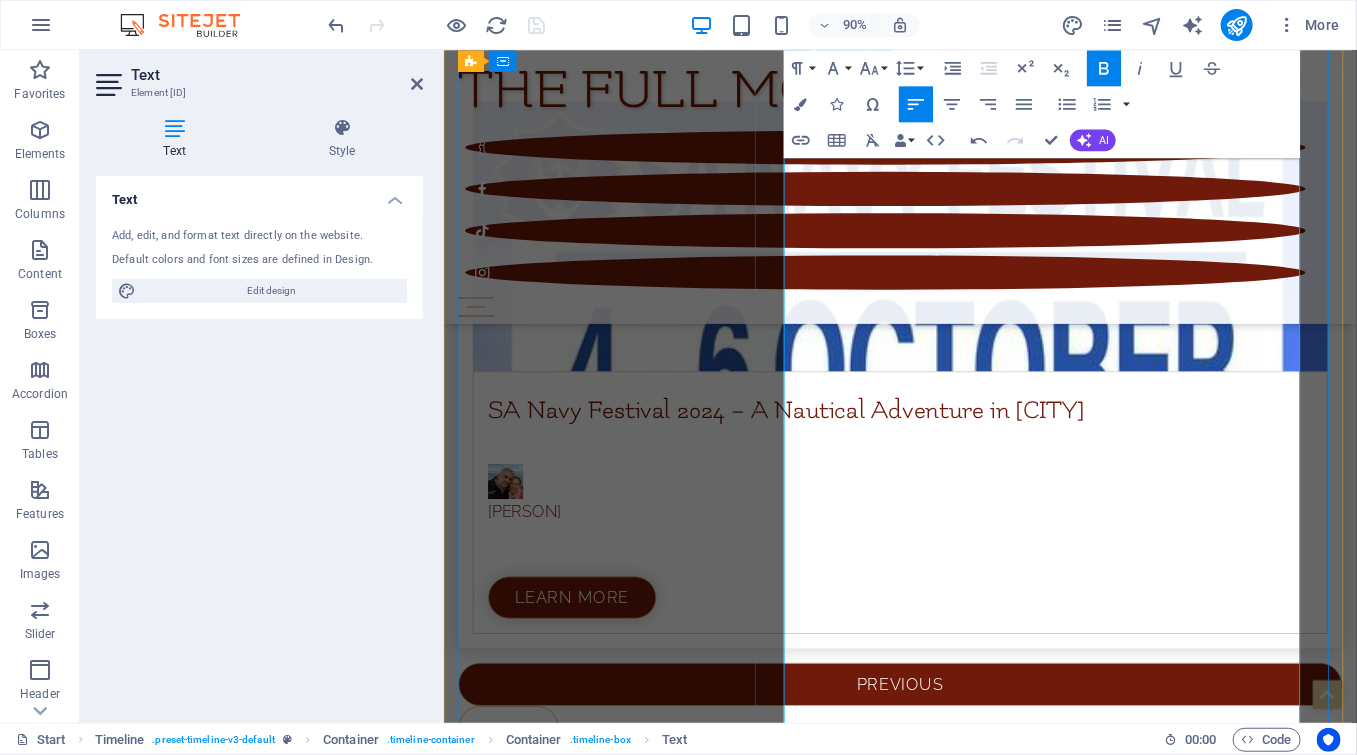 scroll, scrollTop: 9923, scrollLeft: 0, axis: vertical 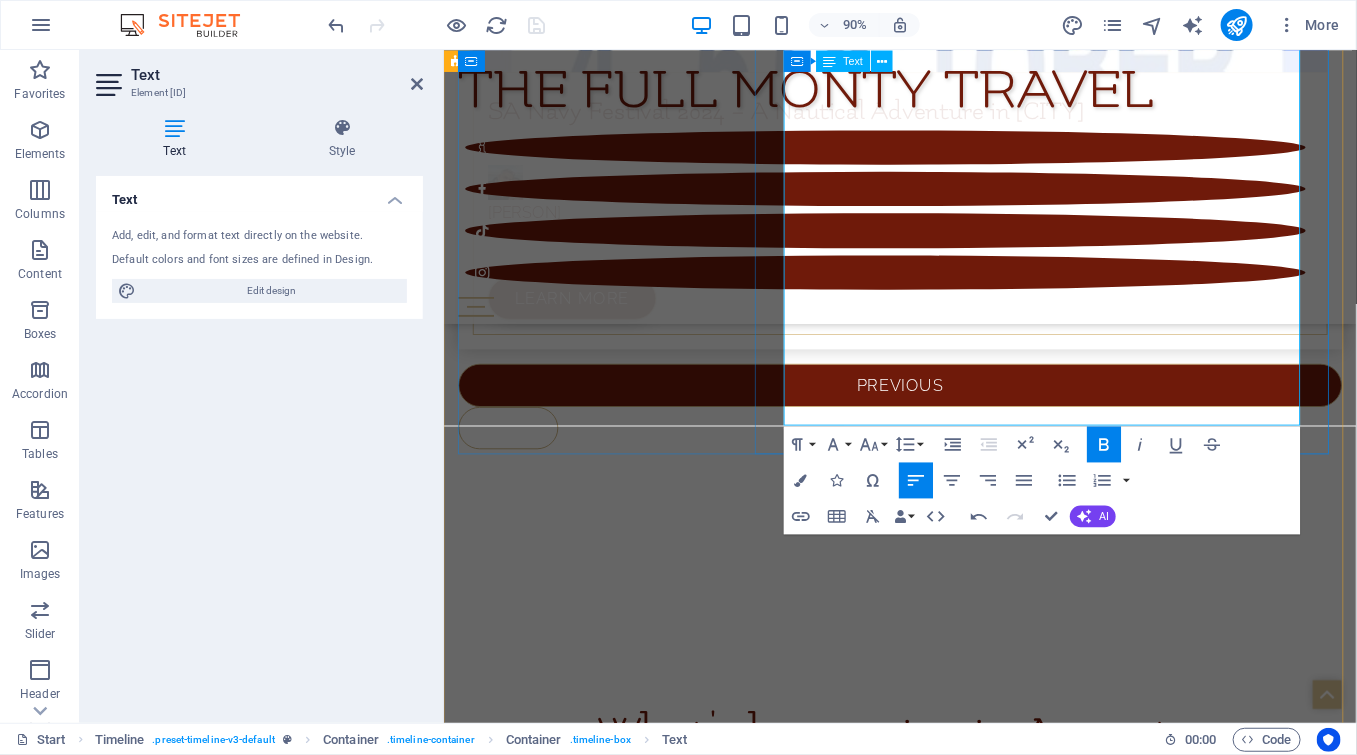 click on "Women's Day Styling & Makeup Workshop" at bounding box center (970, 5703) 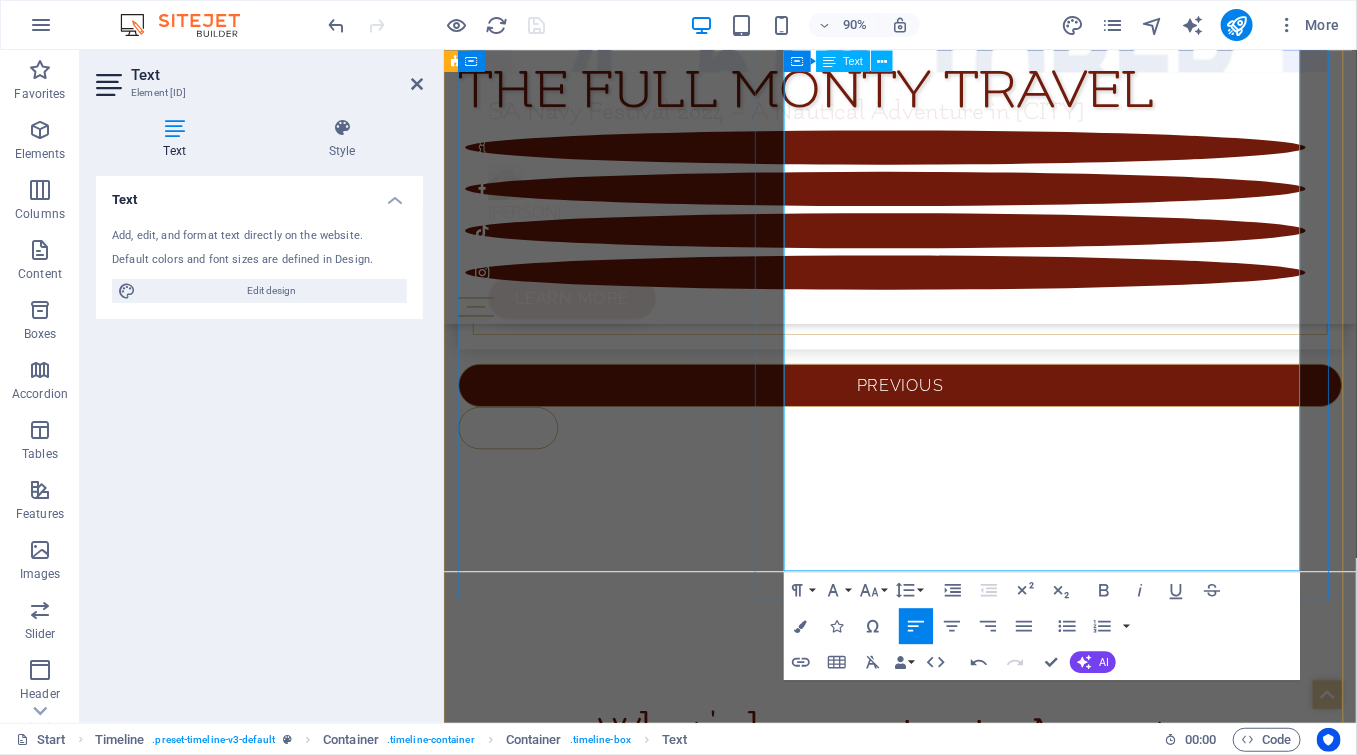 click on "Wildevy Bistro @ Signal Gun - [CITY]" at bounding box center [970, 5757] 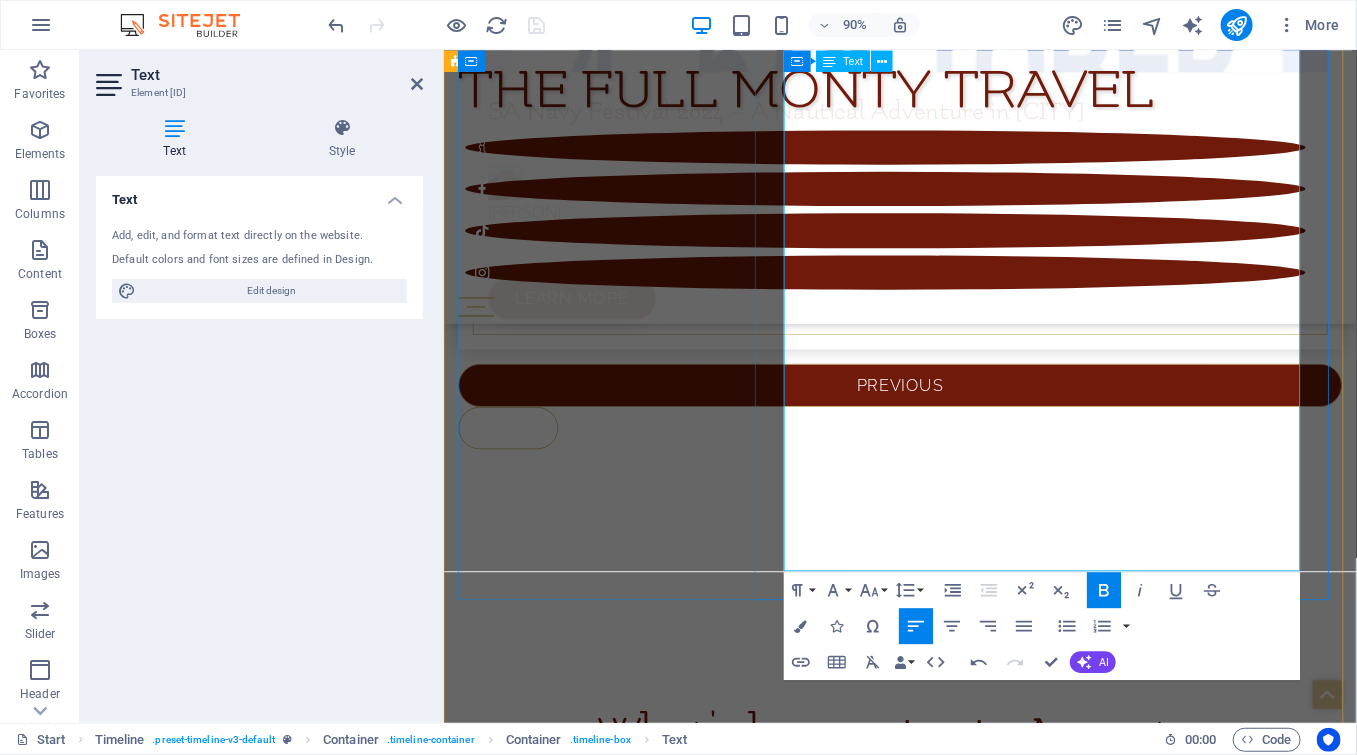 click on "Wildevy Bistro @ Signal Gun - [CITY]" at bounding box center (970, 5757) 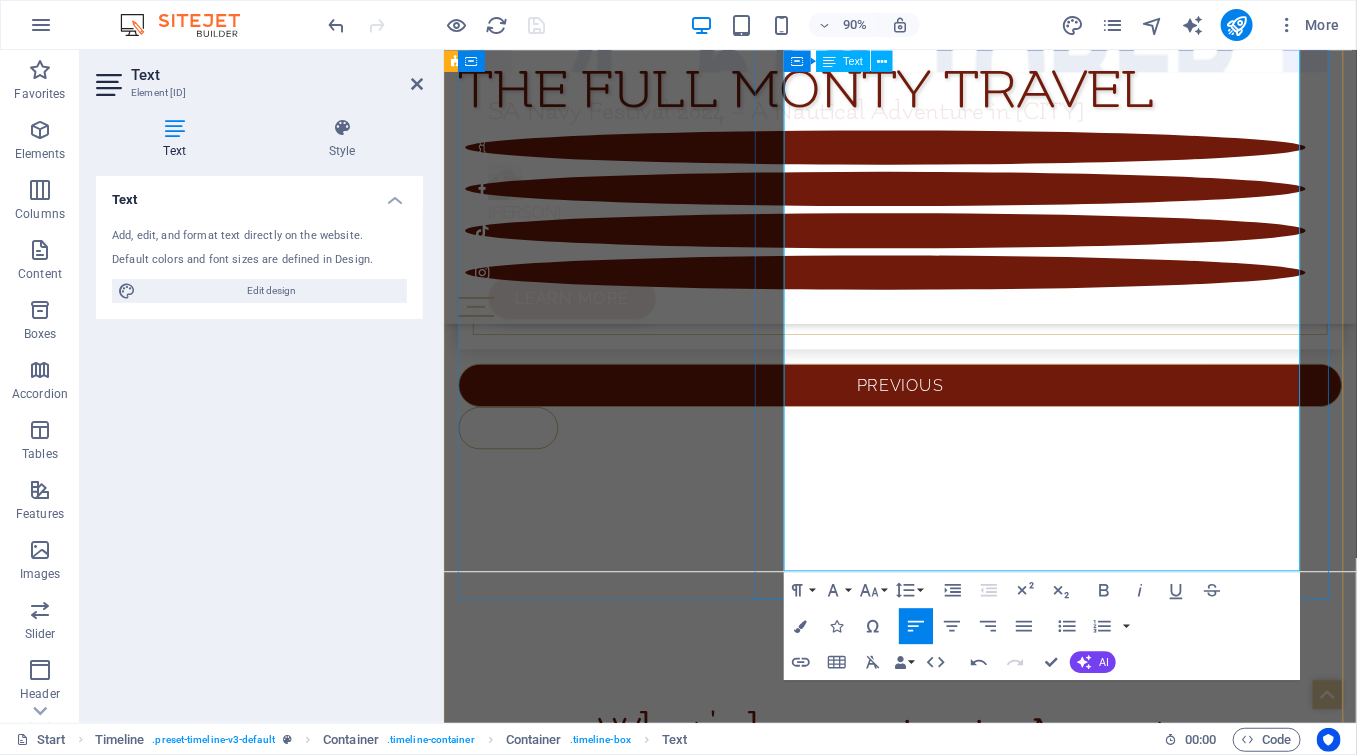 click on "Wildevy Bistro @ Signal Gun - [CITY]" at bounding box center (970, 5757) 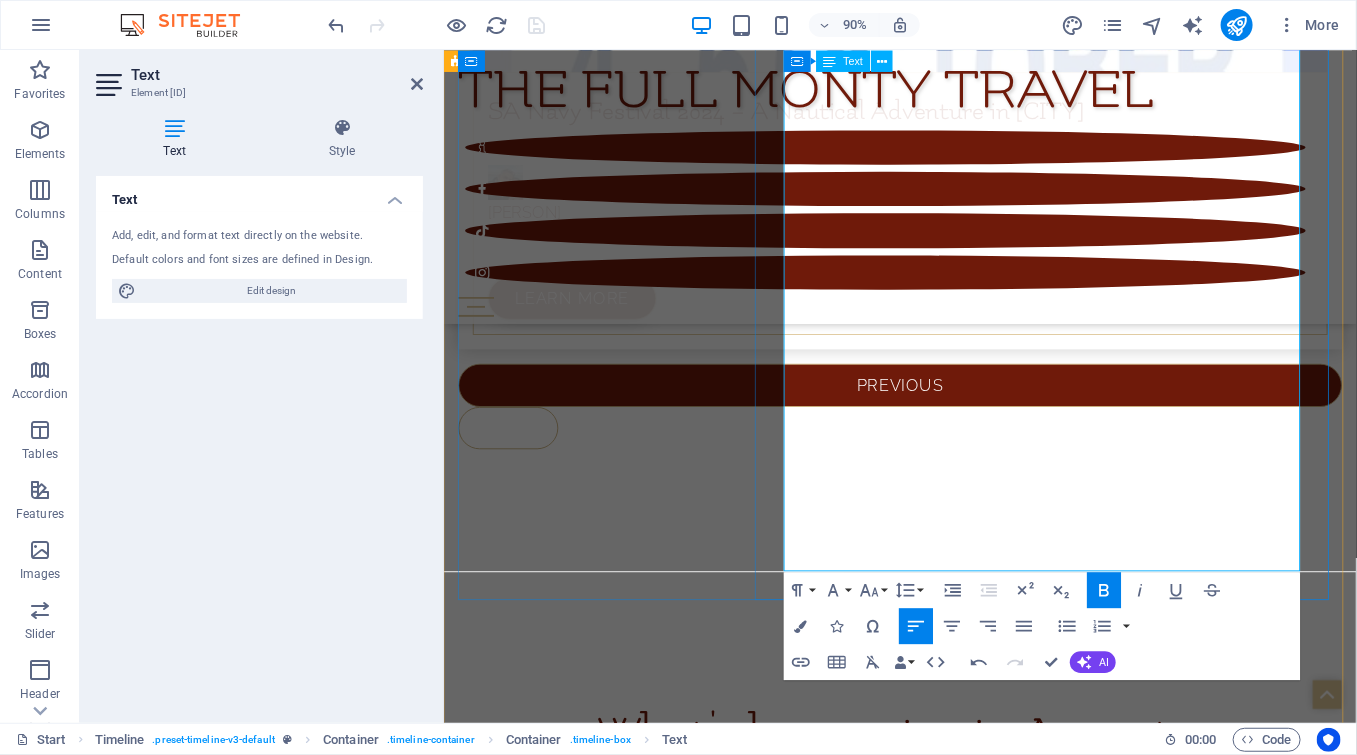 click on "Wildevy Bistro @ Signal Gun - Durbanville" at bounding box center (970, 5757) 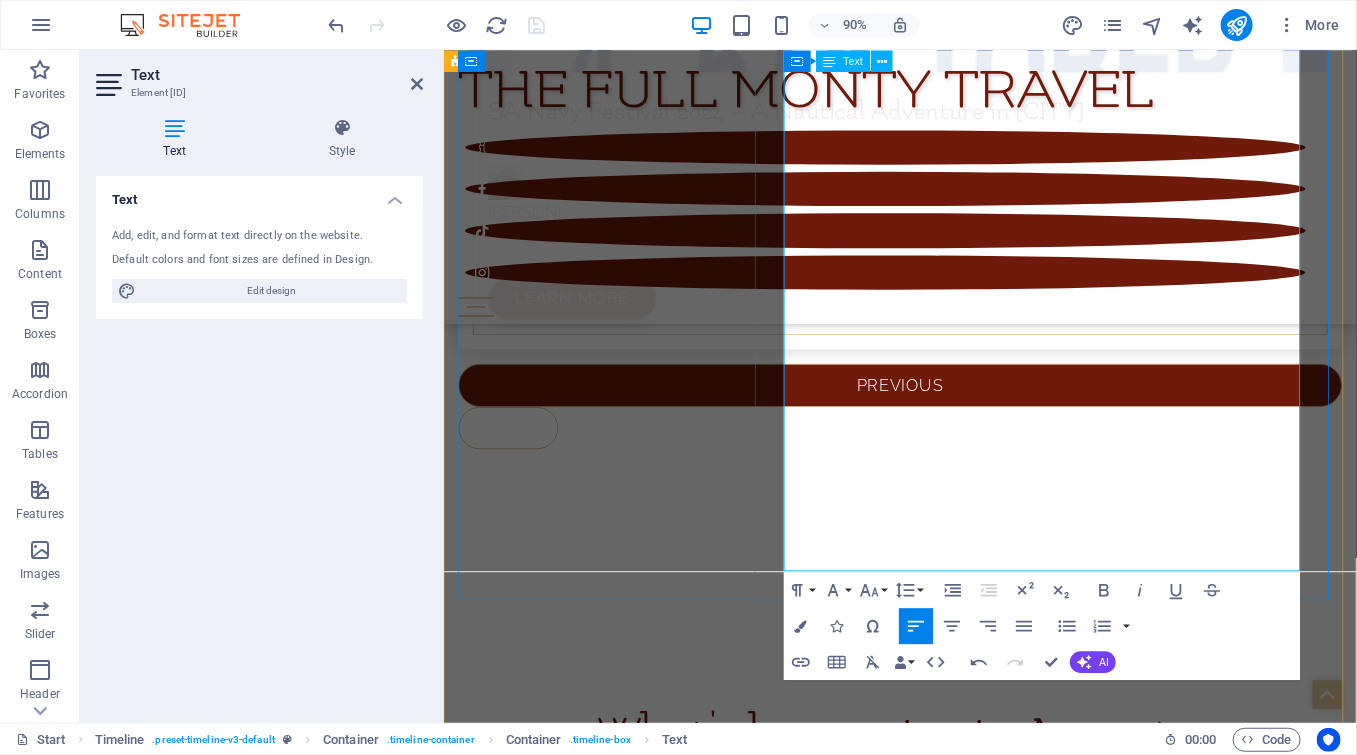 click on "Wildevy Bistro @ Signal Gun - Durbanville" at bounding box center [970, 5757] 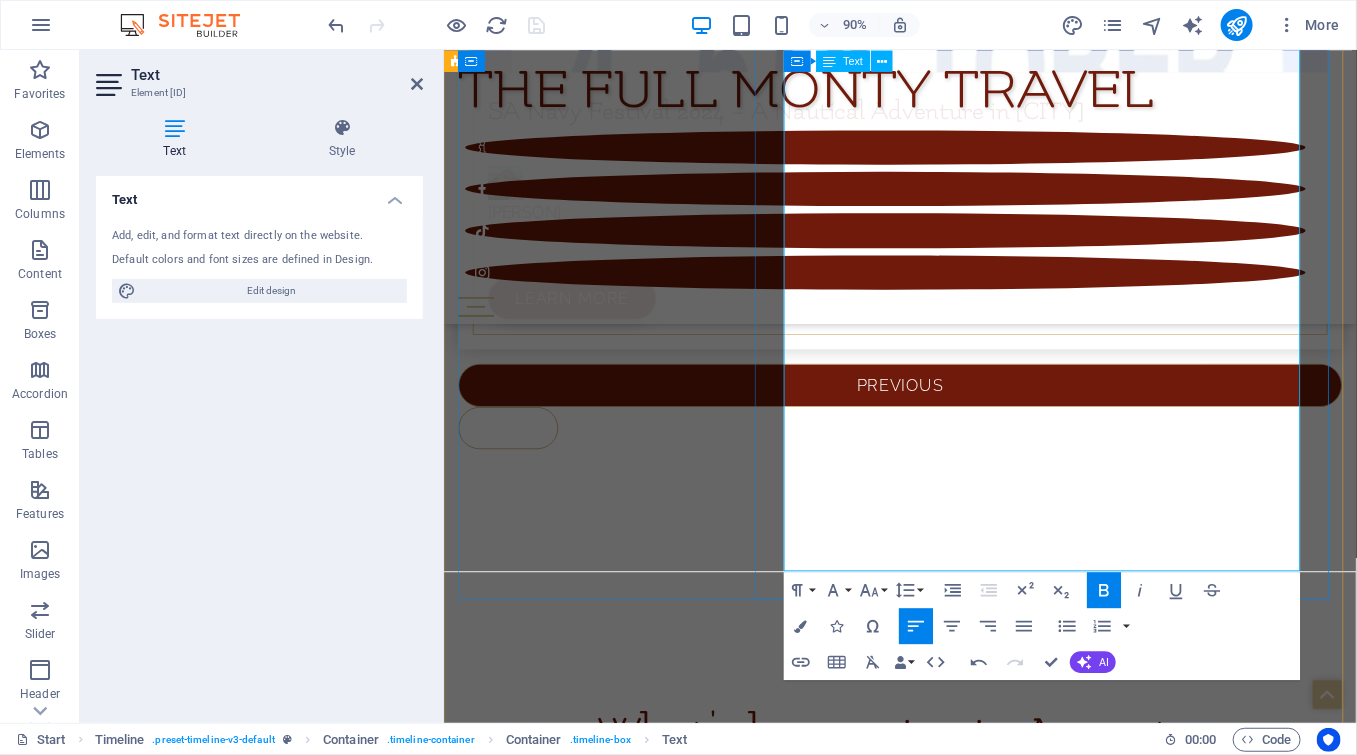 click on "Zevenwacht - Kuils River" at bounding box center (970, 5838) 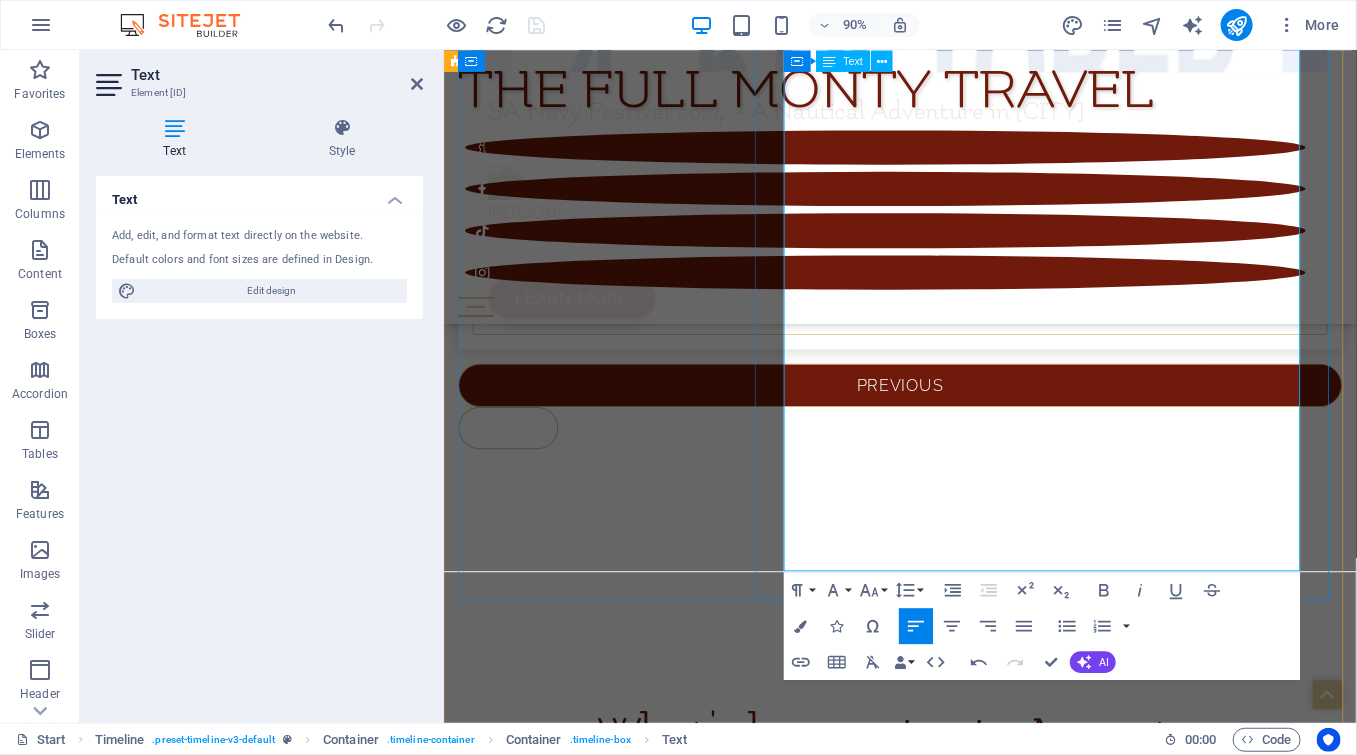 click on "Zevenwacht - Kuils River" at bounding box center (970, 5838) 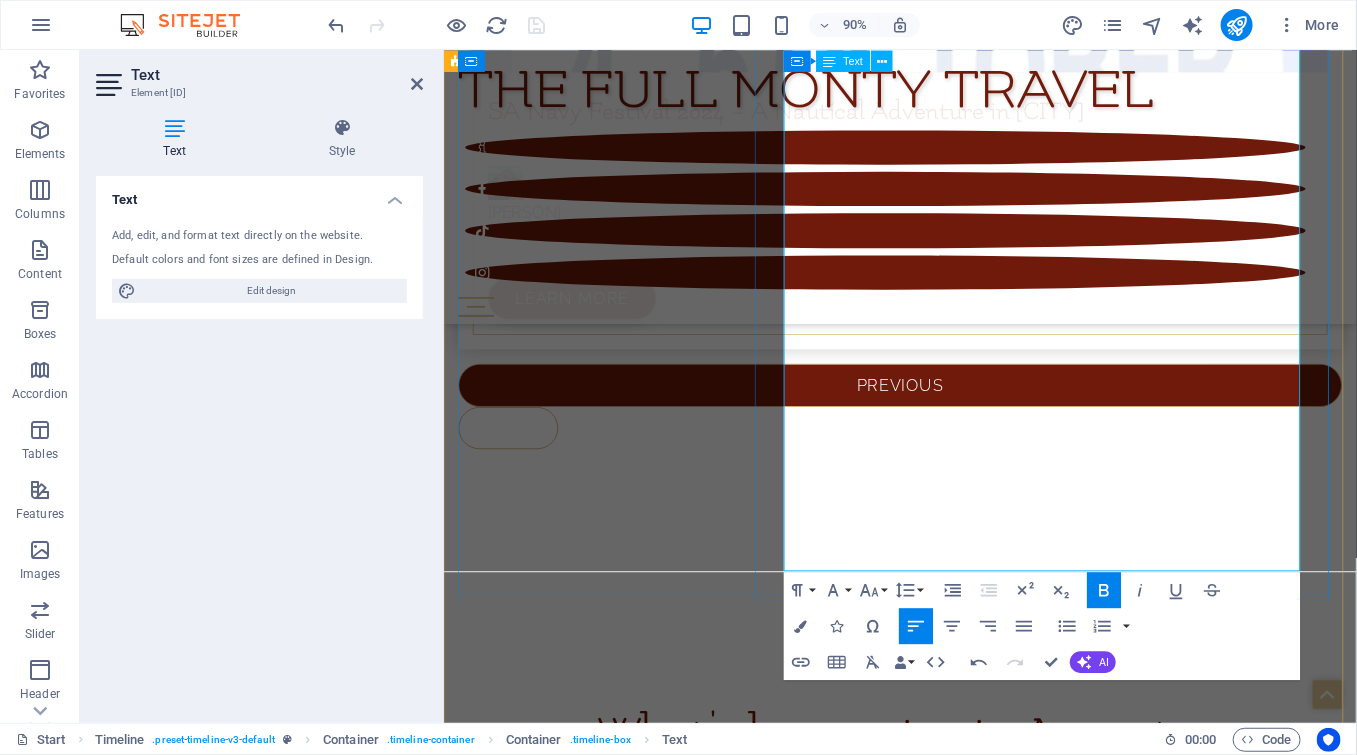 click on "Women's Day High Tea" at bounding box center [970, 5865] 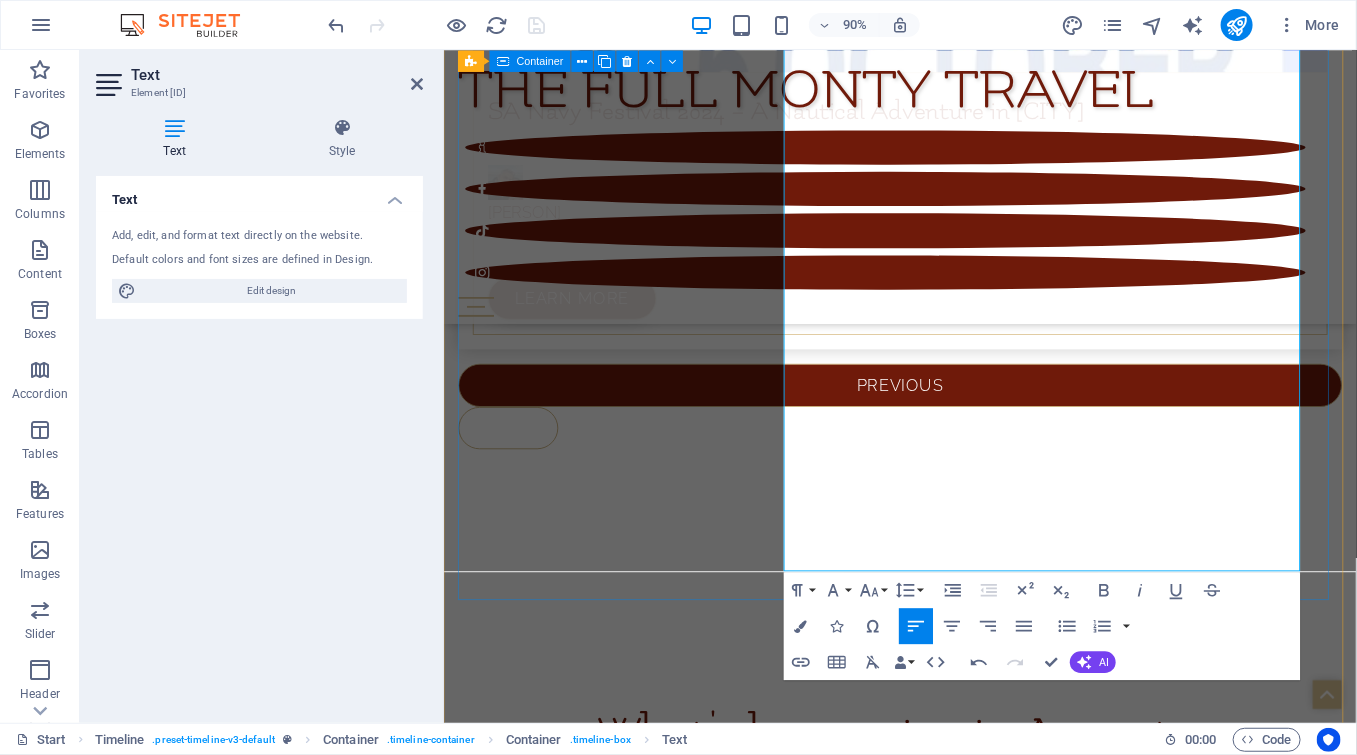 click on "09 August 2025 Bouchard Finlayson - Hermanus Spring Series # 1-5km or 10km walk or run - Paarl Woman's Day Wine Launch & Afternoon Tea Benquela Cove - Hermanus Balancing Womanhood - A Women's Day Celebration Bouchard Finlayson - Hermanus Guided Vineyear Walk, Sauvignon Blanc Tasting & Live music by Terry Takura Carmen Stevens - [CITY] Sip & Paint at Oude Molen Fil Studio Darling Cellar - [CITY] Women's Day with Nadine [CITY] Hills - [CITY] Sip & Create: Body Scrub Workshop Jordan - [CITY] Woman's Day Brunch Kaapzicht - [CITY] Women's Day Celebration & Wine Launch ​ La Vierge - Hermanus Celebrating Us - Women's Day Brunch Leopards Leap - [CITY] Silent Reading & Tony Park Book Launch Morgenhof - [CITY] A Bridgerton Affair at the Manor Muratie - [CITY] Lady Alice Luncheon & Women's Day Wine Walk Rickety Bridge - [CITY] Women's Day Flower Crown Workshop Seven Oaks - Breerivier Salt of the Earth - Fine Dining Pop-up Event Simon's @" at bounding box center [950, 5073] 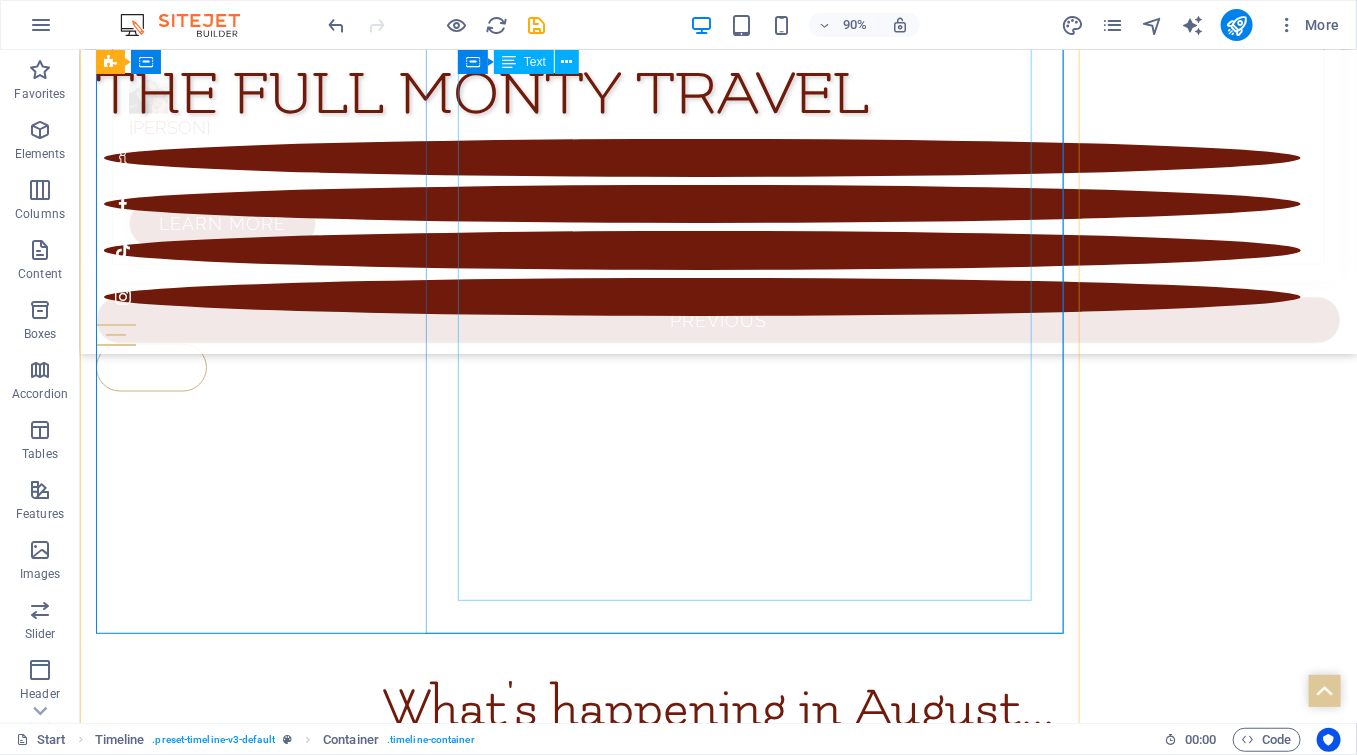 scroll, scrollTop: 9897, scrollLeft: 0, axis: vertical 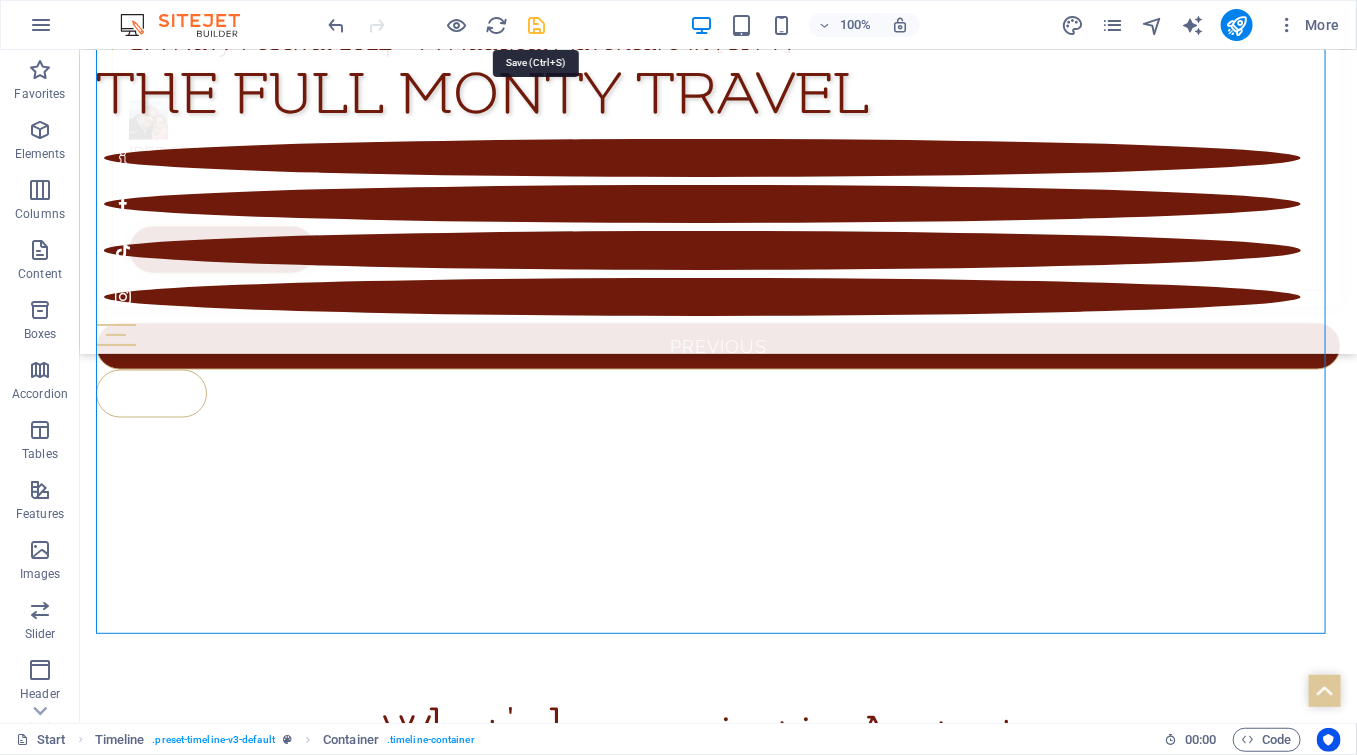click at bounding box center (537, 25) 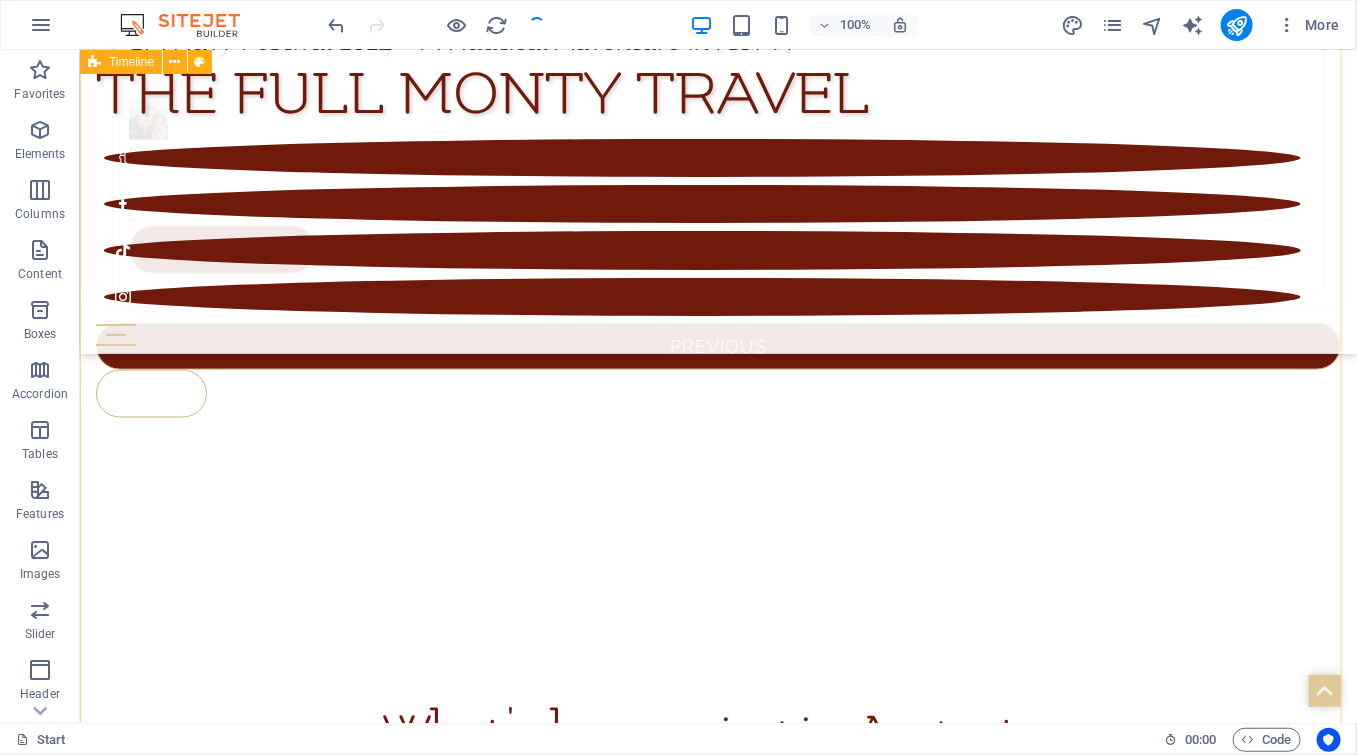 scroll, scrollTop: 10231, scrollLeft: 0, axis: vertical 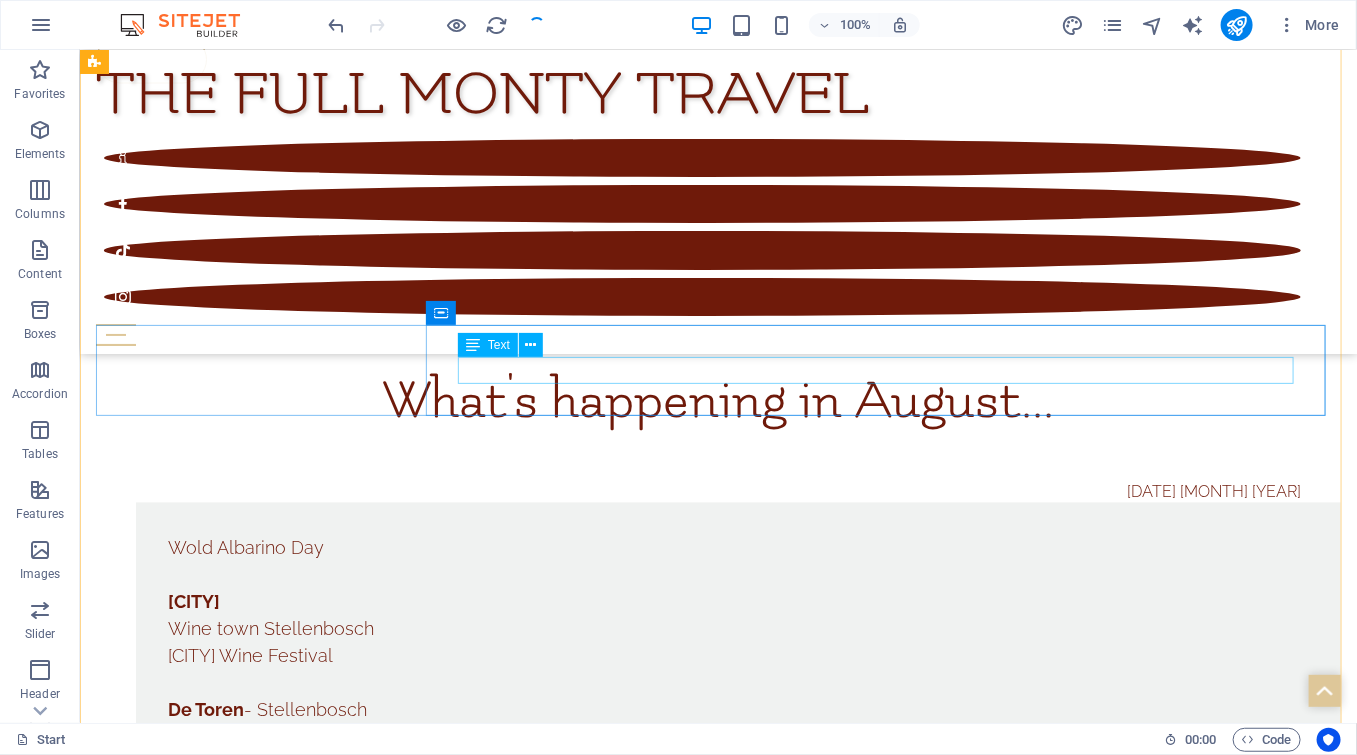 click at bounding box center [737, 5588] 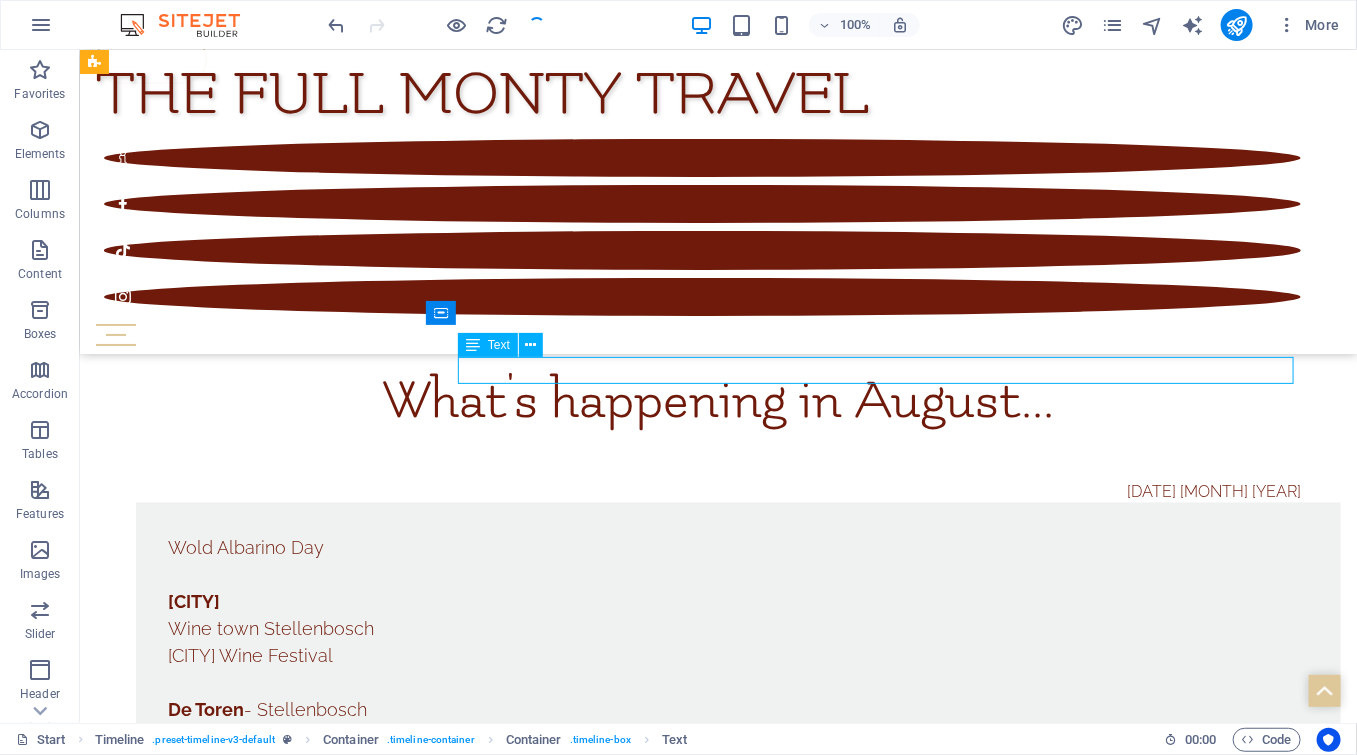 click at bounding box center [737, 5588] 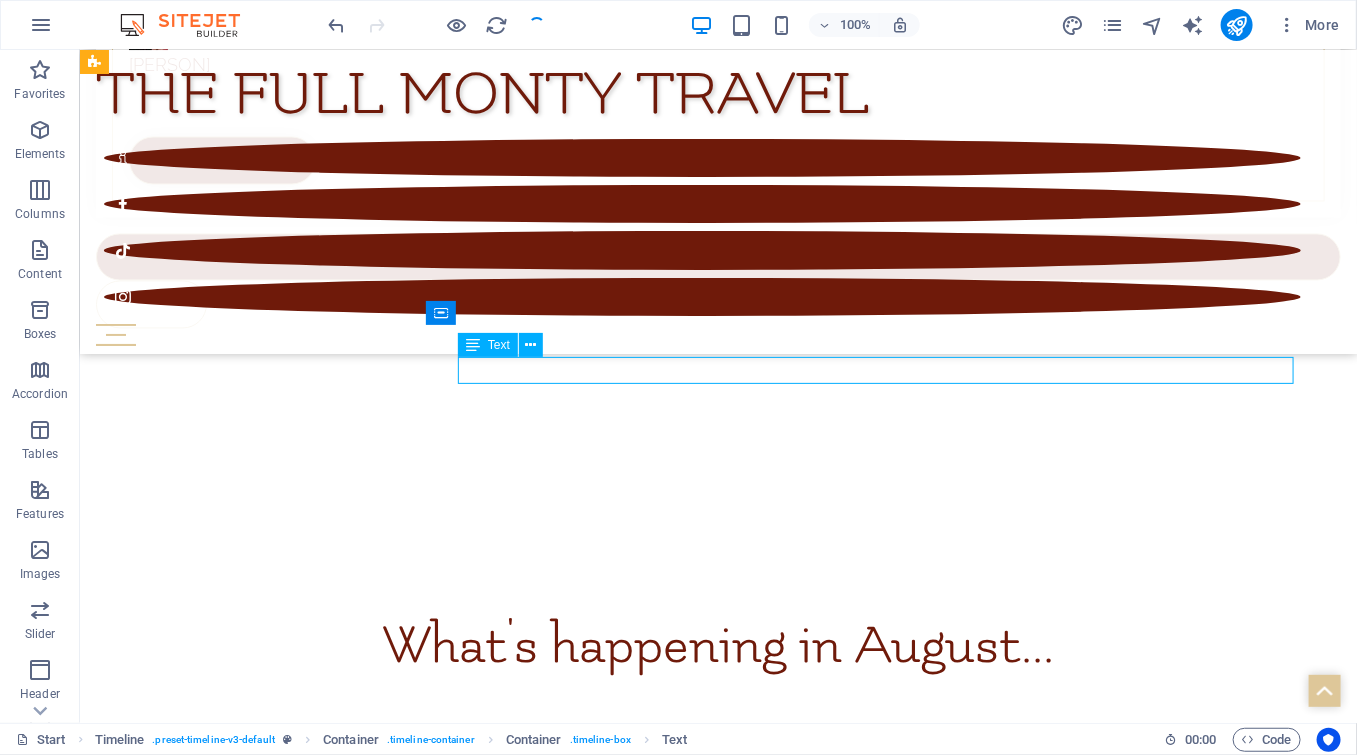 scroll, scrollTop: 10257, scrollLeft: 0, axis: vertical 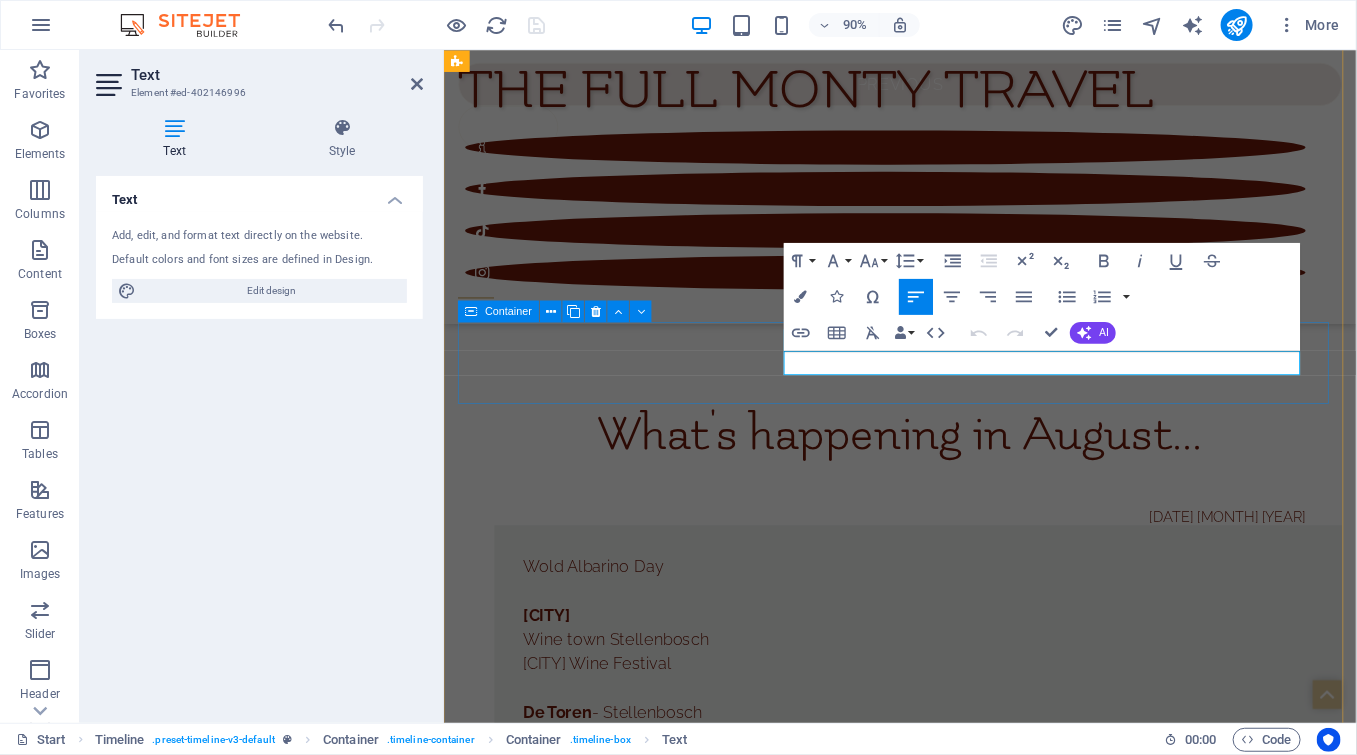 type 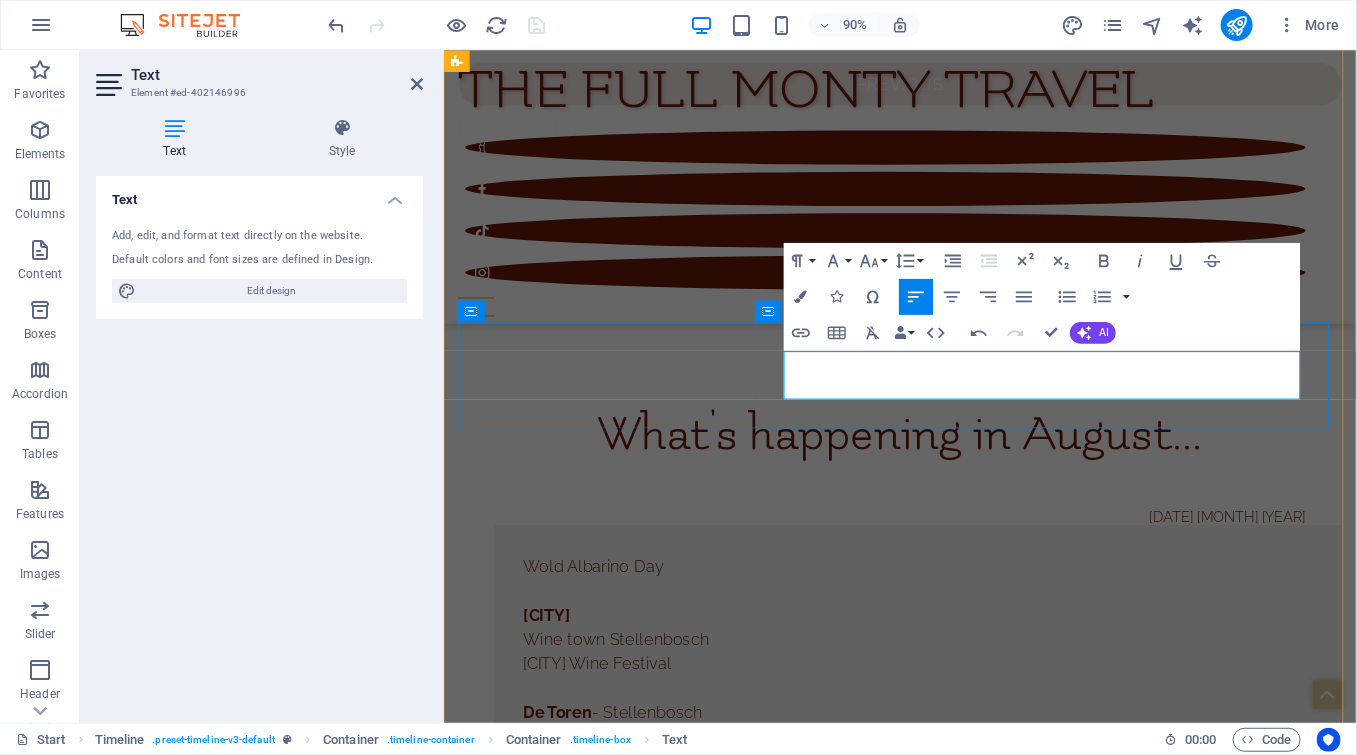 click on "Deilheim - [CITY]" at bounding box center (970, 5665) 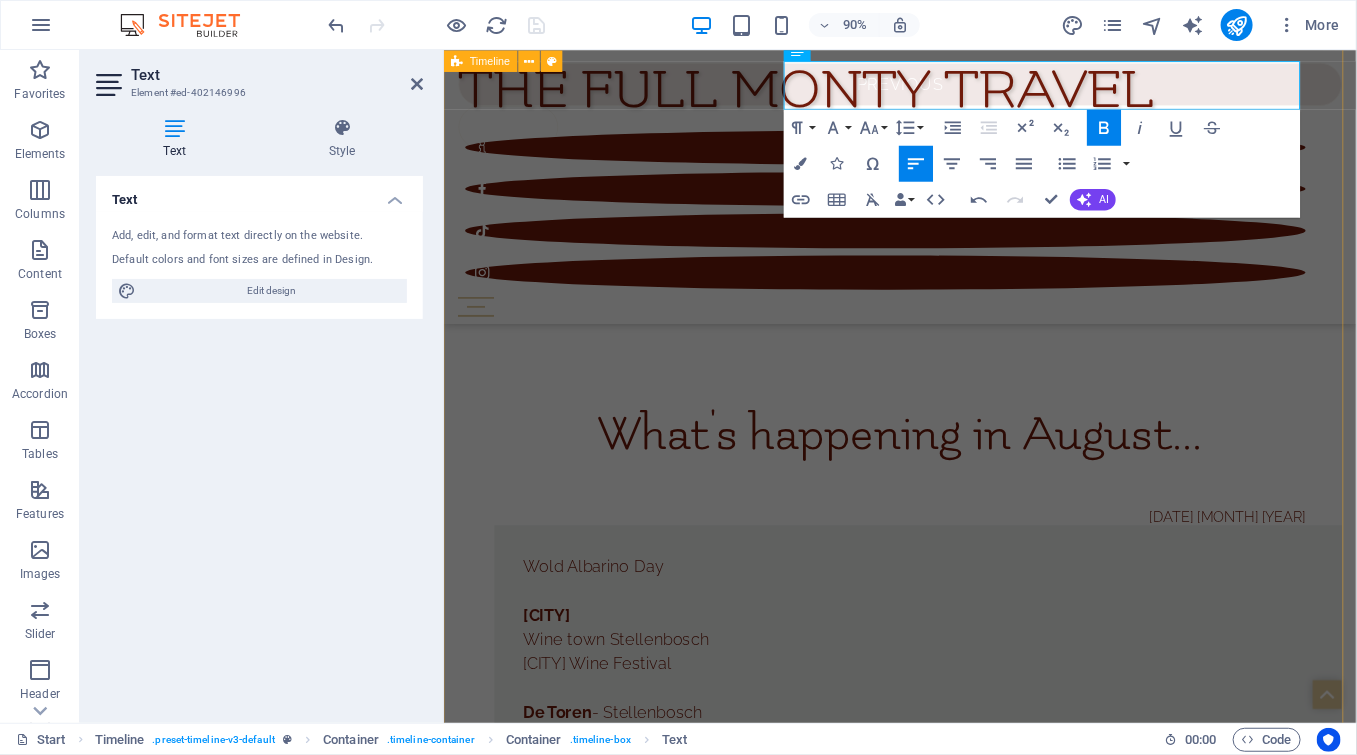 scroll, scrollTop: 10590, scrollLeft: 0, axis: vertical 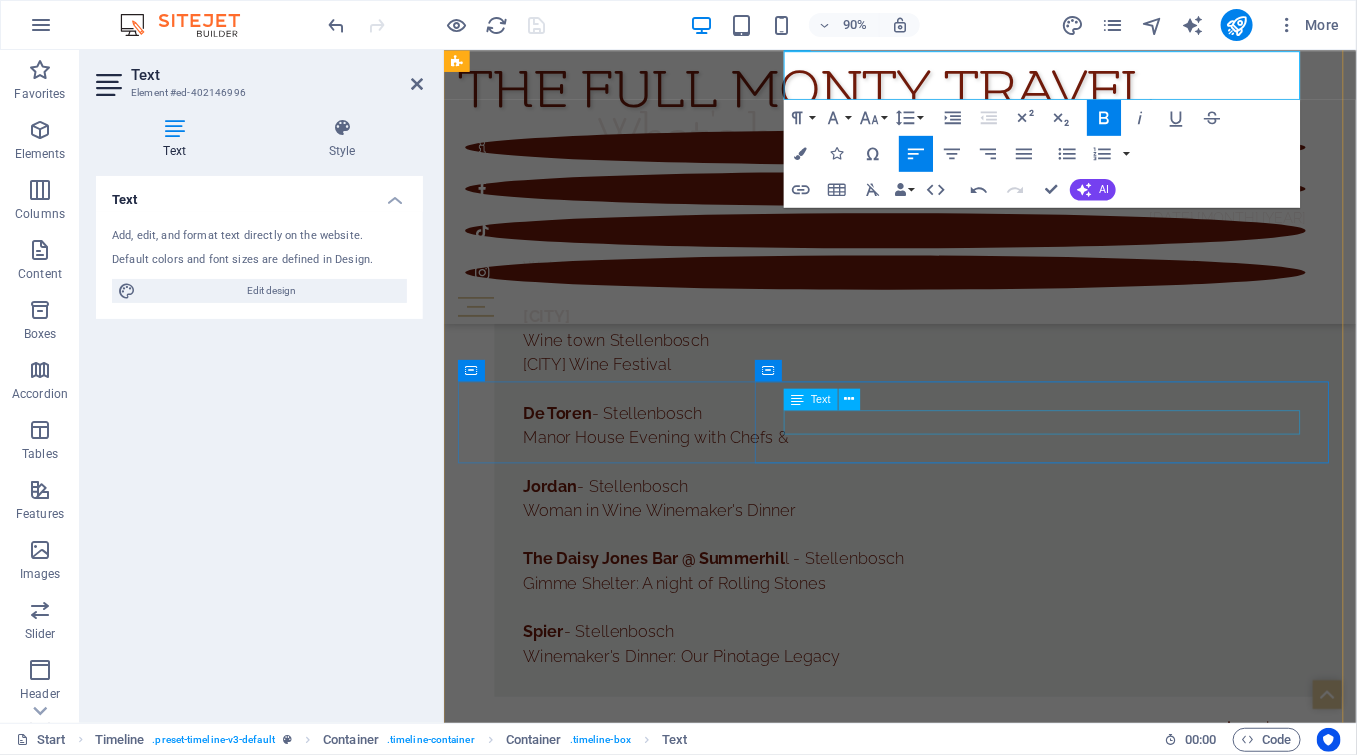 click at bounding box center (970, 5789) 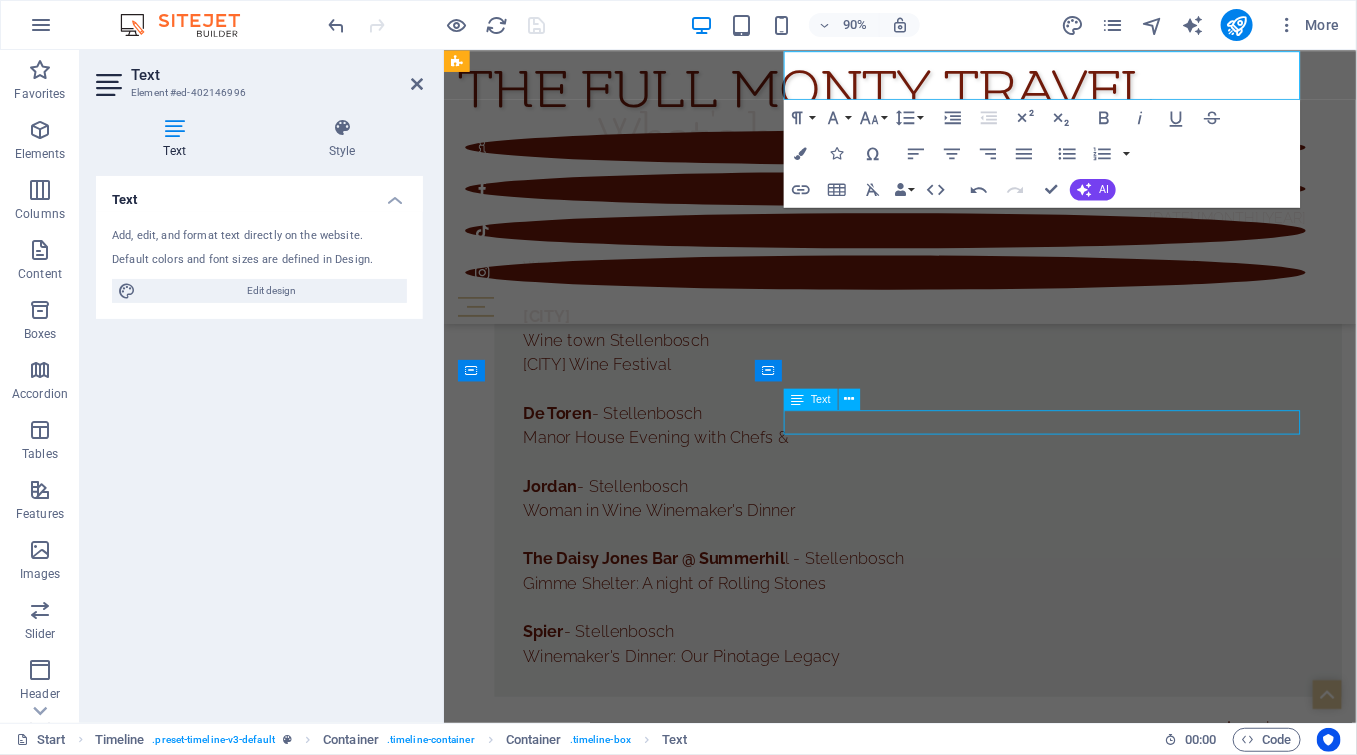 click at bounding box center (970, 5789) 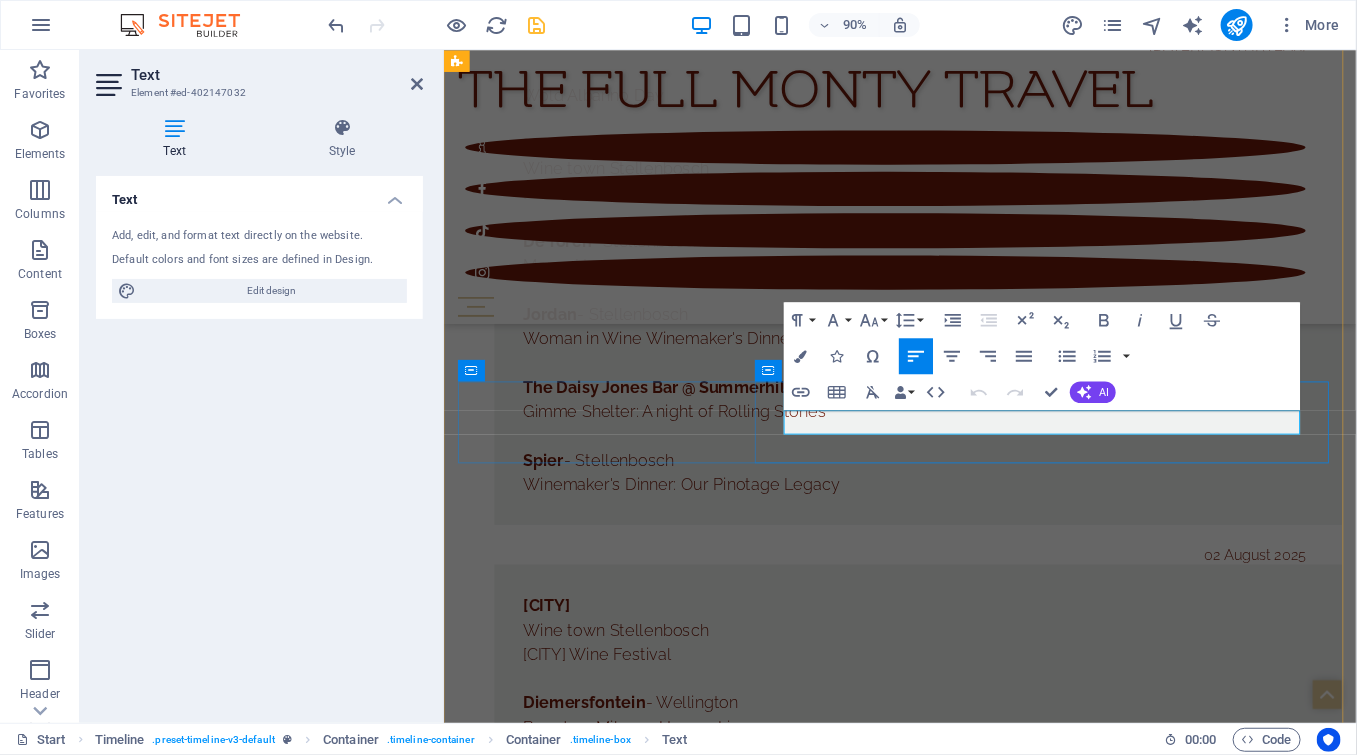 type 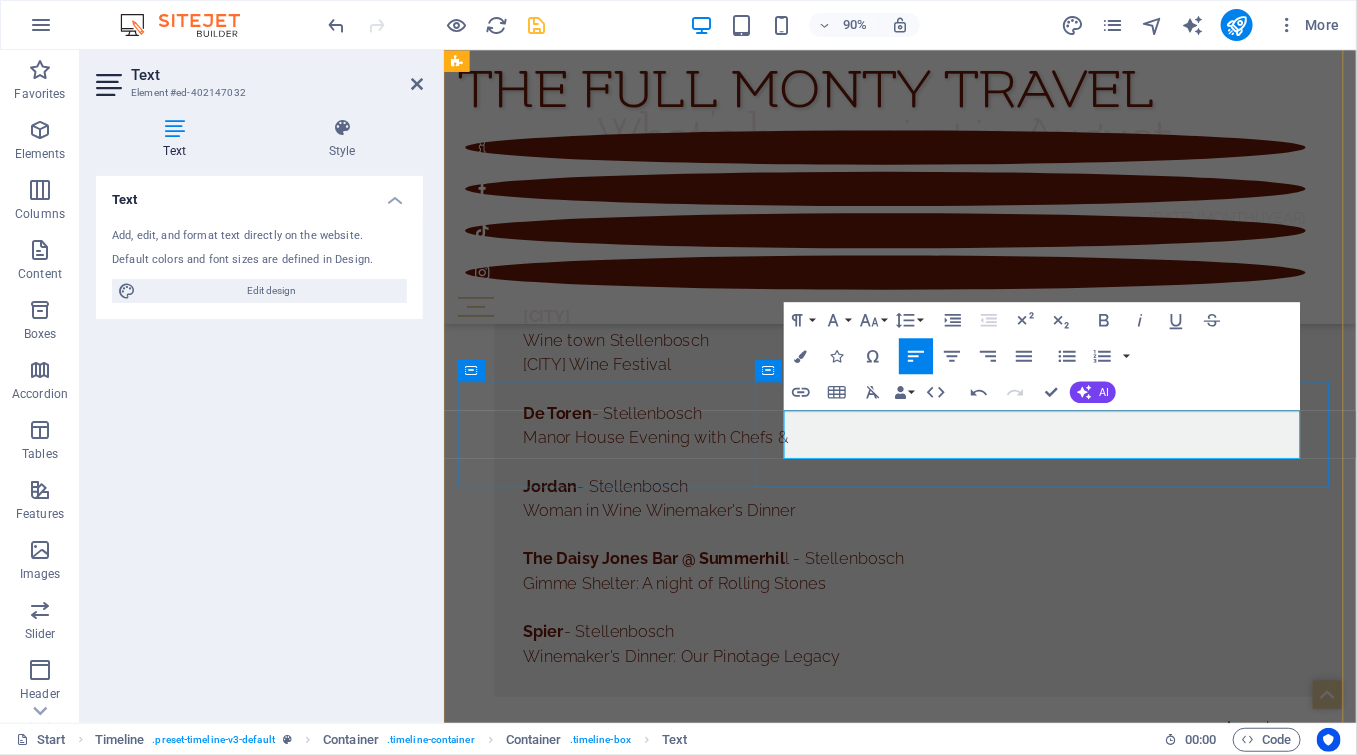 click on "Durbanville Hills - Durbanville" at bounding box center [970, 5789] 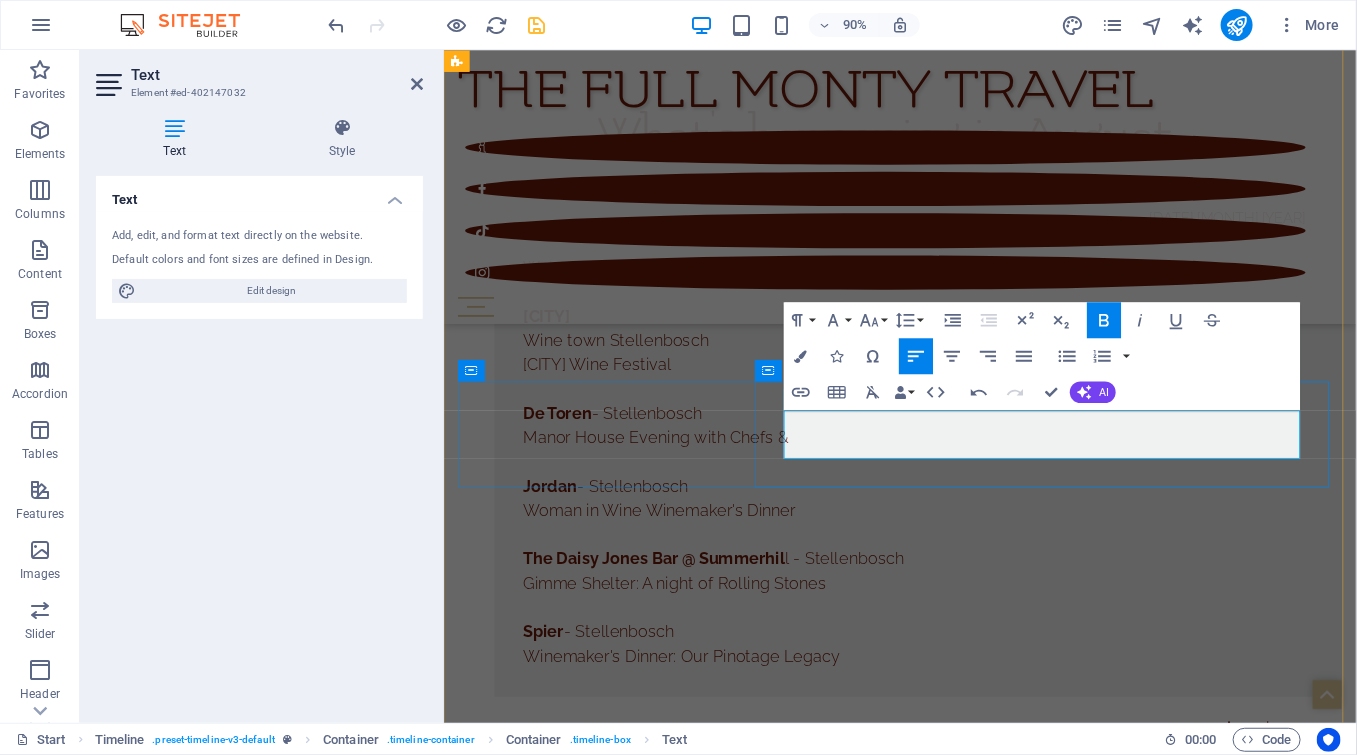 click on "Durbanville Hills - Durbanville" at bounding box center (970, 5789) 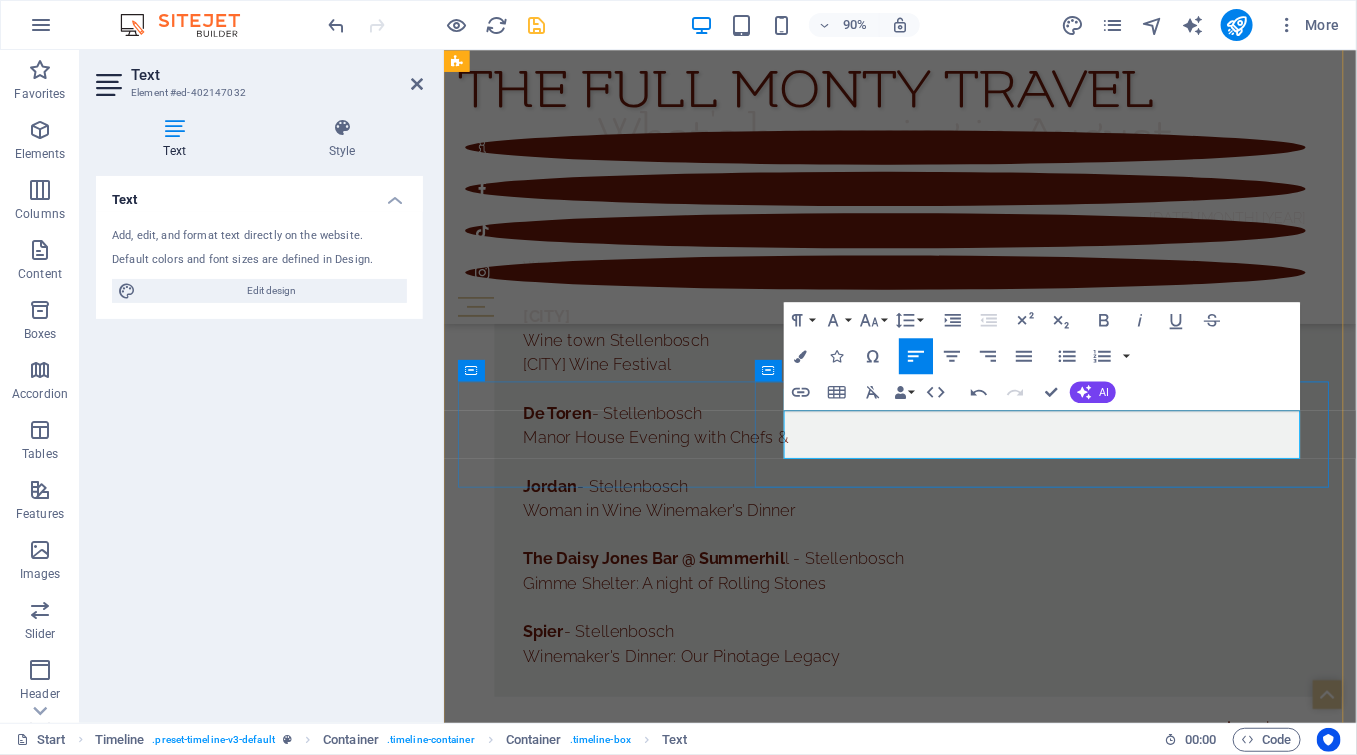 click on "Durbanville Hills - Durbanville" at bounding box center [970, 5789] 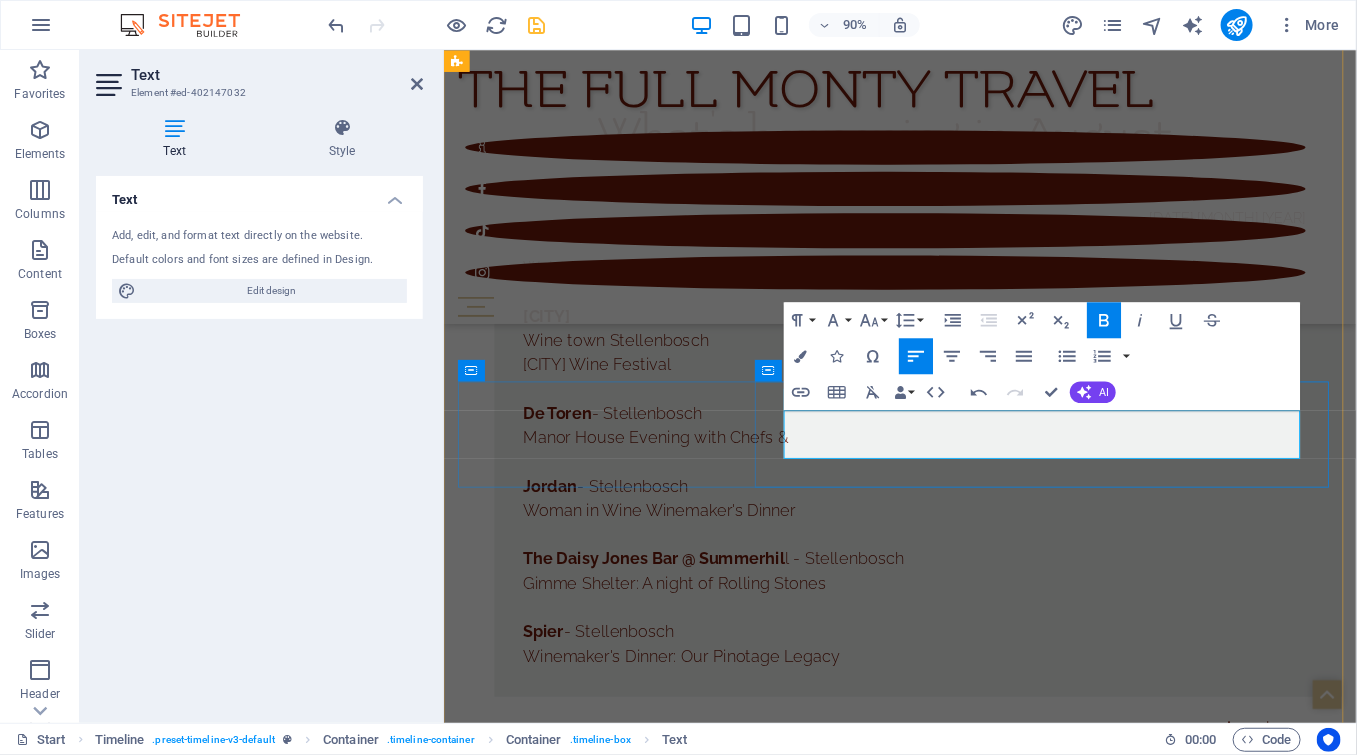 click on "7 tastes of Tangram Gala Dinner" at bounding box center (970, 5816) 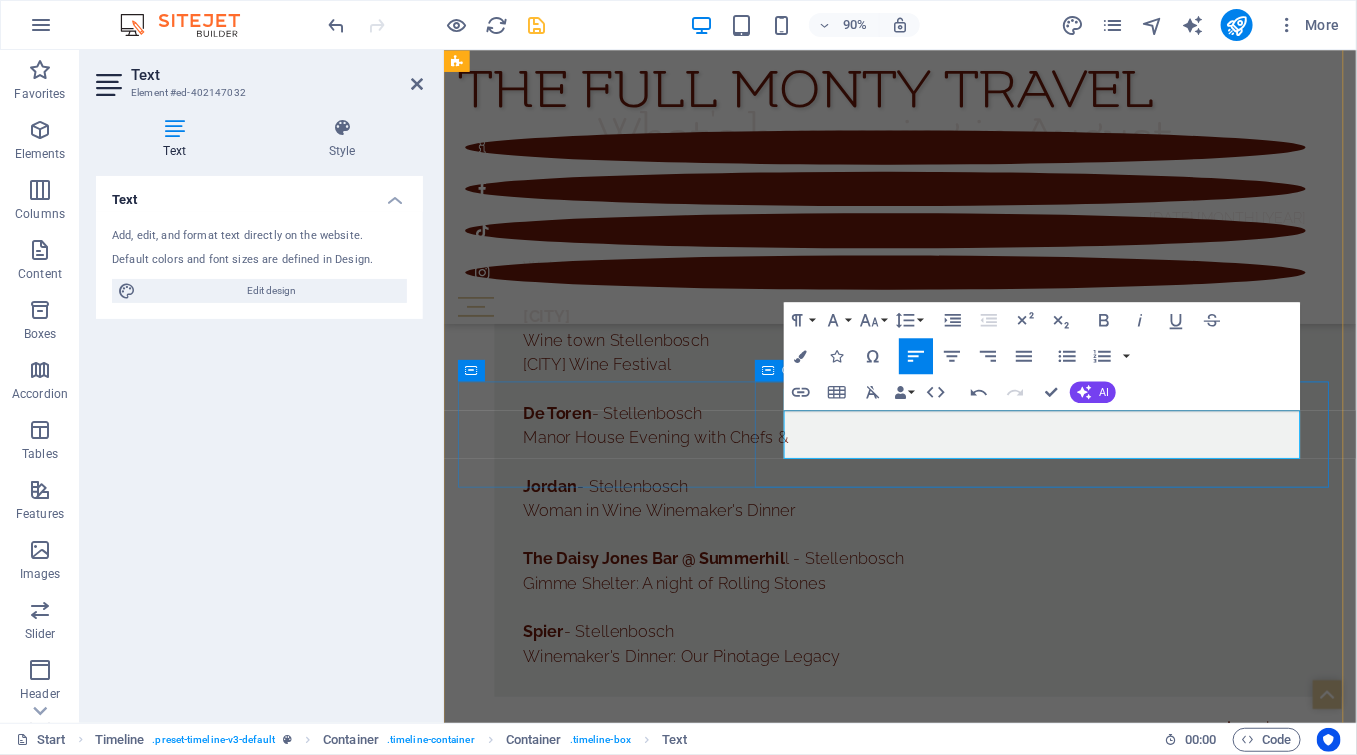 drag, startPoint x: 1099, startPoint y: 494, endPoint x: 818, endPoint y: 463, distance: 282.7048 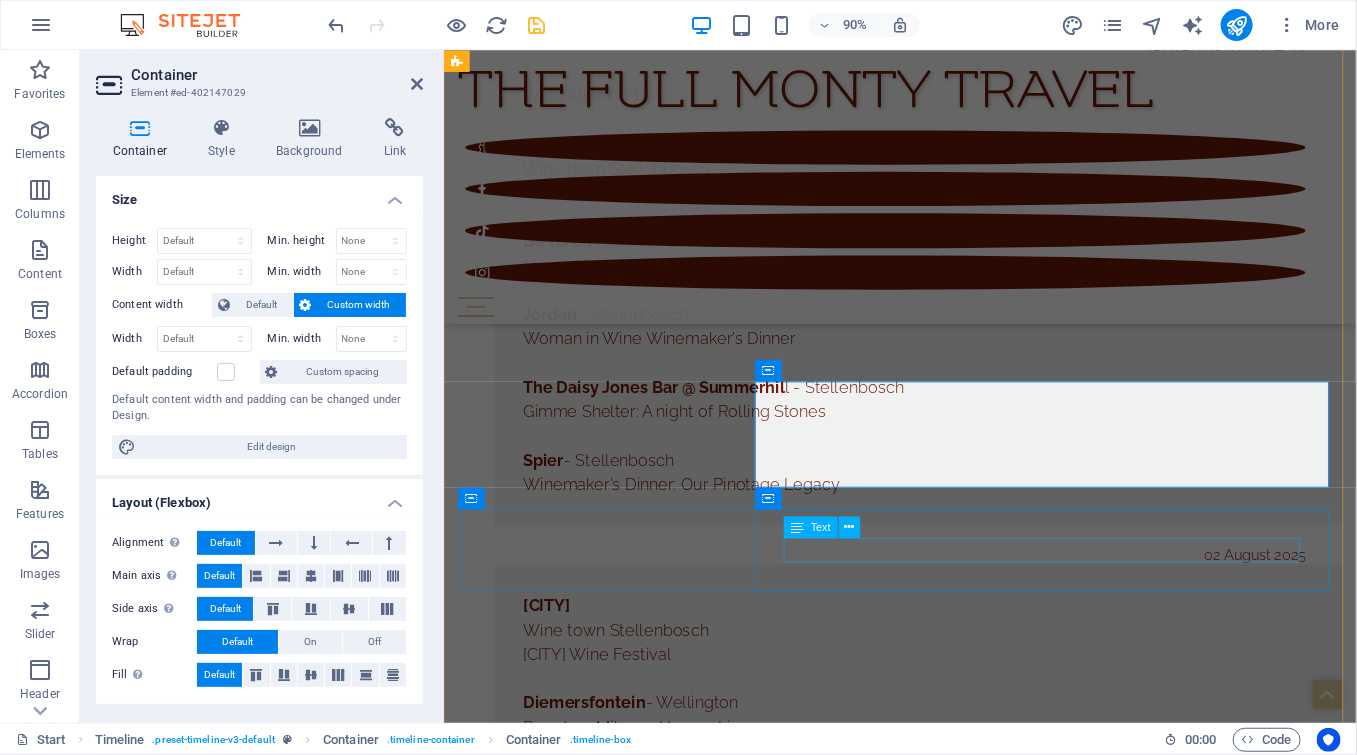 click at bounding box center (970, 5759) 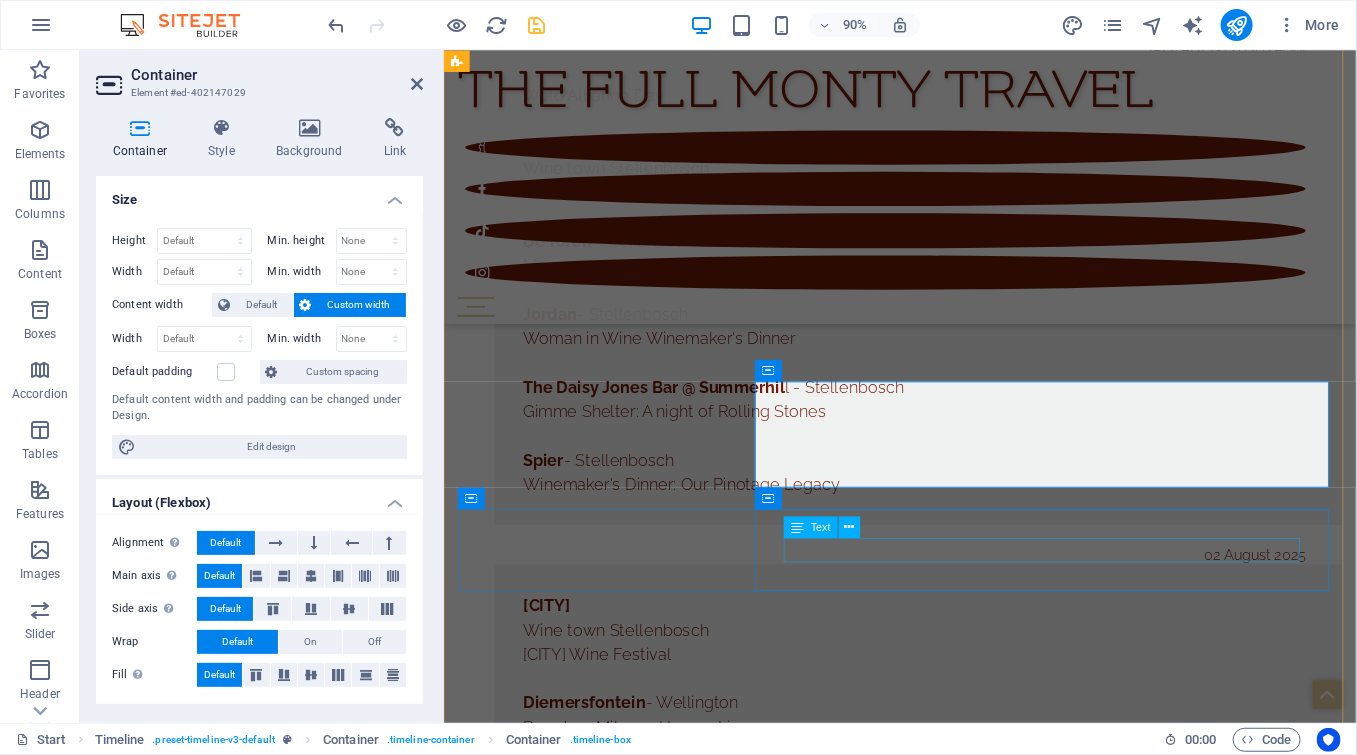 click at bounding box center [970, 5759] 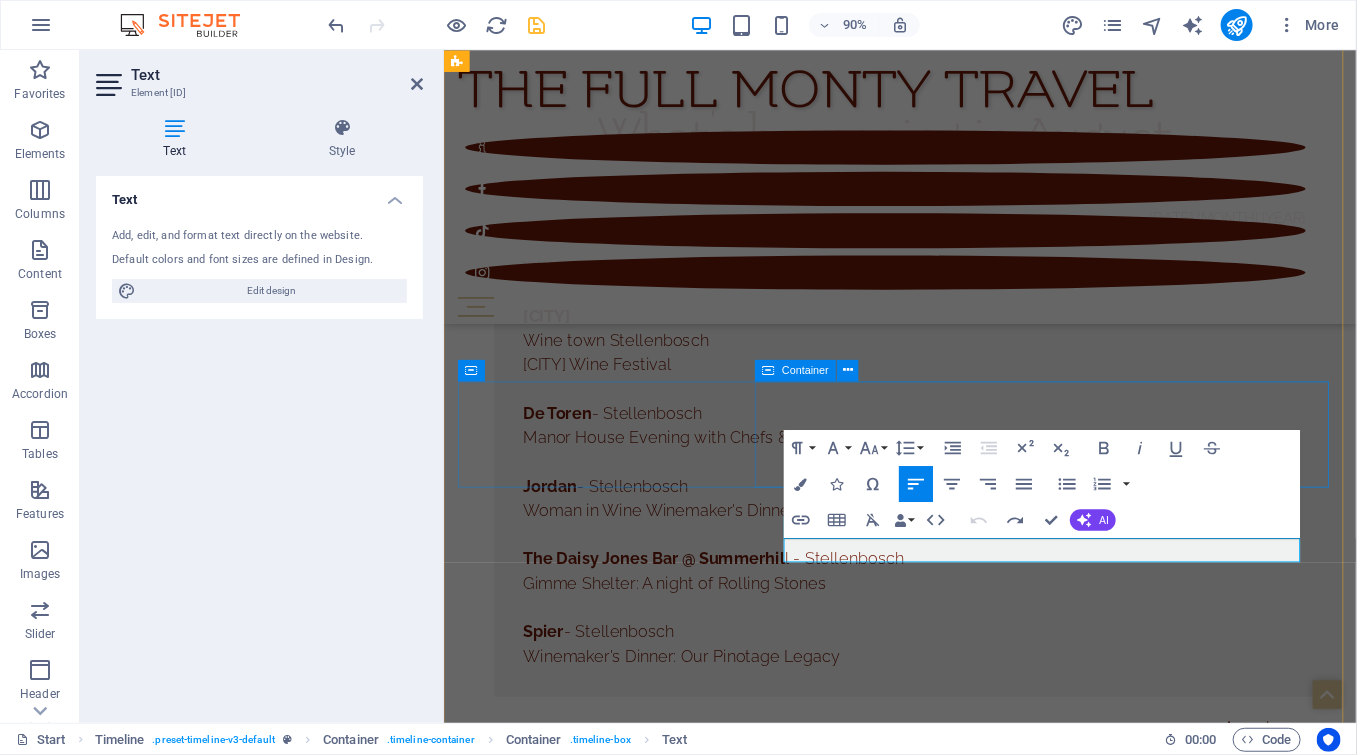 click on "[CITY] Hills - [CITY] 7 tastes of Tangram Gala Dinner" at bounding box center [970, 5803] 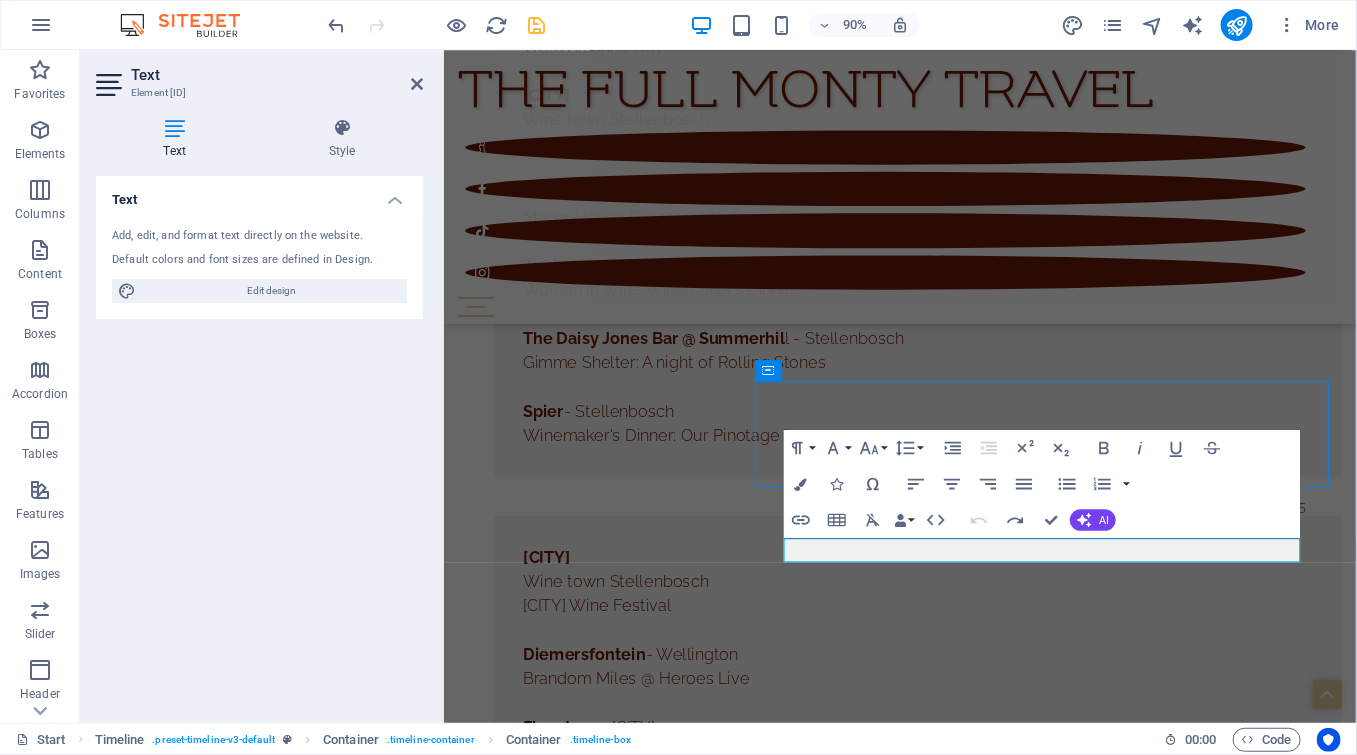scroll, scrollTop: 10537, scrollLeft: 0, axis: vertical 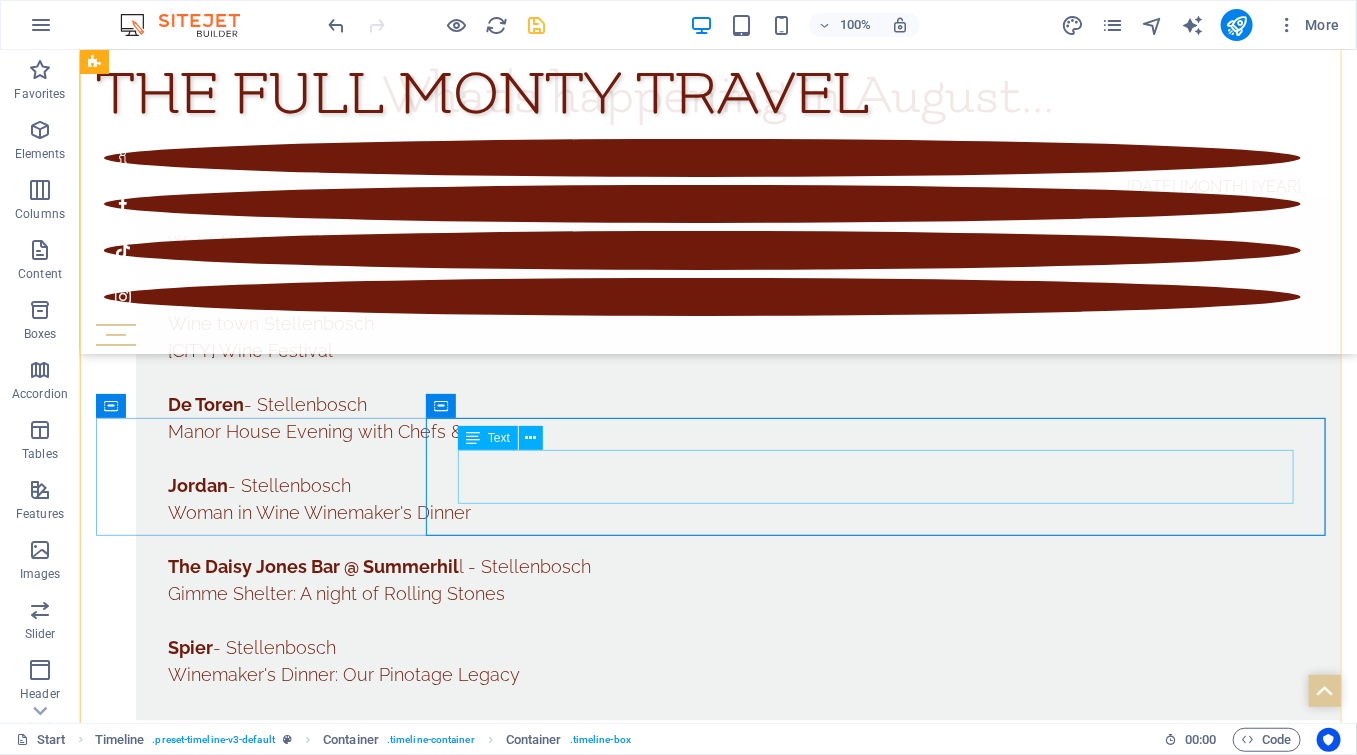 click on "[CITY] Hills - [CITY] 7 tastes of Tangram Gala Dinner" at bounding box center [737, 5753] 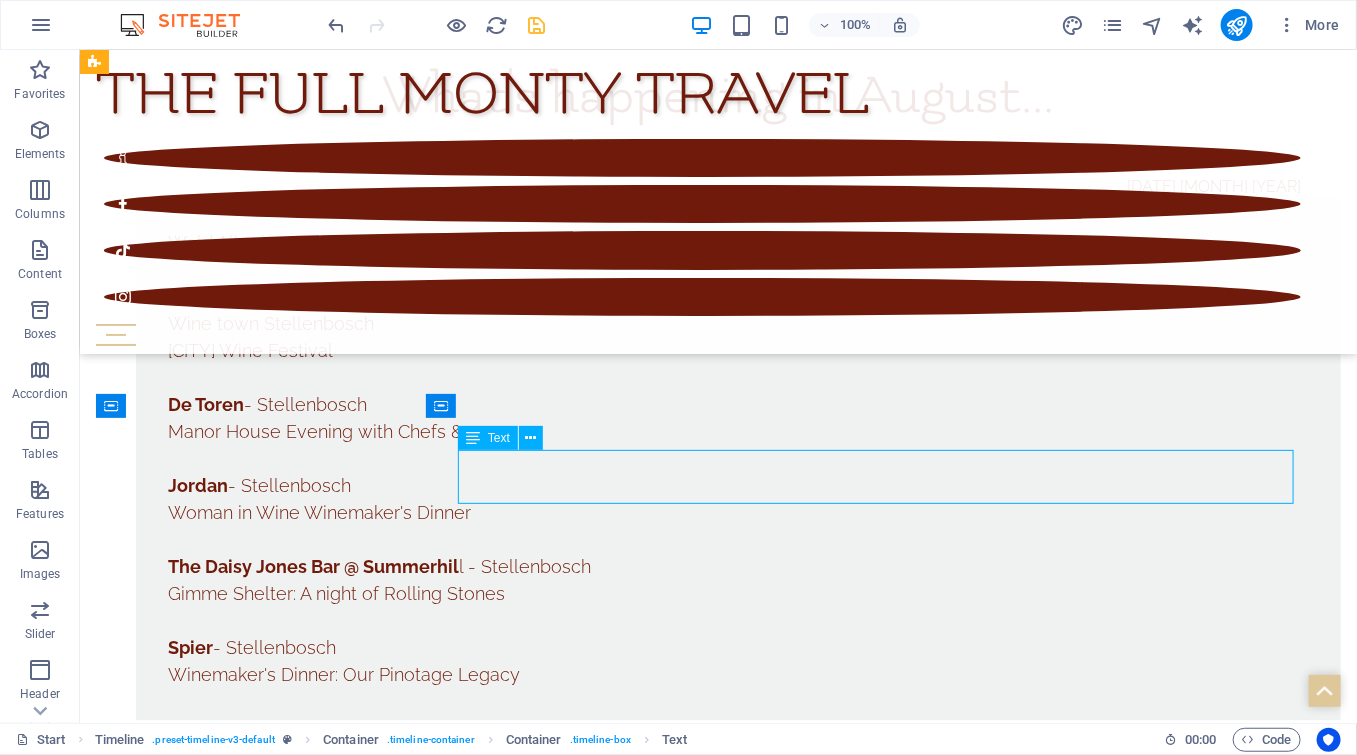 click on "[CITY] Hills - [CITY] 7 tastes of Tangram Gala Dinner" at bounding box center [737, 5753] 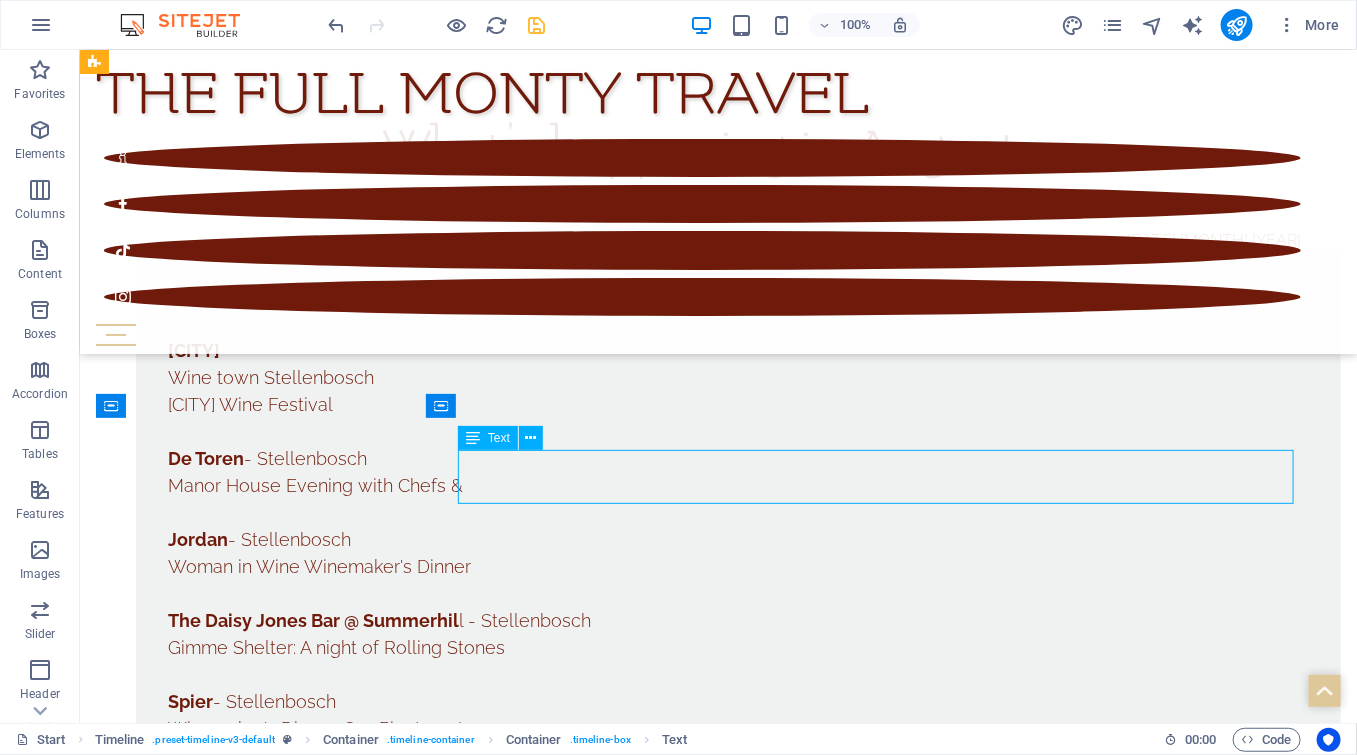 scroll, scrollTop: 10590, scrollLeft: 0, axis: vertical 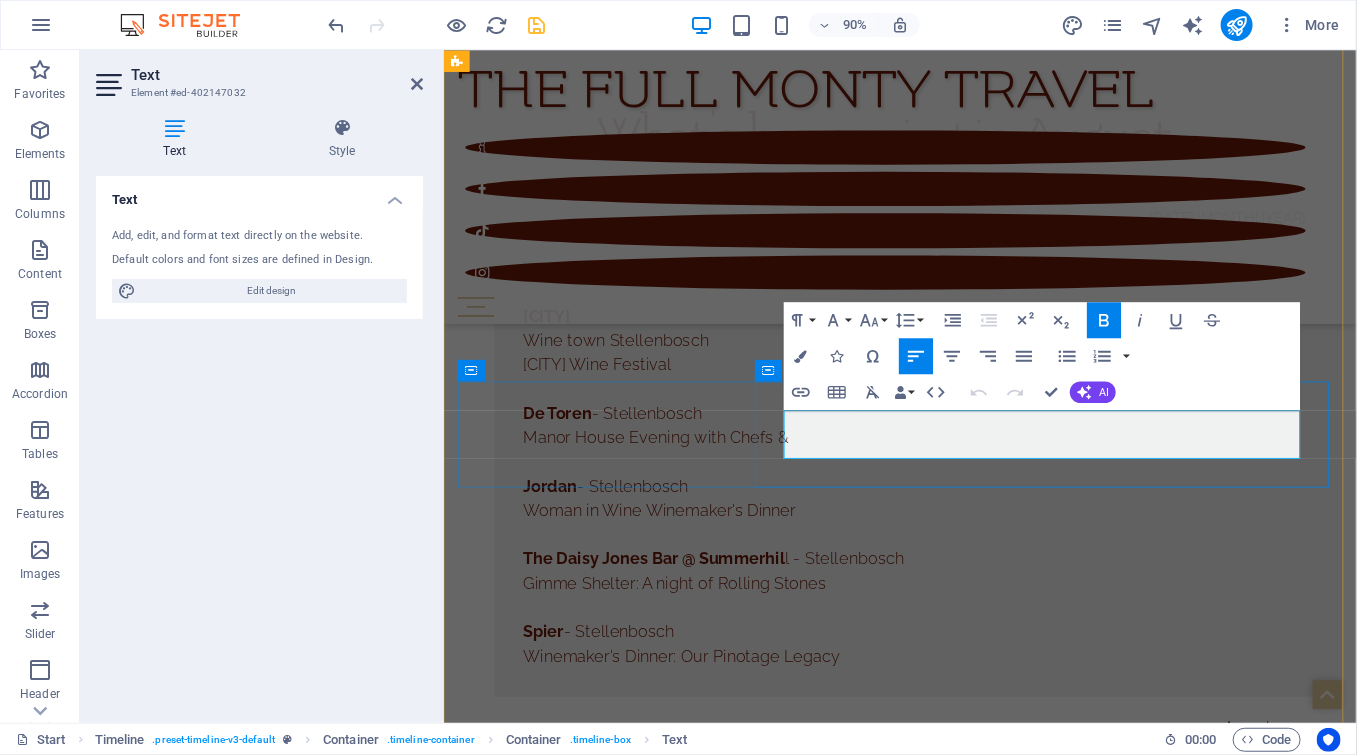 copy on "[CITY] Hills - [CITY] 7 tastes of Tangram Gala Dinner" 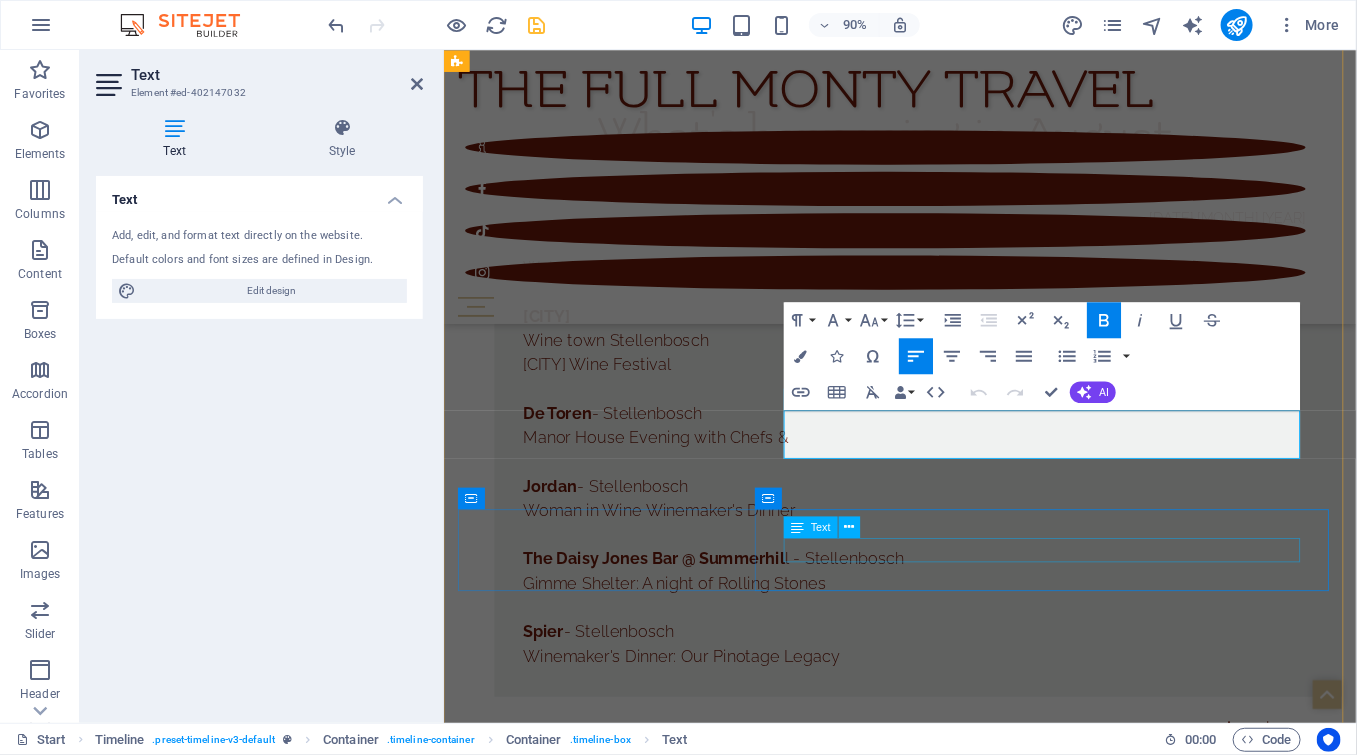 click at bounding box center (970, 5950) 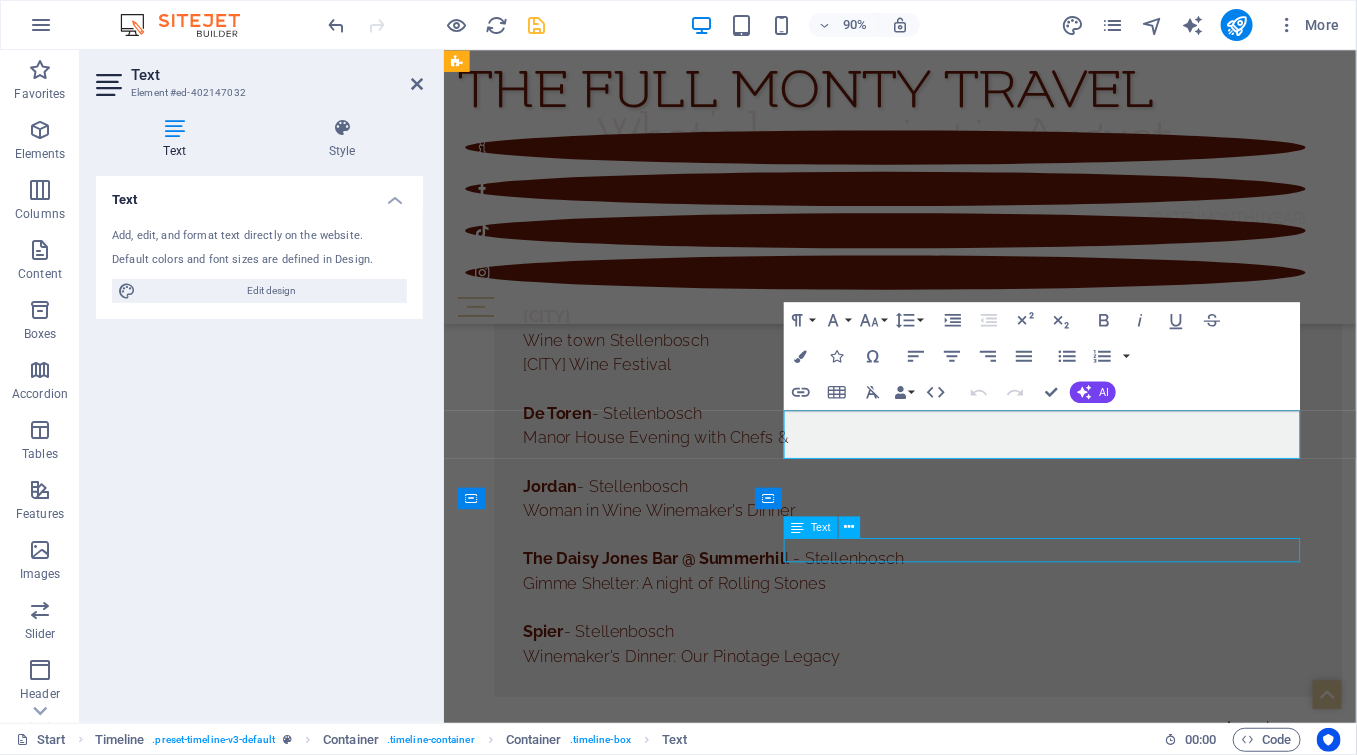 click at bounding box center [970, 5950] 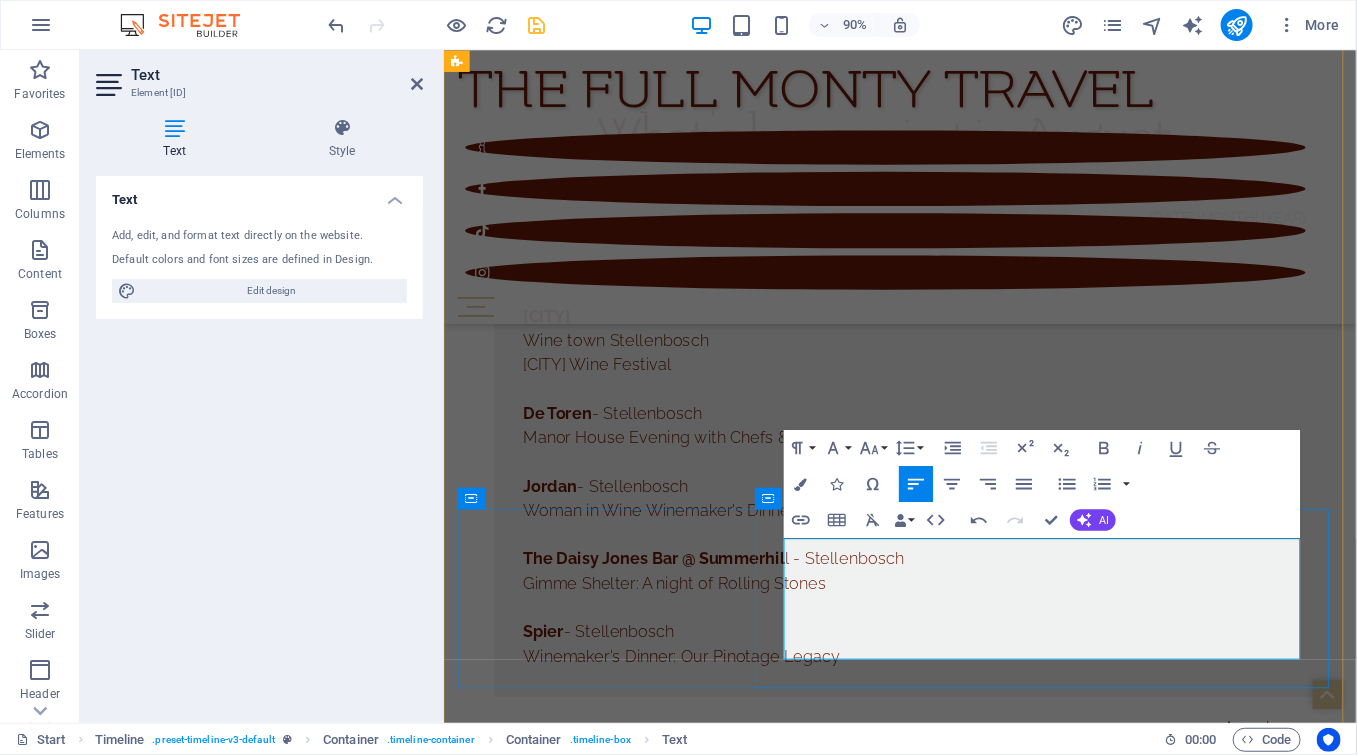 type 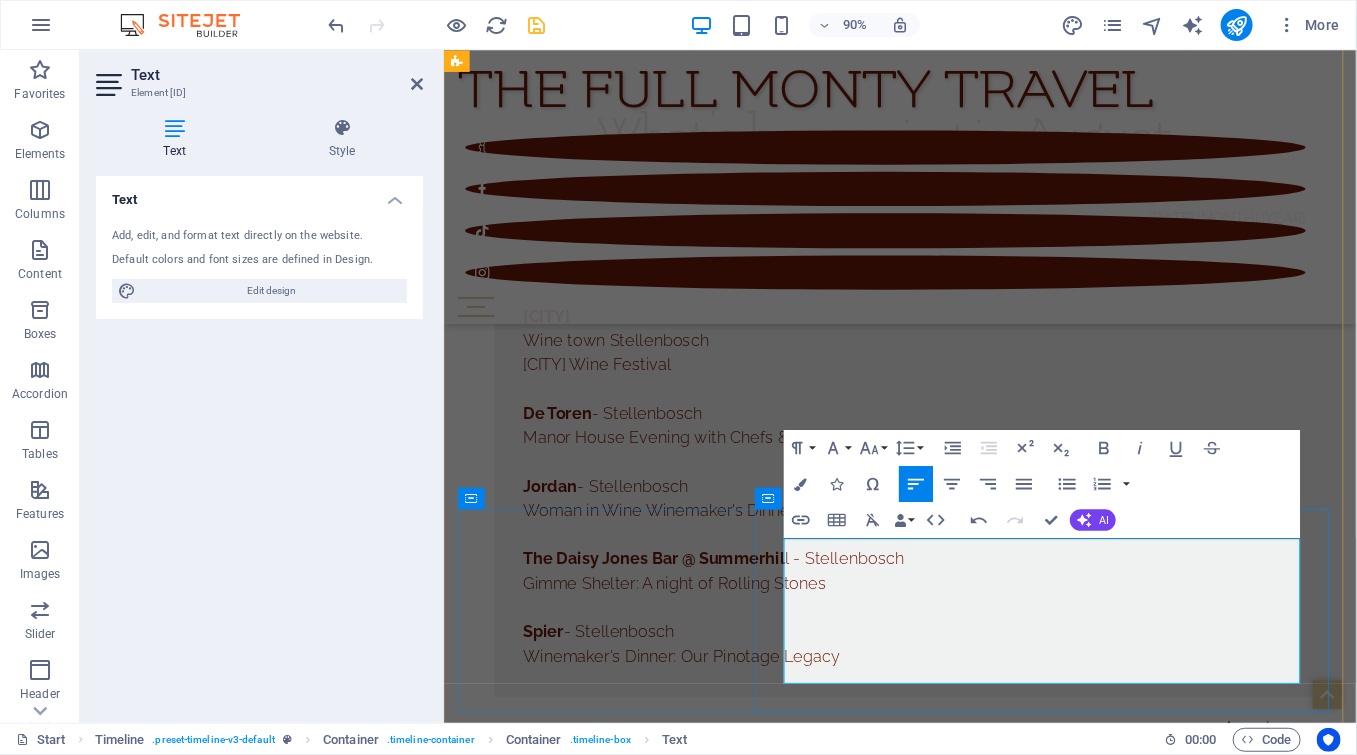click on "Idion - [CITY]" at bounding box center [970, 6031] 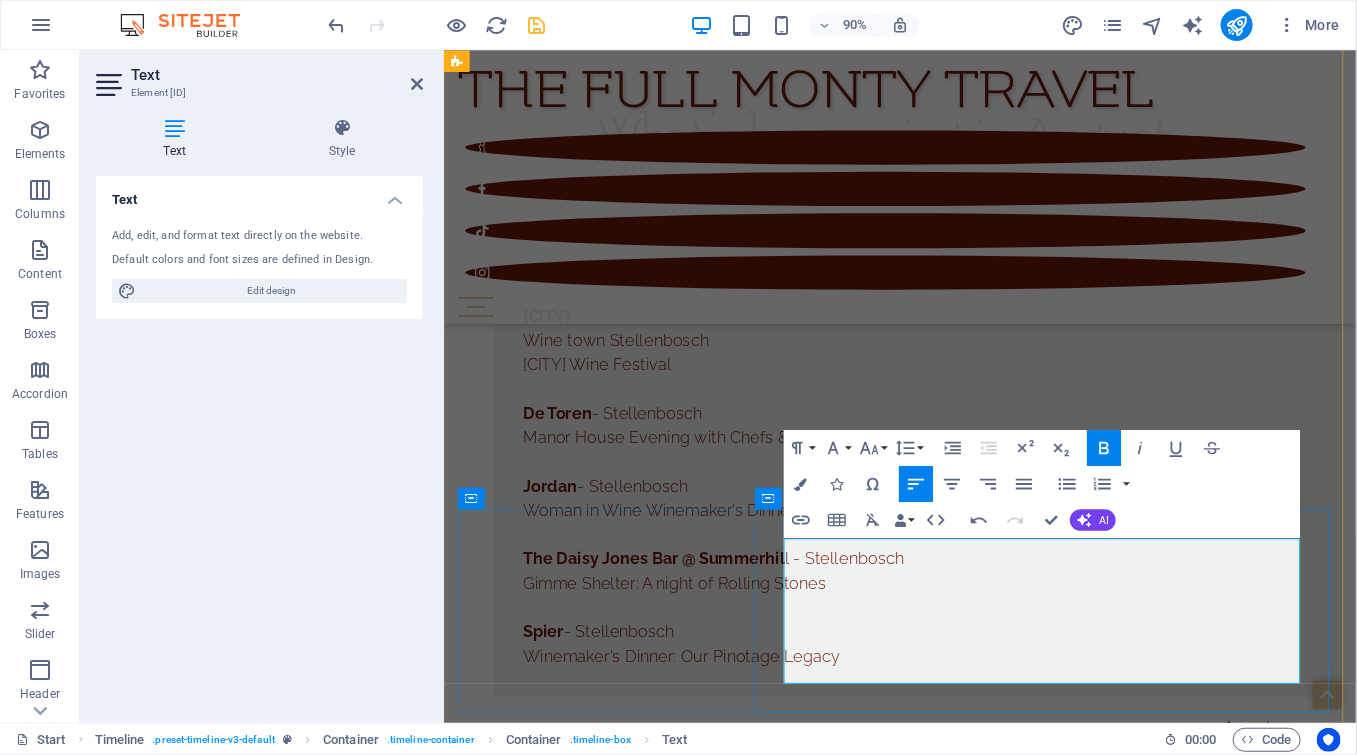 click on "Fundraising dinner in support of Cape Leopard Trust" at bounding box center (970, 6058) 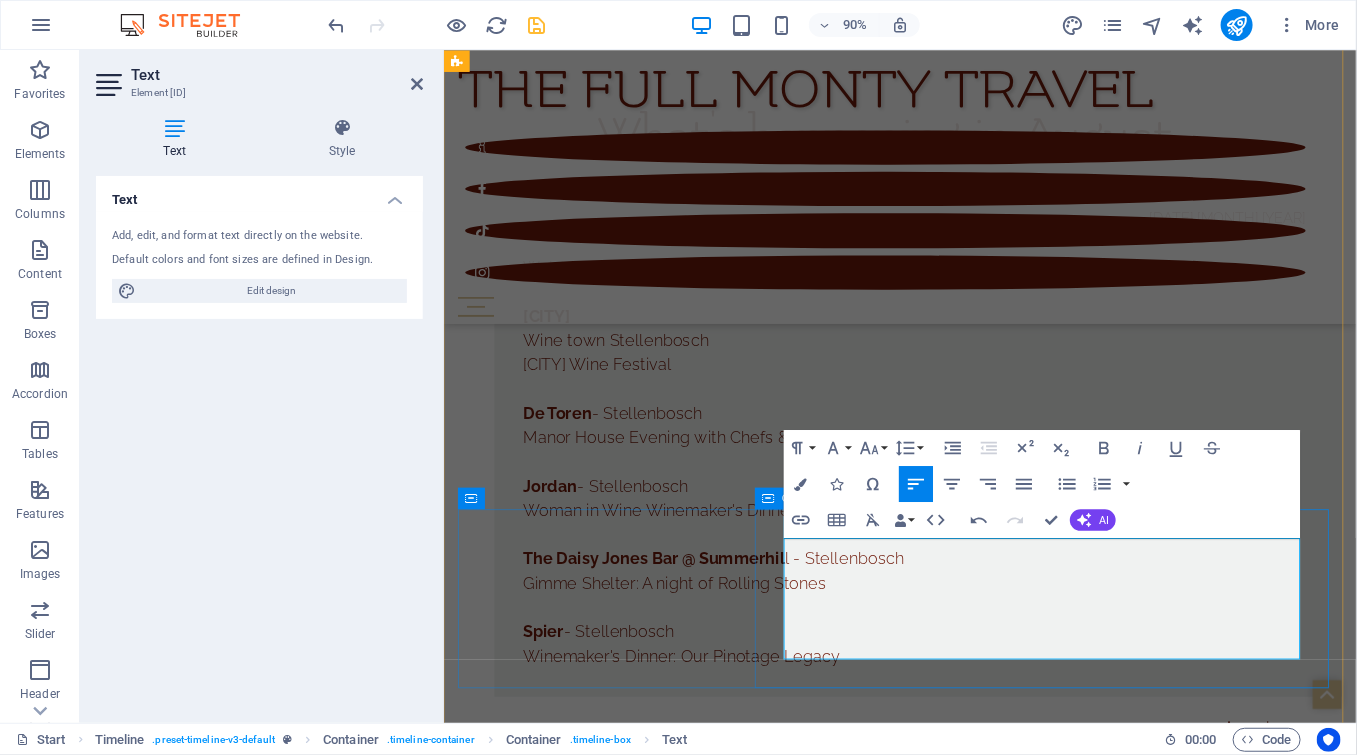 scroll, scrollTop: 10923, scrollLeft: 0, axis: vertical 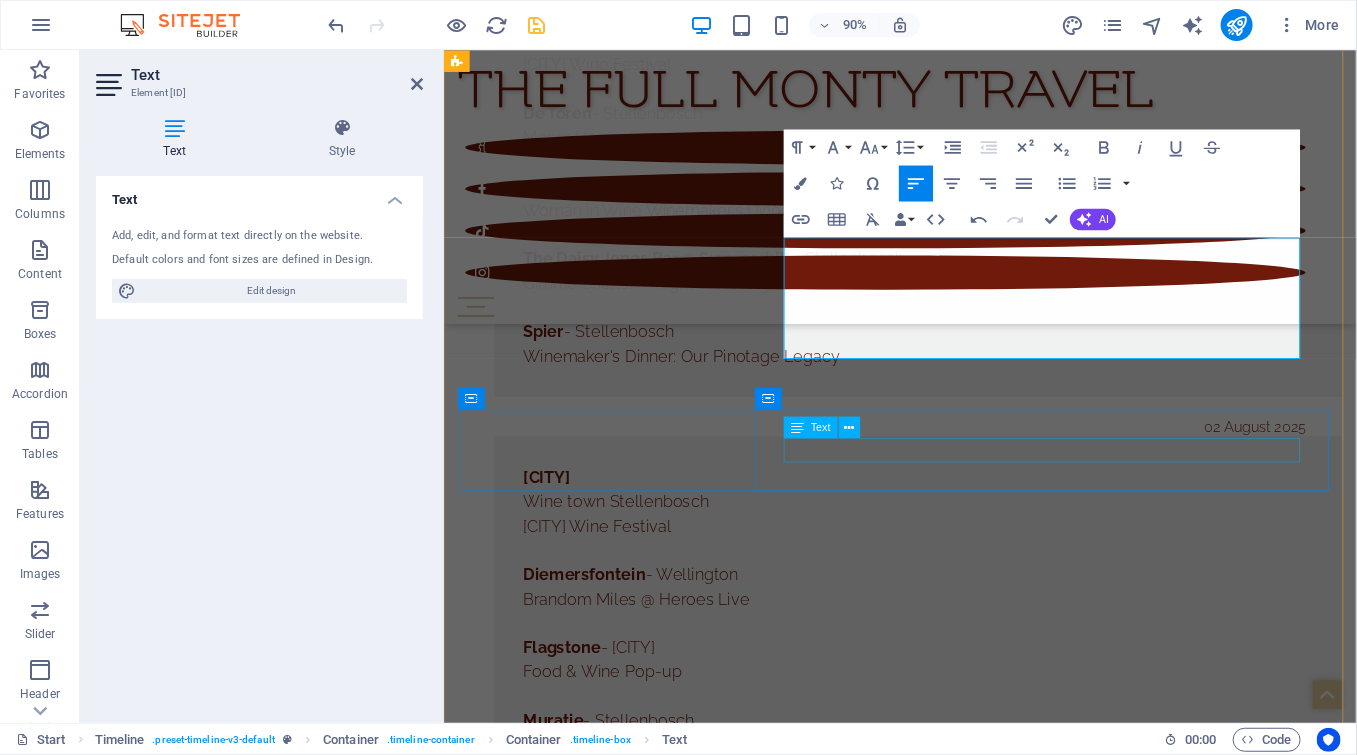 click at bounding box center (970, 5859) 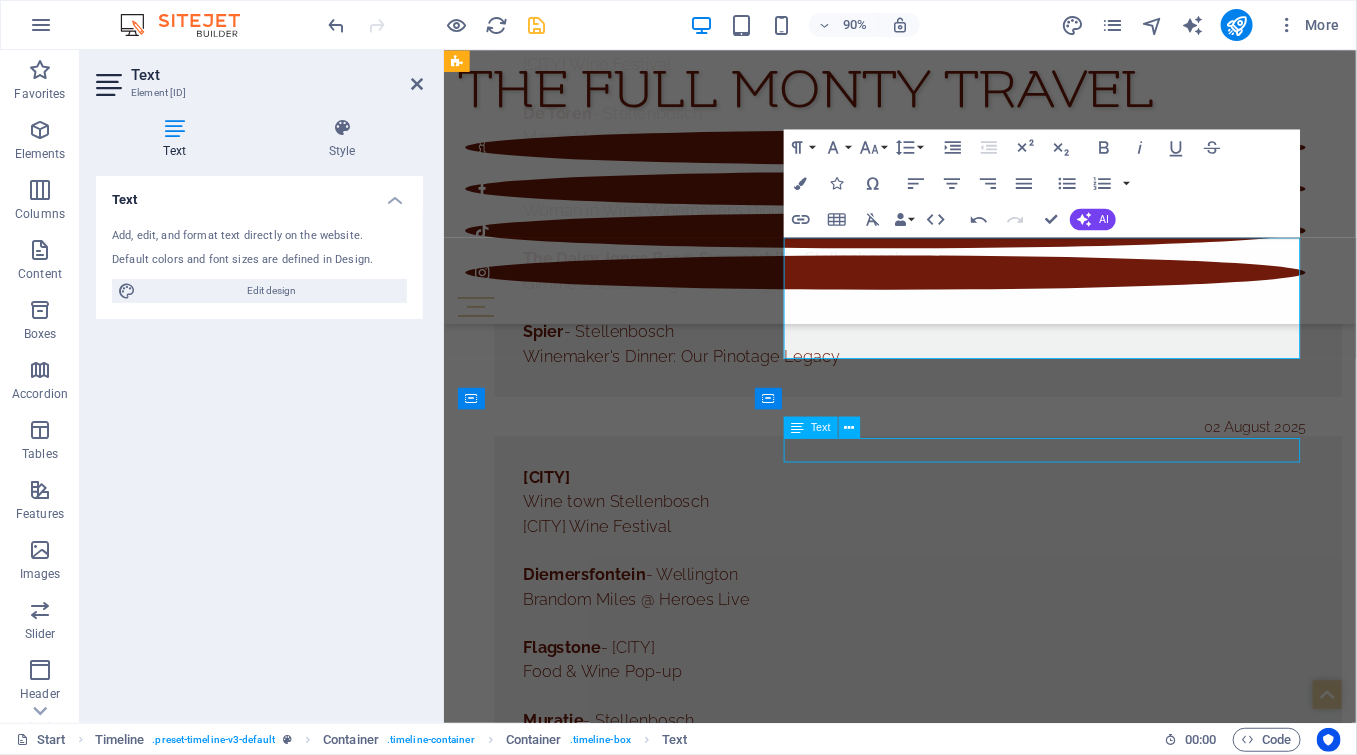 click at bounding box center (970, 5859) 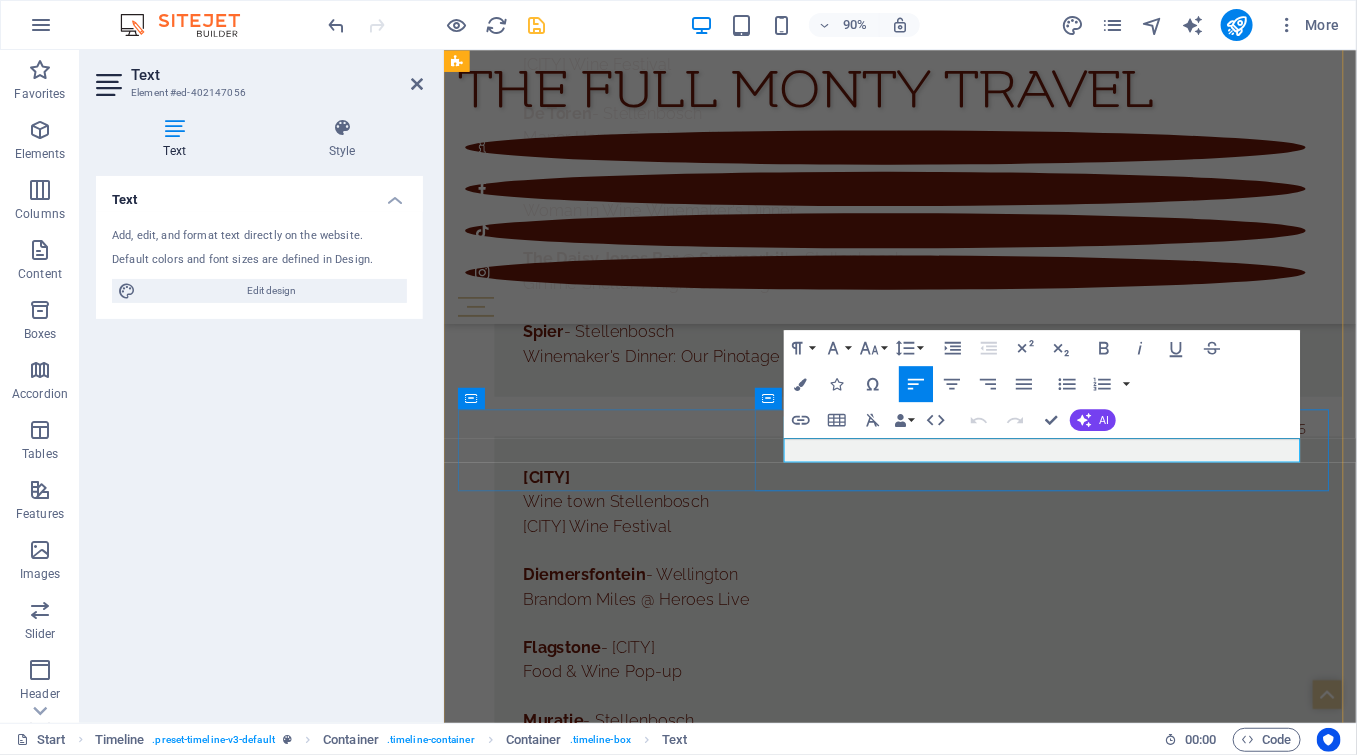 type 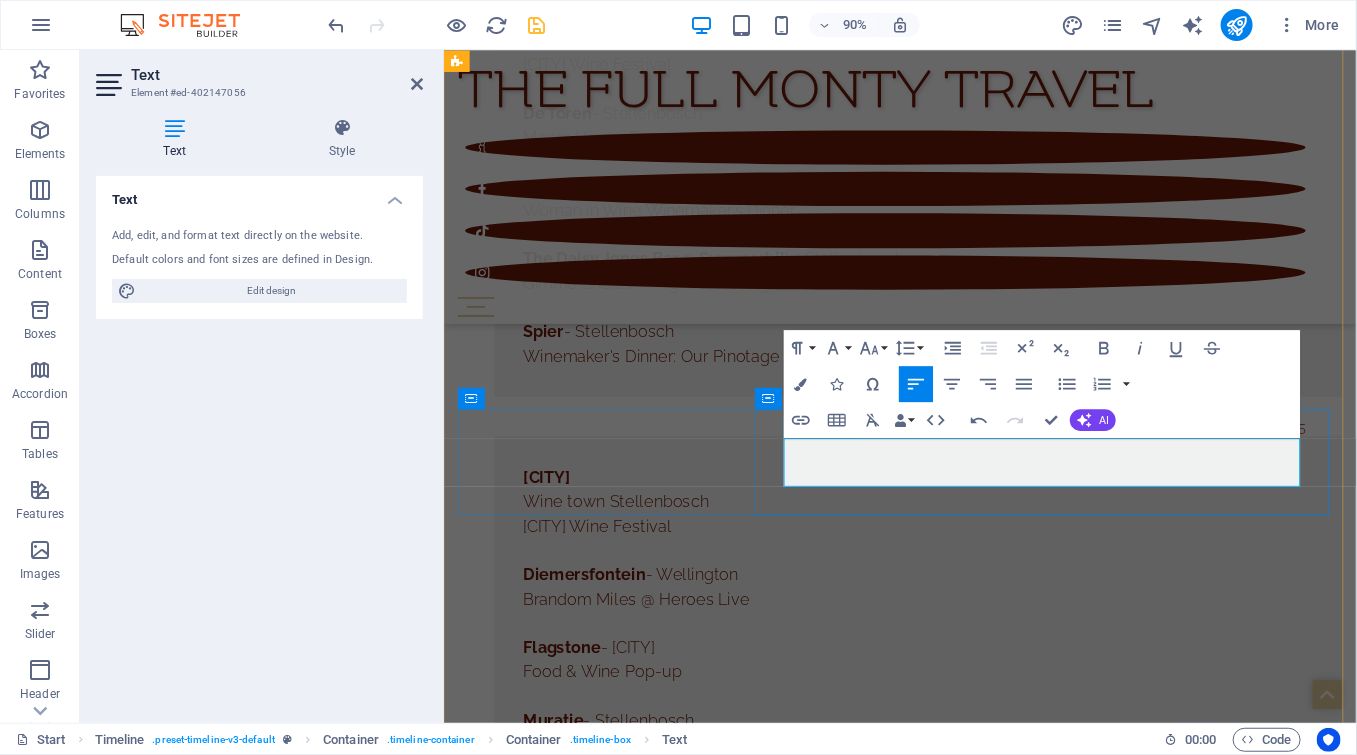 click on "Prince Albert" at bounding box center (970, 5859) 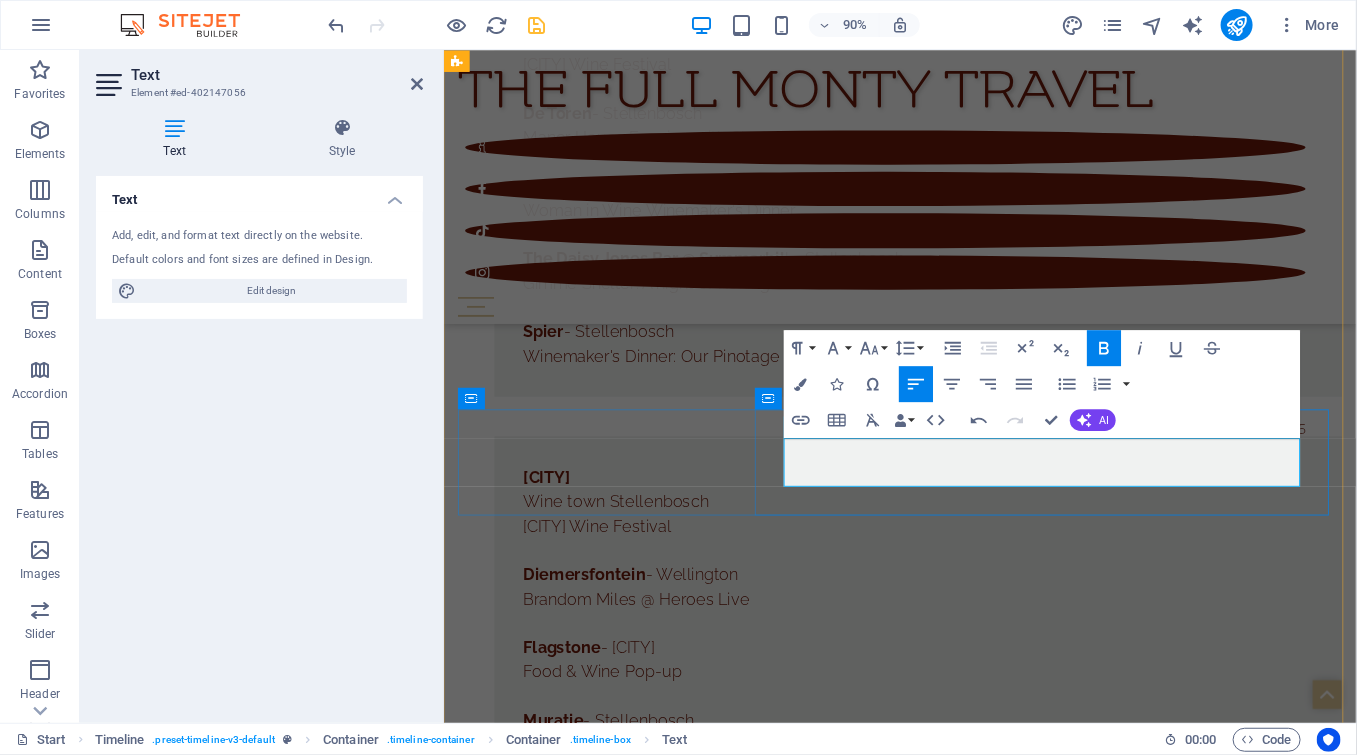 click on "Prince Albert" at bounding box center [970, 5859] 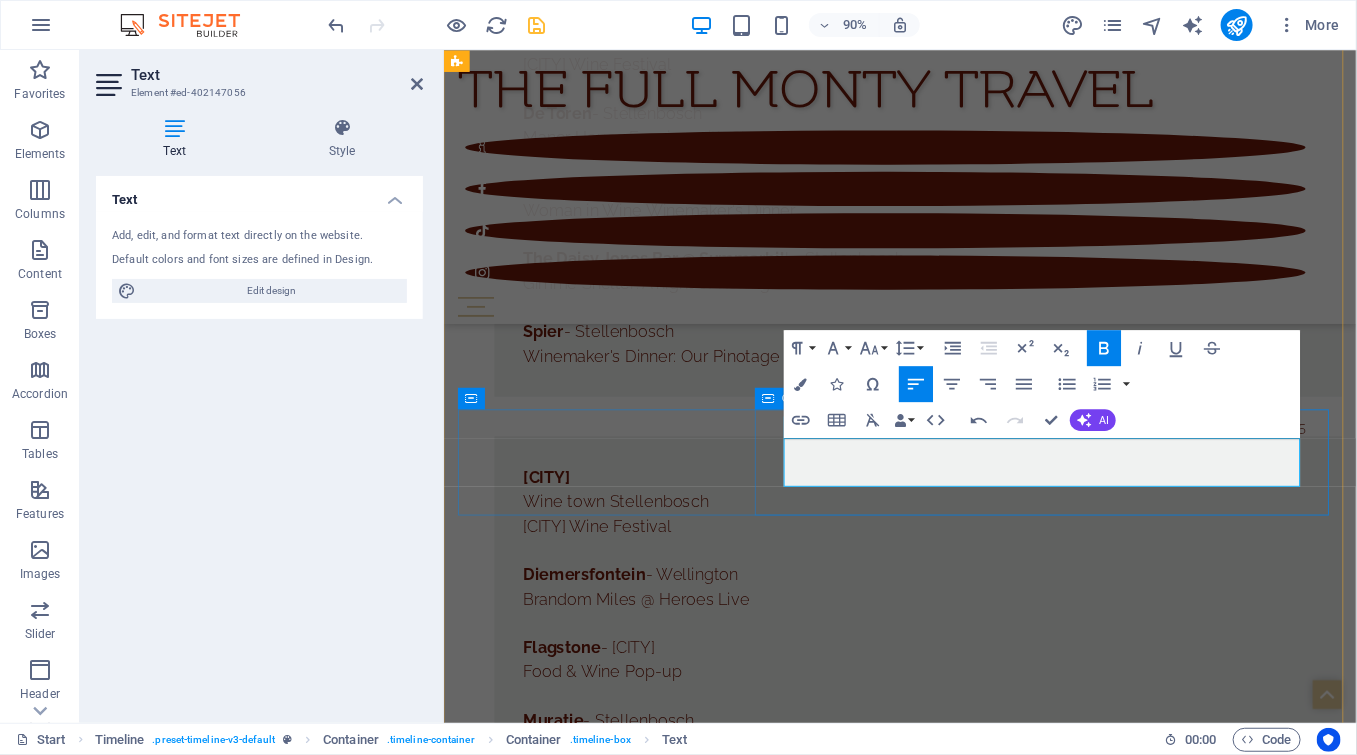 drag, startPoint x: 1105, startPoint y: 513, endPoint x: 819, endPoint y: 501, distance: 286.25165 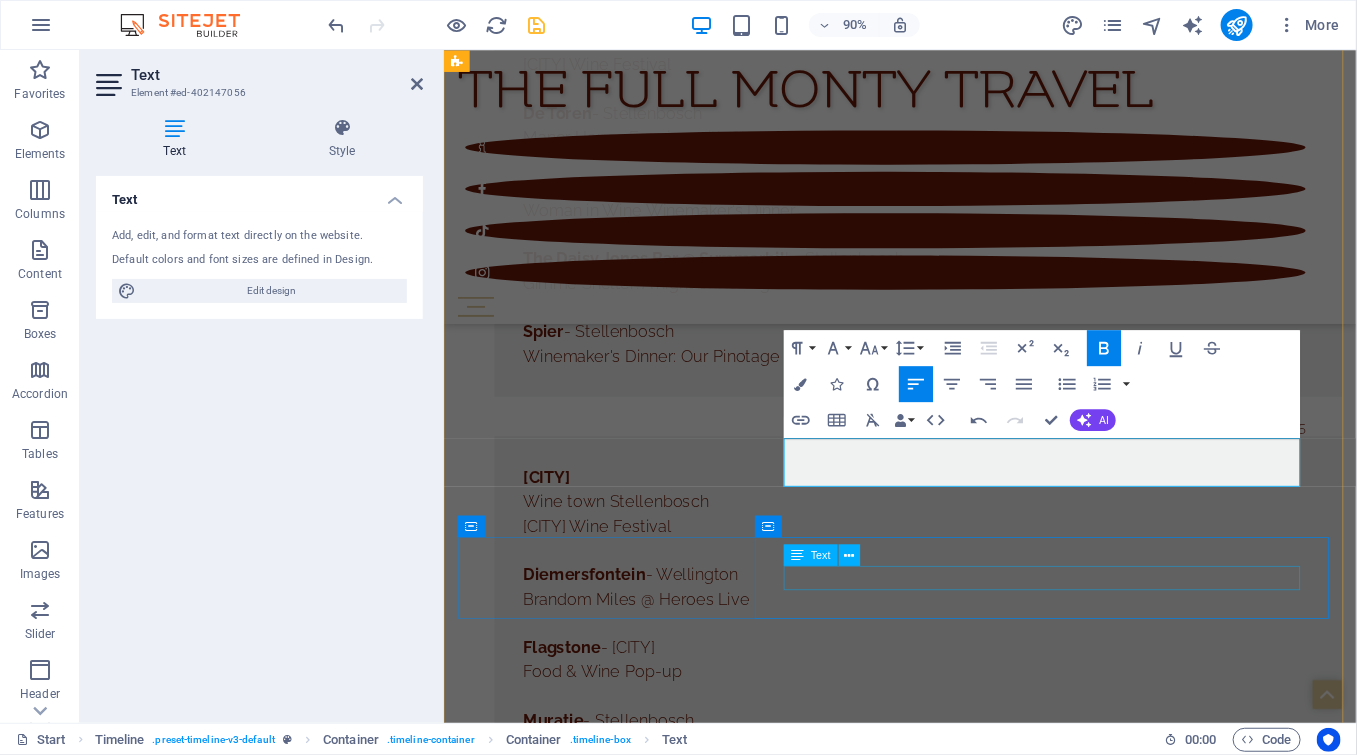 click at bounding box center (970, 6020) 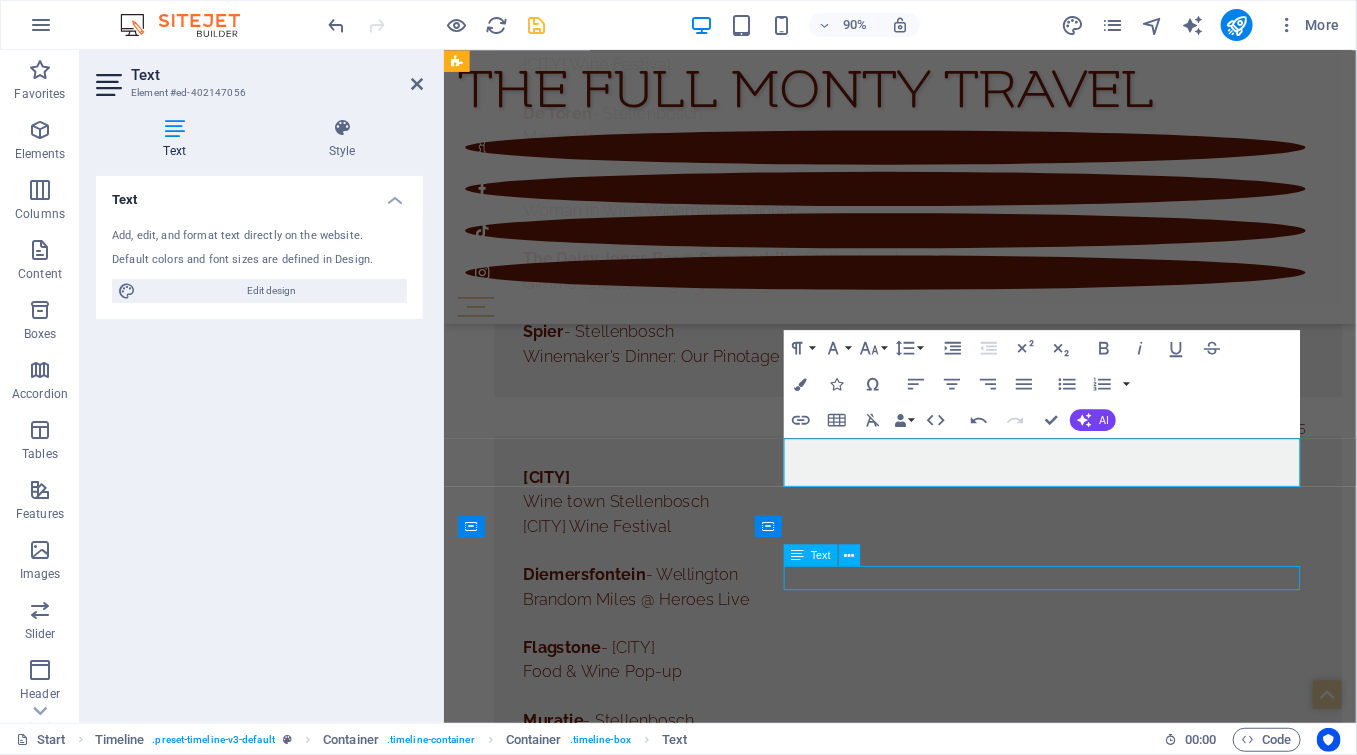 click at bounding box center [970, 6020] 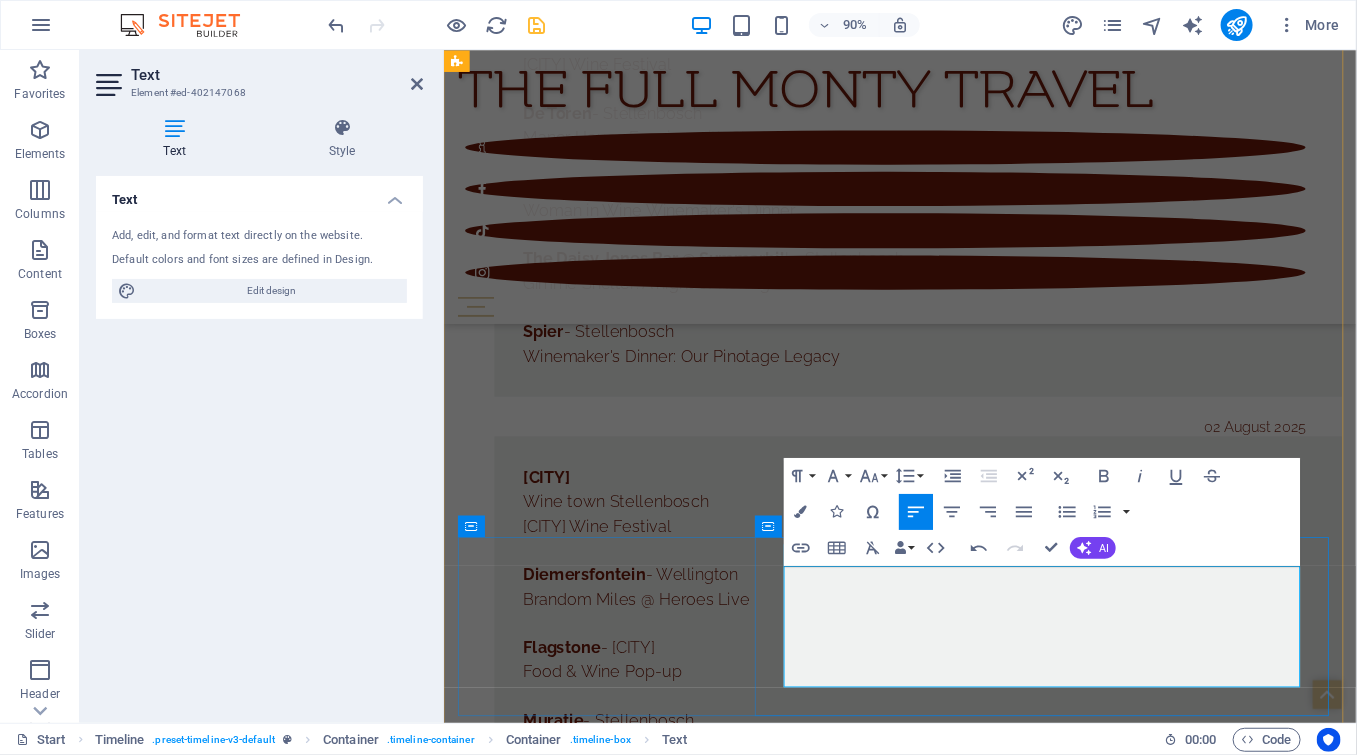type 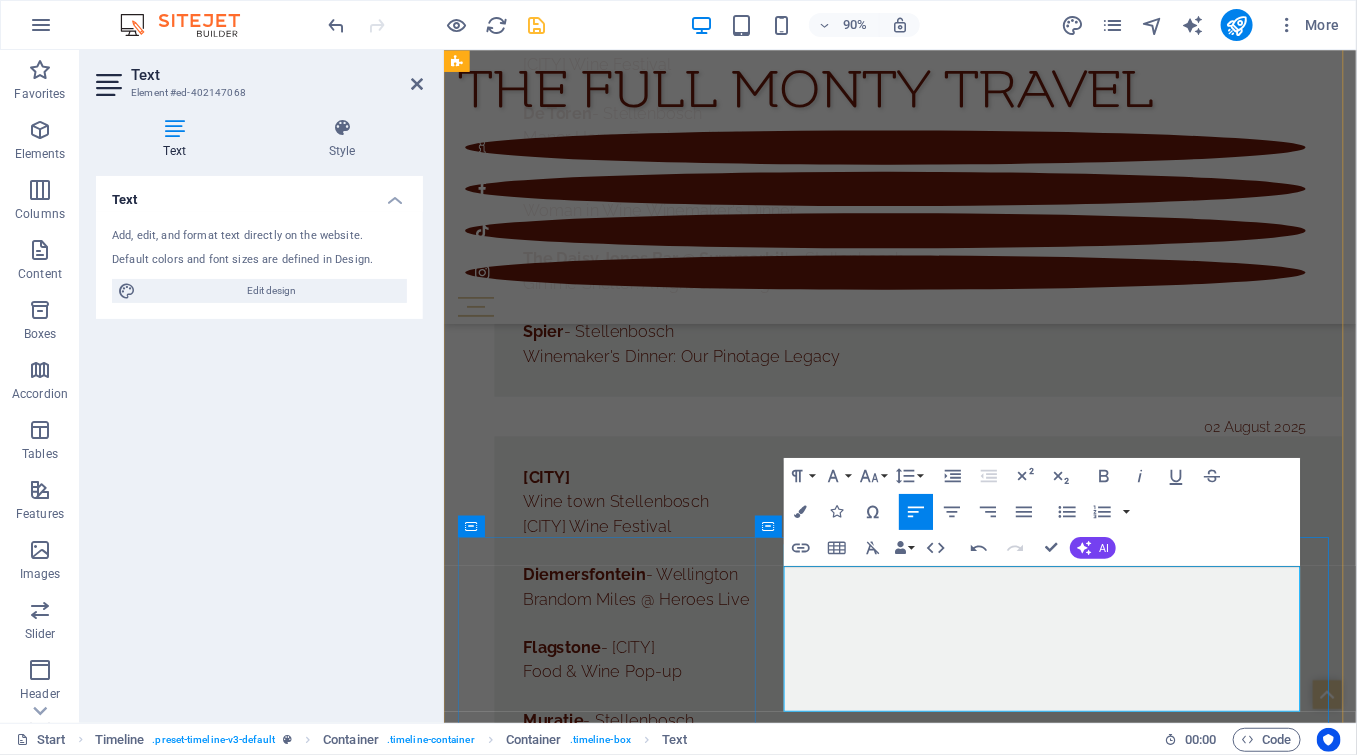 click on "Arendsig - Robertson" at bounding box center (970, 6101) 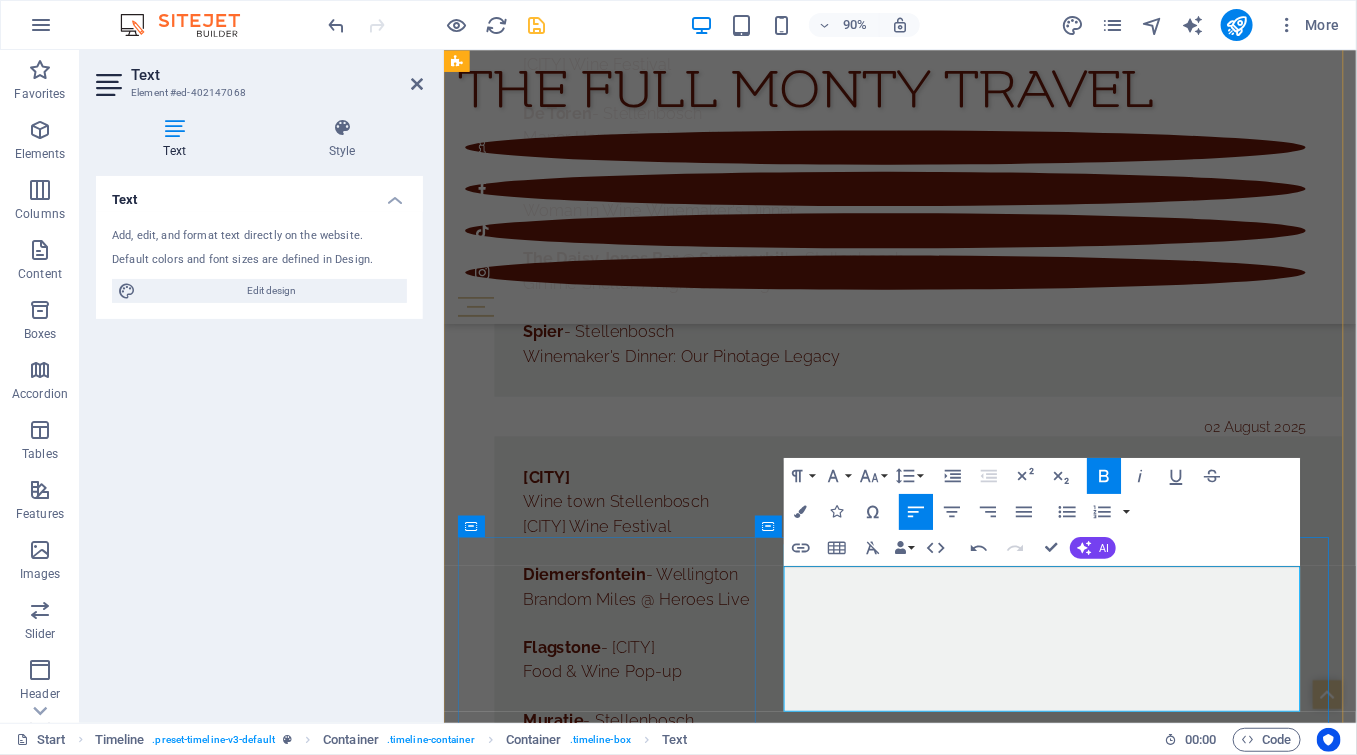 click on "Chefs visiting Arensig Series" at bounding box center (970, 6128) 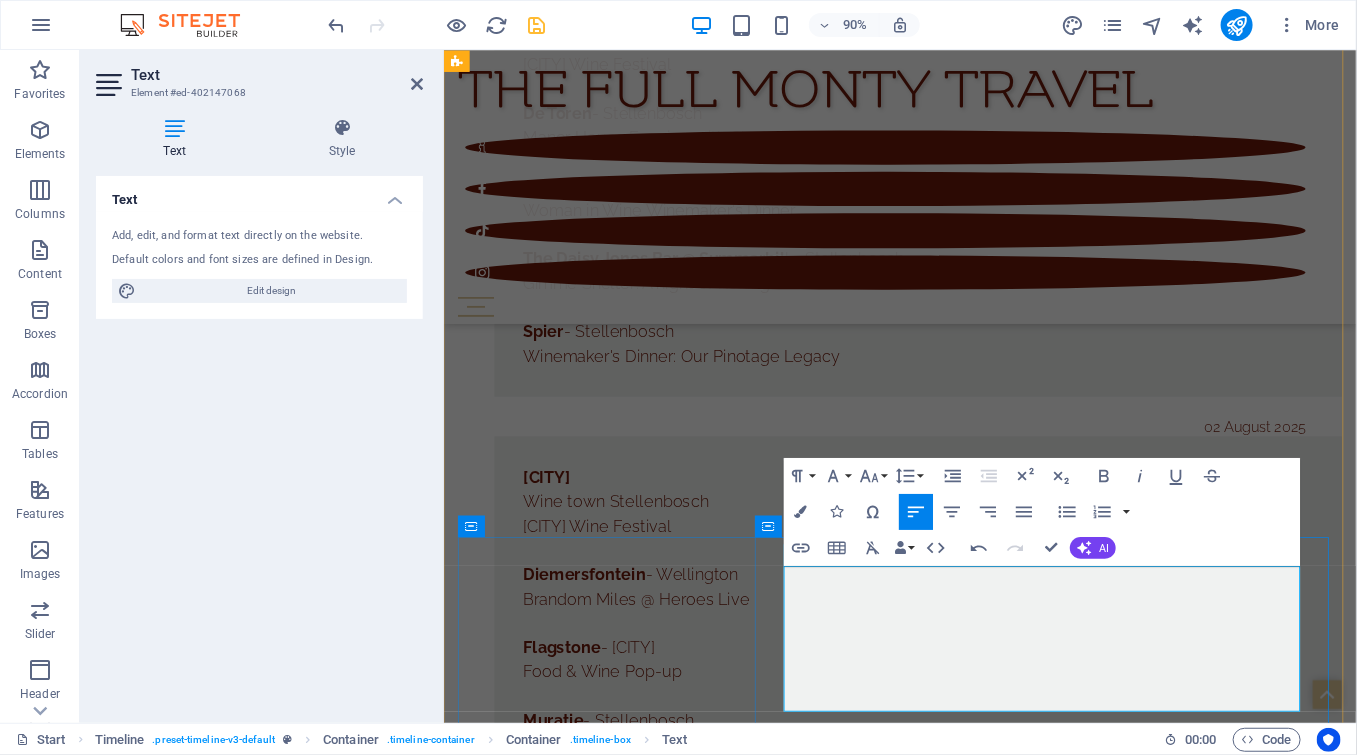 click on "Chefs visiting Arensig Series" at bounding box center (970, 6128) 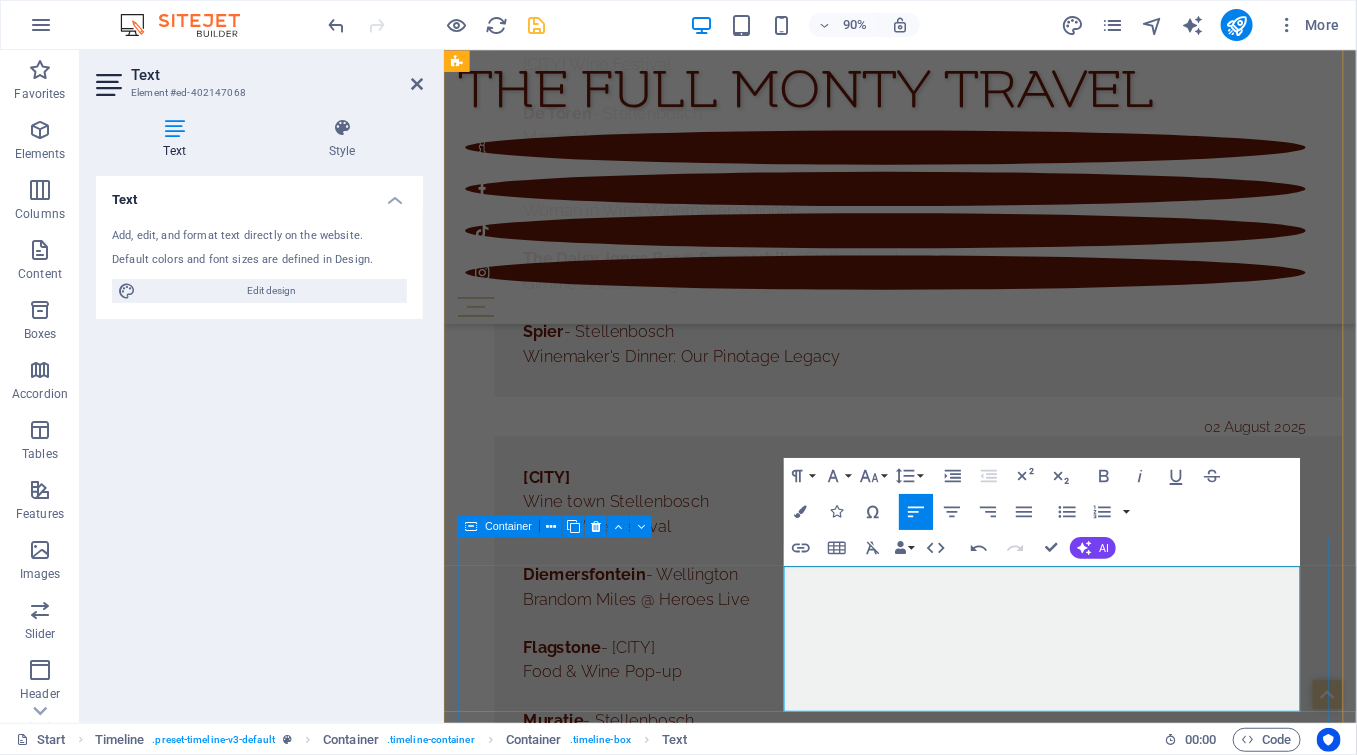 click on "[DATE] [LOCATION] Vino Camino Wine Festival Arendsig - [LOCATION] Chefs visiting Arendsig Series" at bounding box center [950, 6078] 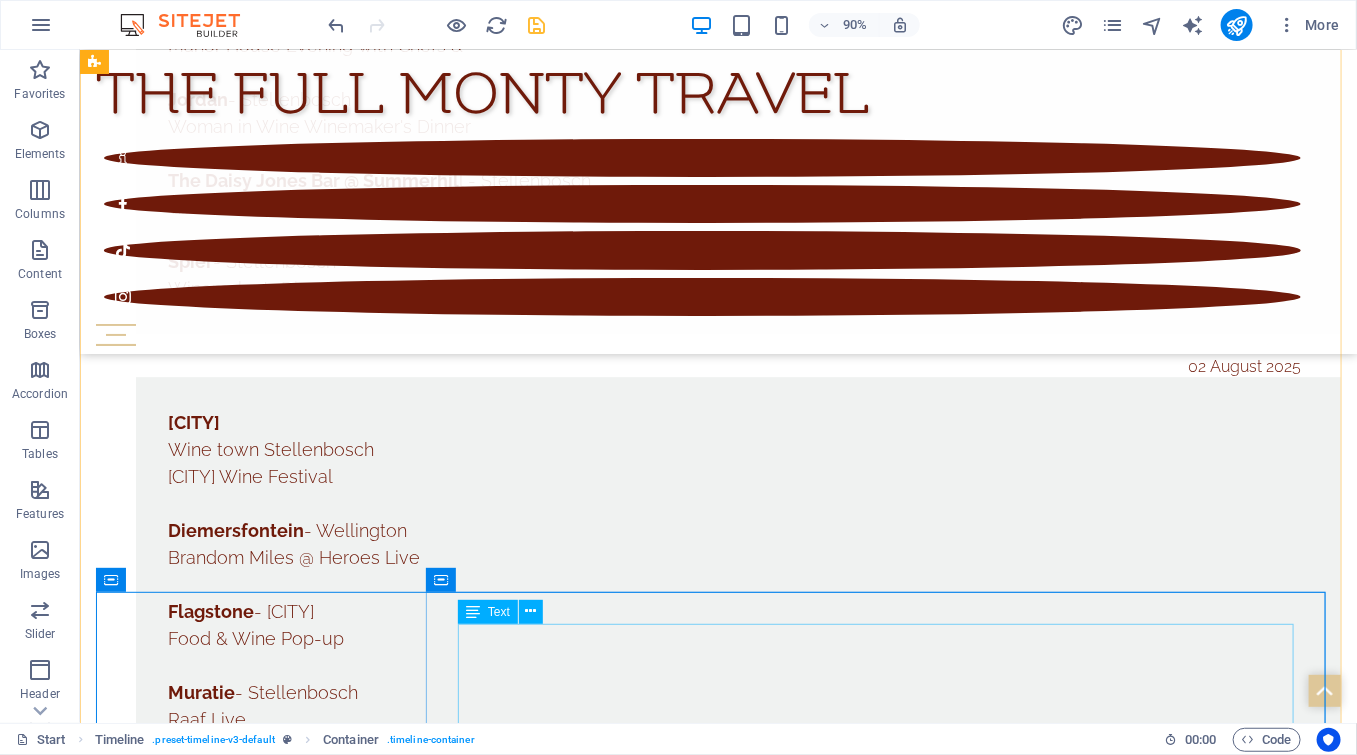 scroll, scrollTop: 10870, scrollLeft: 0, axis: vertical 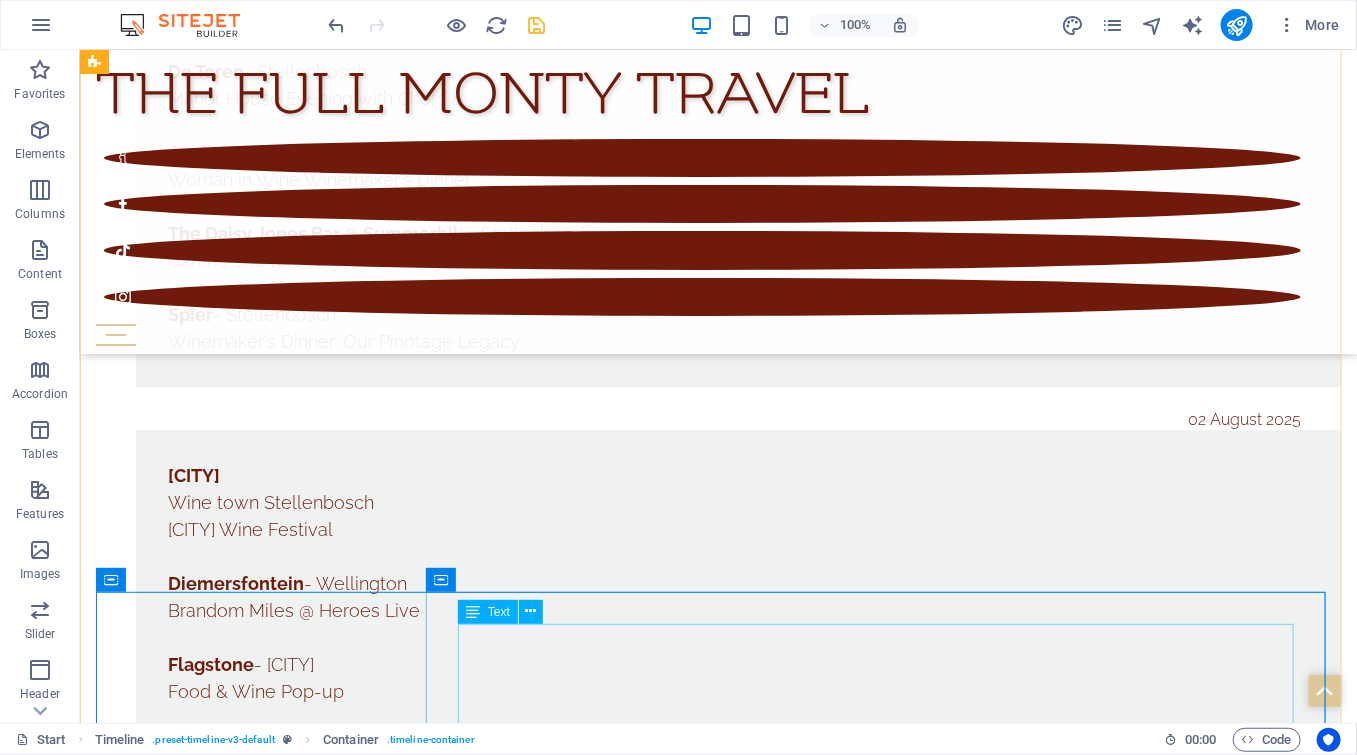 click on "Prince Albert Vino Camino Wine Festival Arendsig - [CITY] Chefs visiting Arendsig Series" at bounding box center (737, 6038) 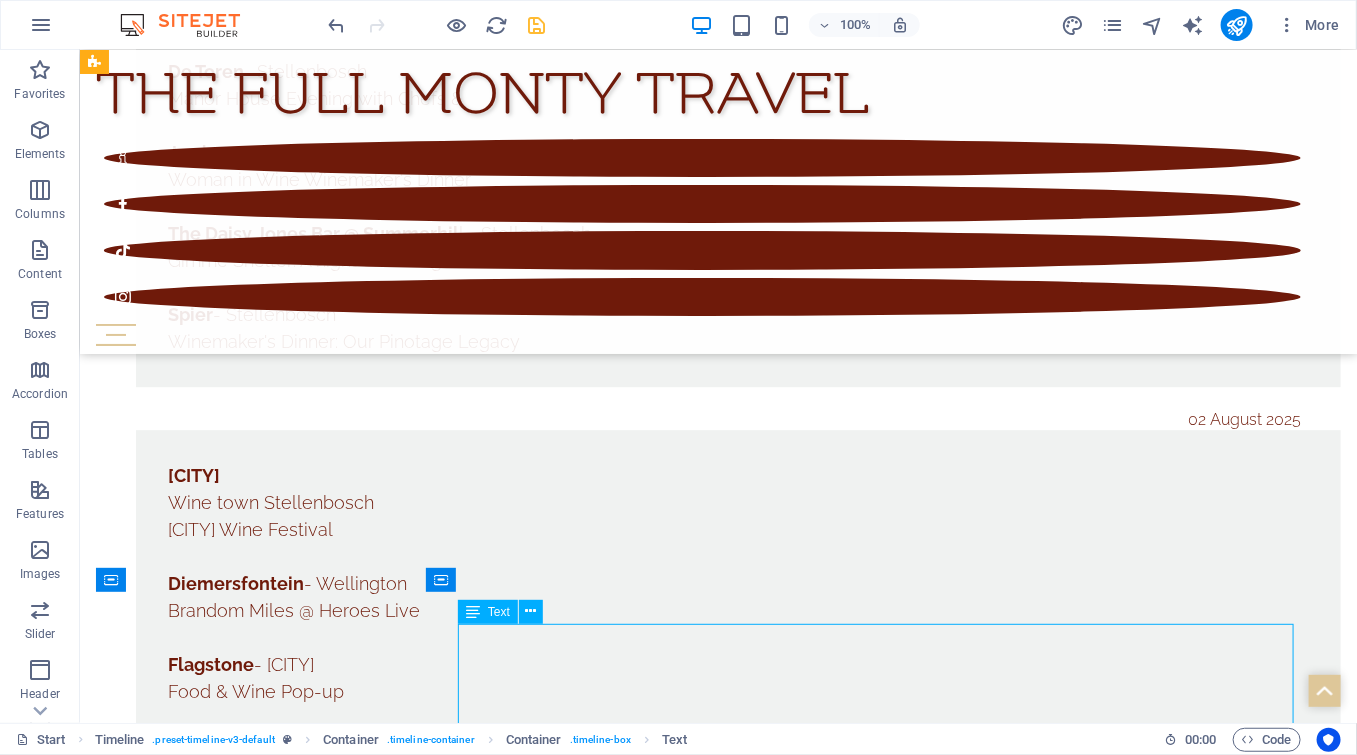 click on "Prince Albert Vino Camino Wine Festival Arendsig - [CITY] Chefs visiting Arendsig Series" at bounding box center (737, 6038) 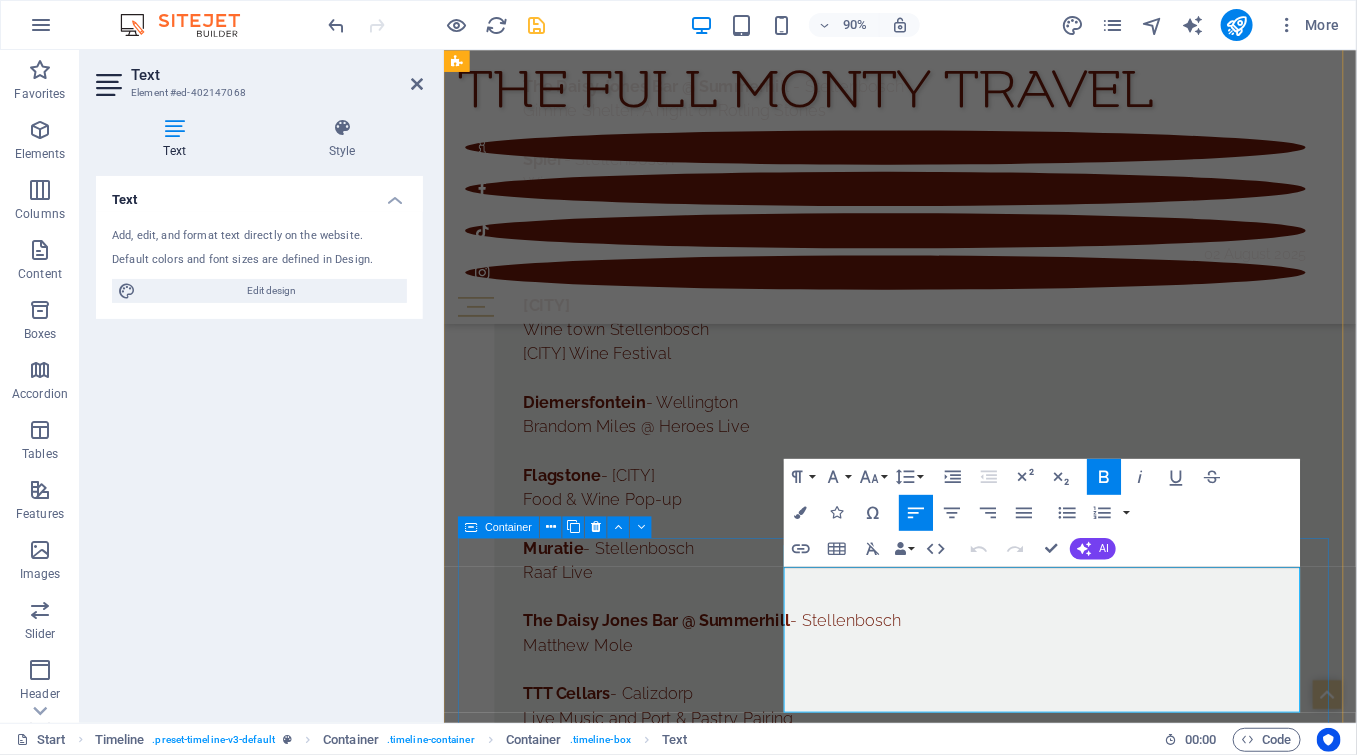 scroll, scrollTop: 10923, scrollLeft: 0, axis: vertical 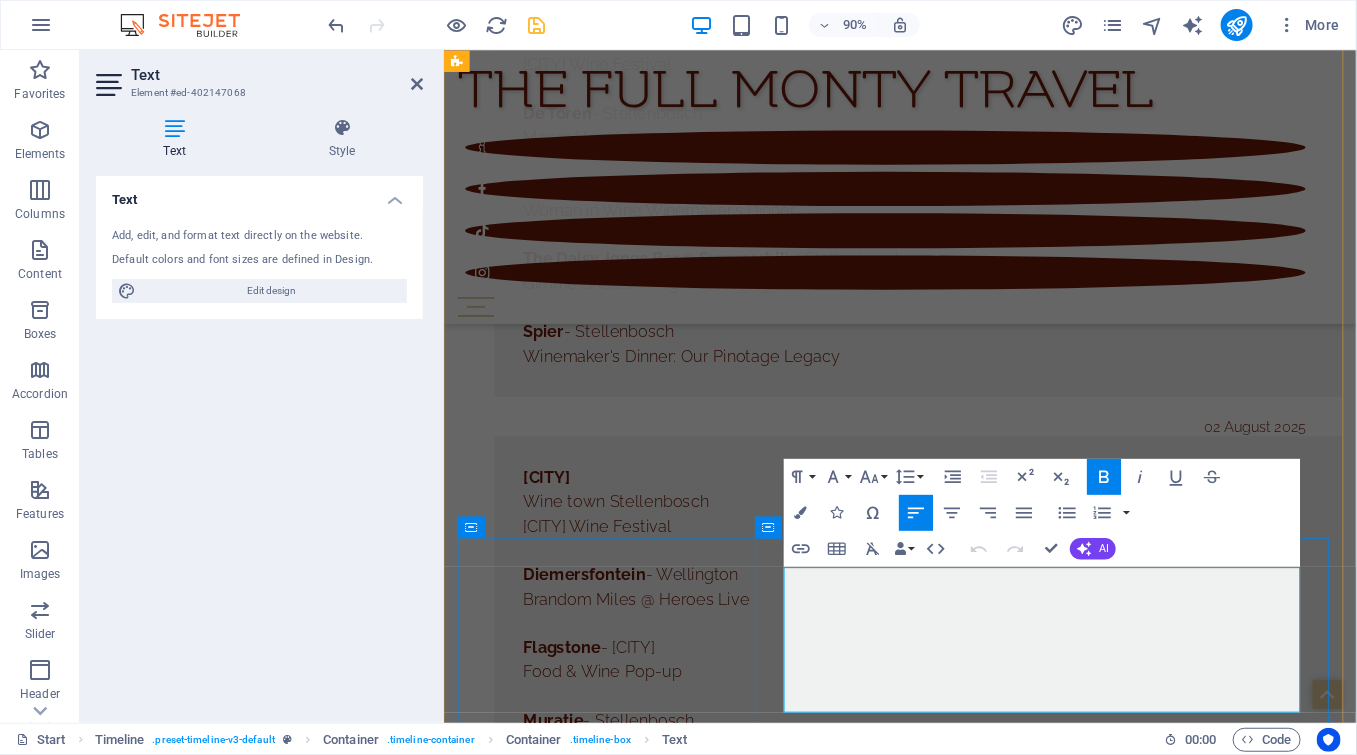 click on "Vino Camino Wine Festival" at bounding box center [970, 6047] 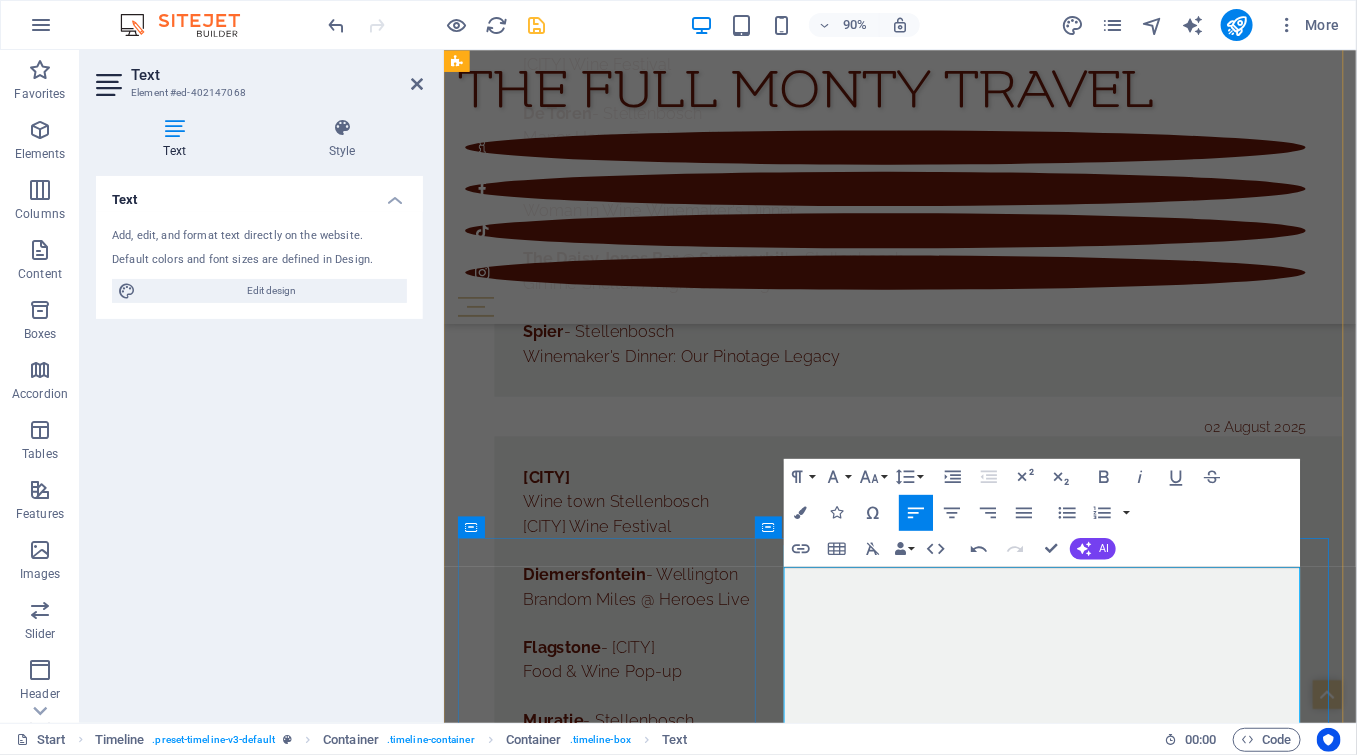 type 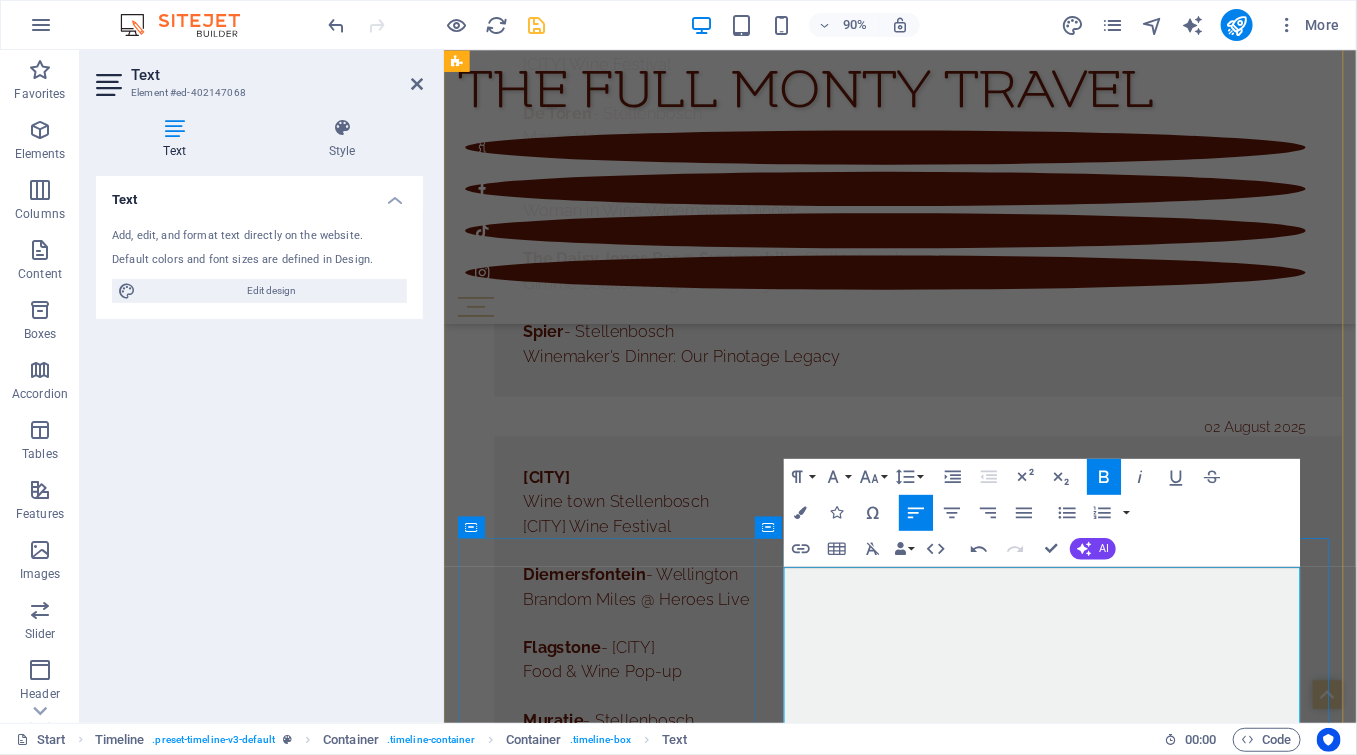 drag, startPoint x: 1275, startPoint y: 756, endPoint x: 823, endPoint y: 712, distance: 454.13654 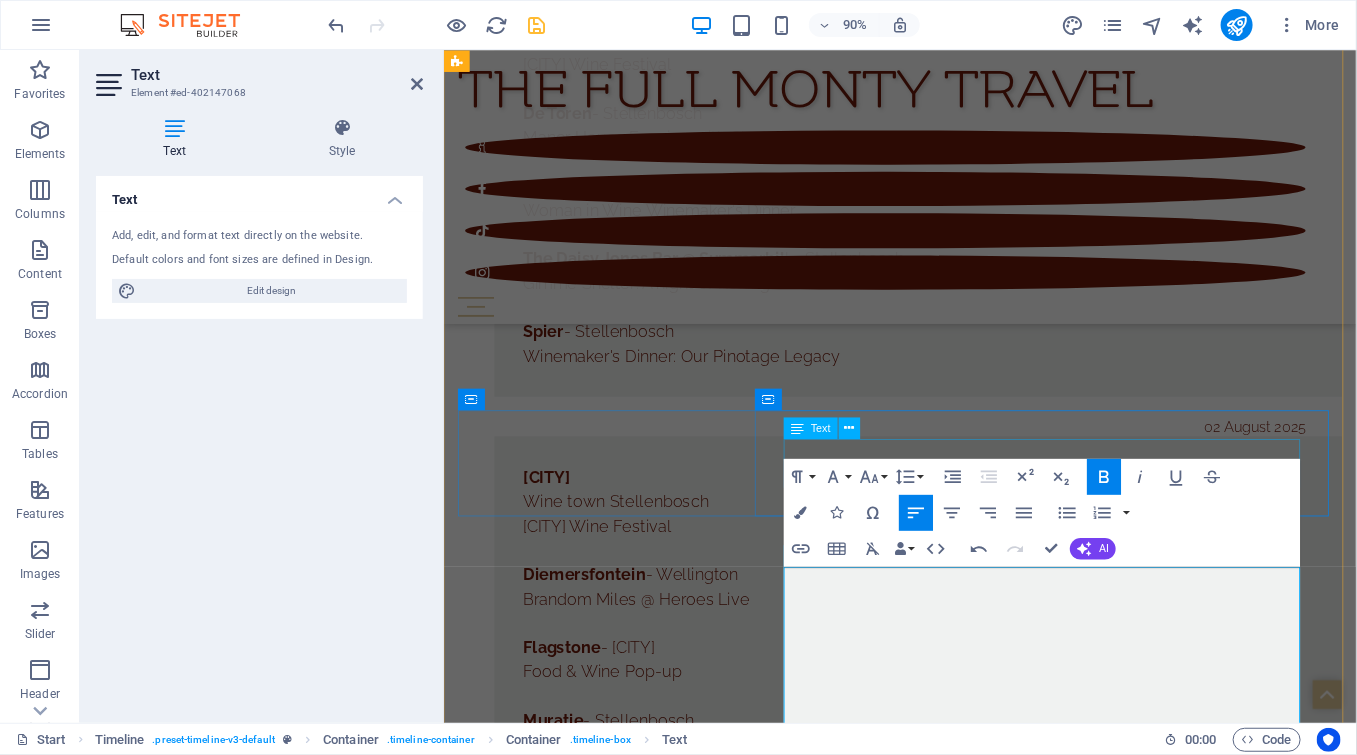 click at bounding box center (797, 428) 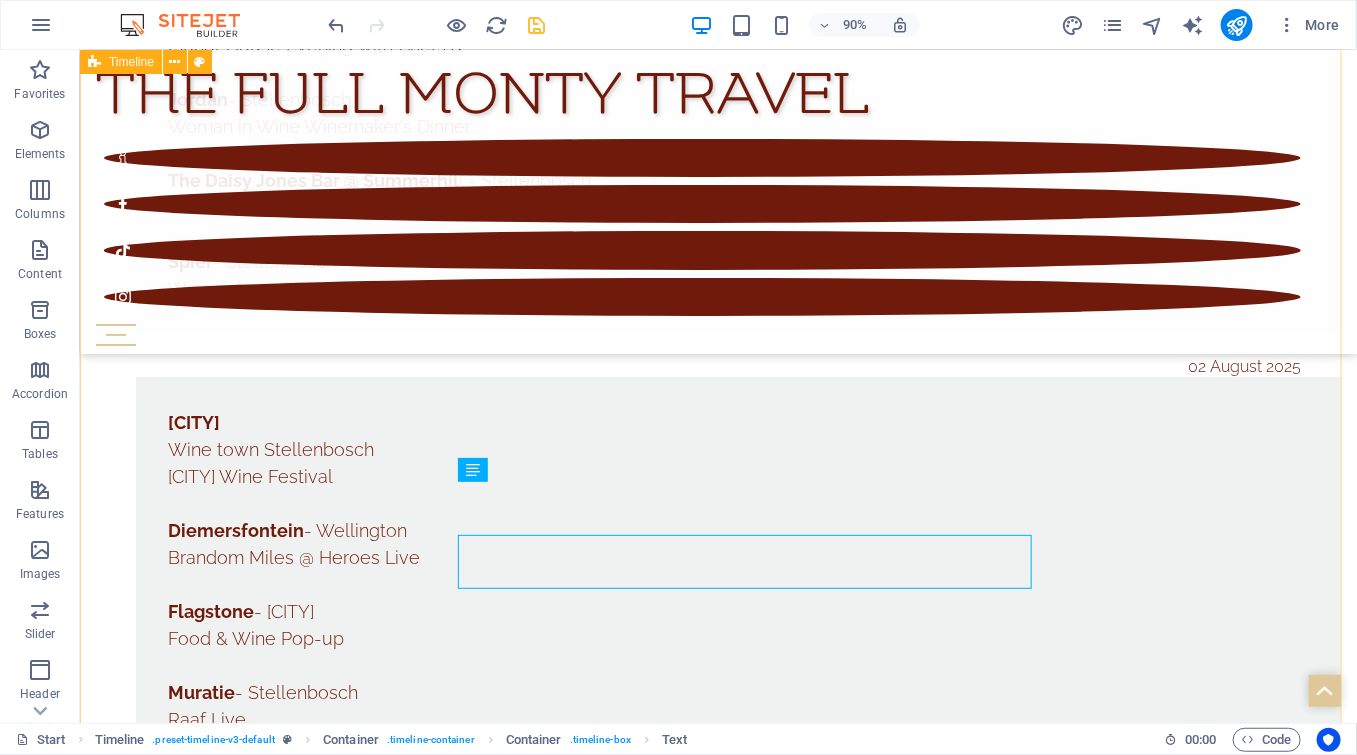 scroll, scrollTop: 10870, scrollLeft: 0, axis: vertical 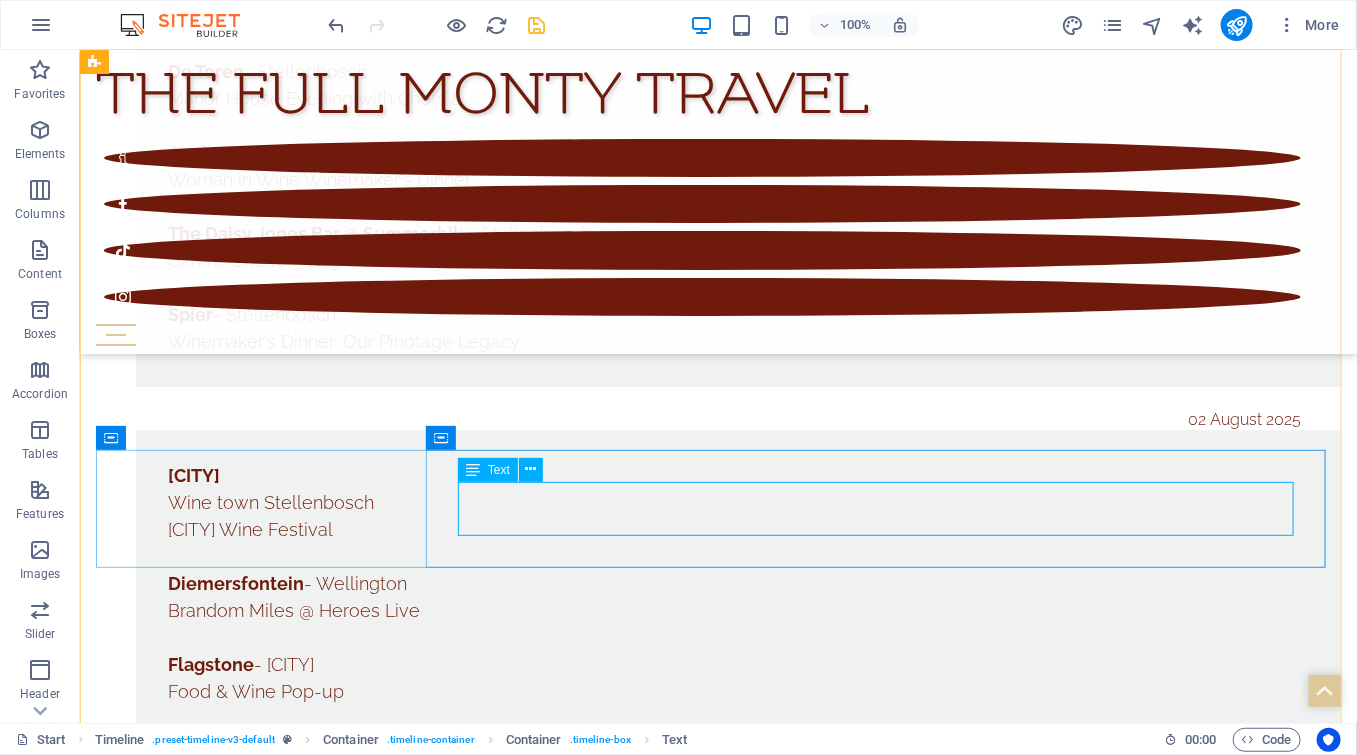 click on "Prince Albert Vino Camino Wine Festival" at bounding box center (737, 5823) 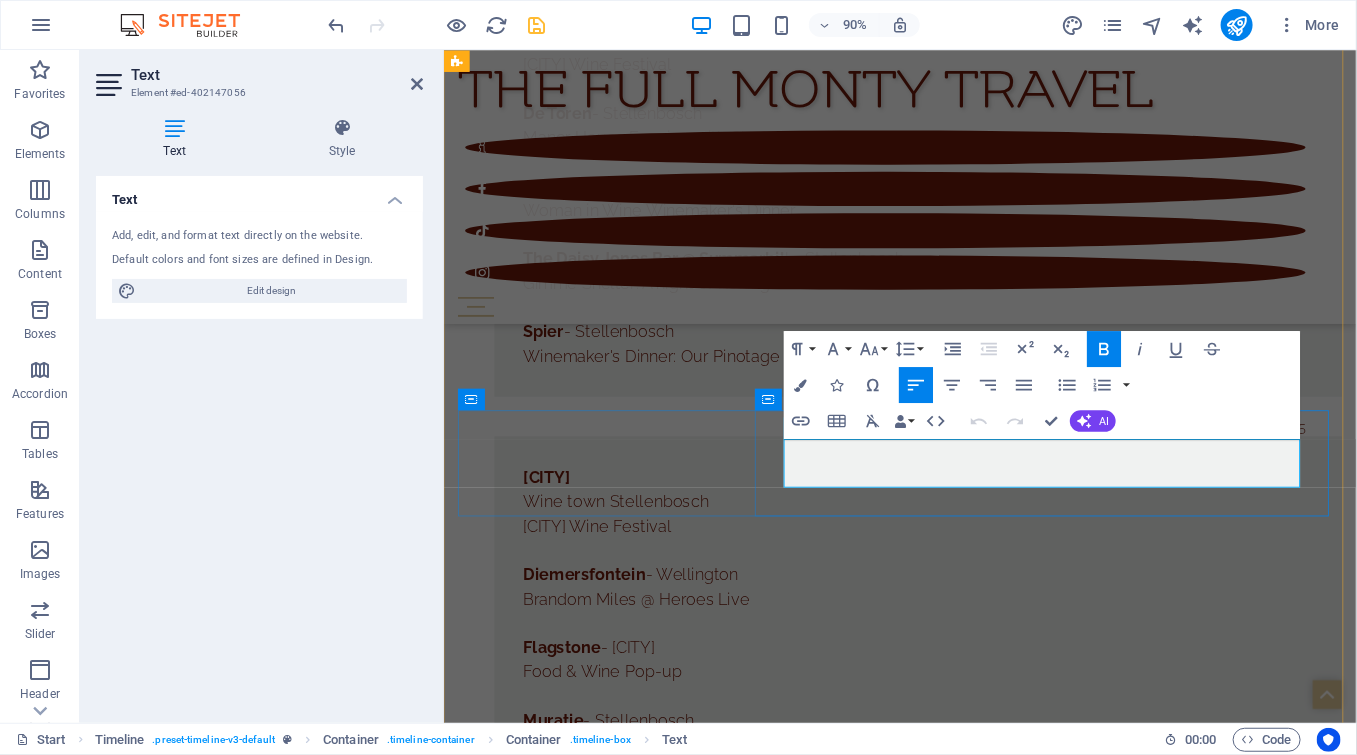click on "Vino Camino Wine Festival" at bounding box center (970, 5886) 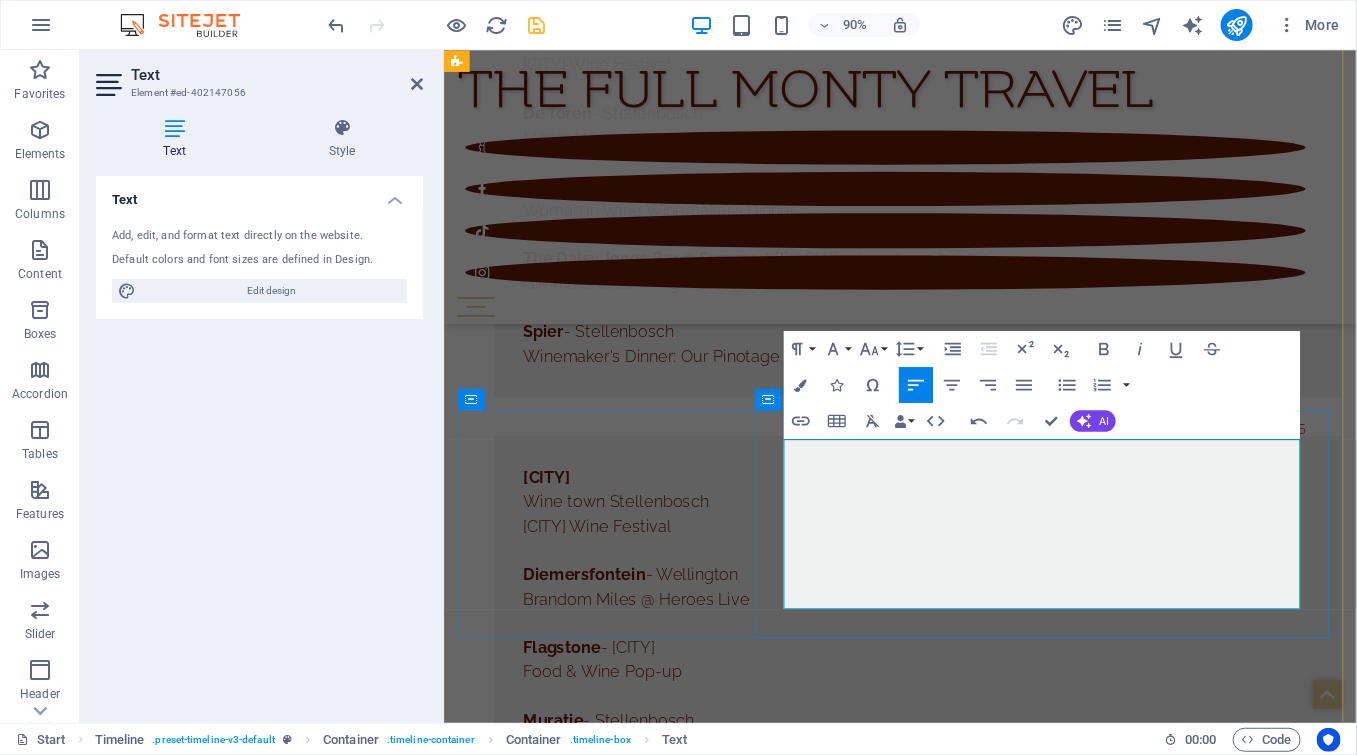 type 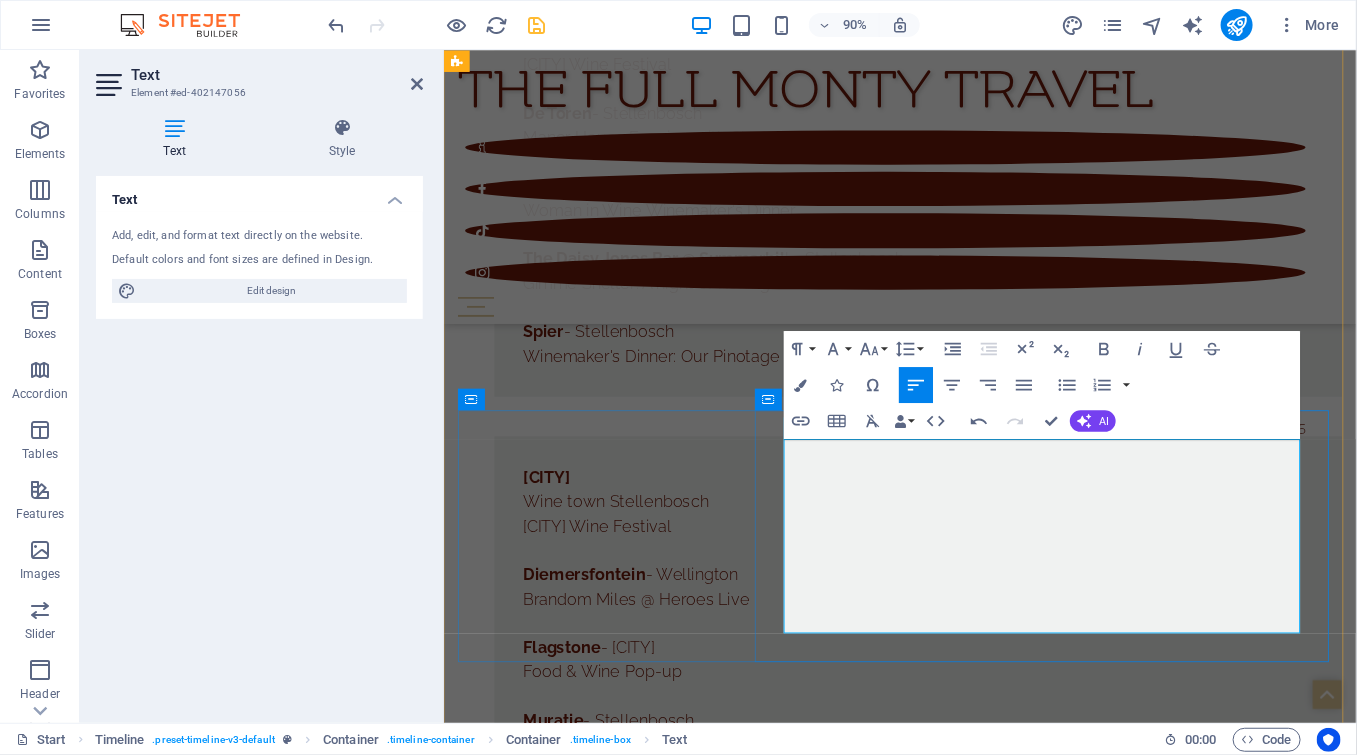 drag, startPoint x: 1103, startPoint y: 664, endPoint x: 820, endPoint y: 654, distance: 283.17664 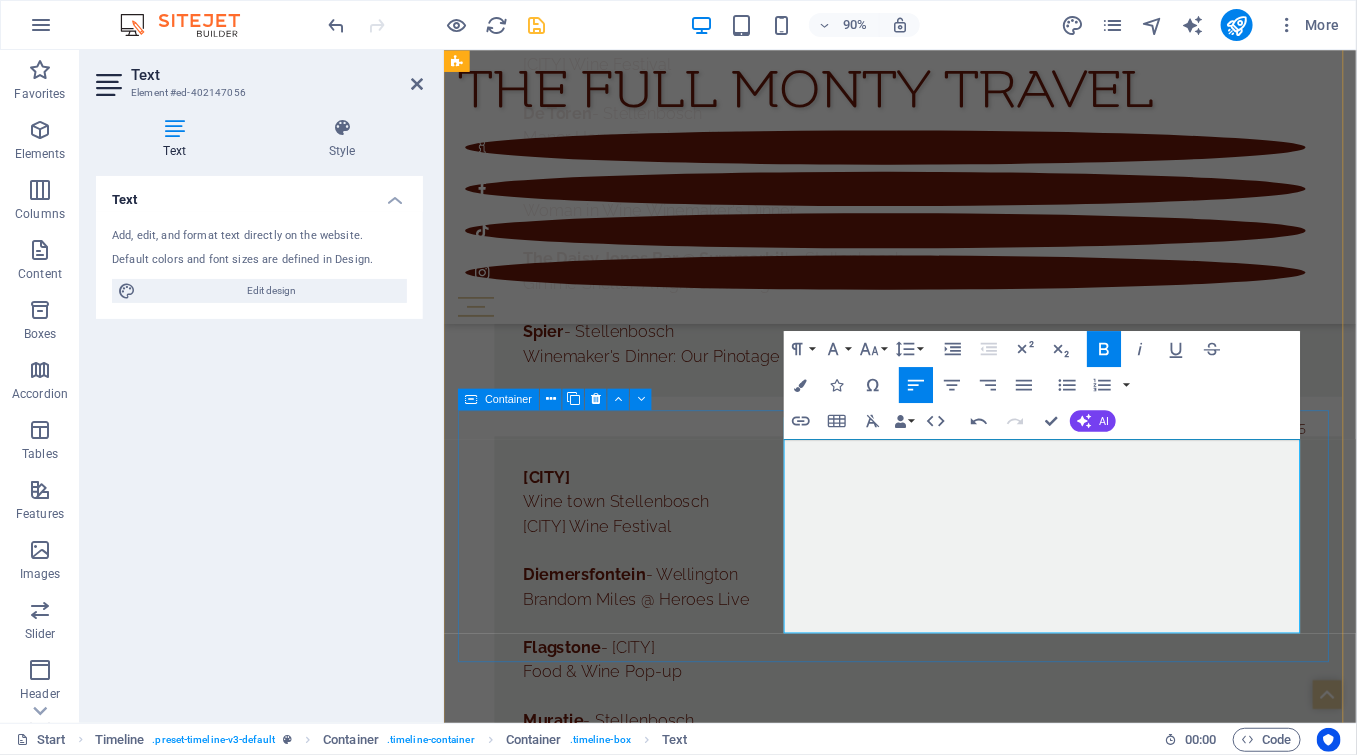 click on "[DATE] [MONTH] [YEAR] Prince Albert Vino Camino Wine Festival [LOCATION] - [LOCATION] To Barbra with love - A tribute to Barbra Streisand The Daisy Jones Bar & Summerhill - [LOCATION] Paaie van my hart" at bounding box center [950, 5944] 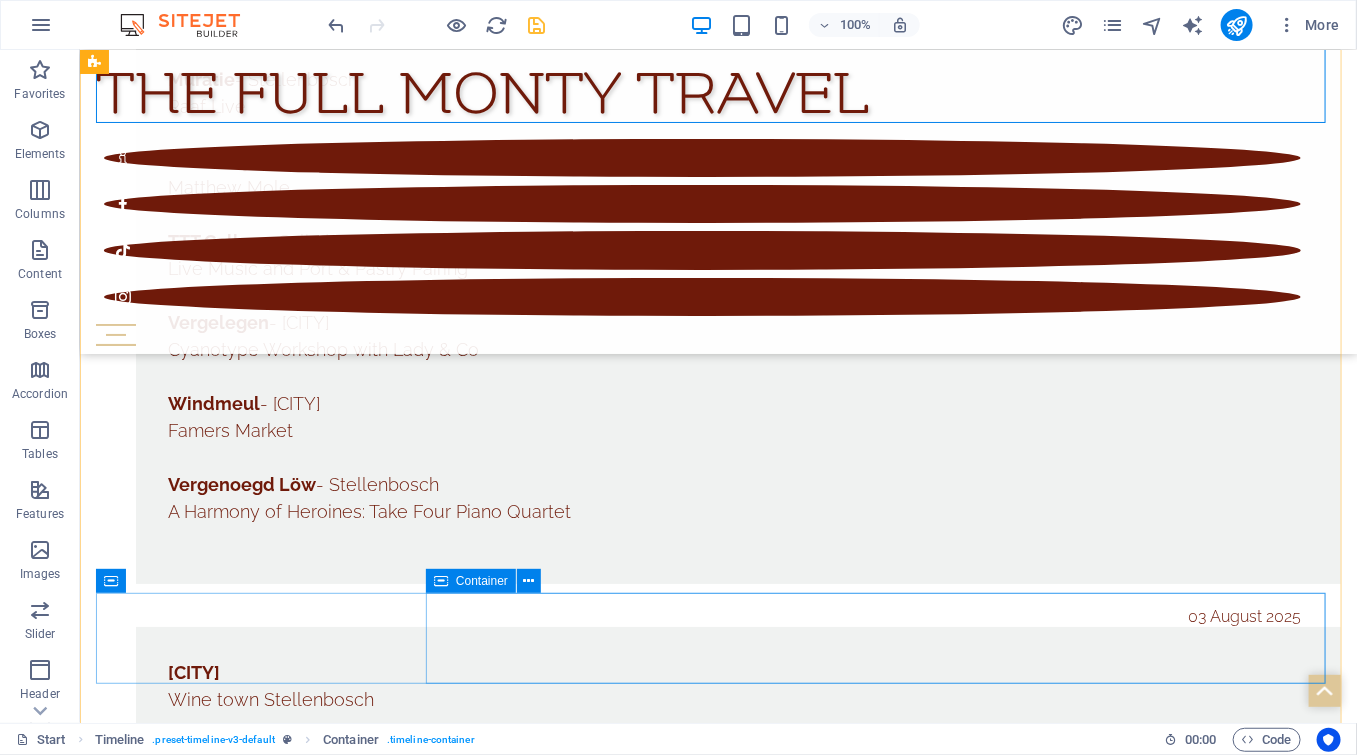 scroll, scrollTop: 11537, scrollLeft: 0, axis: vertical 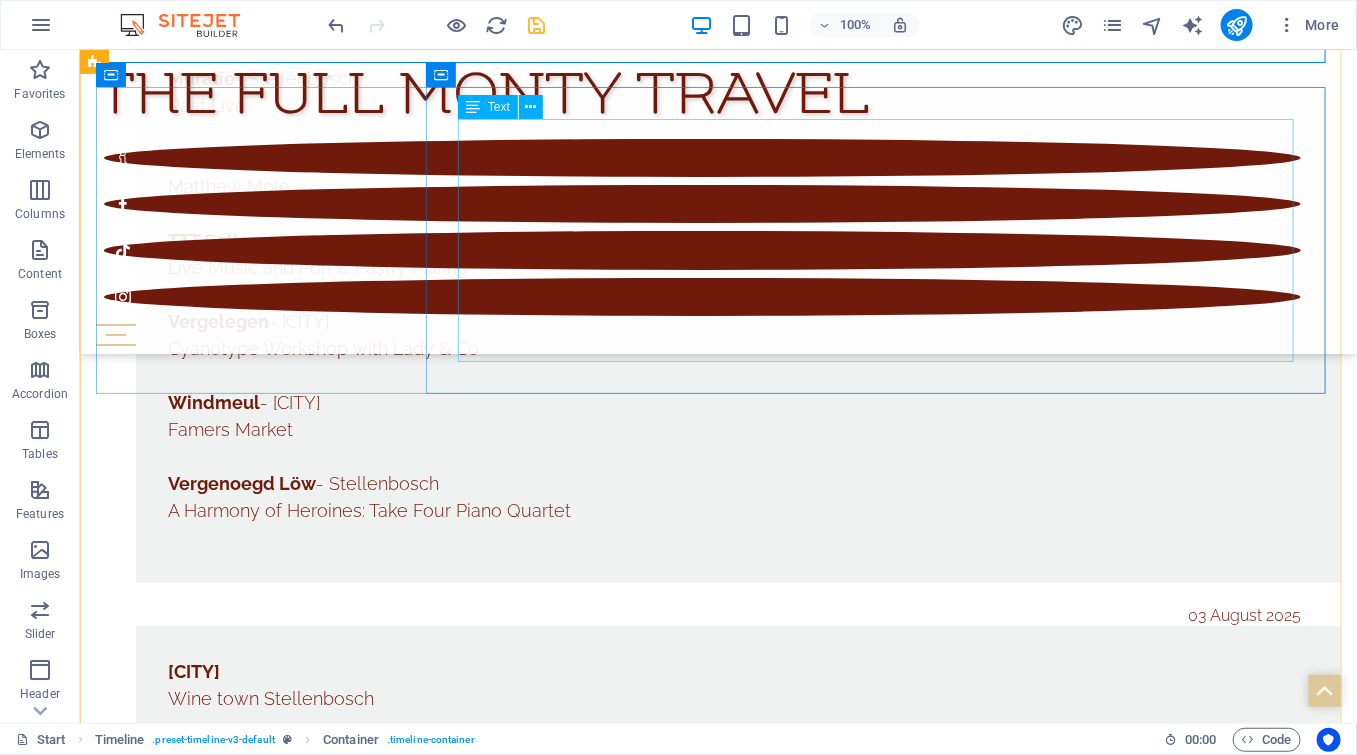 click on "[DATE] [MONTH] [YEAR] Prince Albert Vino Camino Wine Festival [LOCATION] - [LOCATION] To Barbra with love - A tribute to Barbra Streisand [LOCATION] - [LOCATION] Chefs visiting [LOCATION] Series" at bounding box center [737, 5573] 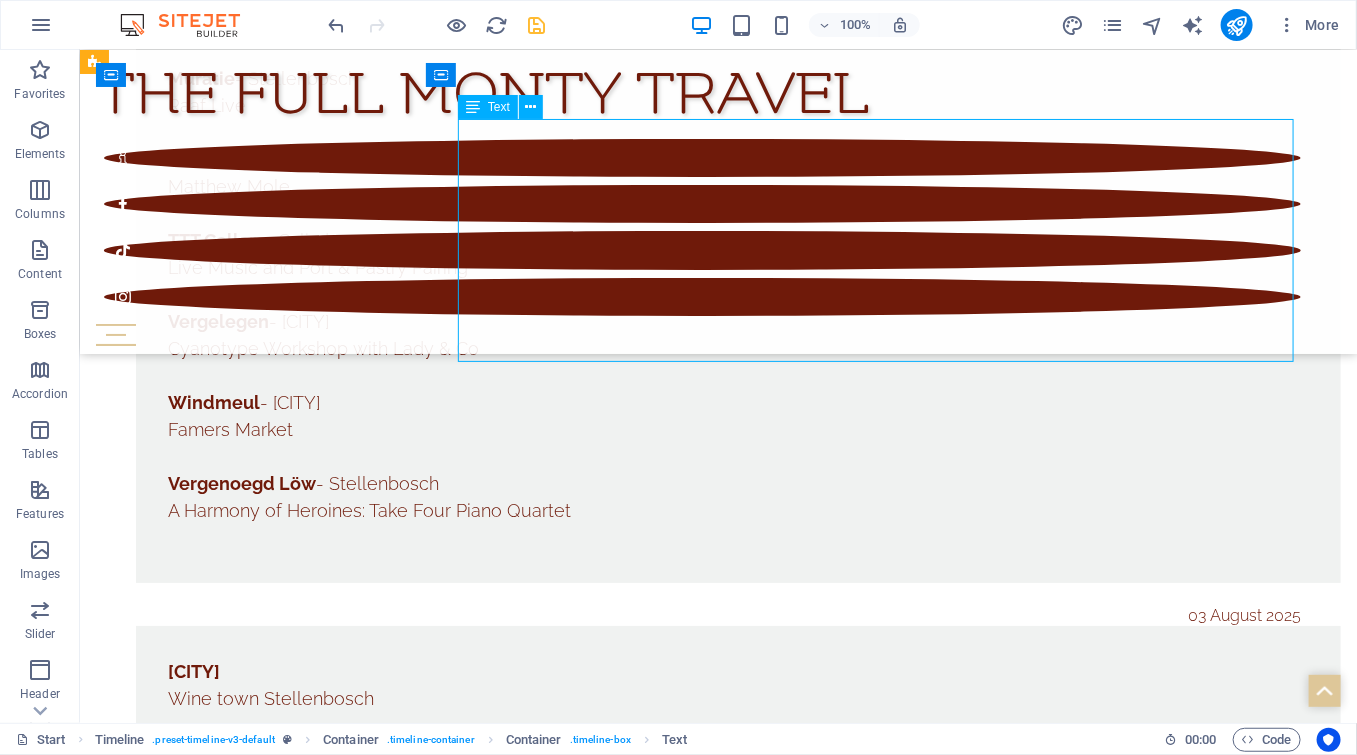 click on "[DATE] [MONTH] [YEAR] Prince Albert Vino Camino Wine Festival [LOCATION] - [LOCATION] To Barbra with love - A tribute to Barbra Streisand [LOCATION] - [LOCATION] Chefs visiting [LOCATION] Series" at bounding box center (737, 5573) 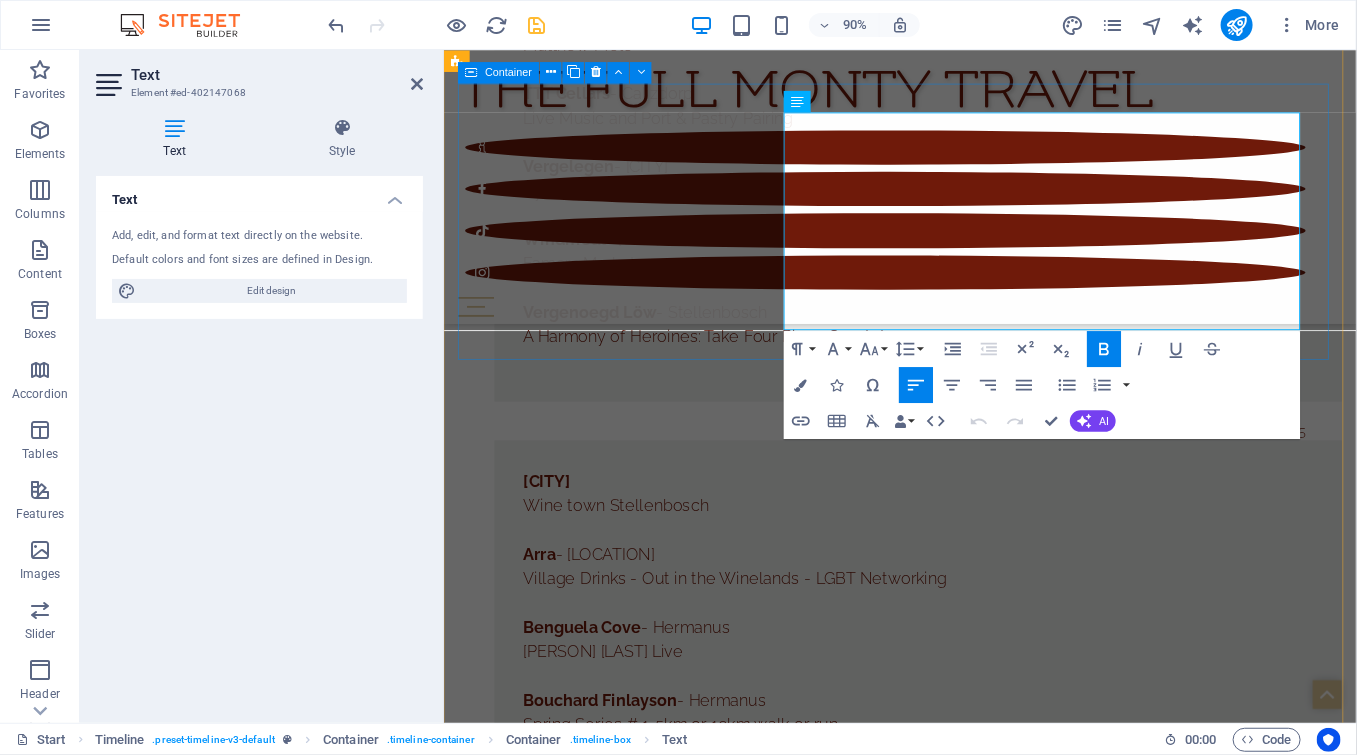 scroll, scrollTop: 11590, scrollLeft: 0, axis: vertical 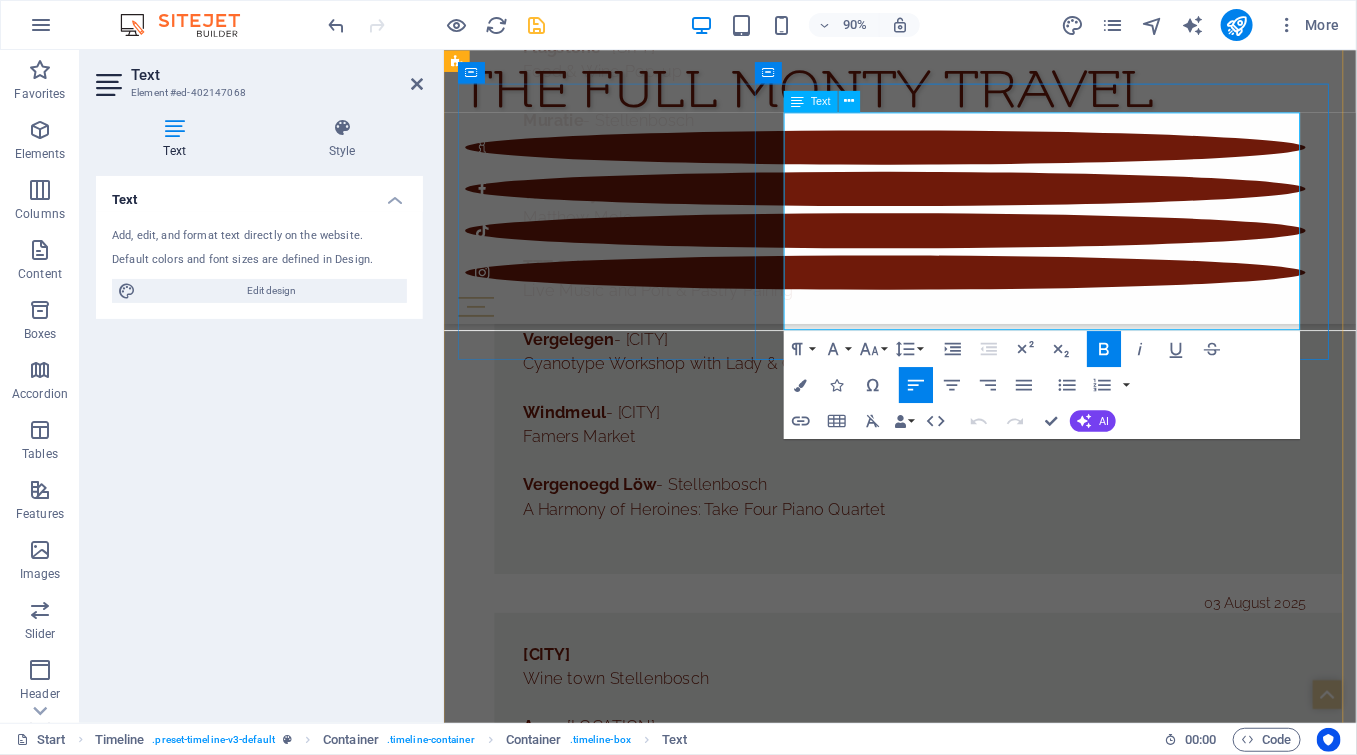 click on "Chefs visiting Arendsig Series" at bounding box center (970, 5704) 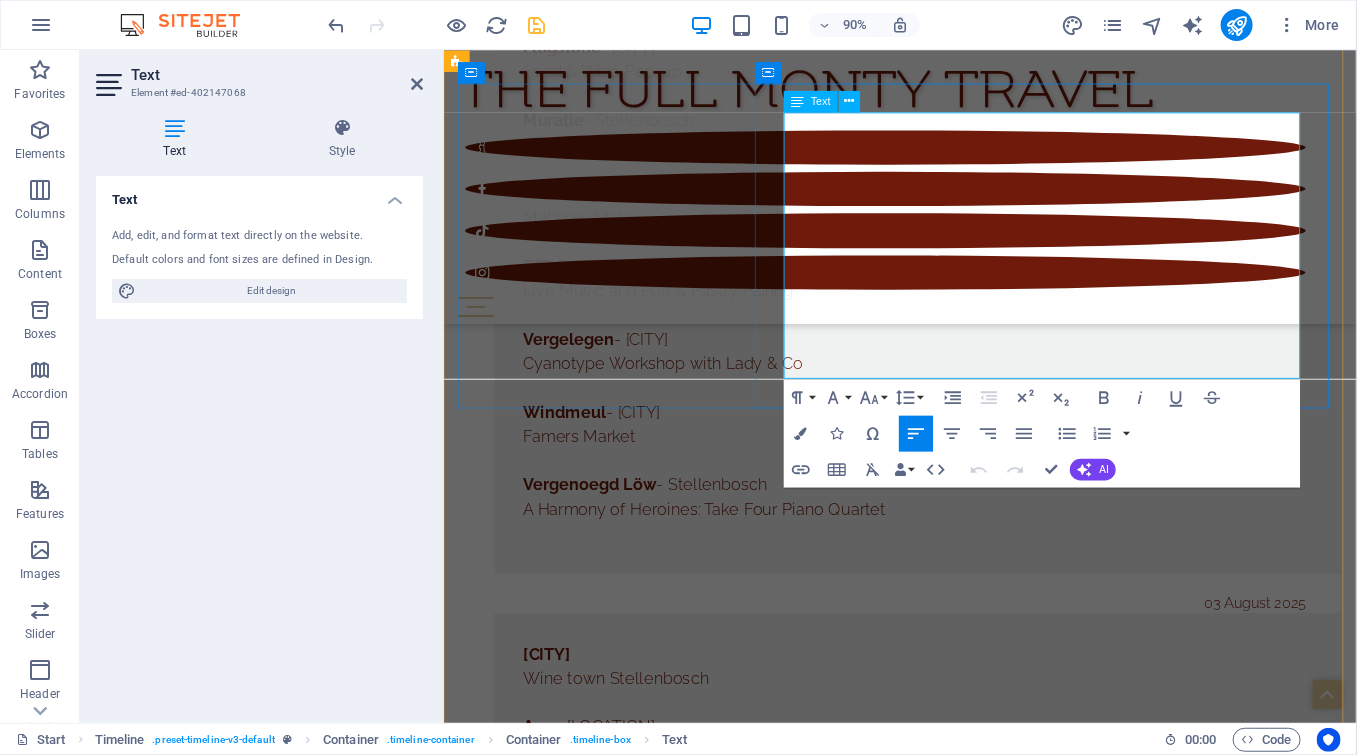 type 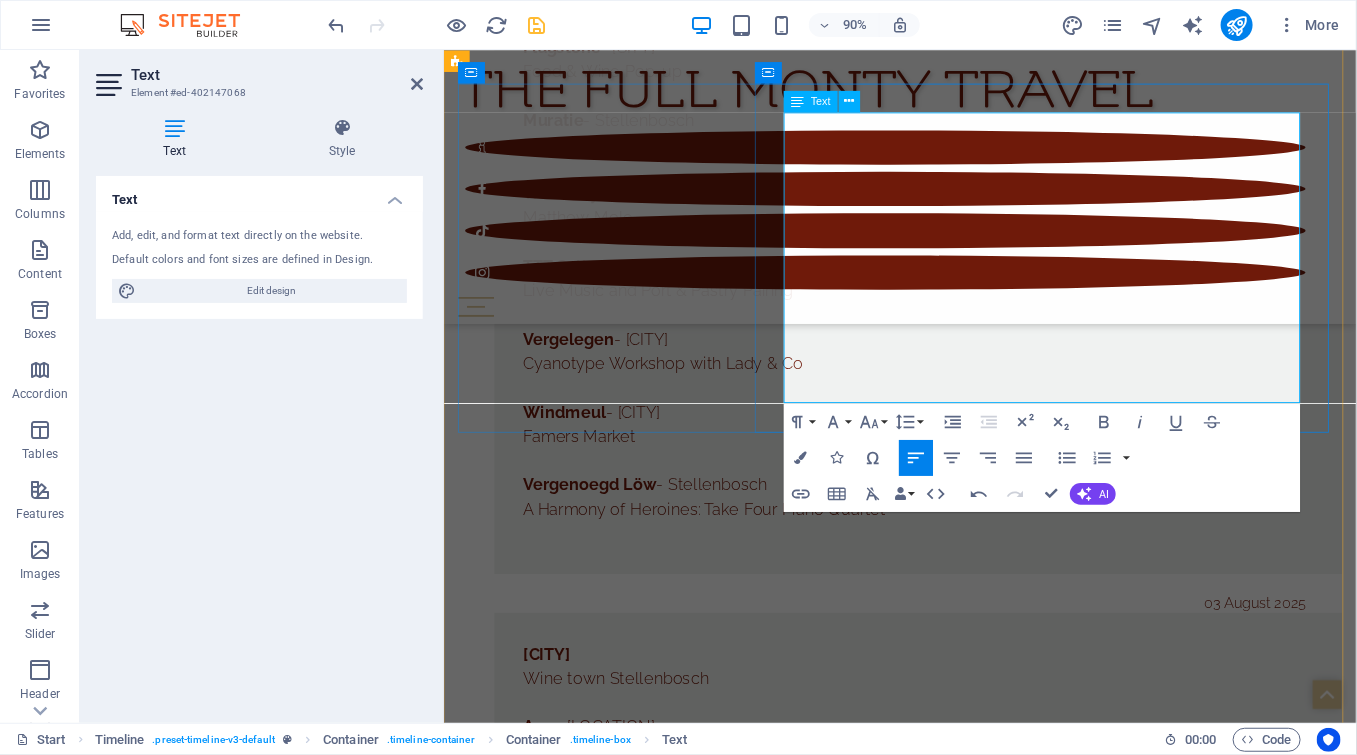 click on "Orms orint room photobook presentation" at bounding box center [970, 5785] 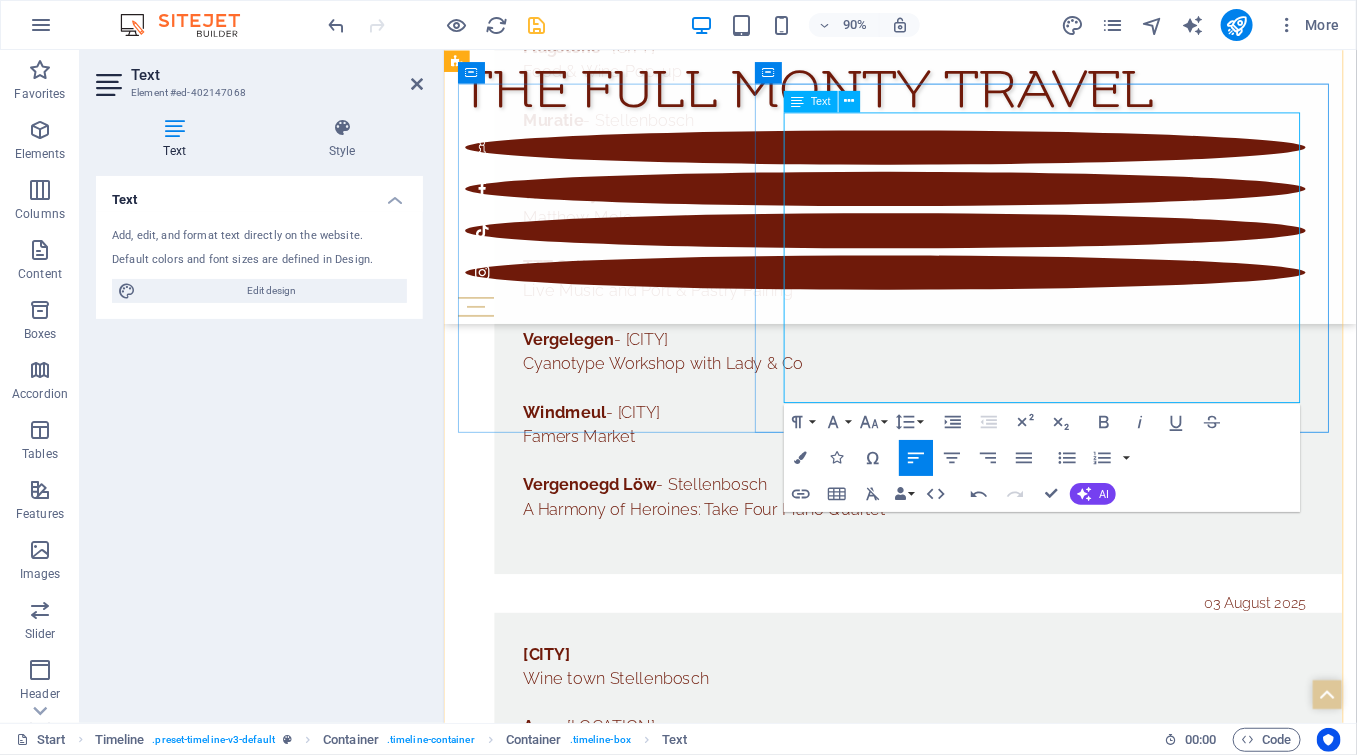 click on "Orms orint room photobook presentation" at bounding box center (970, 5785) 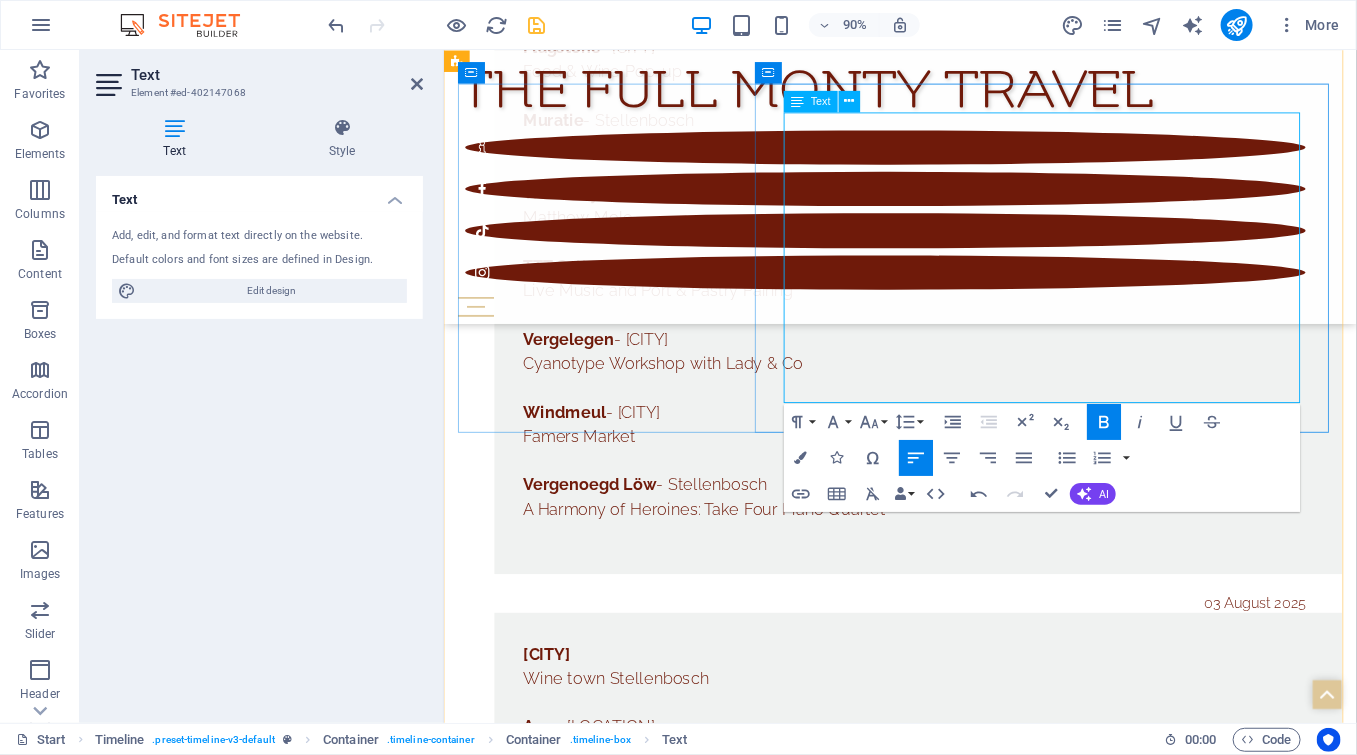 click on "Orms print room photobook presentation" at bounding box center [970, 5785] 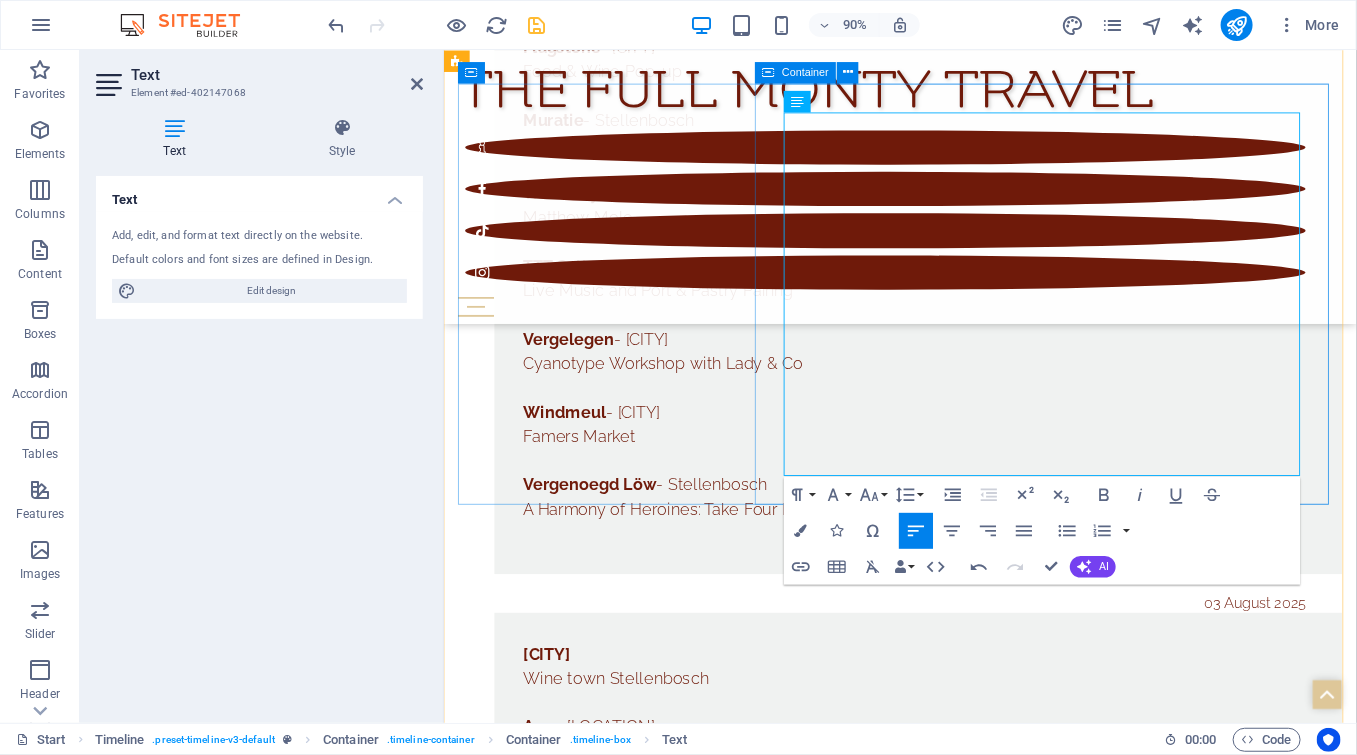 drag, startPoint x: 820, startPoint y: 452, endPoint x: 845, endPoint y: 449, distance: 25.179358 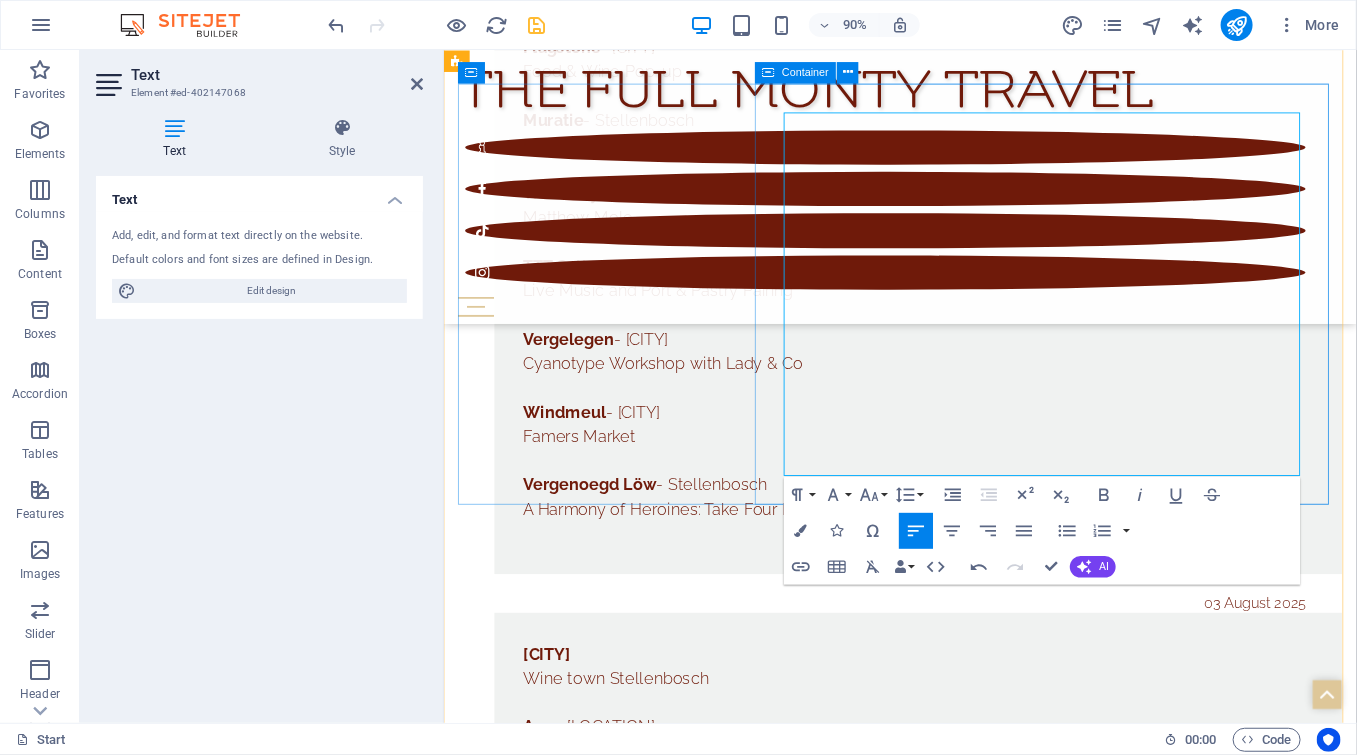 drag, startPoint x: 888, startPoint y: 458, endPoint x: 794, endPoint y: 457, distance: 94.00532 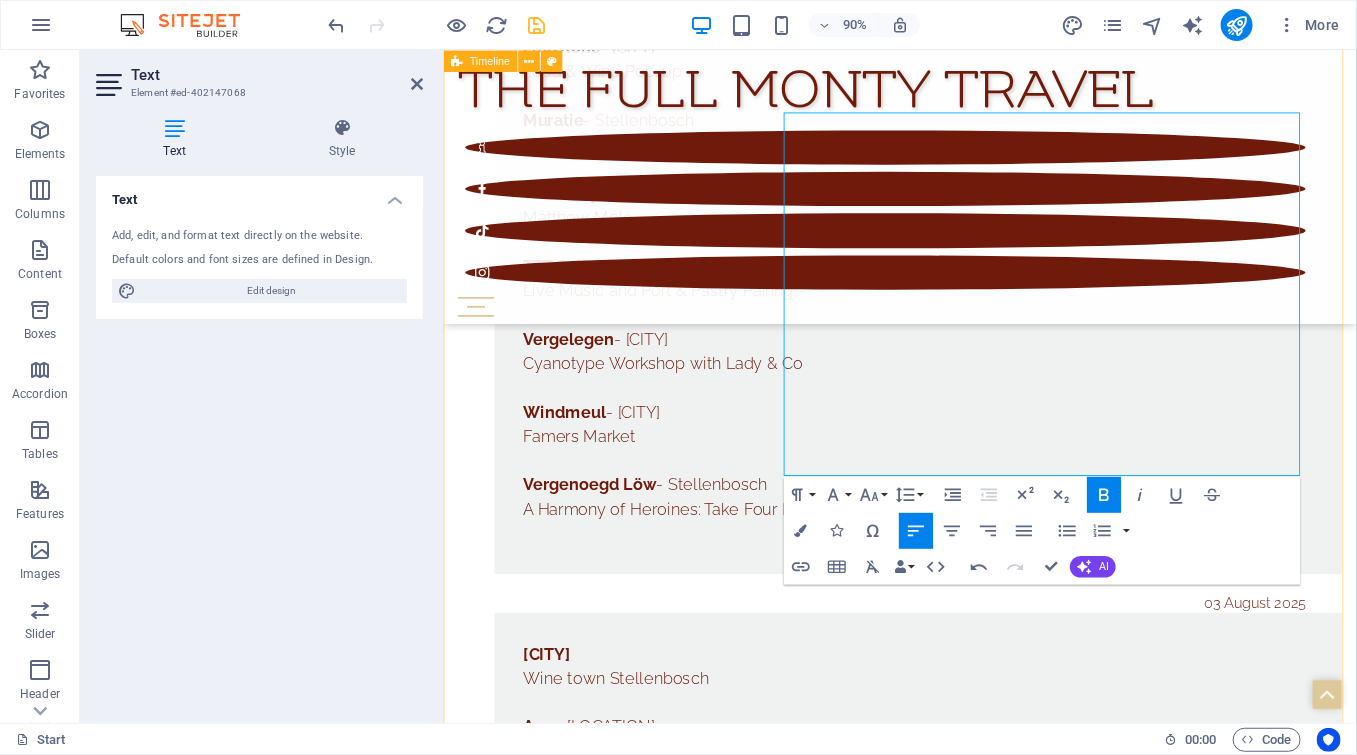 click on "Prince Albert Vino Camino Wine Festival Lourensford - Somerset West To [PERSON] with love - A tribute to [PERSON] [LAST] Arendsig - Robertson Chefs visiting Arendsig Series Vergelen - Somerset West Orms print room photobook presentation La Motte - Franschhoek Two-day Weaving Workshop" at bounding box center (970, 5704) 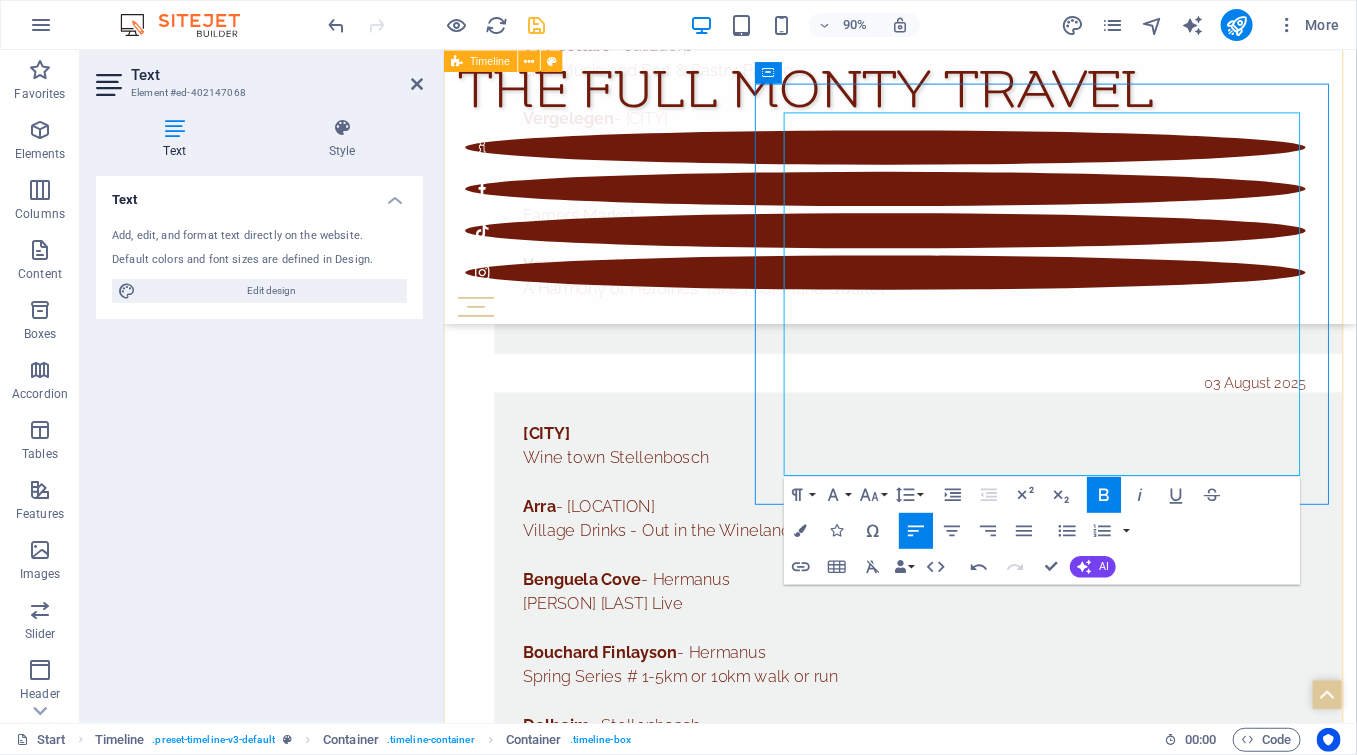 scroll, scrollTop: 11537, scrollLeft: 0, axis: vertical 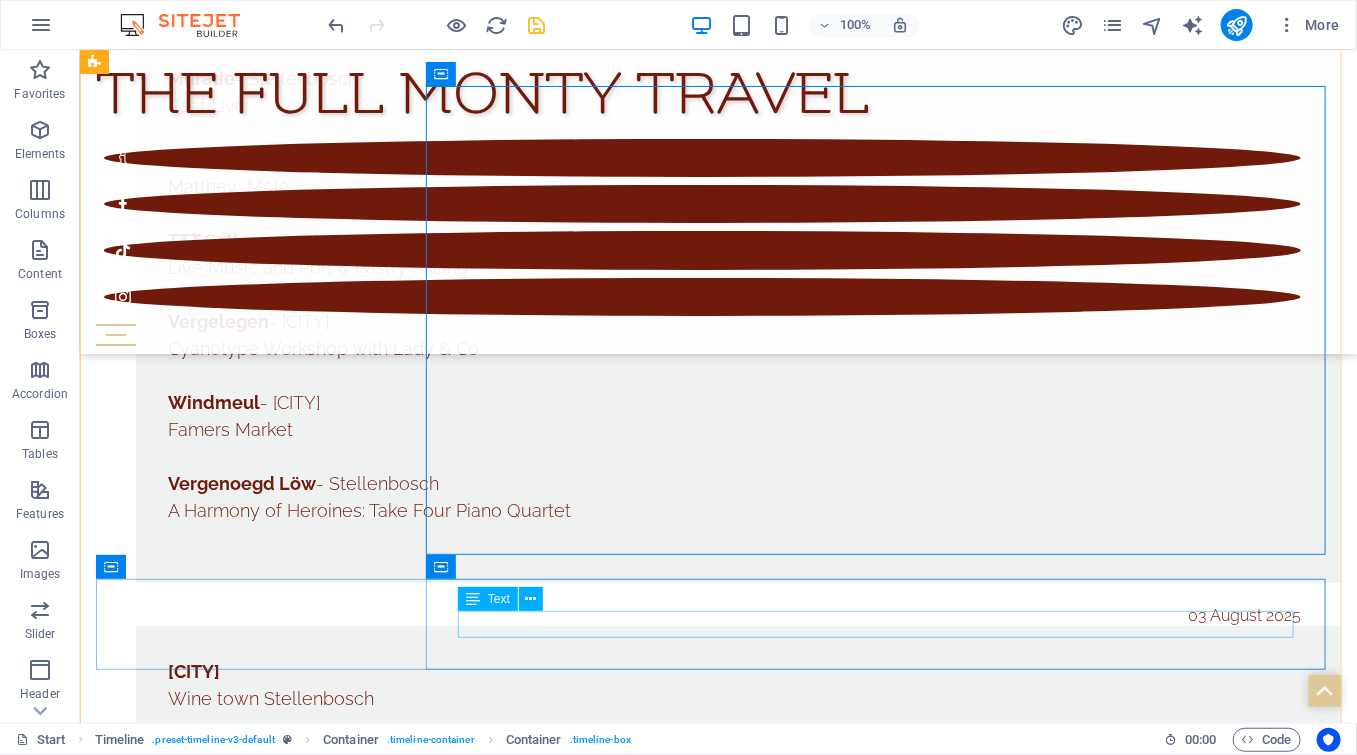 click at bounding box center (737, 5978) 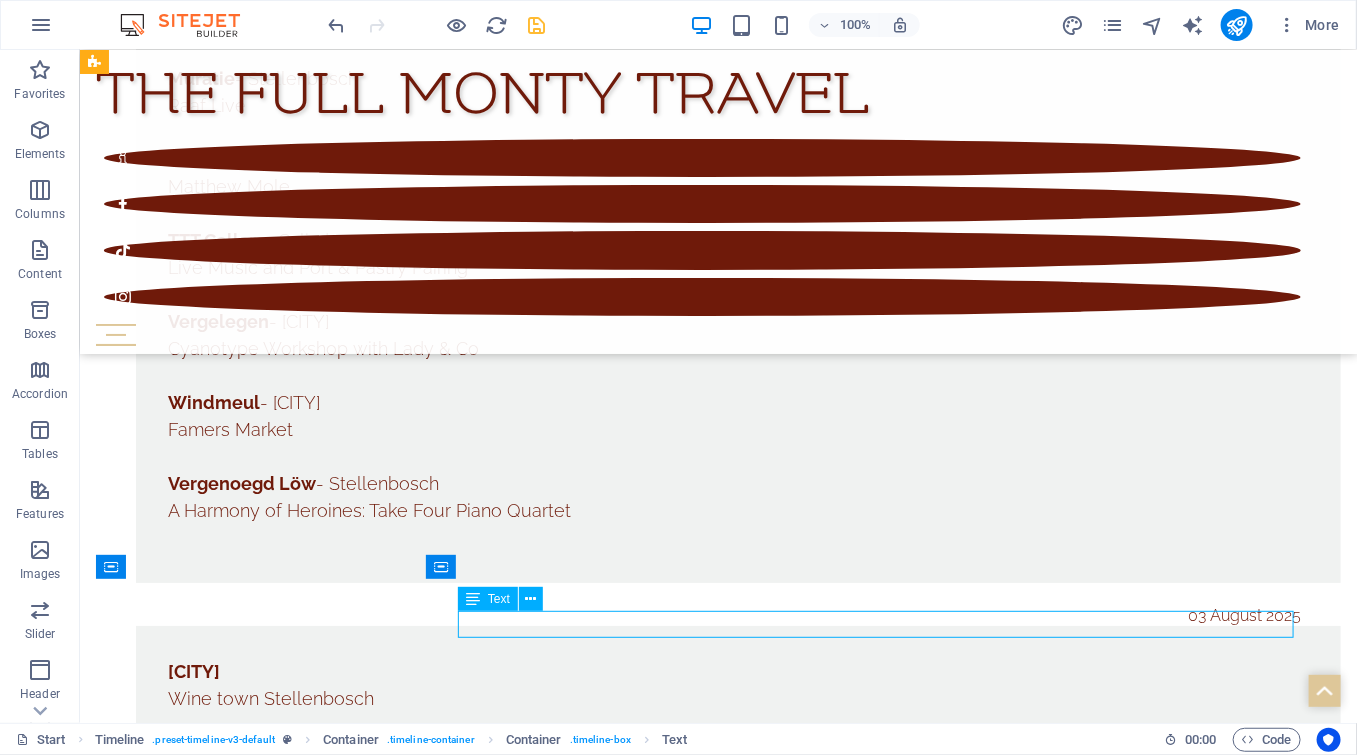 click at bounding box center (737, 5978) 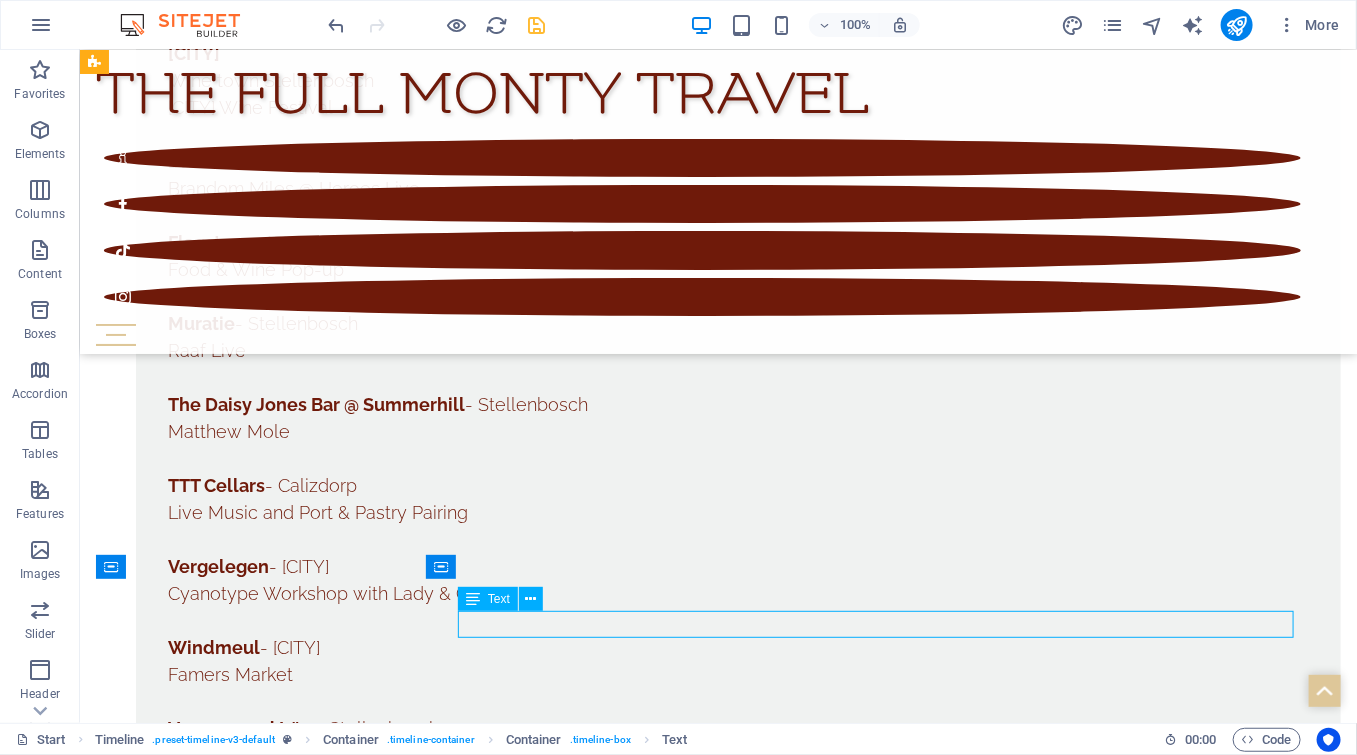 scroll, scrollTop: 11591, scrollLeft: 0, axis: vertical 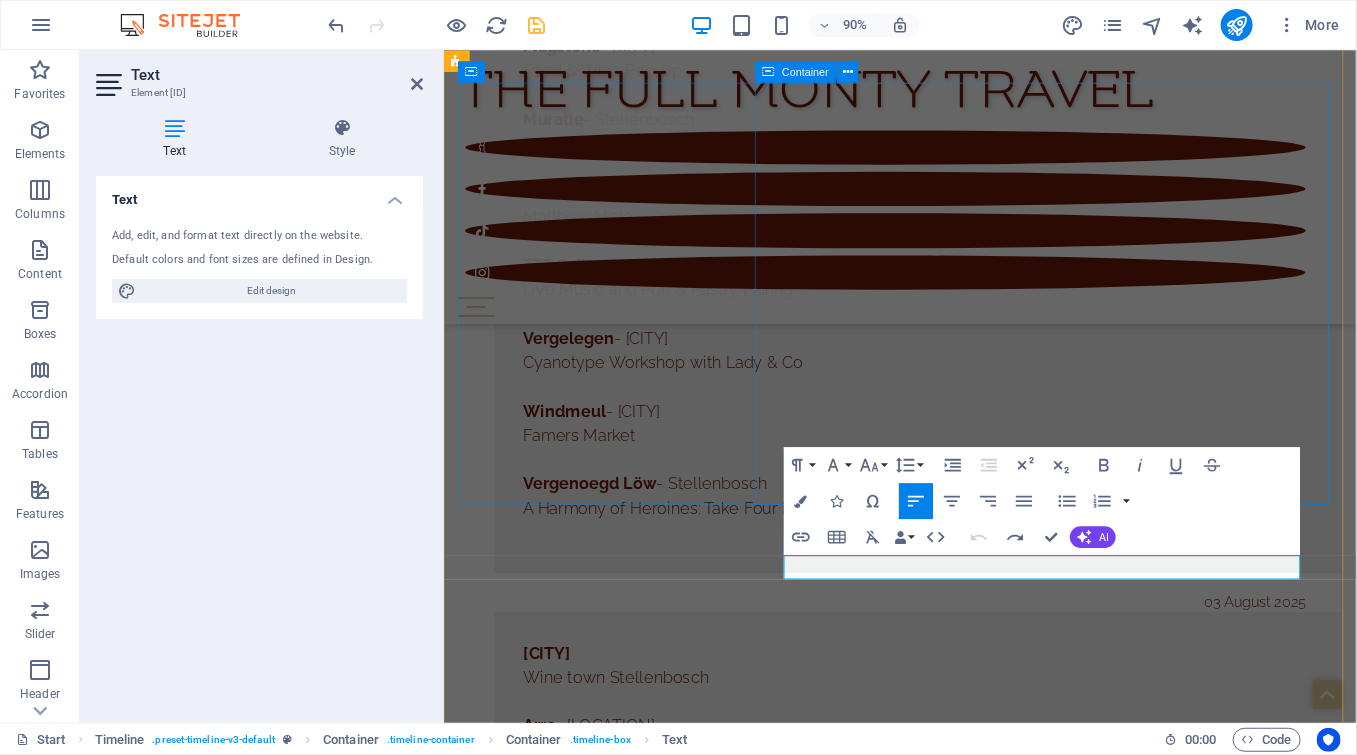 click on "Prince Albert Vino Camino Wine Festival Lourensford - Somerset West To [PERSON] with love - A tribute to [PERSON] [LAST] Arendsig - Robertson Chefs visiting Arendsig Series Vergelen - Somerset West Orms print room photobook presentation La Motte - Franschhoek Two-day Weaving Workshop" at bounding box center [970, 5703] 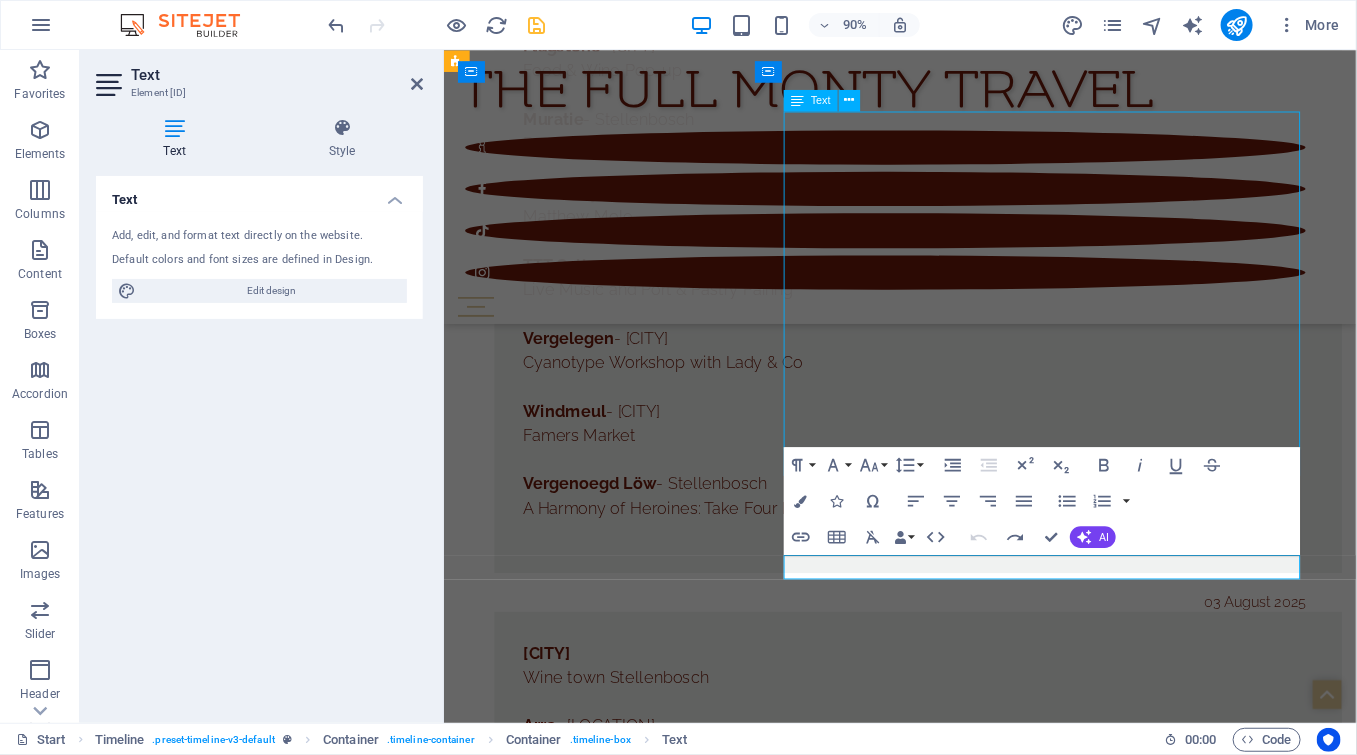 click on "Prince Albert Vino Camino Wine Festival Lourensford - Somerset West To [PERSON] with love - A tribute to [PERSON] [LAST] Arendsig - Robertson Chefs visiting Arendsig Series Vergelen - Somerset West Orms print room photobook presentation La Motte - Franschhoek Two-day Weaving Workshop" at bounding box center [970, 5703] 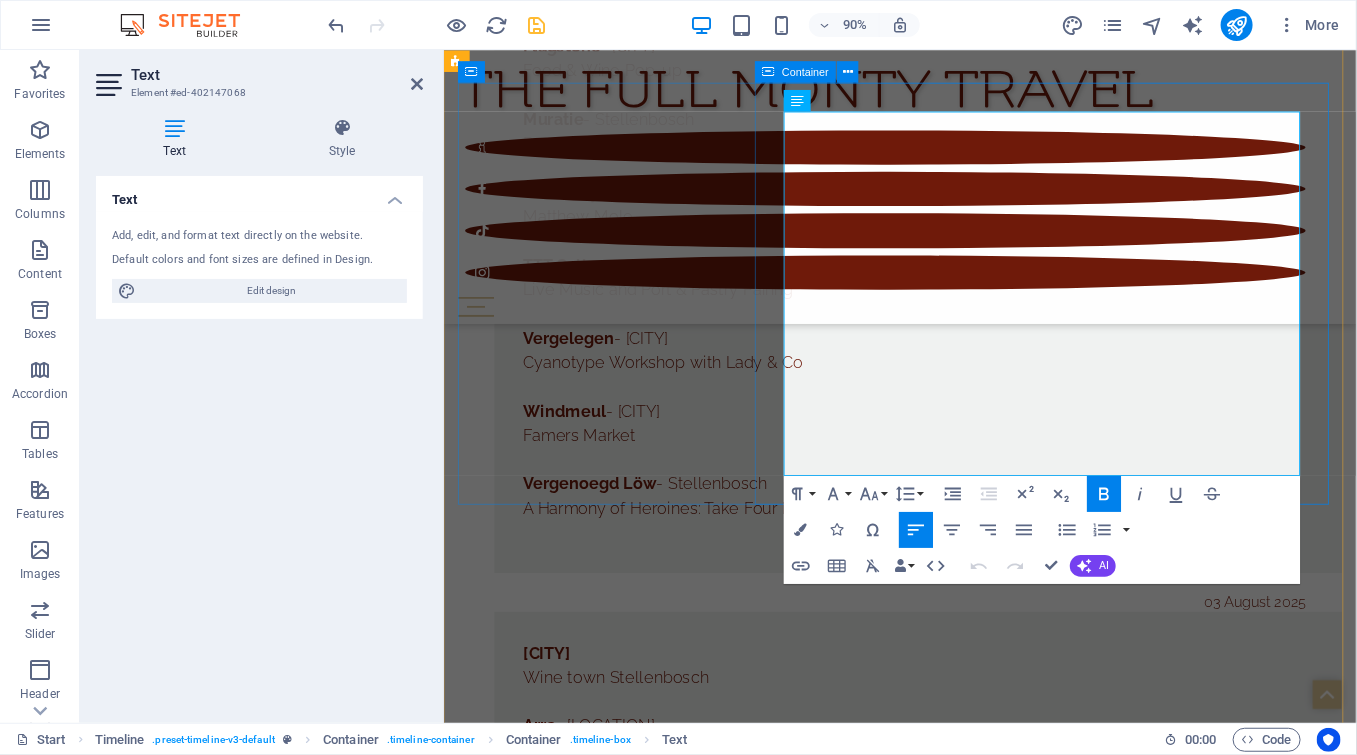drag, startPoint x: 1061, startPoint y: 488, endPoint x: 820, endPoint y: 457, distance: 242.9856 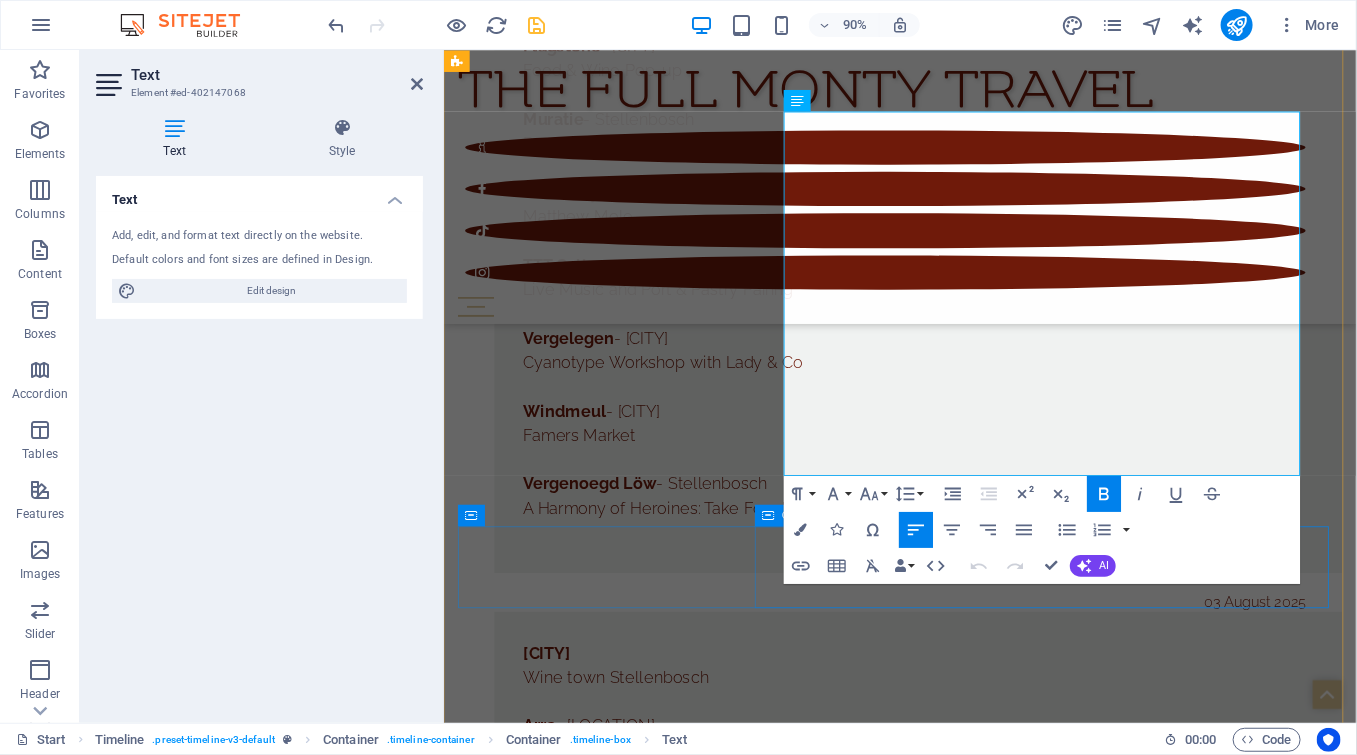 click at bounding box center [970, 6026] 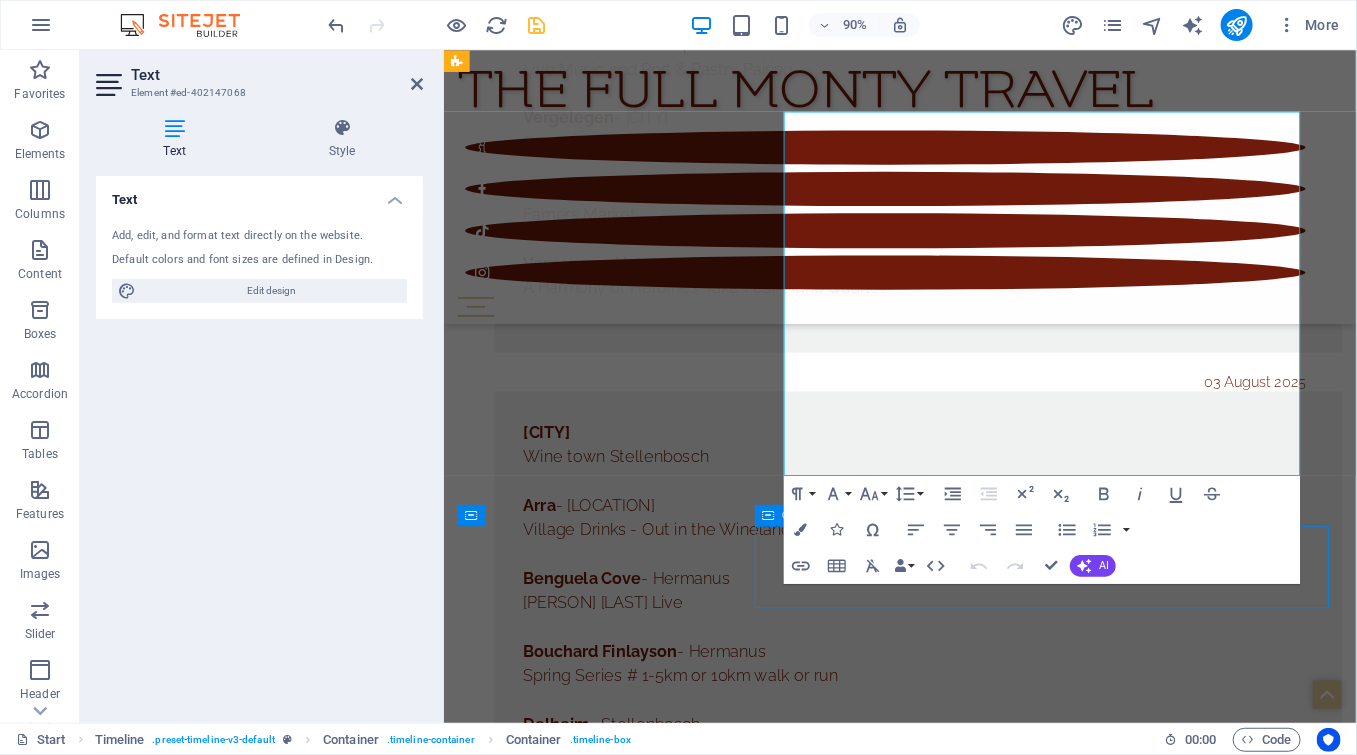 scroll, scrollTop: 11537, scrollLeft: 0, axis: vertical 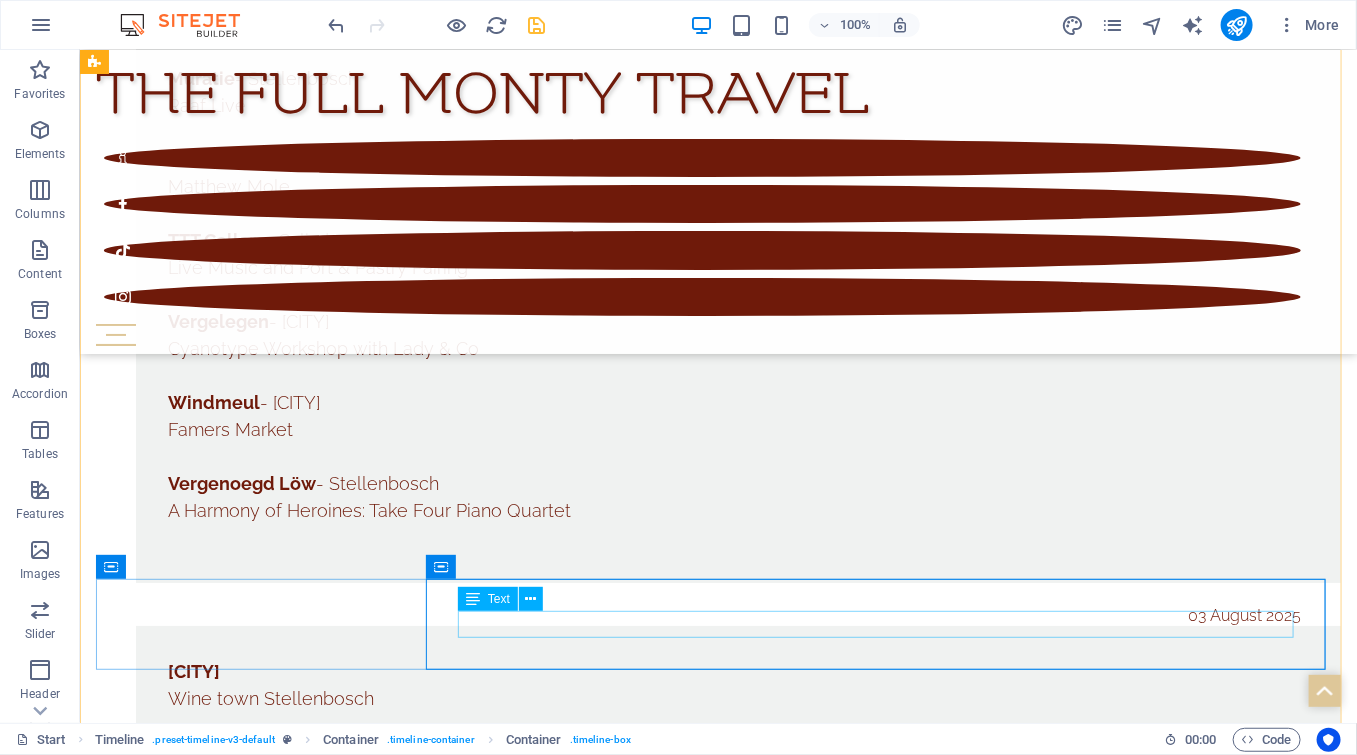 click at bounding box center [737, 5978] 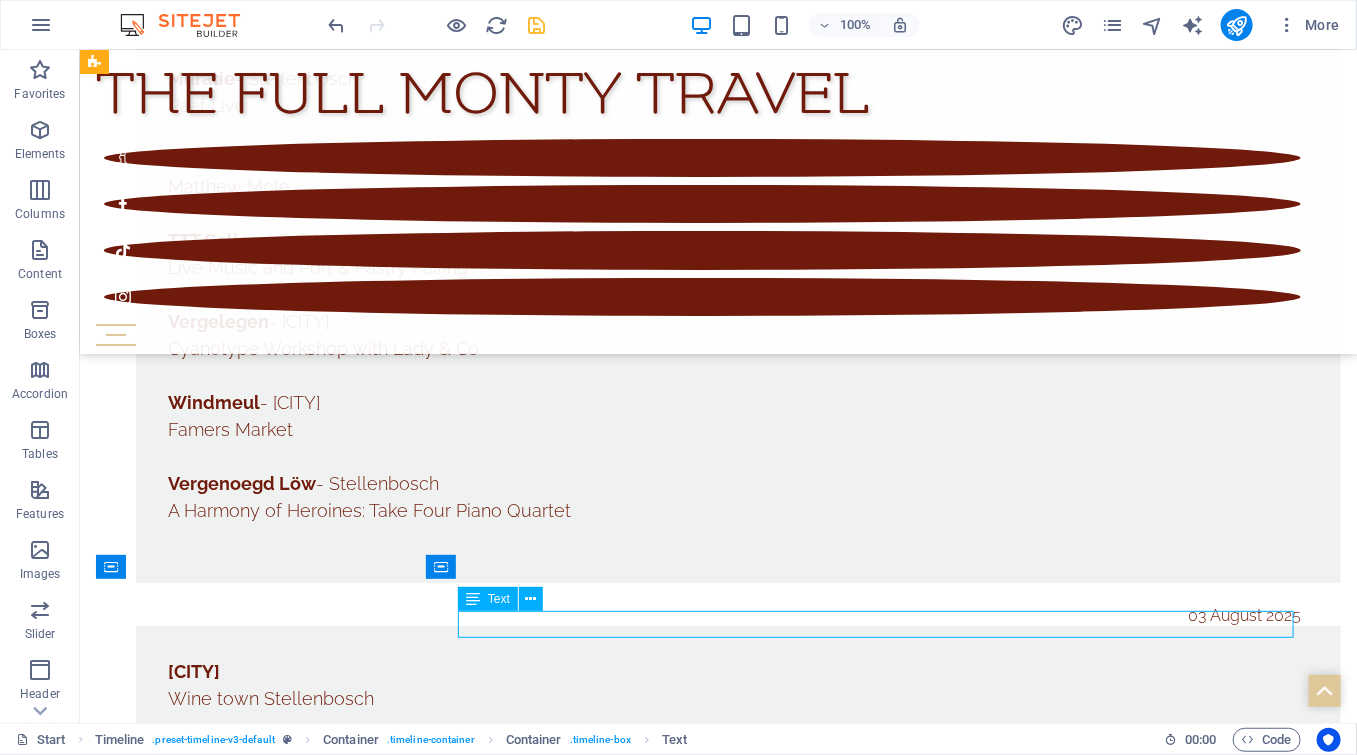 click at bounding box center [737, 5978] 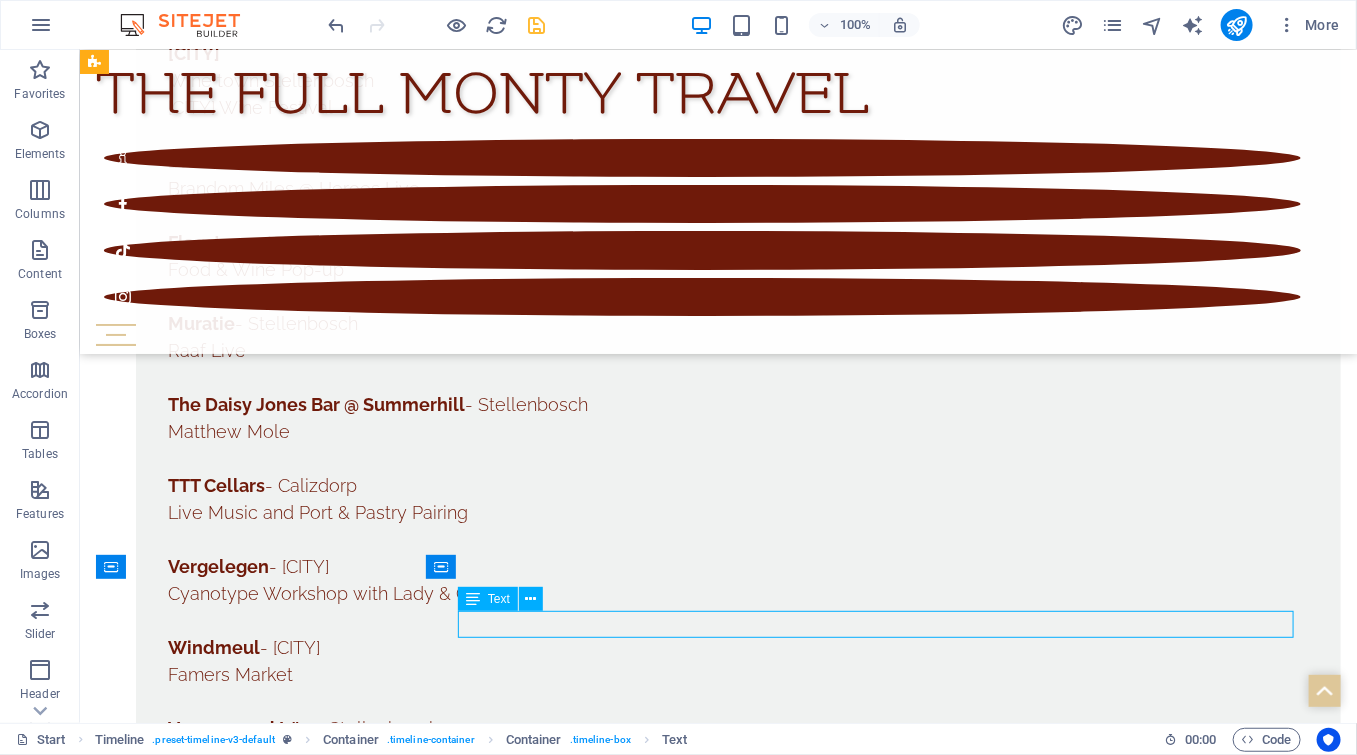 scroll, scrollTop: 11591, scrollLeft: 0, axis: vertical 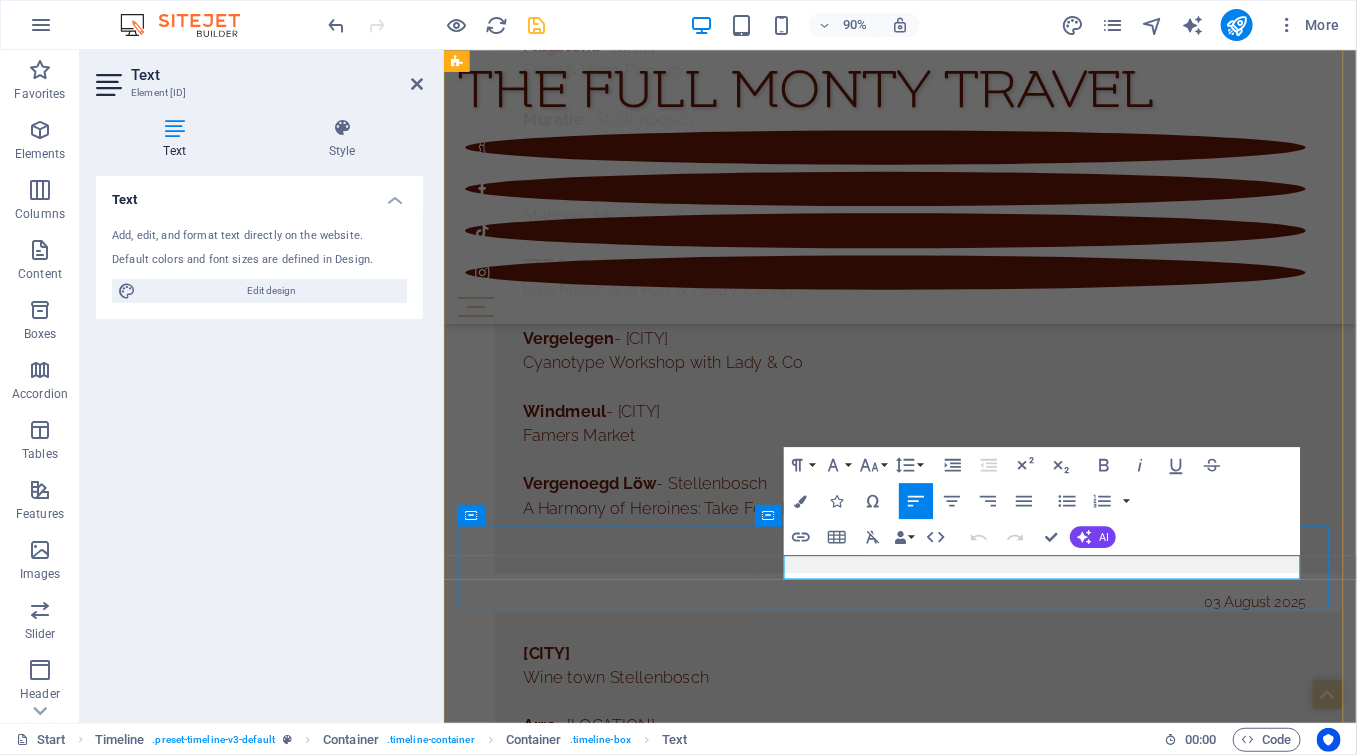 click at bounding box center [970, 6026] 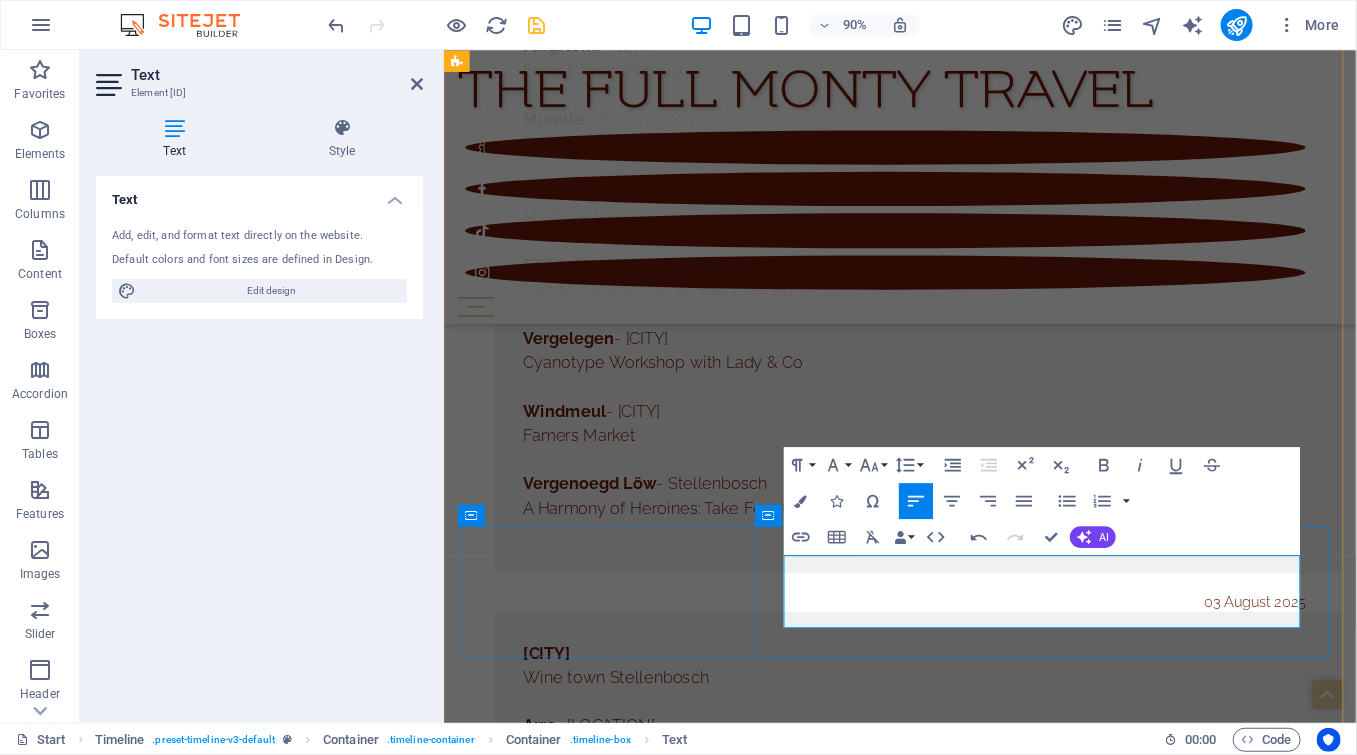 click at bounding box center (970, 6026) 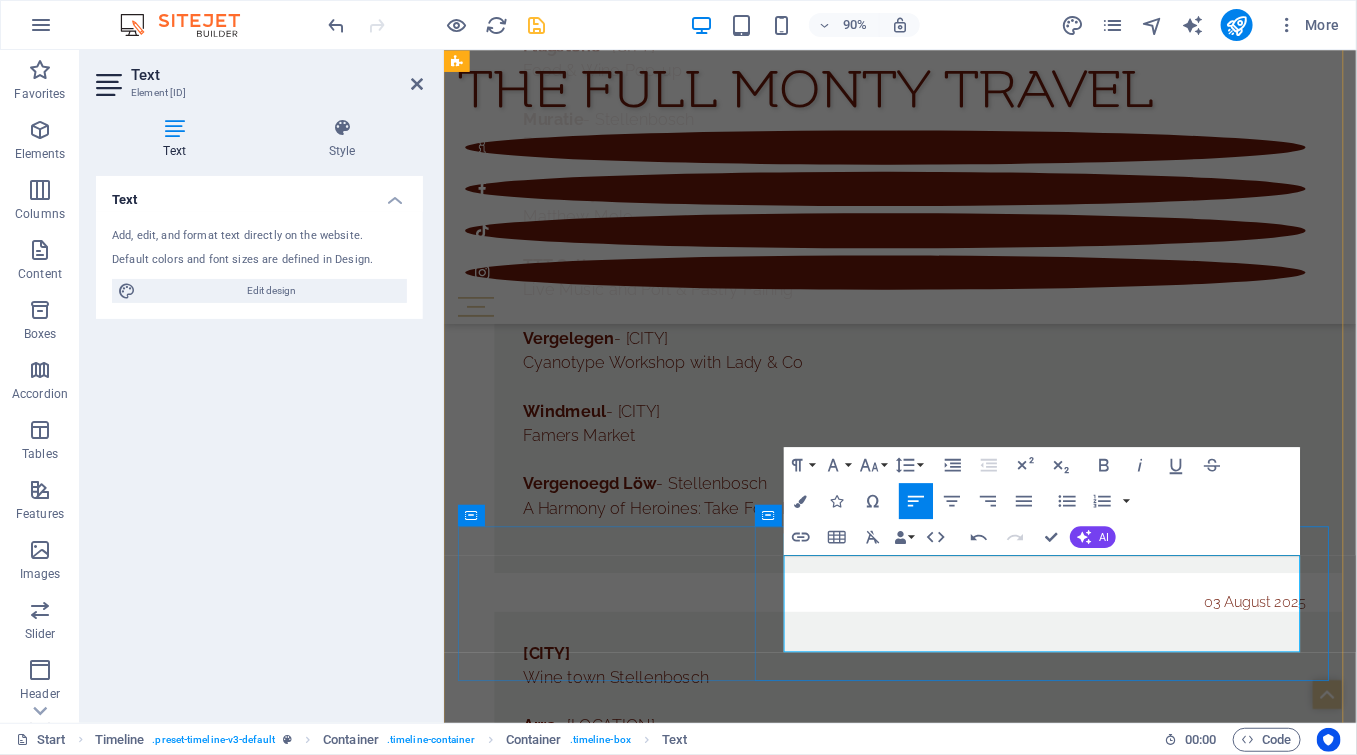 type 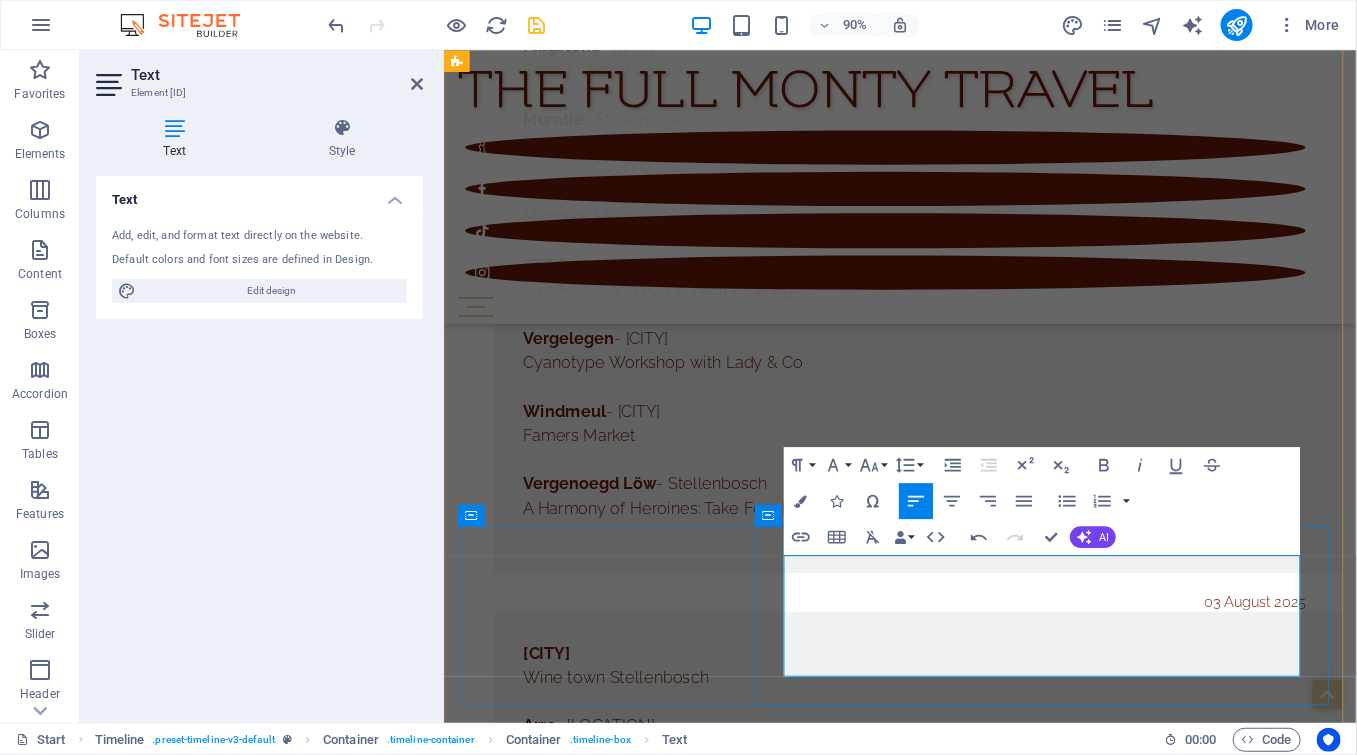click on "Cheese Fondue Sunday - [PERSON] ([DUO])" at bounding box center [970, 6134] 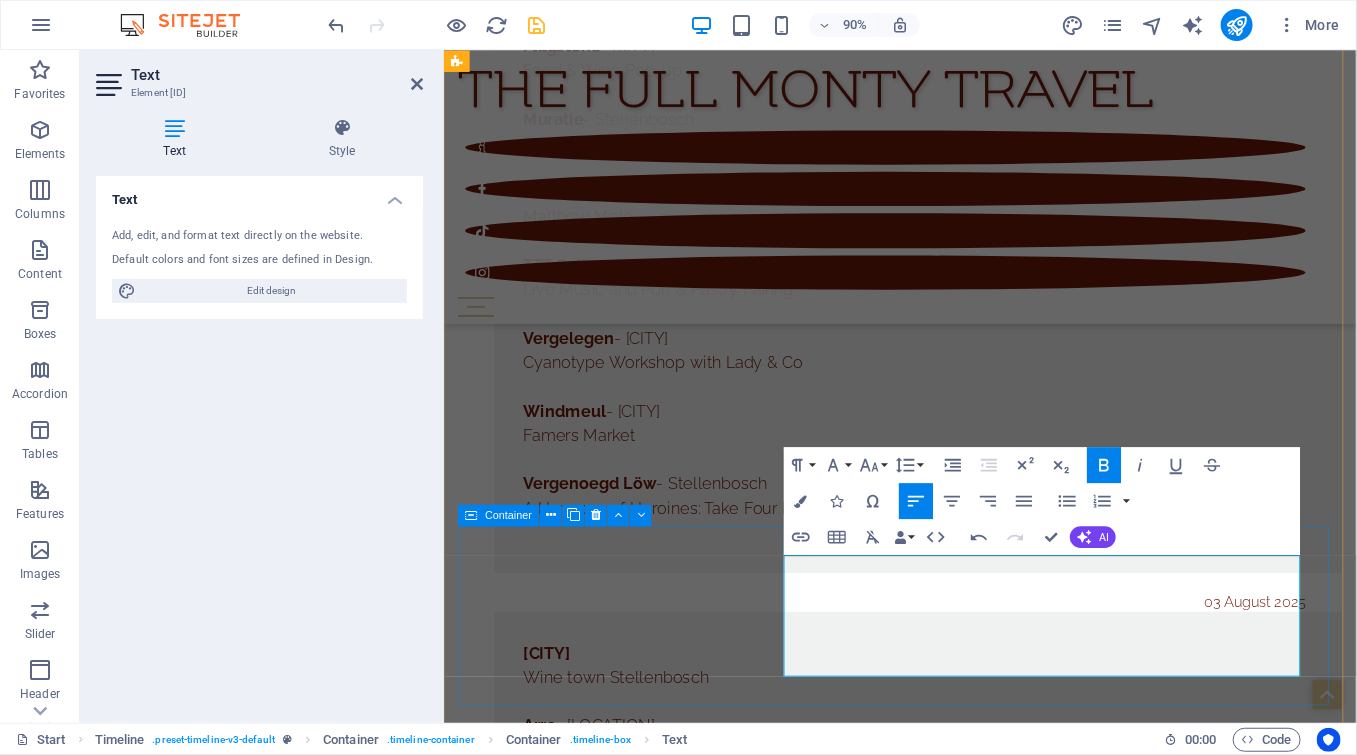 scroll, scrollTop: 11924, scrollLeft: 0, axis: vertical 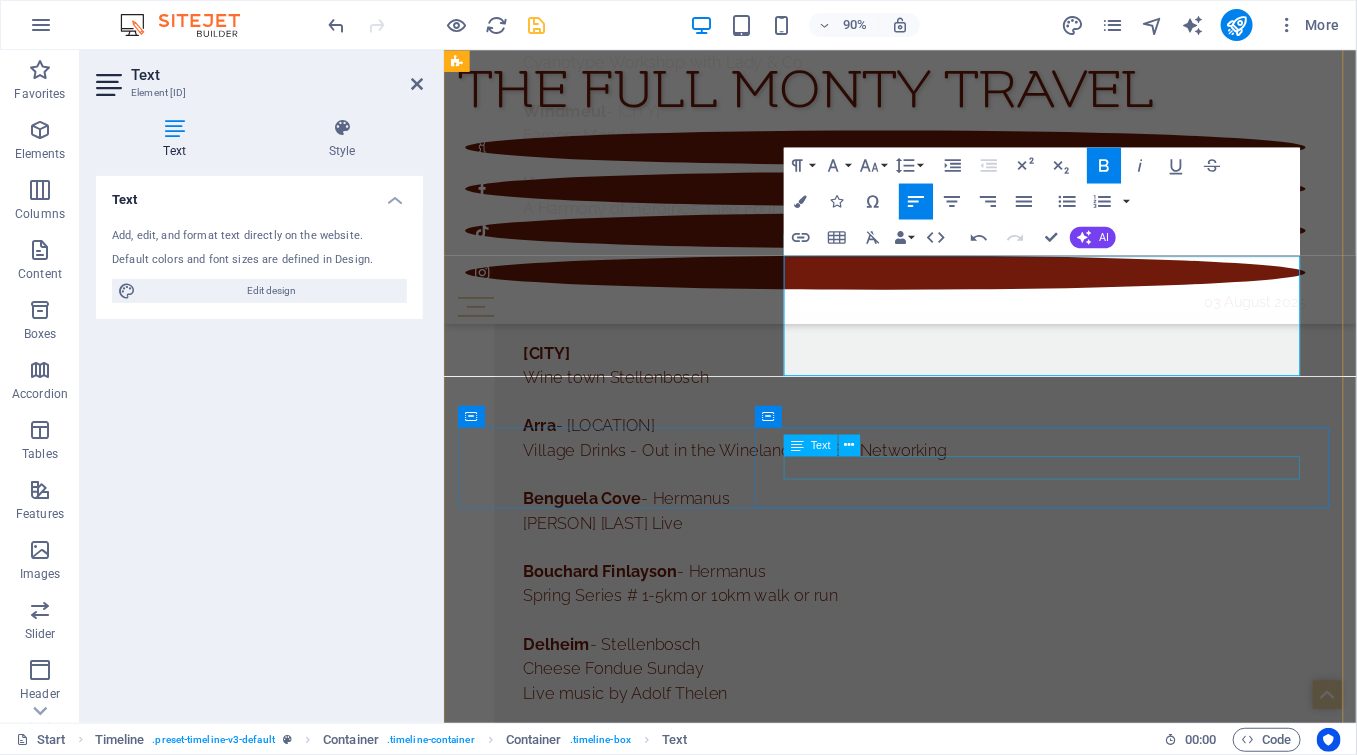 click at bounding box center (970, 5936) 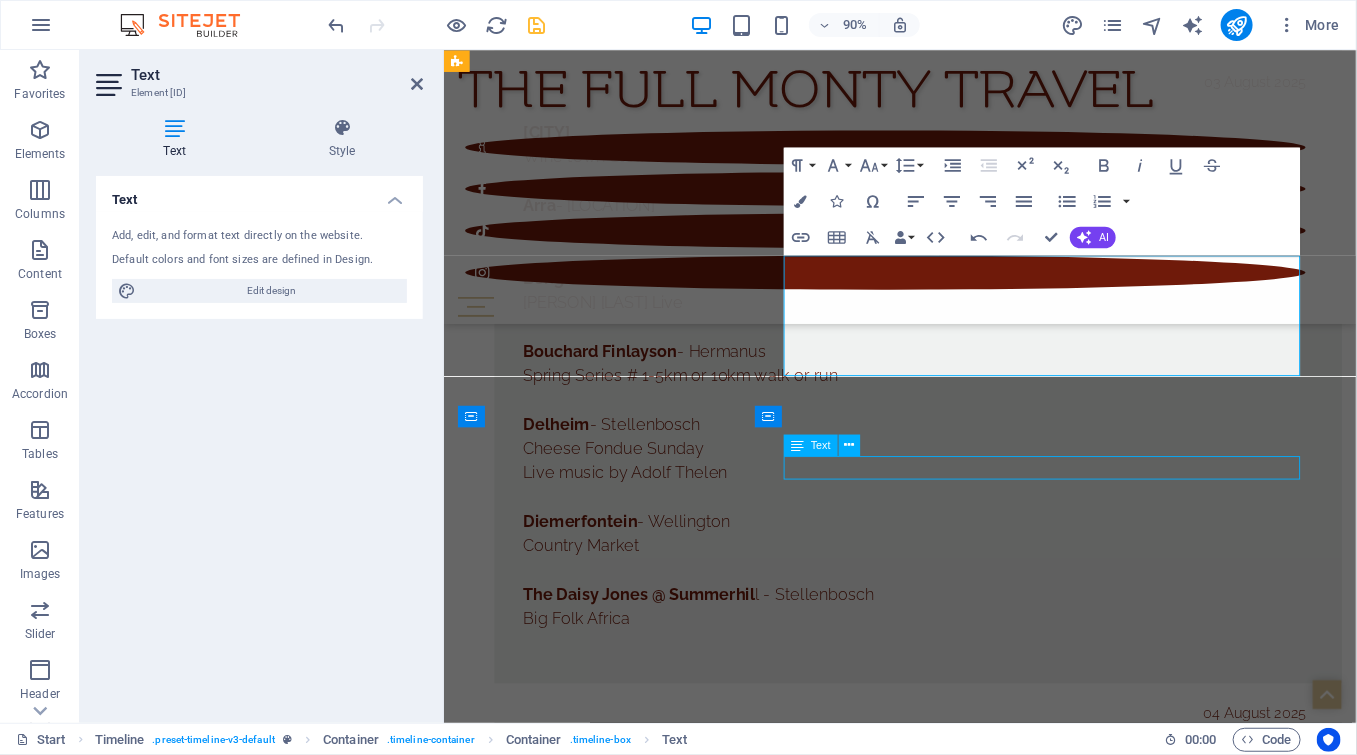 scroll, scrollTop: 11871, scrollLeft: 0, axis: vertical 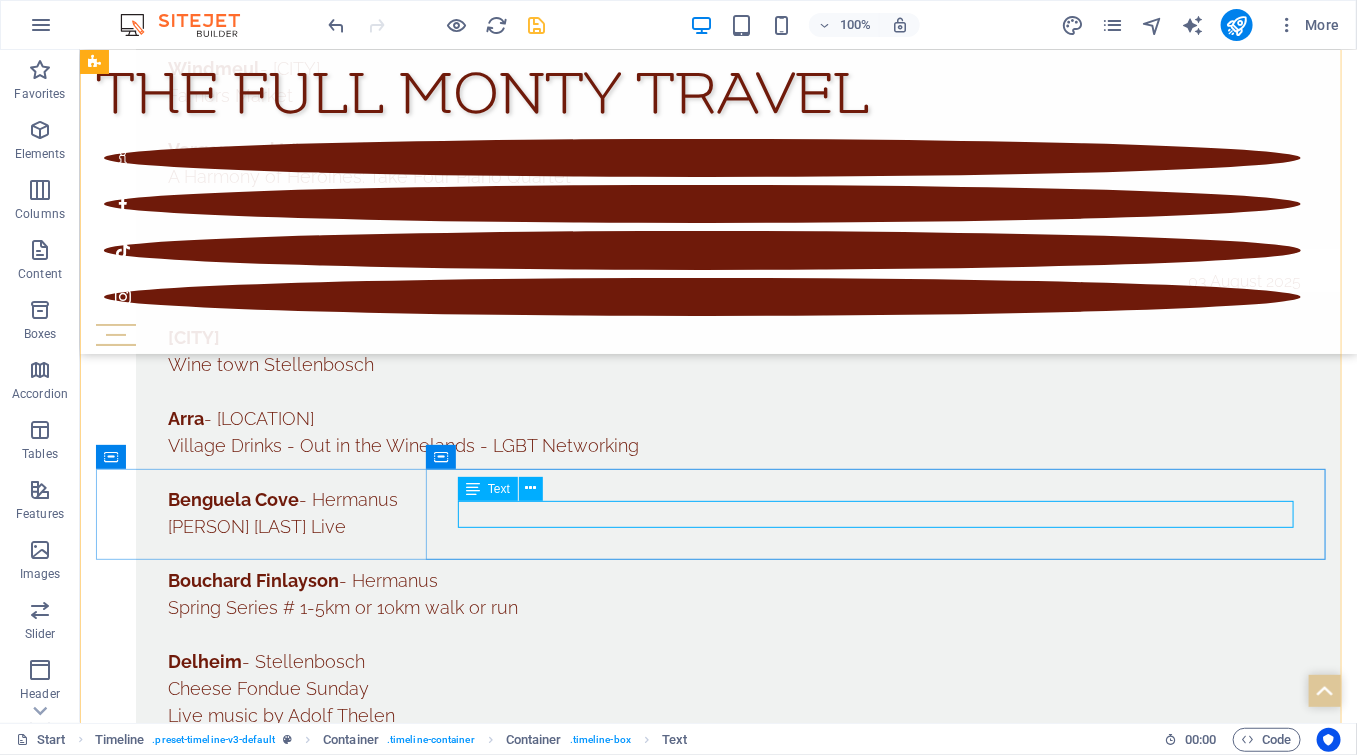 click at bounding box center (737, 5886) 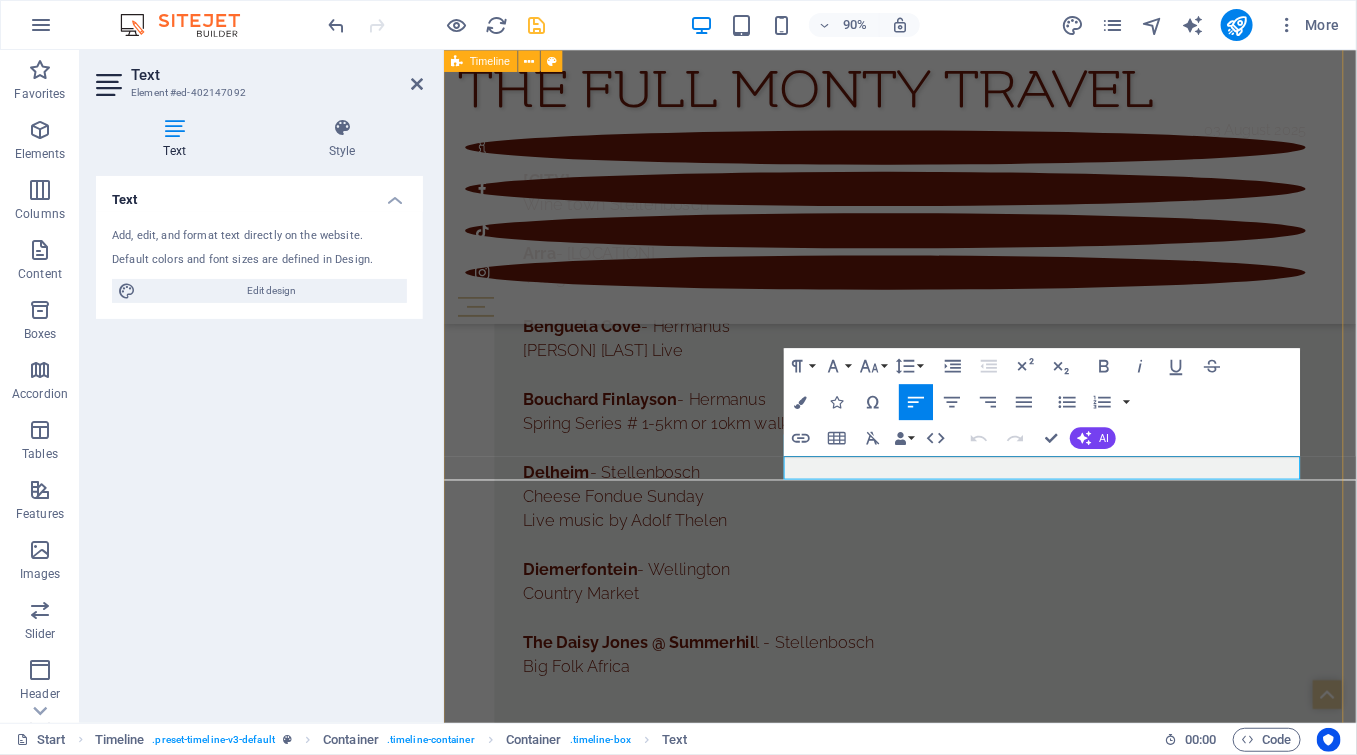 scroll, scrollTop: 11924, scrollLeft: 0, axis: vertical 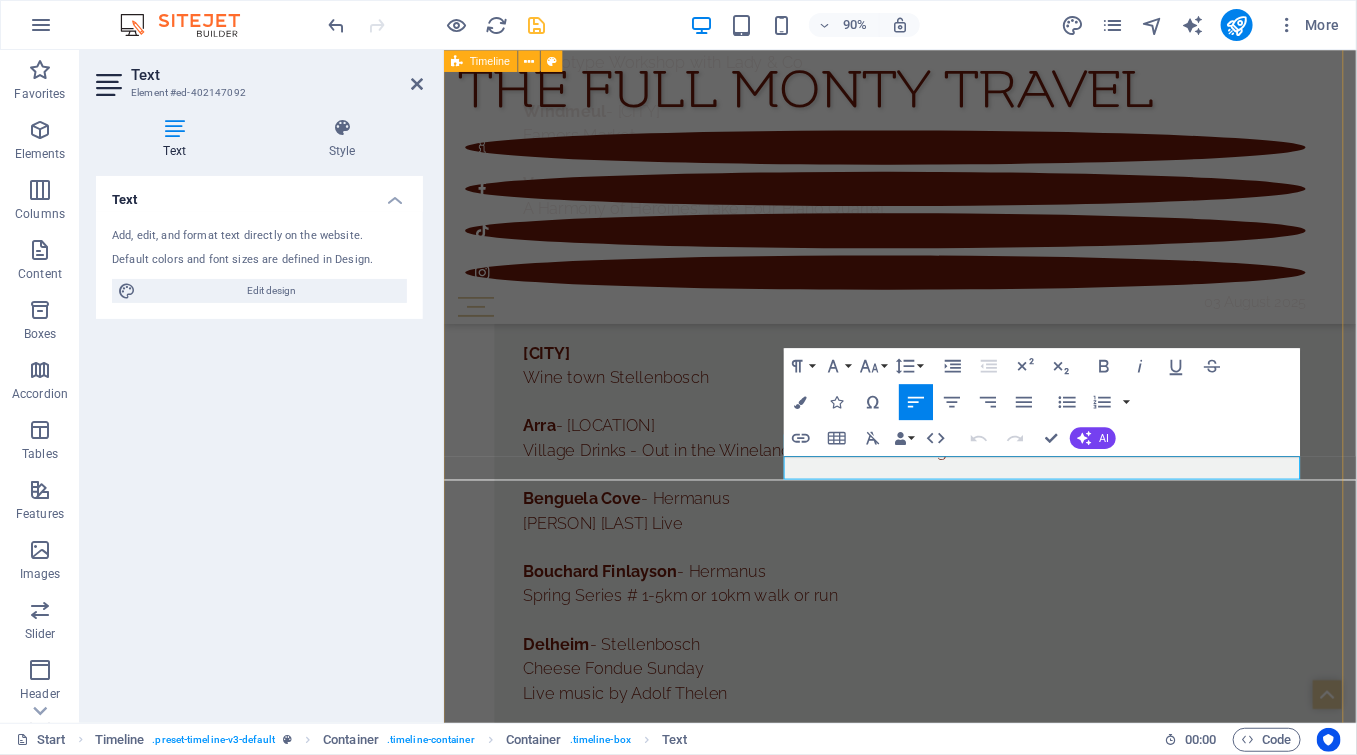 type 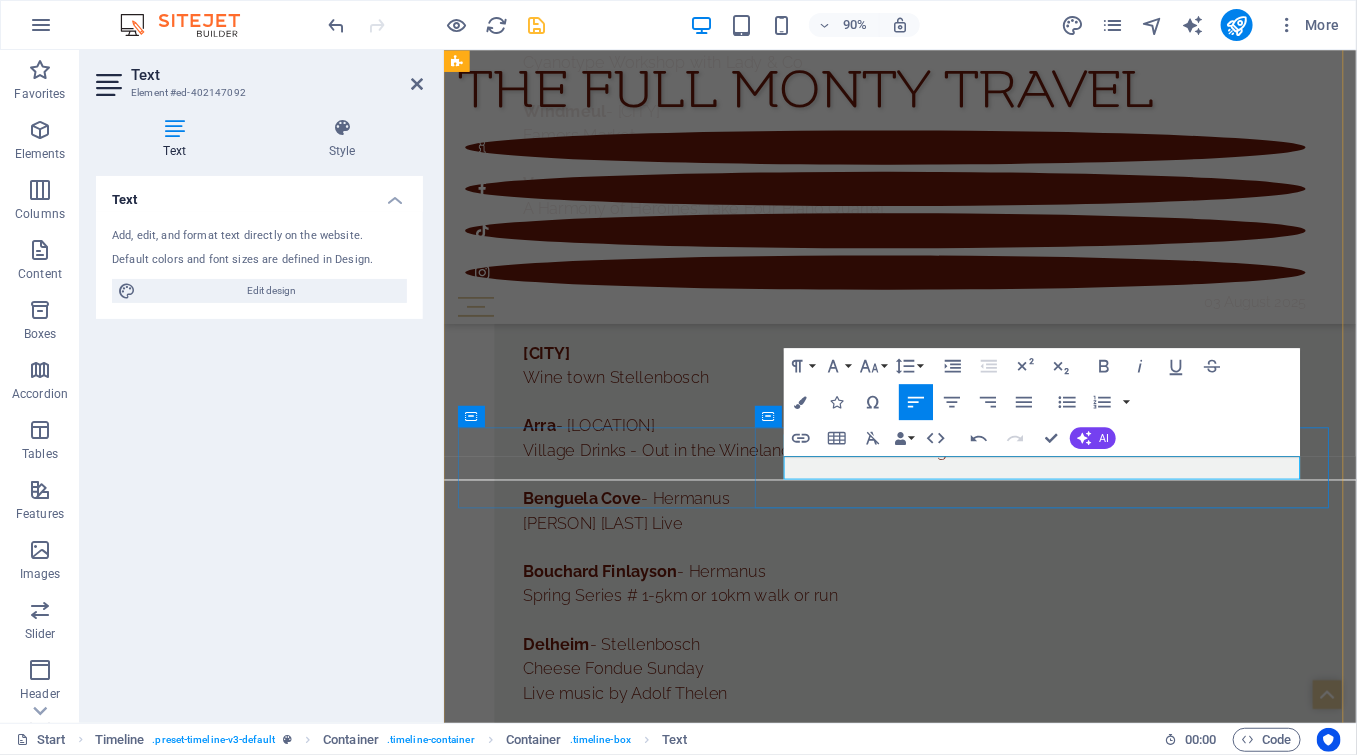 click on "Pinot Noir Day" at bounding box center (970, 5936) 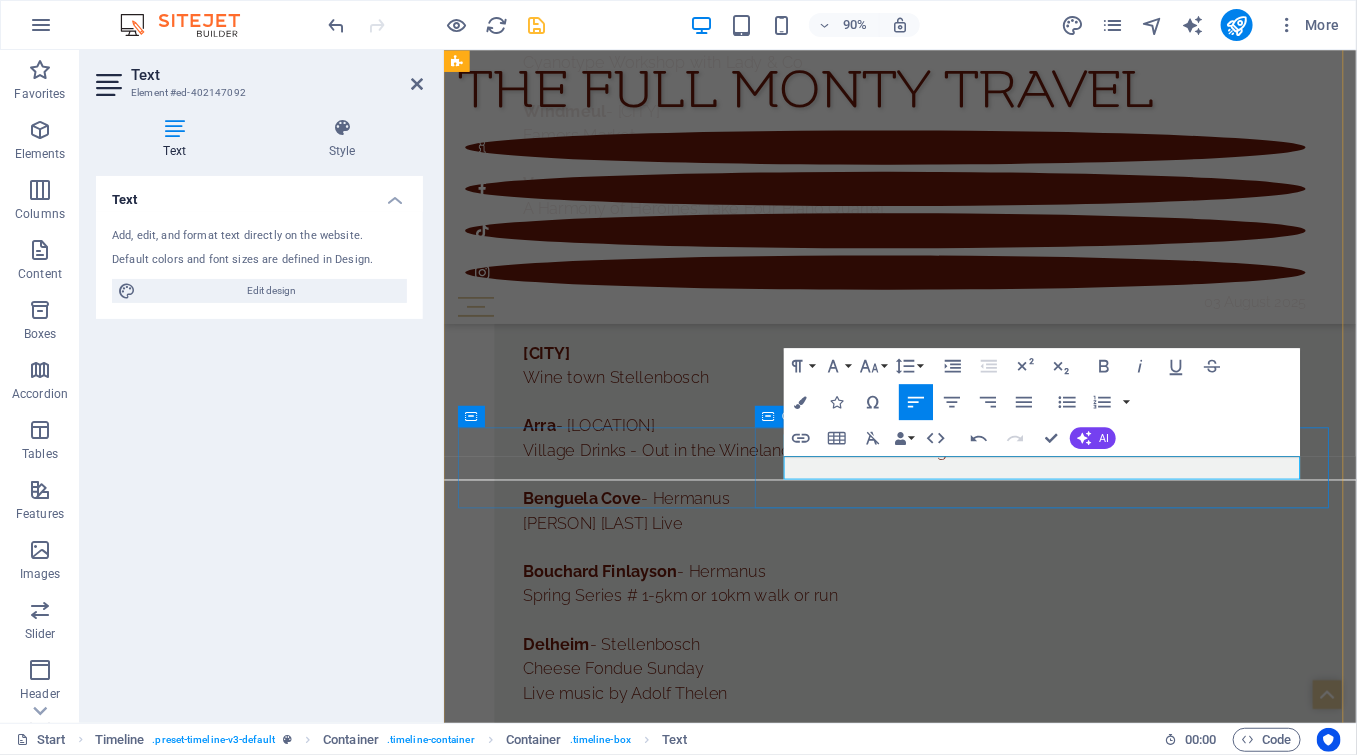 drag, startPoint x: 940, startPoint y: 515, endPoint x: 814, endPoint y: 506, distance: 126.32102 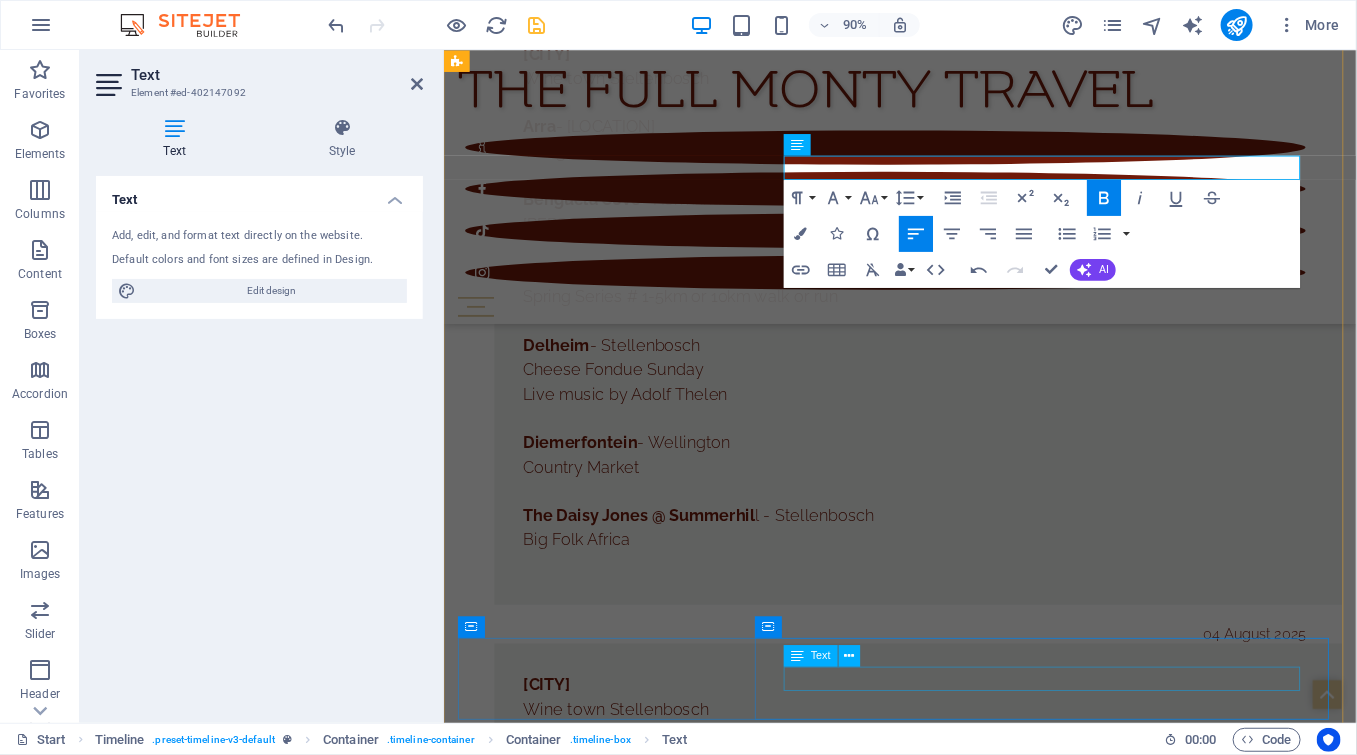 scroll, scrollTop: 12591, scrollLeft: 0, axis: vertical 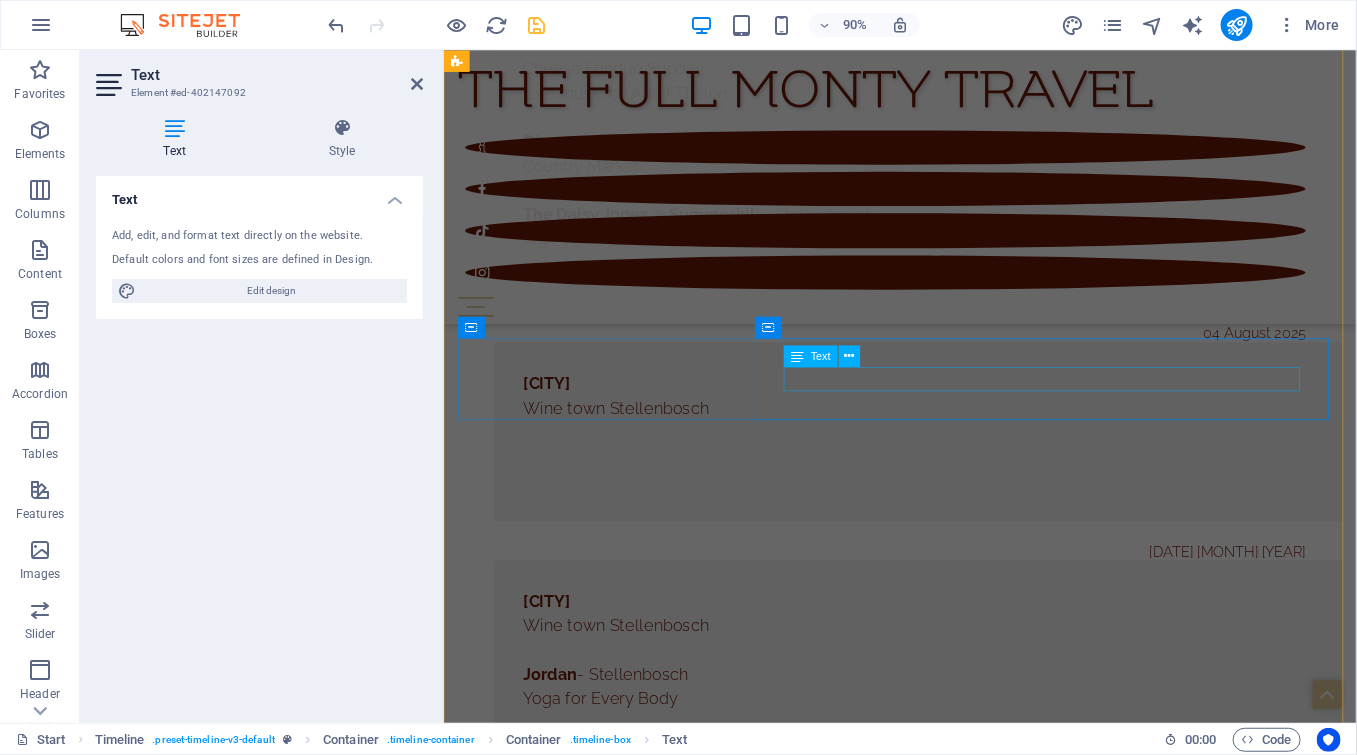 click at bounding box center [970, 5913] 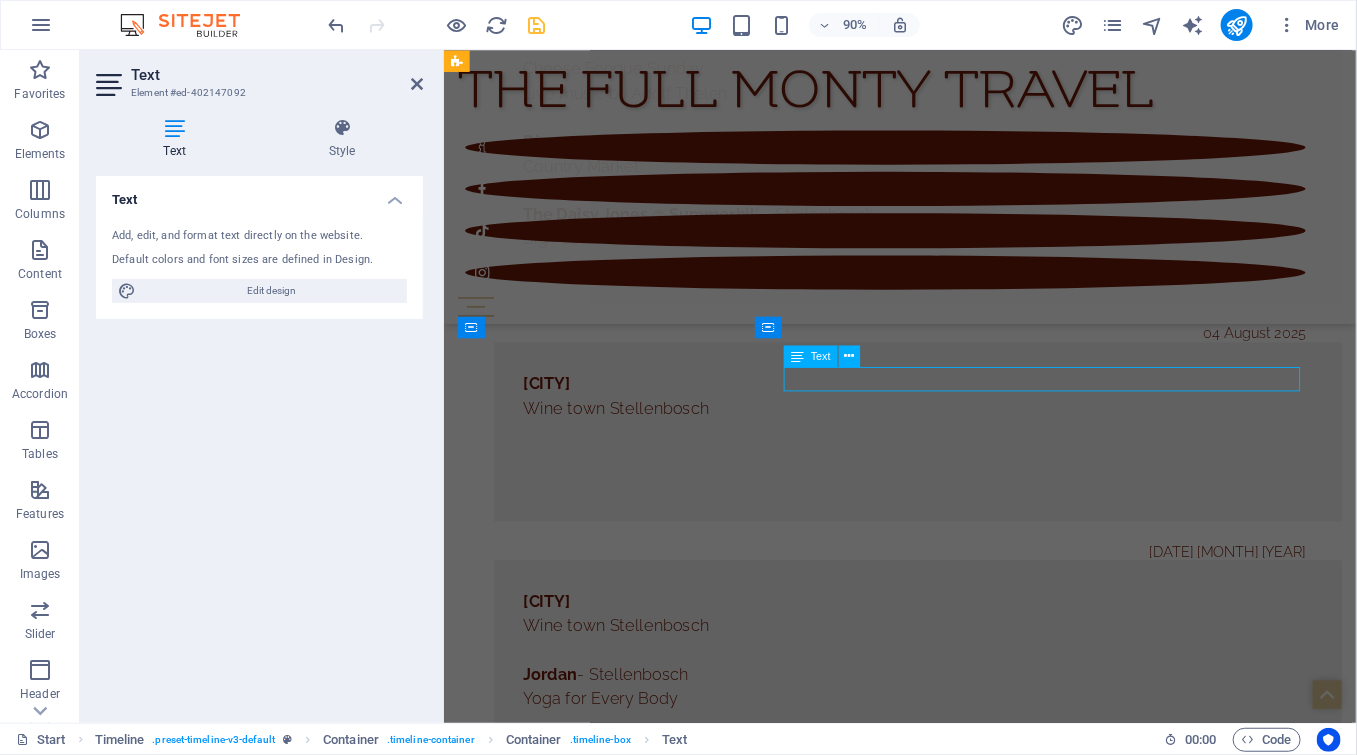 click at bounding box center (970, 5913) 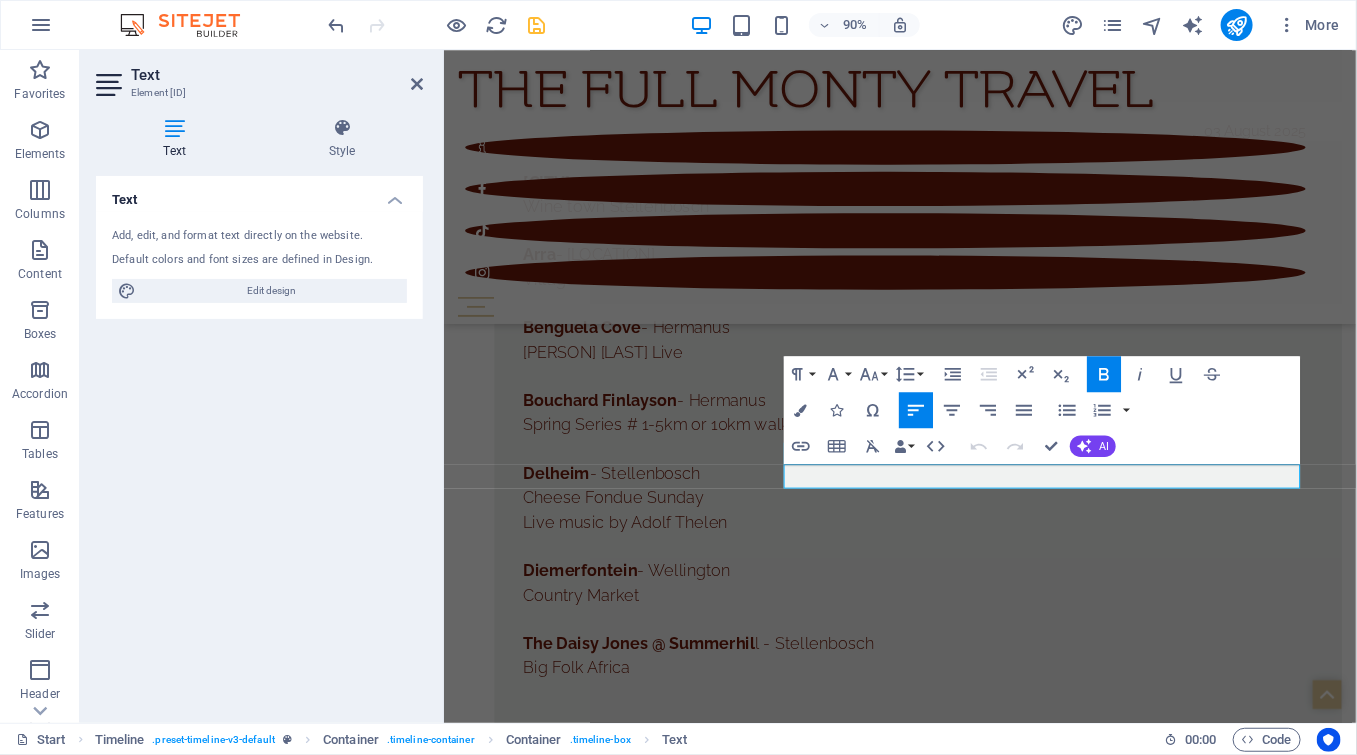 scroll, scrollTop: 12582, scrollLeft: 0, axis: vertical 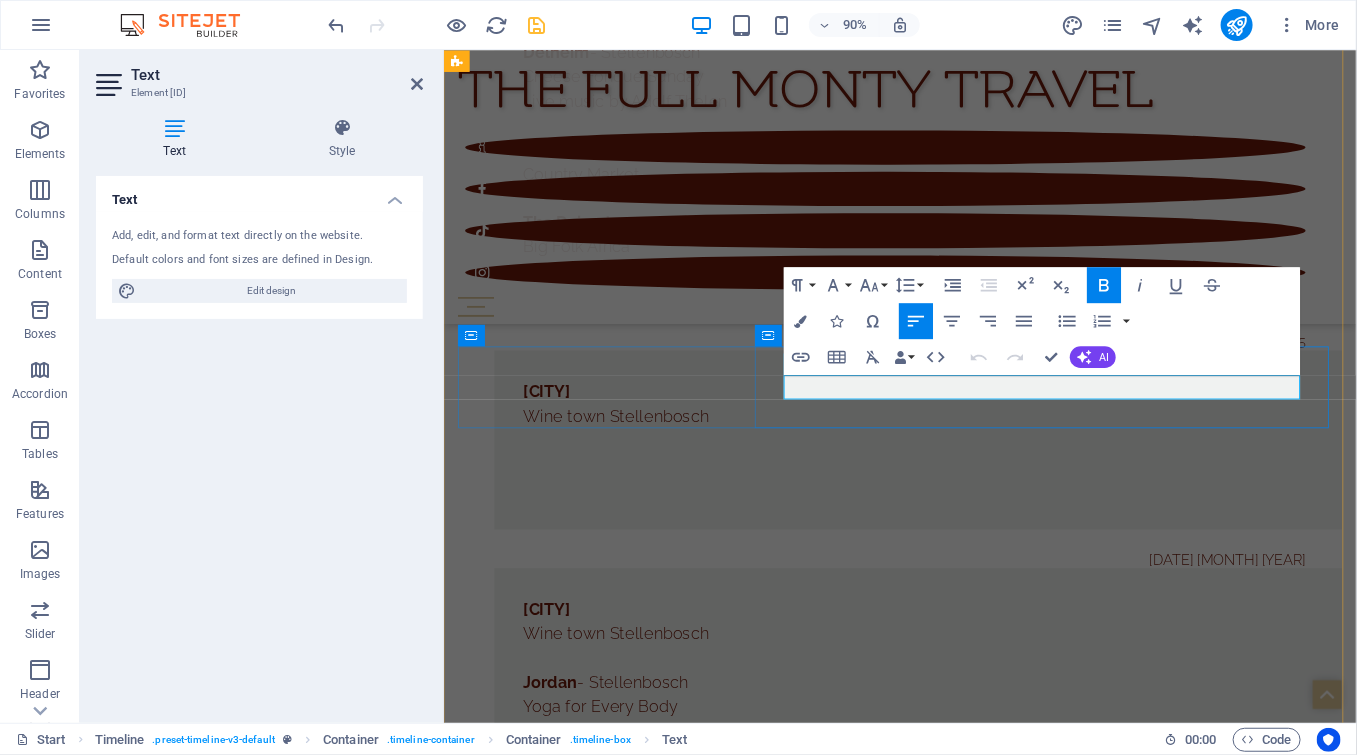type 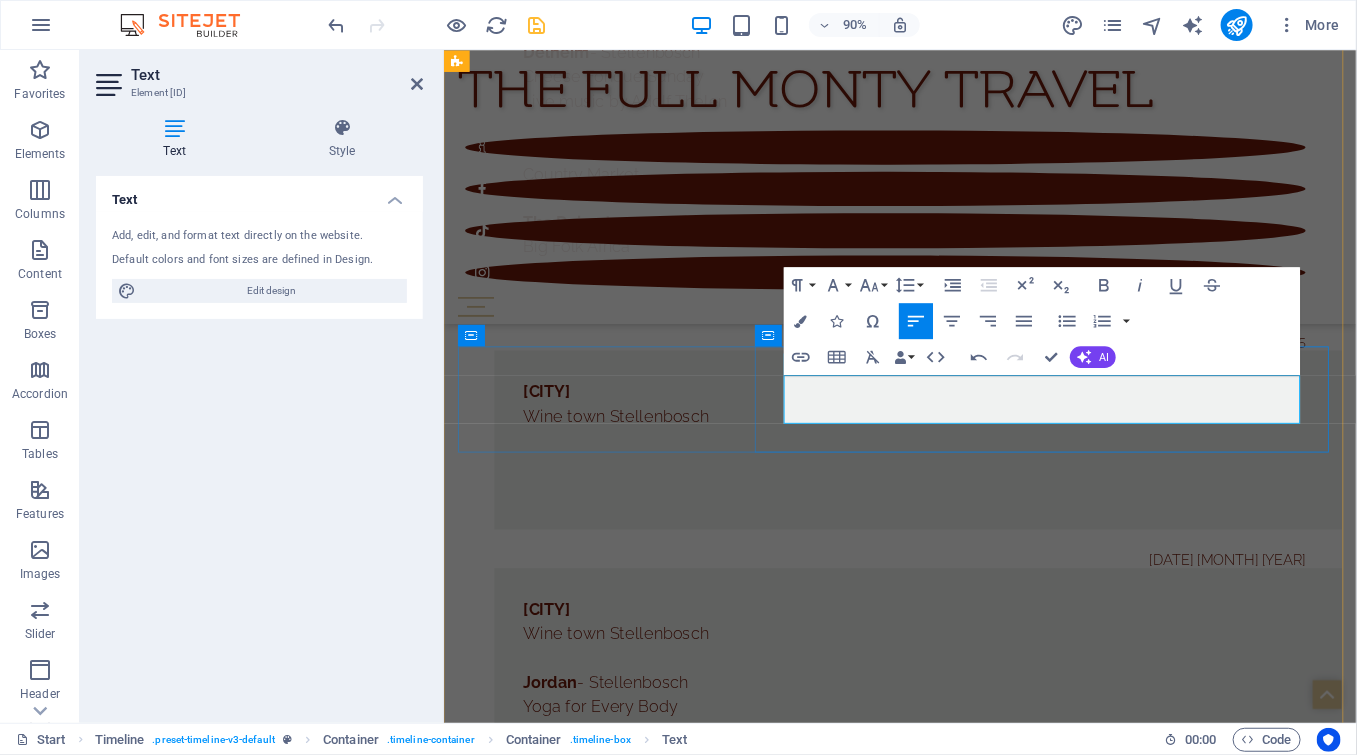 click on "De Toren - [CITY]" at bounding box center (603, 5922) 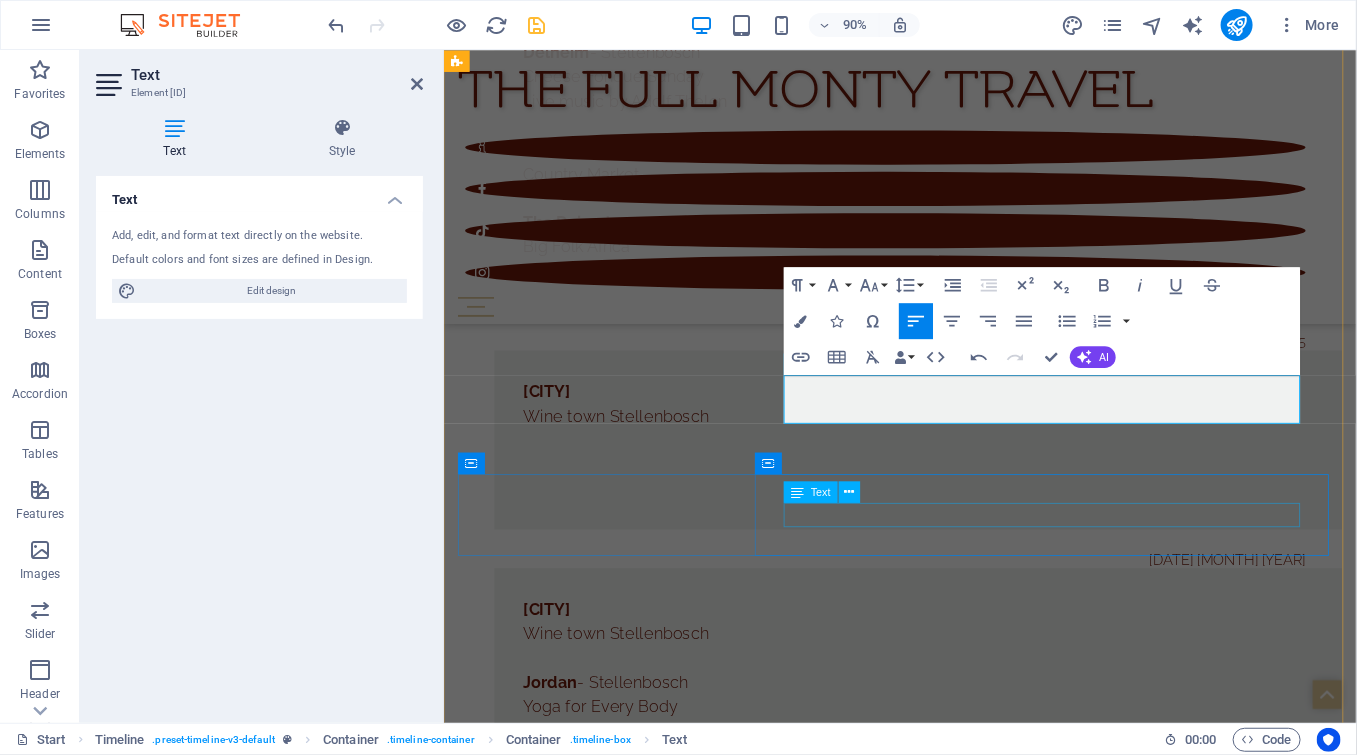 click at bounding box center [970, 6084] 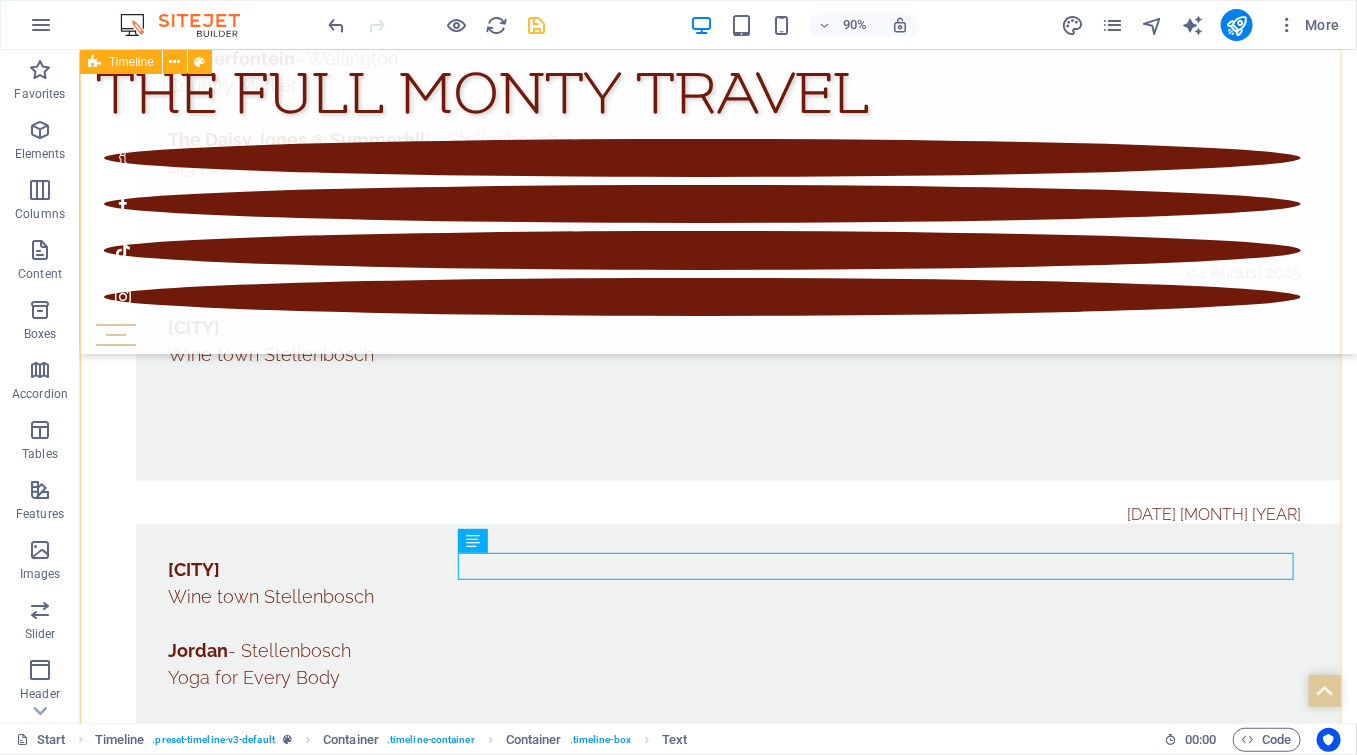 scroll, scrollTop: 12528, scrollLeft: 0, axis: vertical 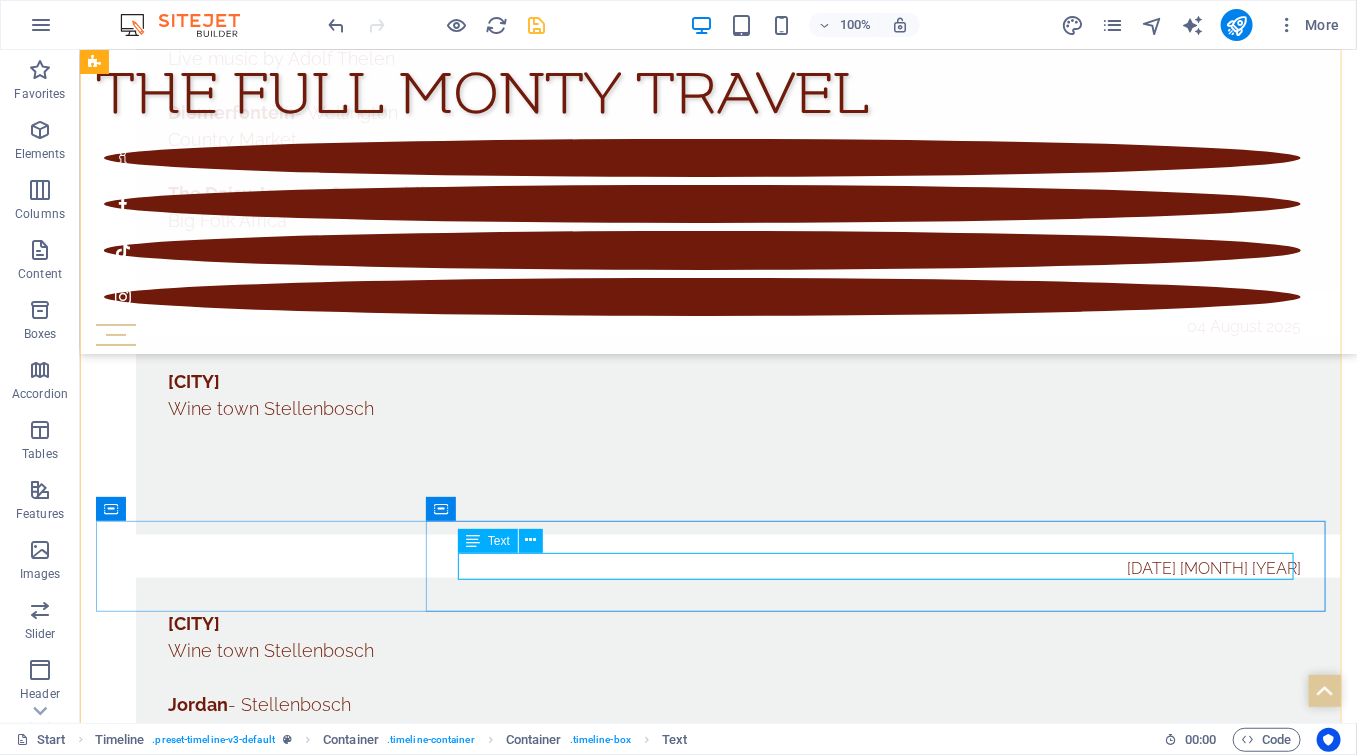 click at bounding box center (737, 6035) 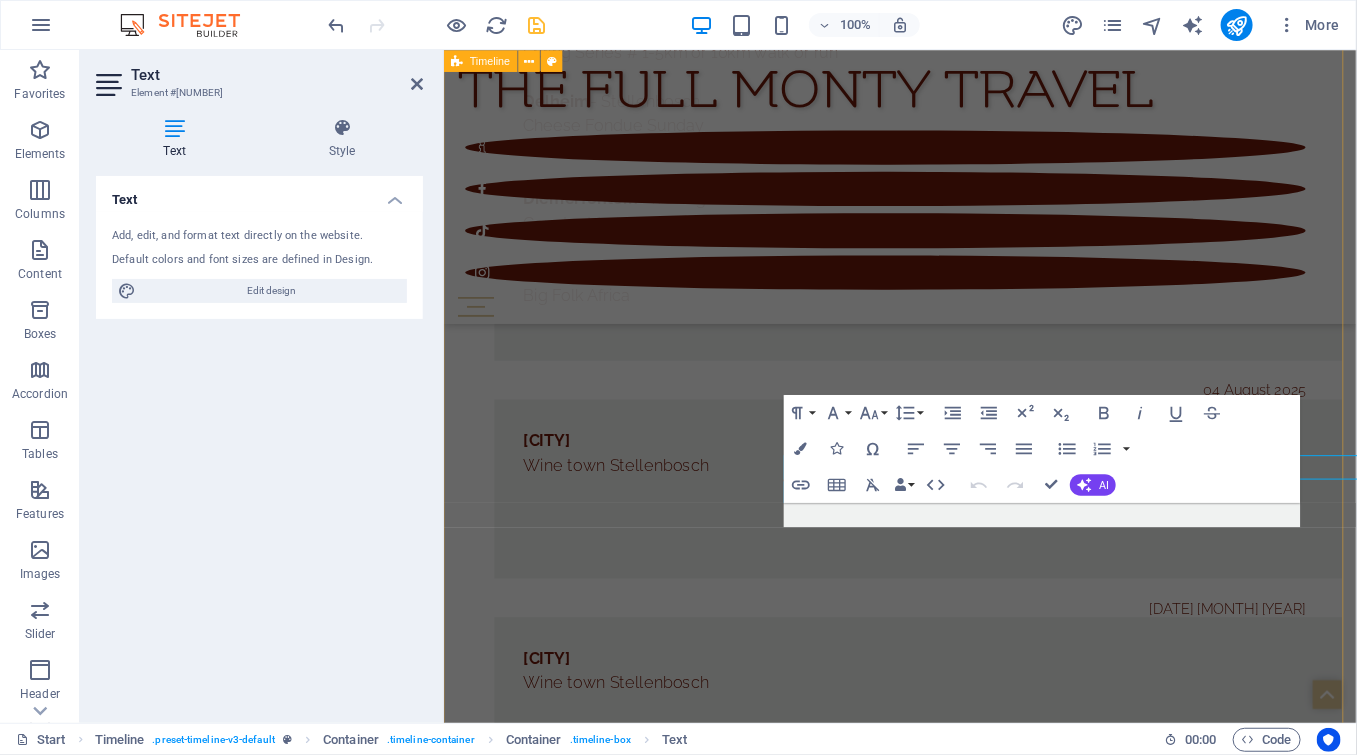 scroll, scrollTop: 12582, scrollLeft: 0, axis: vertical 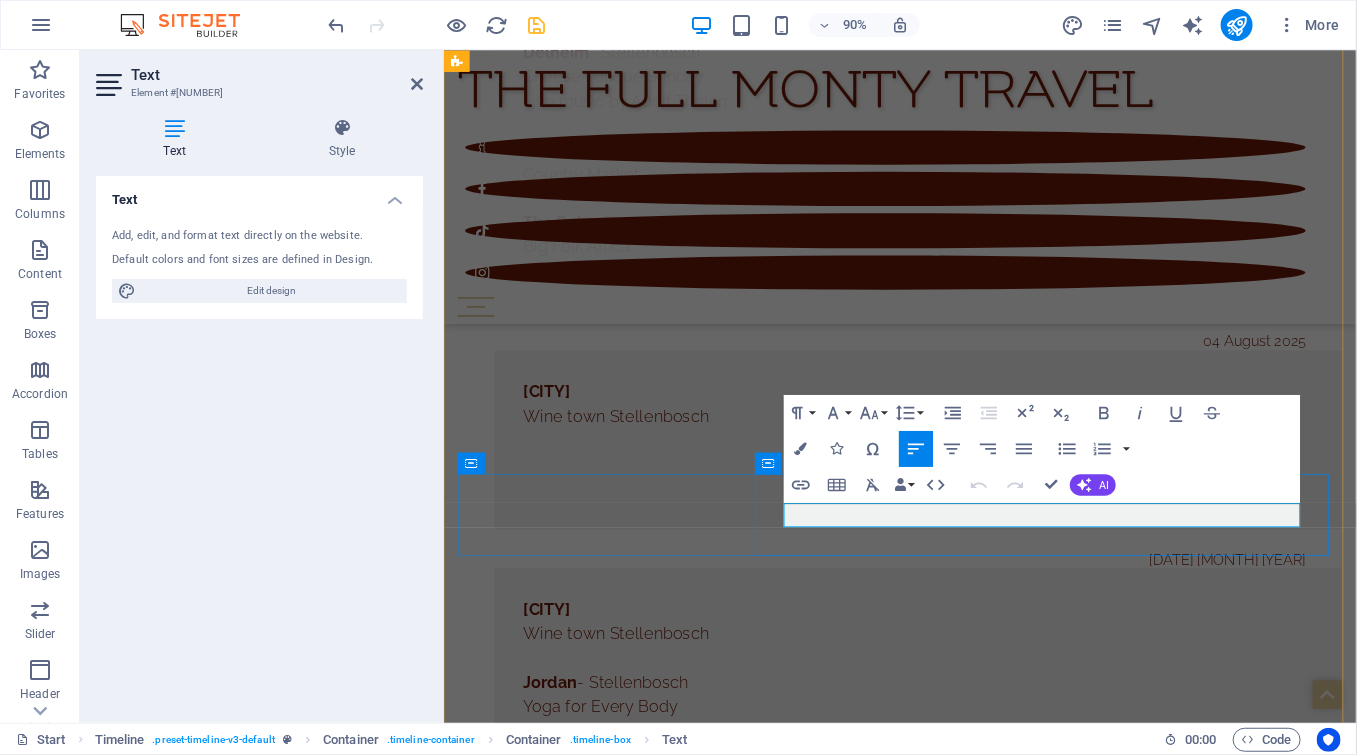 type 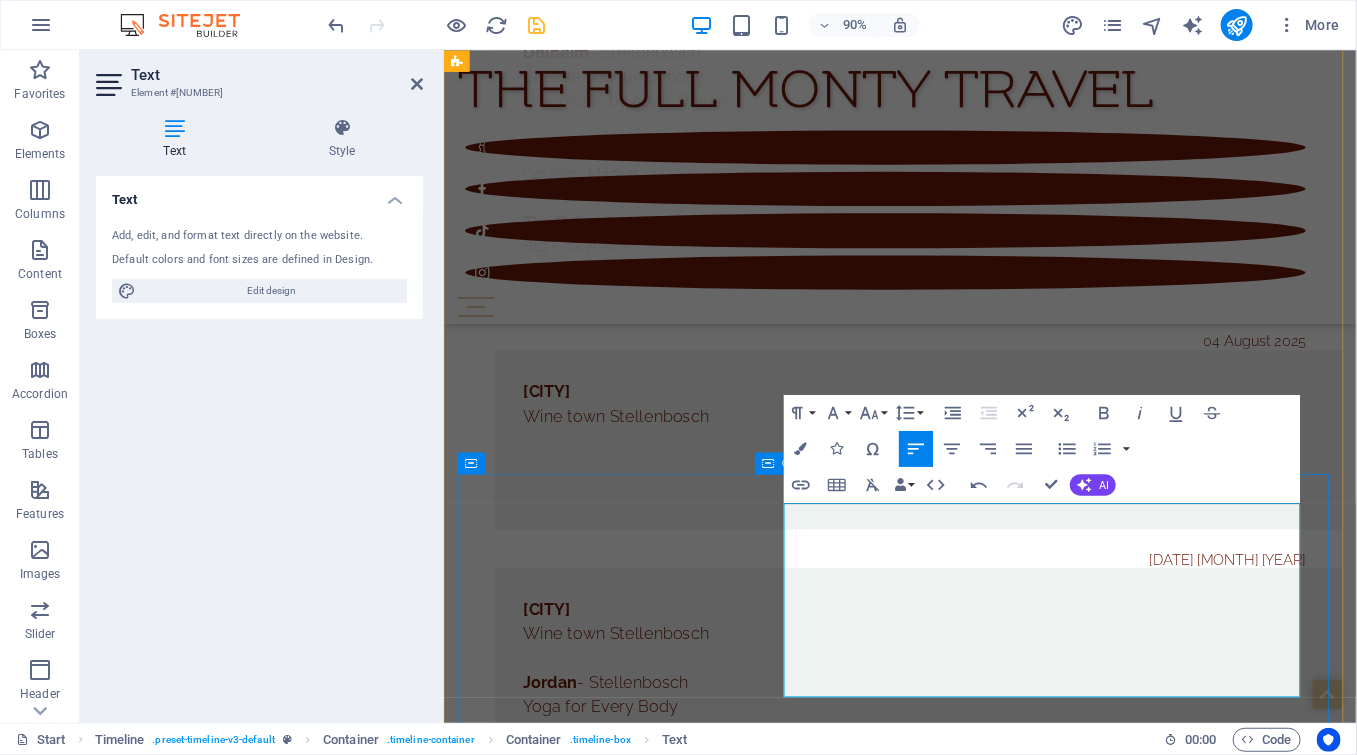 drag, startPoint x: 1036, startPoint y: 730, endPoint x: 813, endPoint y: 730, distance: 223 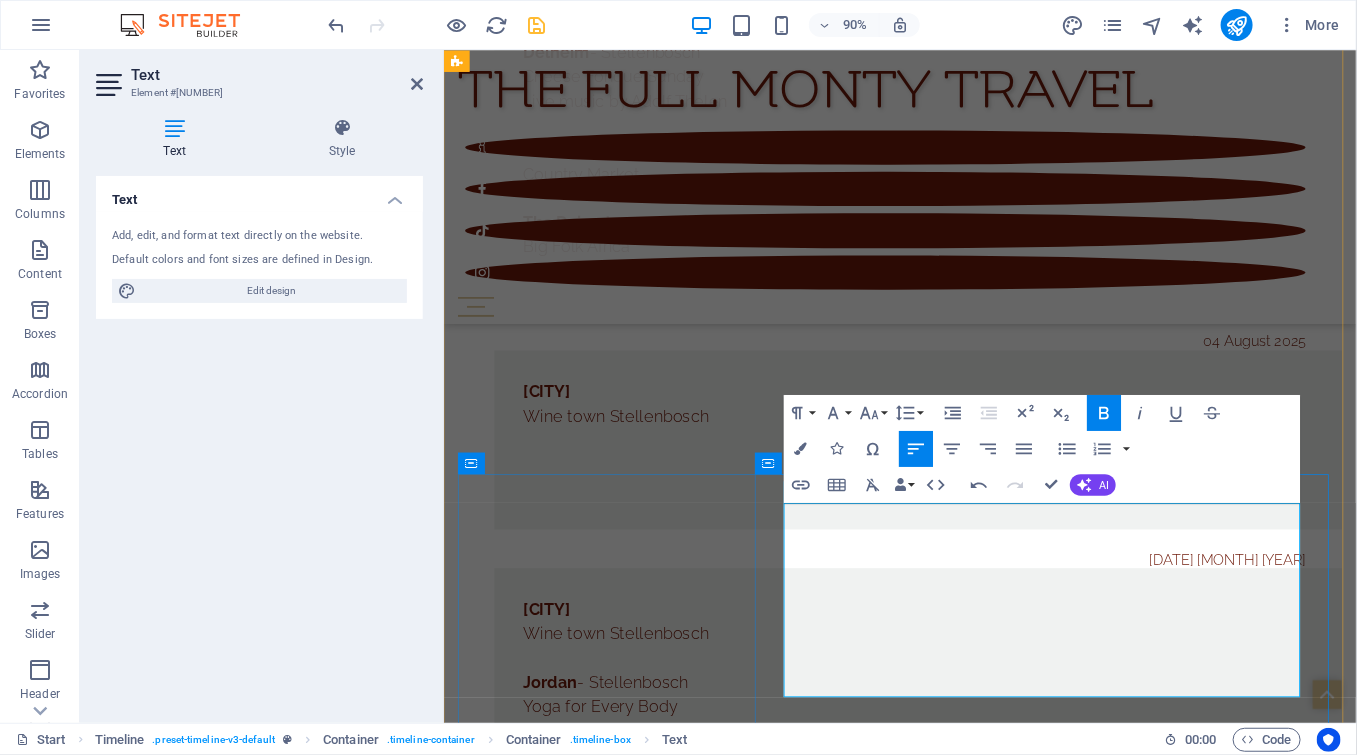 click on "Hillcrest - [LOCATION]" at bounding box center (970, 6165) 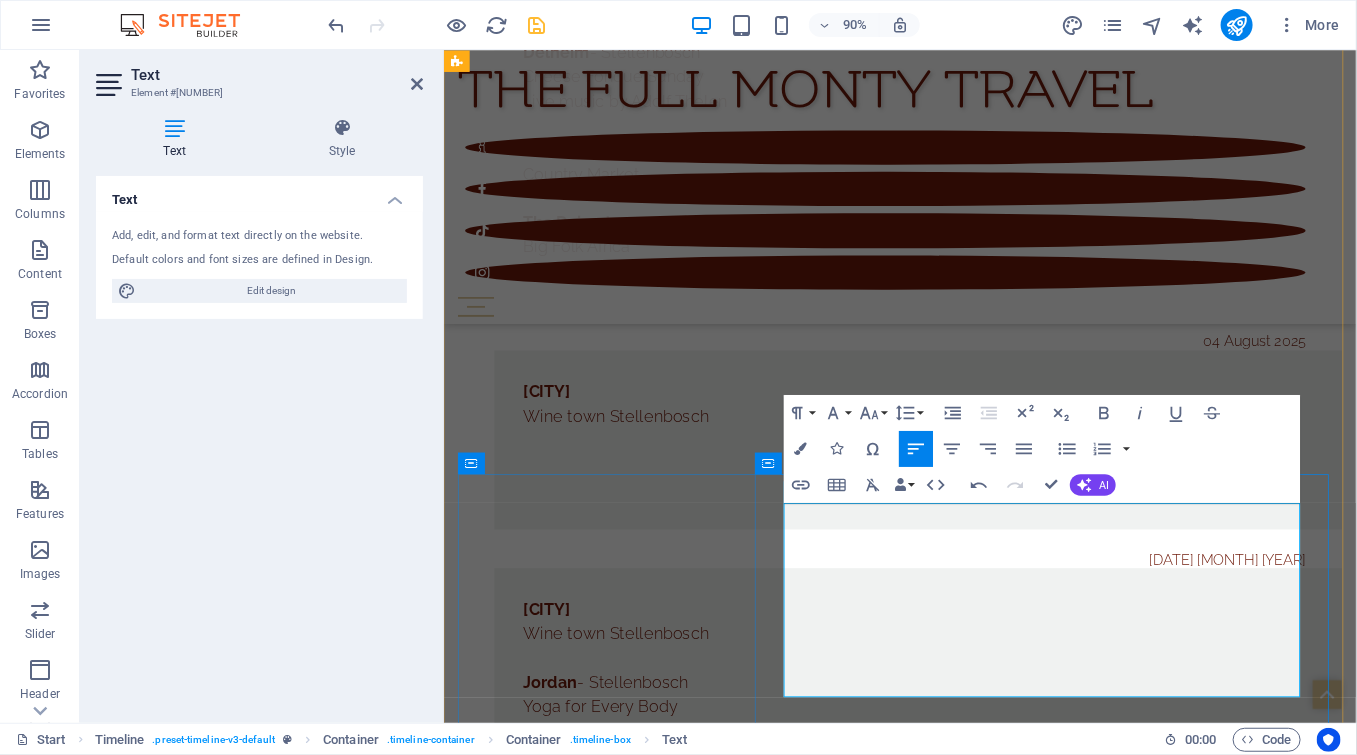 click on "Hillcrest - [LOCATION]" at bounding box center [970, 6165] 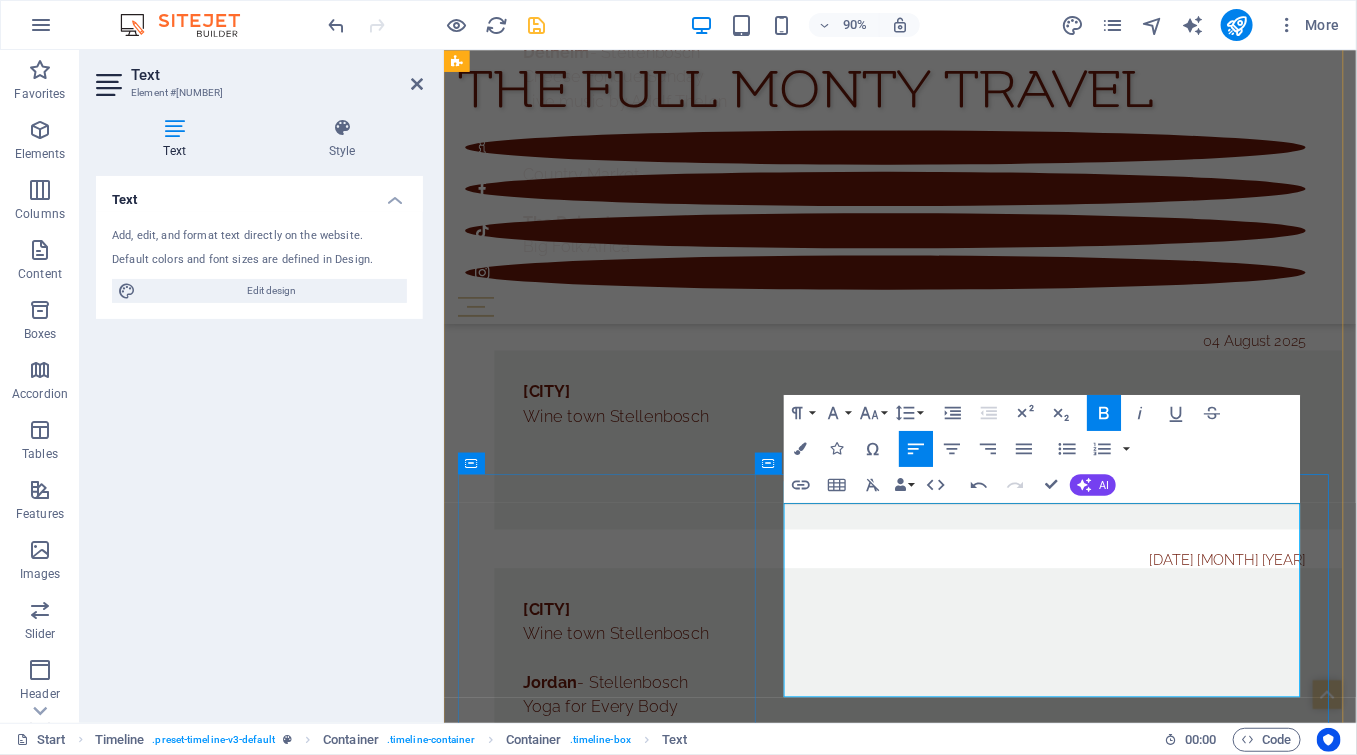 click on "Eikendal - Stellenbosch" at bounding box center (970, 6084) 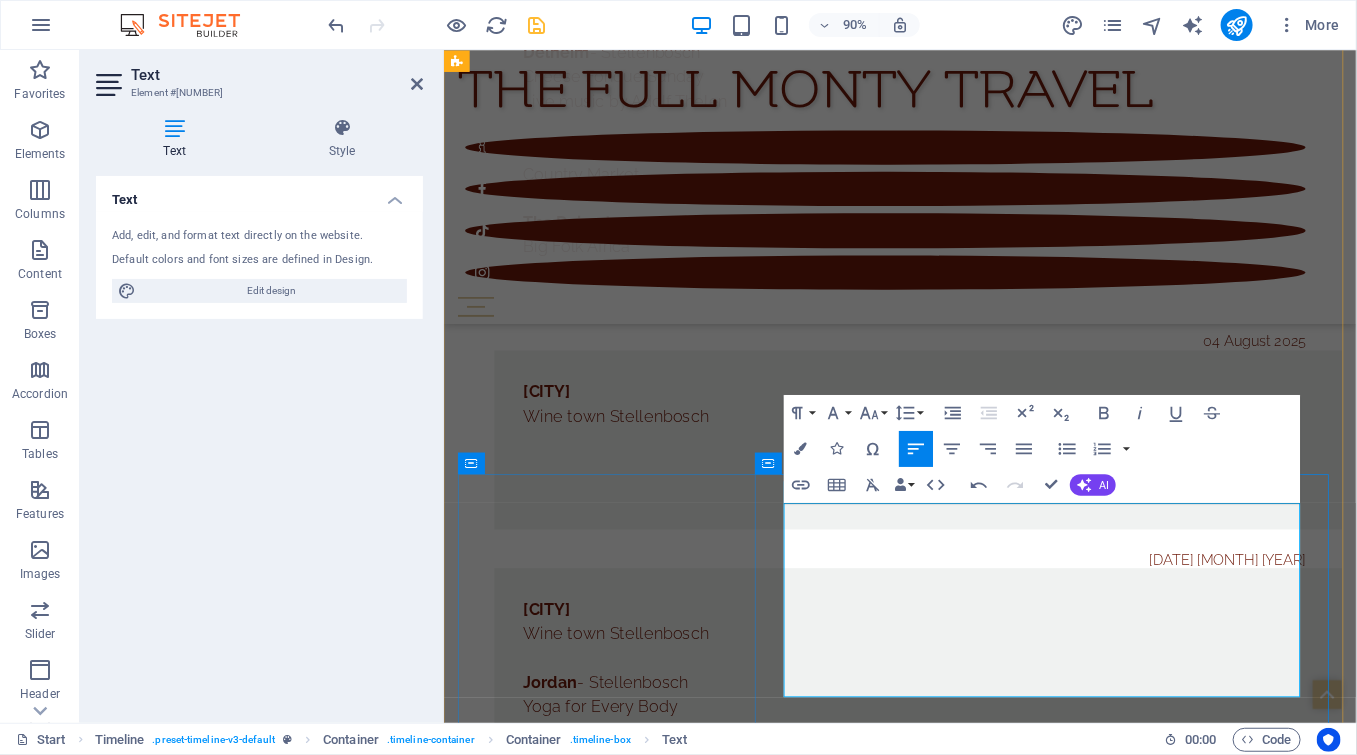 click on "Eikendal - Stellenbosch" at bounding box center (970, 6084) 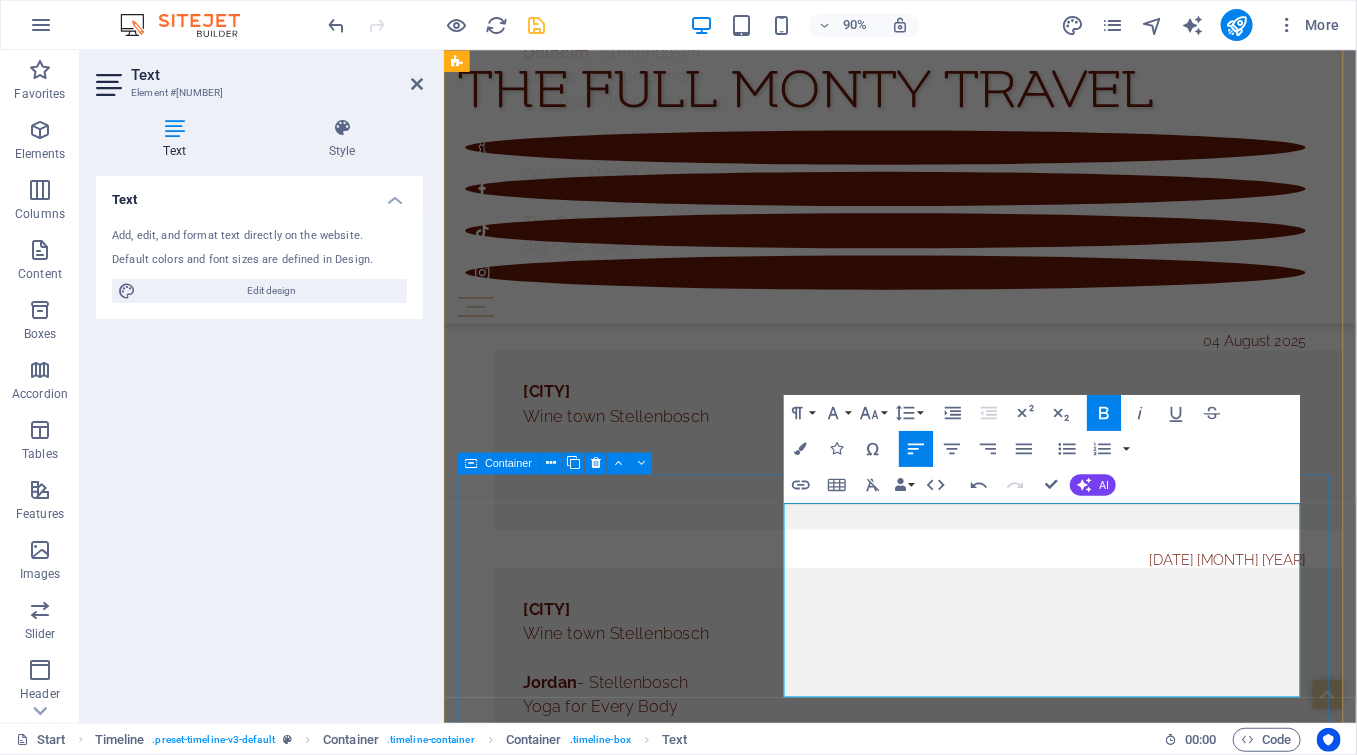 click on "[DATE] [MONTH] [YEAR] Eikendal - Stellenbosch Fondue Hillcrest - Durbanville Painting Social [PERSON]'s @ Groot Contantia - Constantia [PERSON] [PERSON] Tribute" at bounding box center [950, 6168] 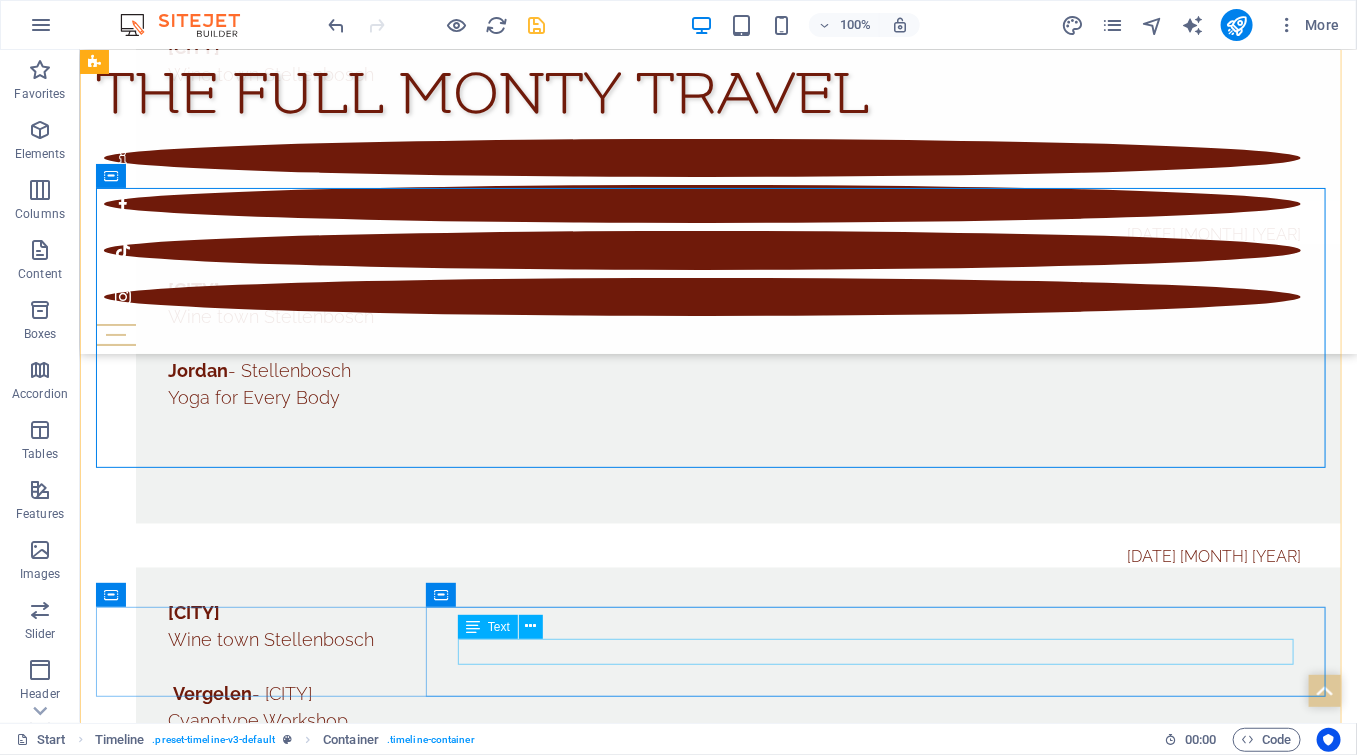 scroll, scrollTop: 13195, scrollLeft: 0, axis: vertical 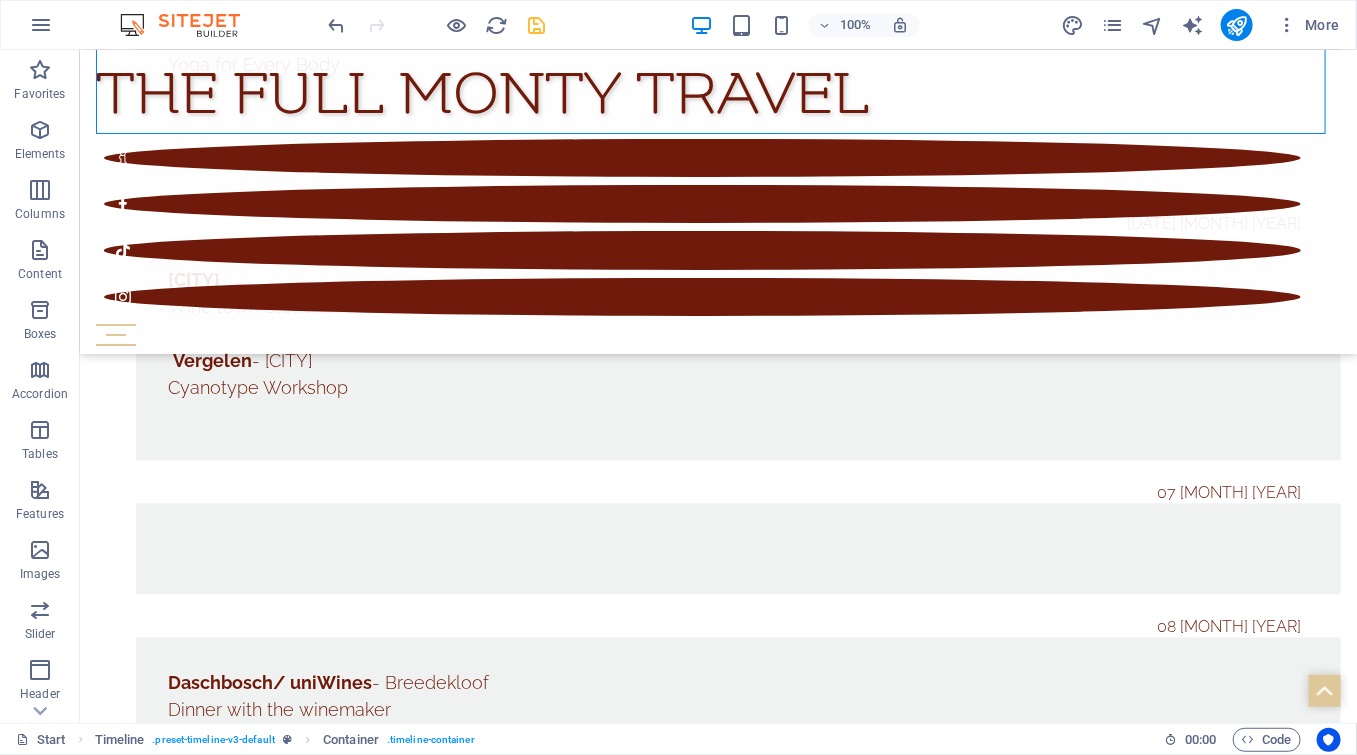 click at bounding box center (537, 25) 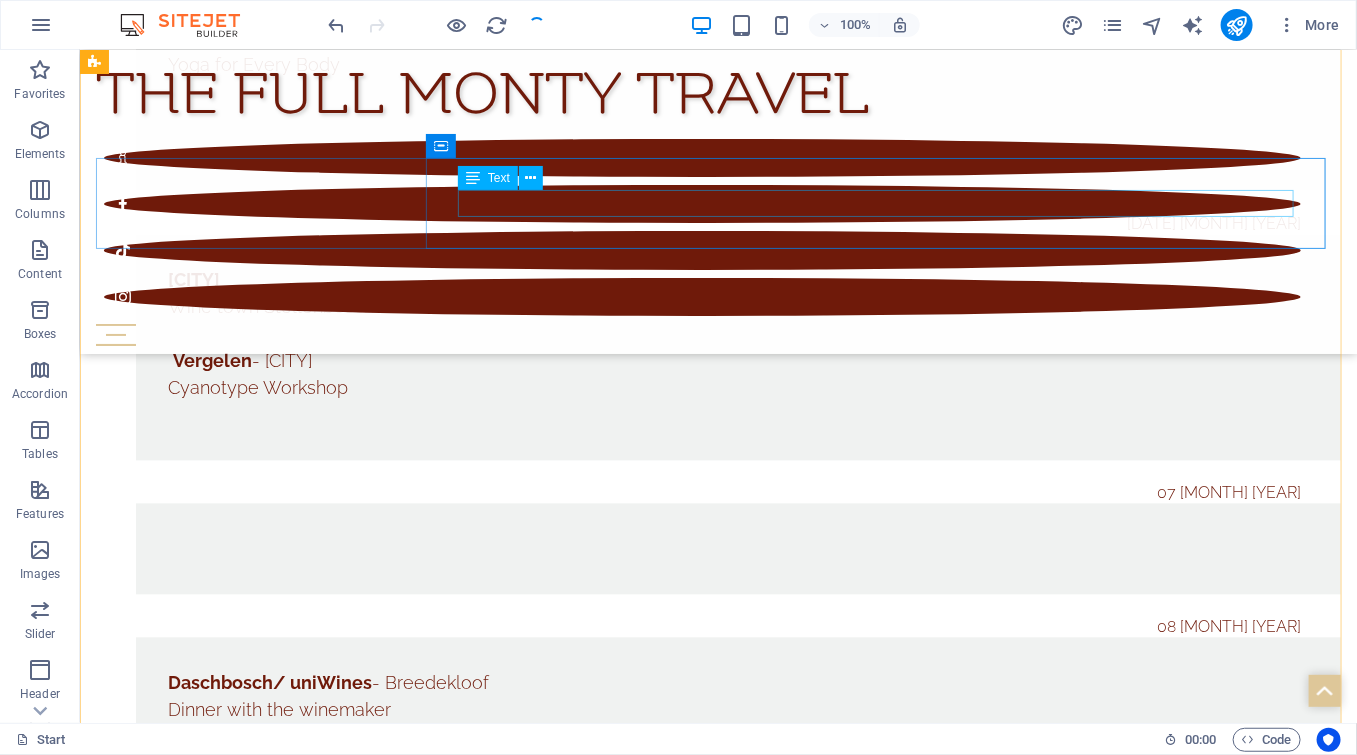 click at bounding box center (737, 5691) 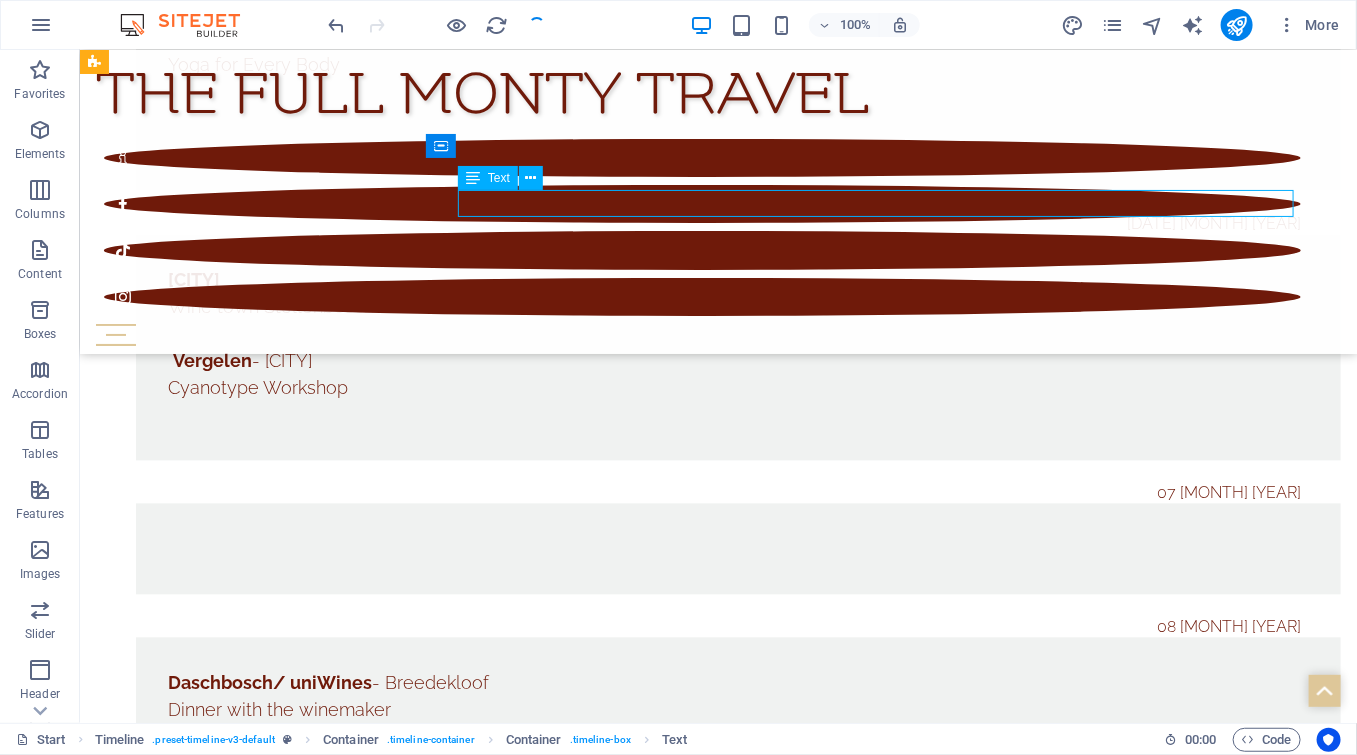 click at bounding box center [737, 5691] 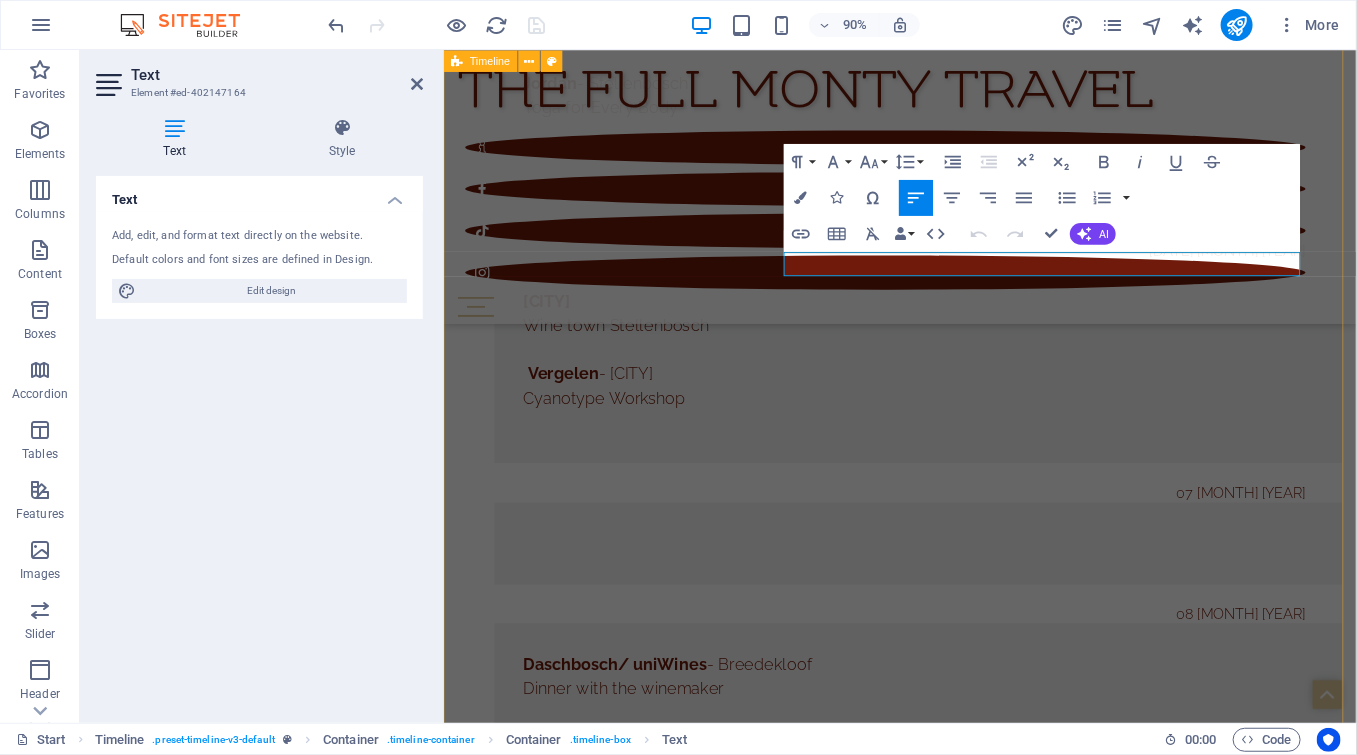 scroll, scrollTop: 12914, scrollLeft: 0, axis: vertical 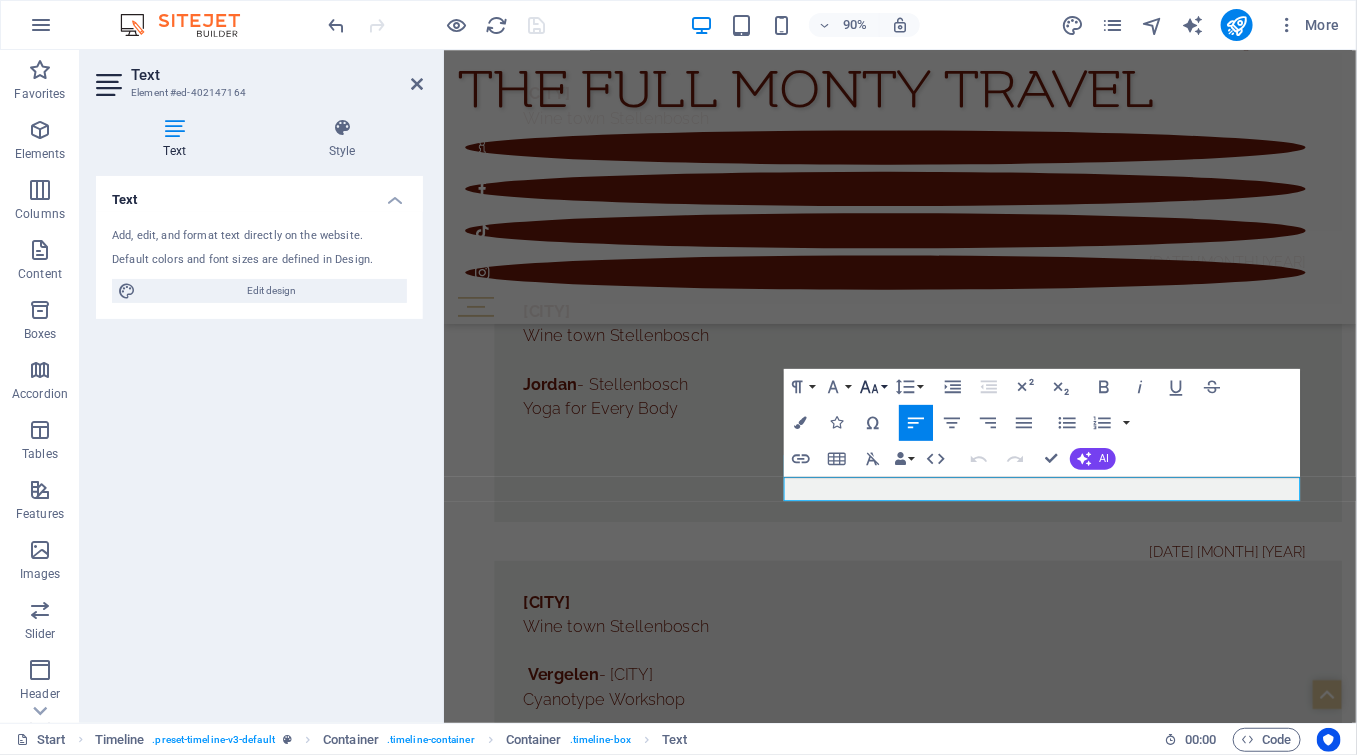 type 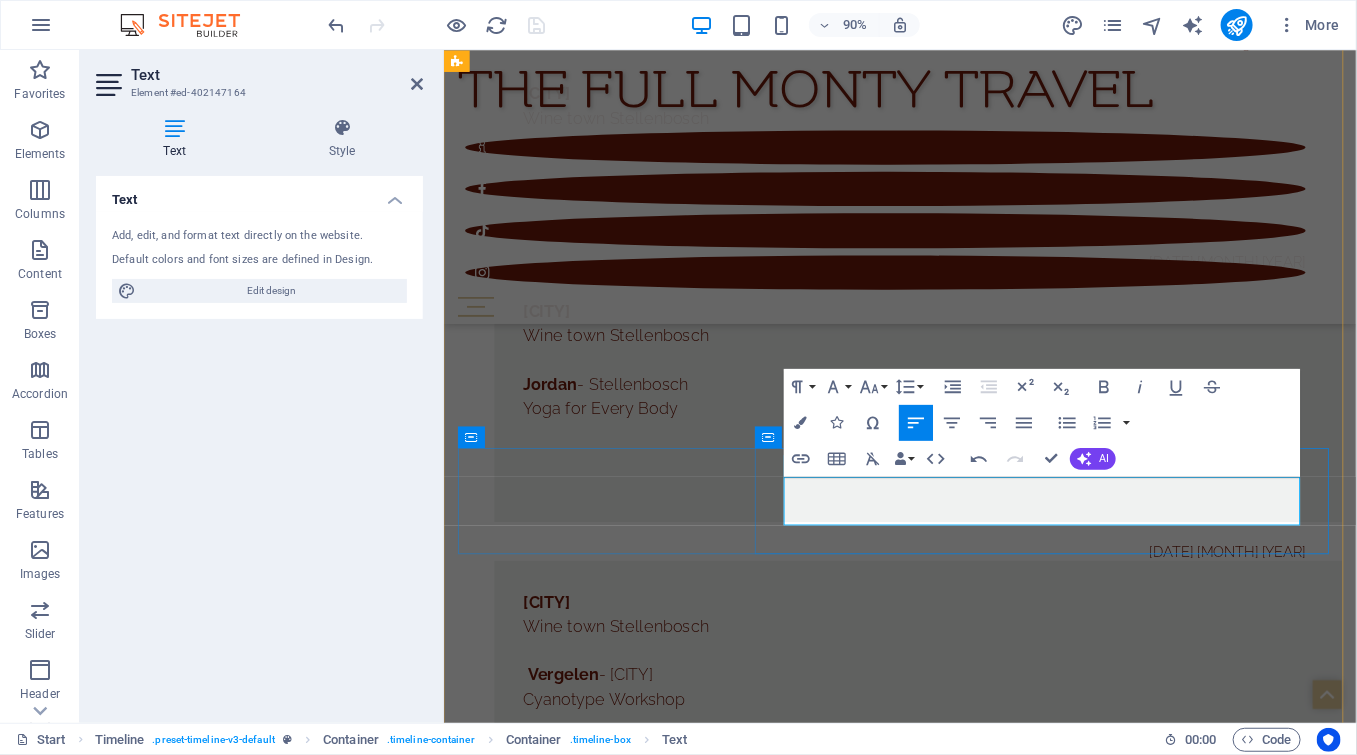 click on "Cheese Fondue Sunday - Live music by ALTRACOUSTIC" at bounding box center [970, 6102] 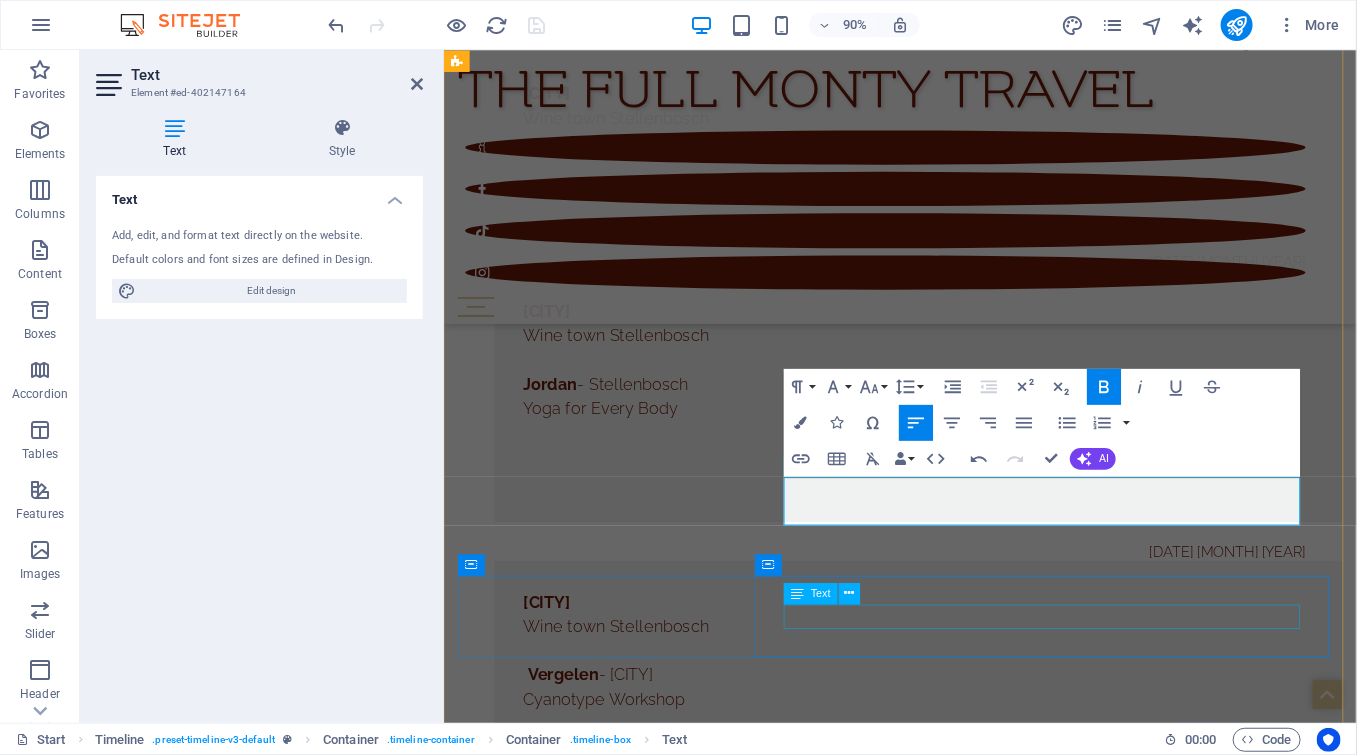 click at bounding box center [970, 6236] 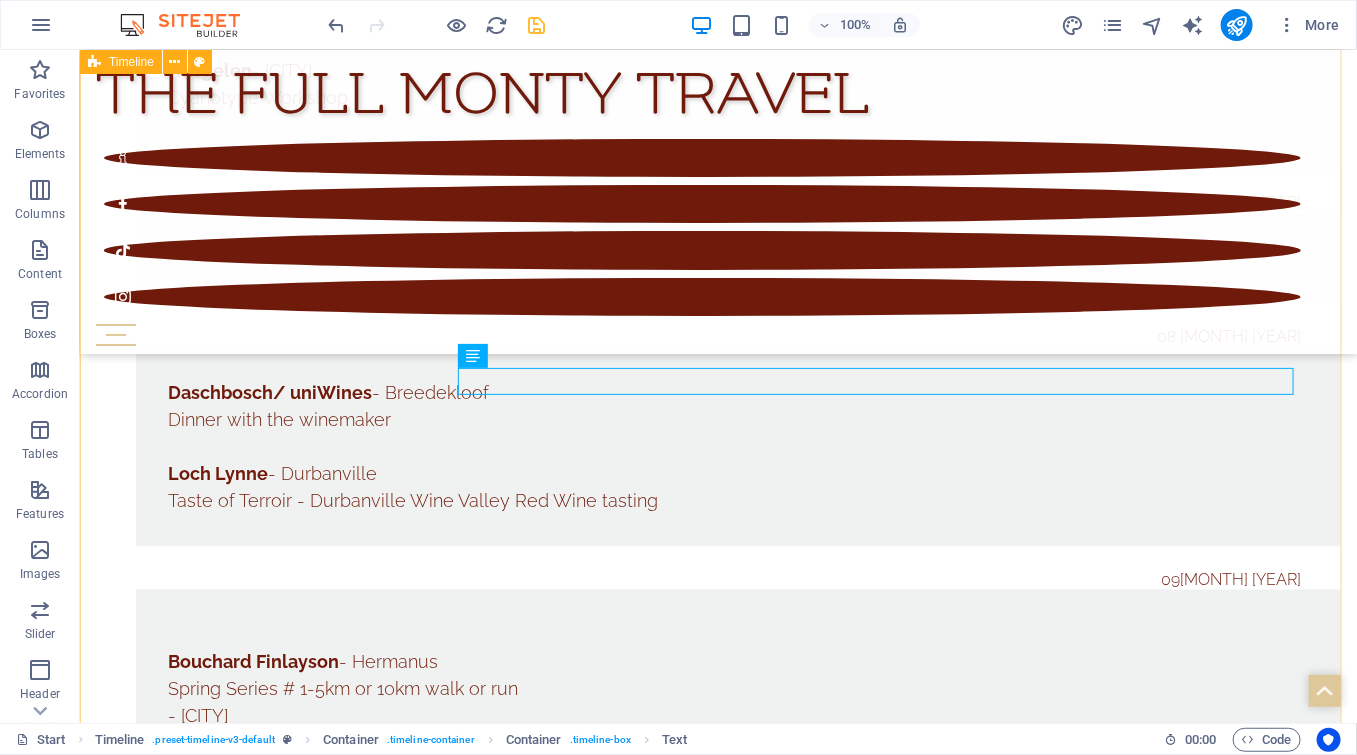 scroll, scrollTop: 13488, scrollLeft: 0, axis: vertical 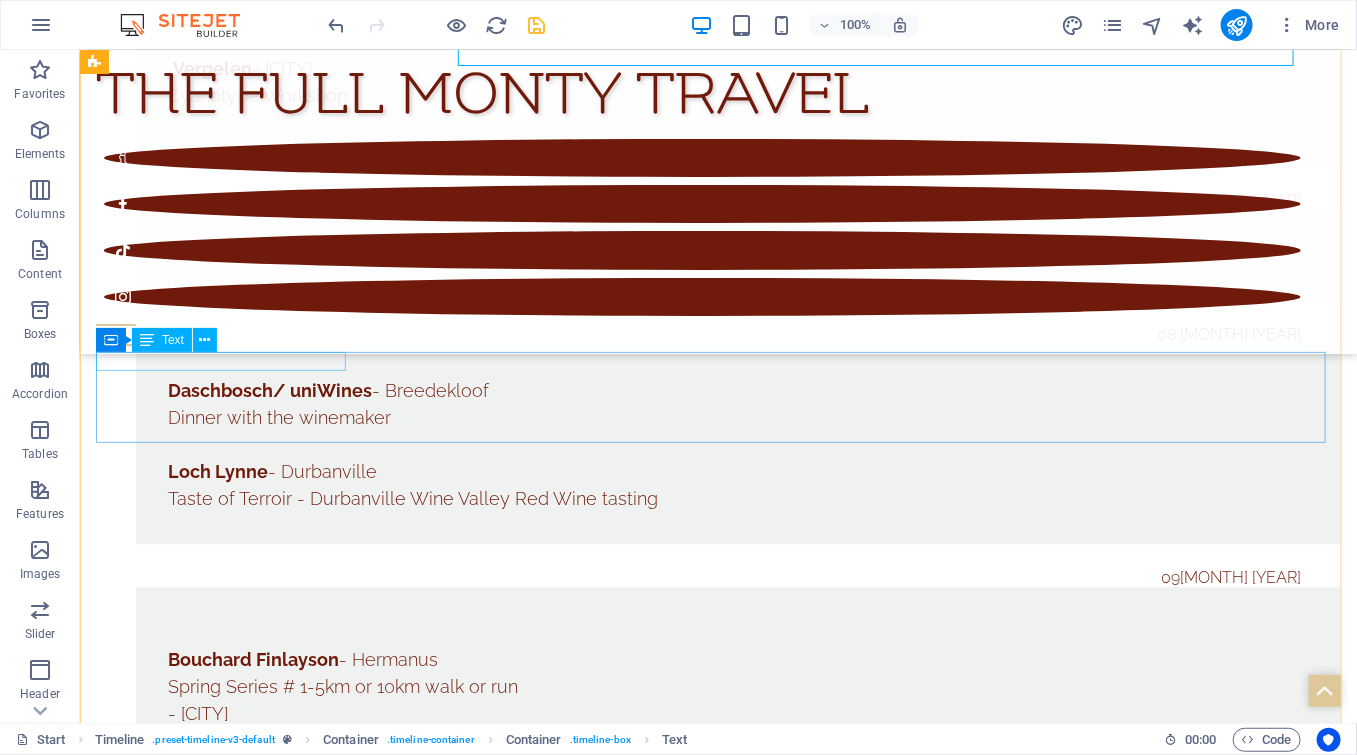 click on "28 July 2025" at bounding box center [697, 5907] 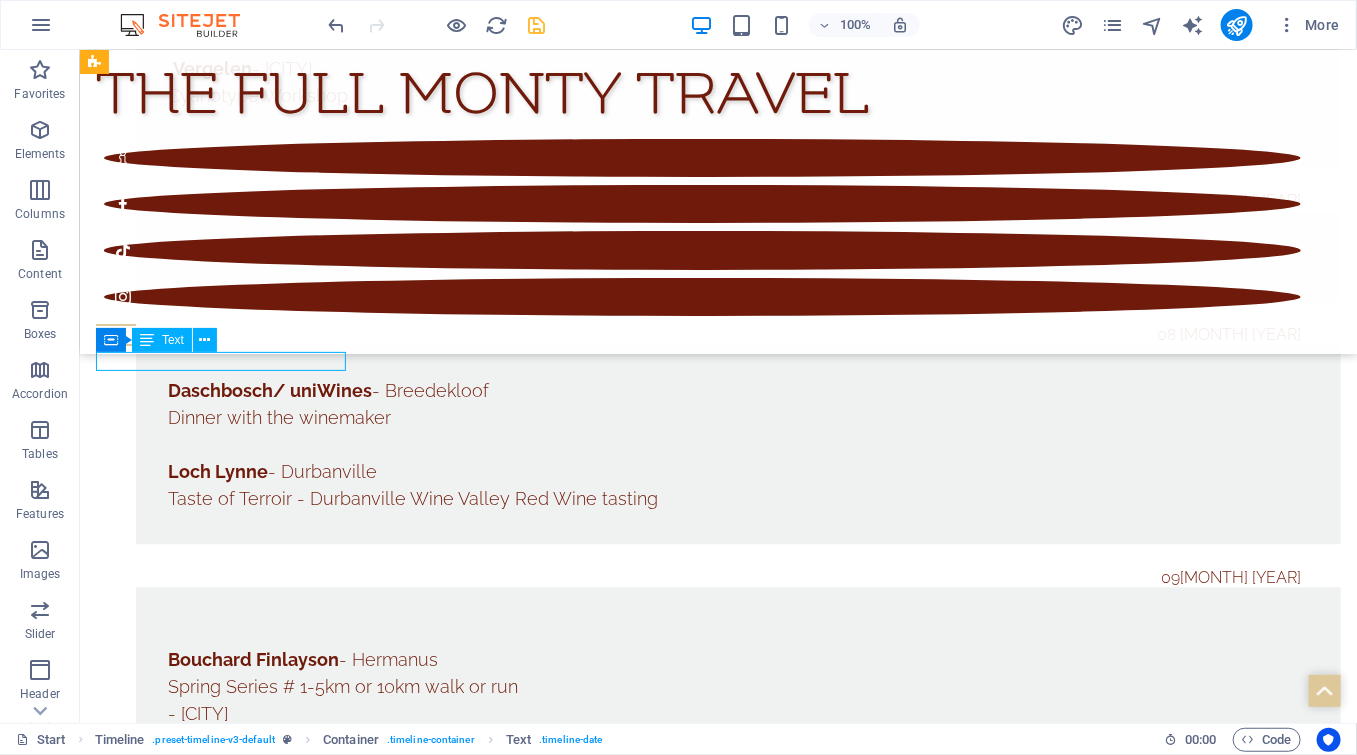 click on "28 July 2025" at bounding box center [697, 5907] 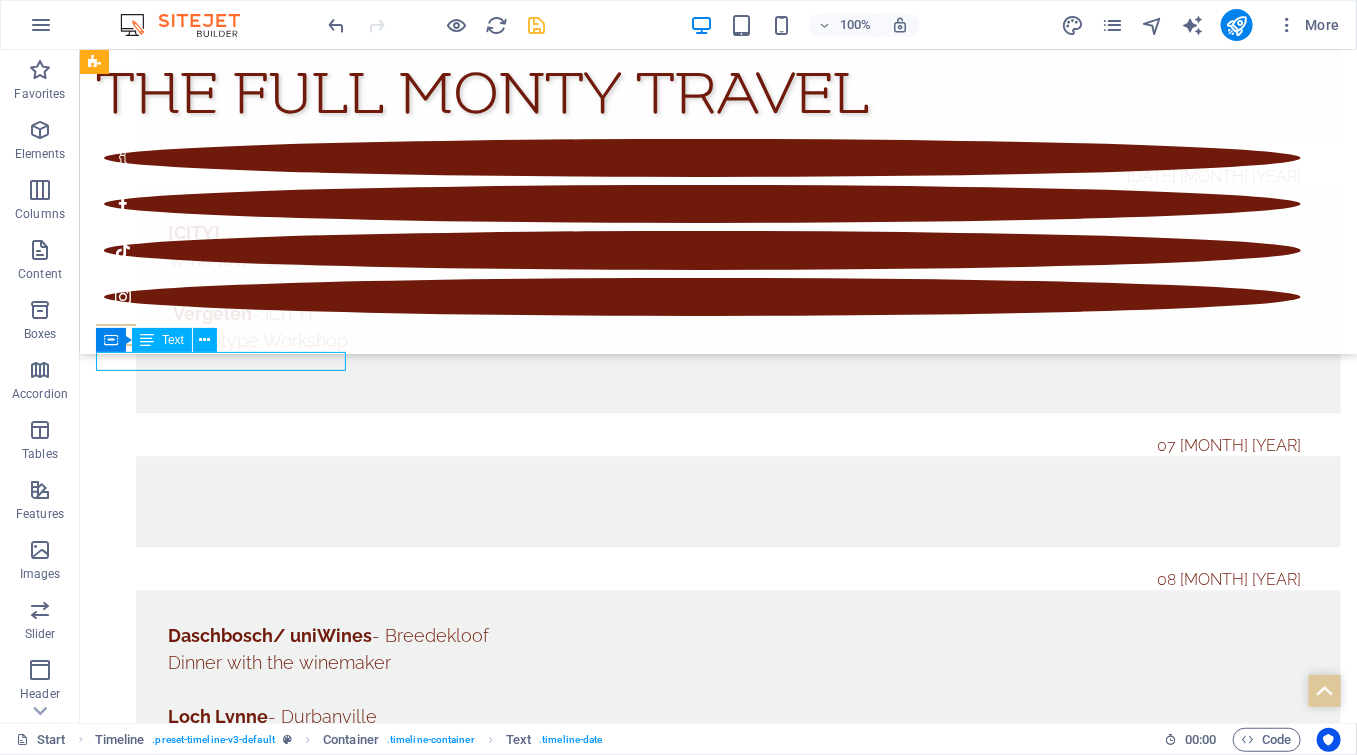 scroll, scrollTop: 13540, scrollLeft: 0, axis: vertical 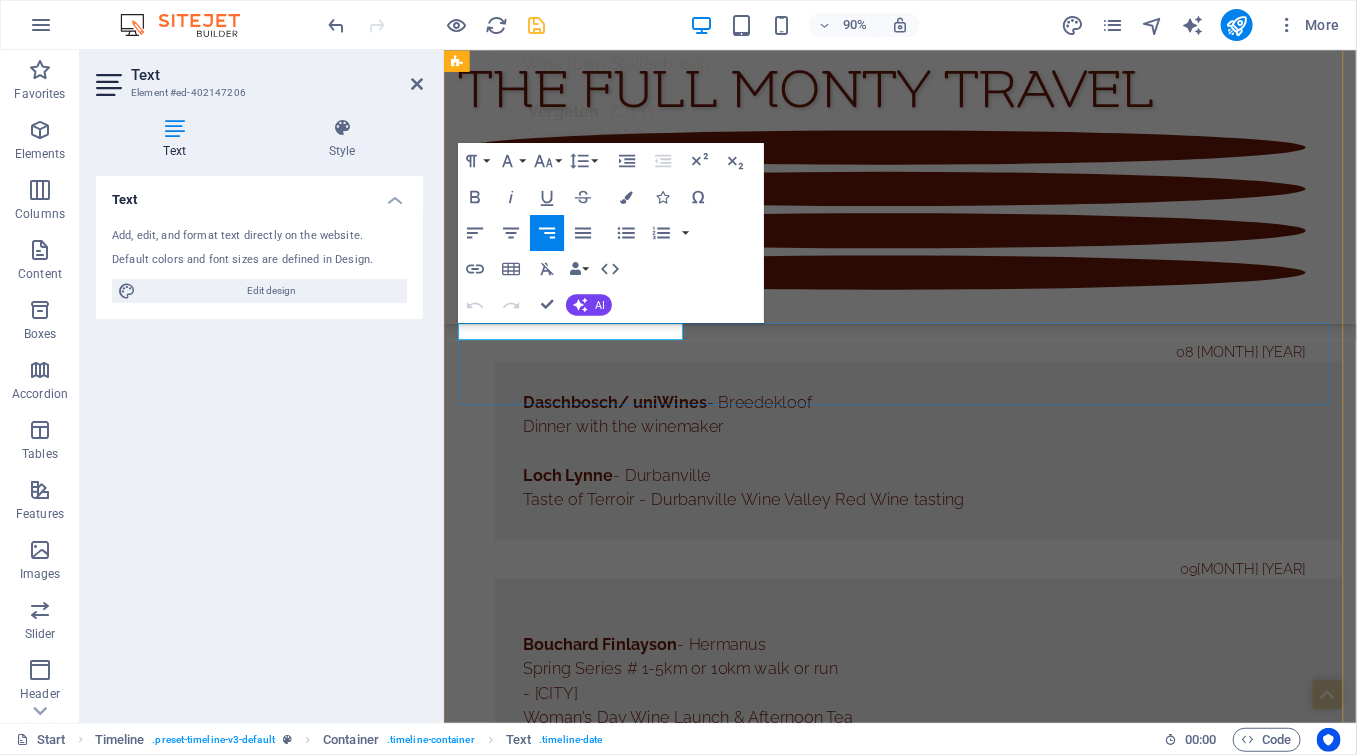 click on "July 2025" 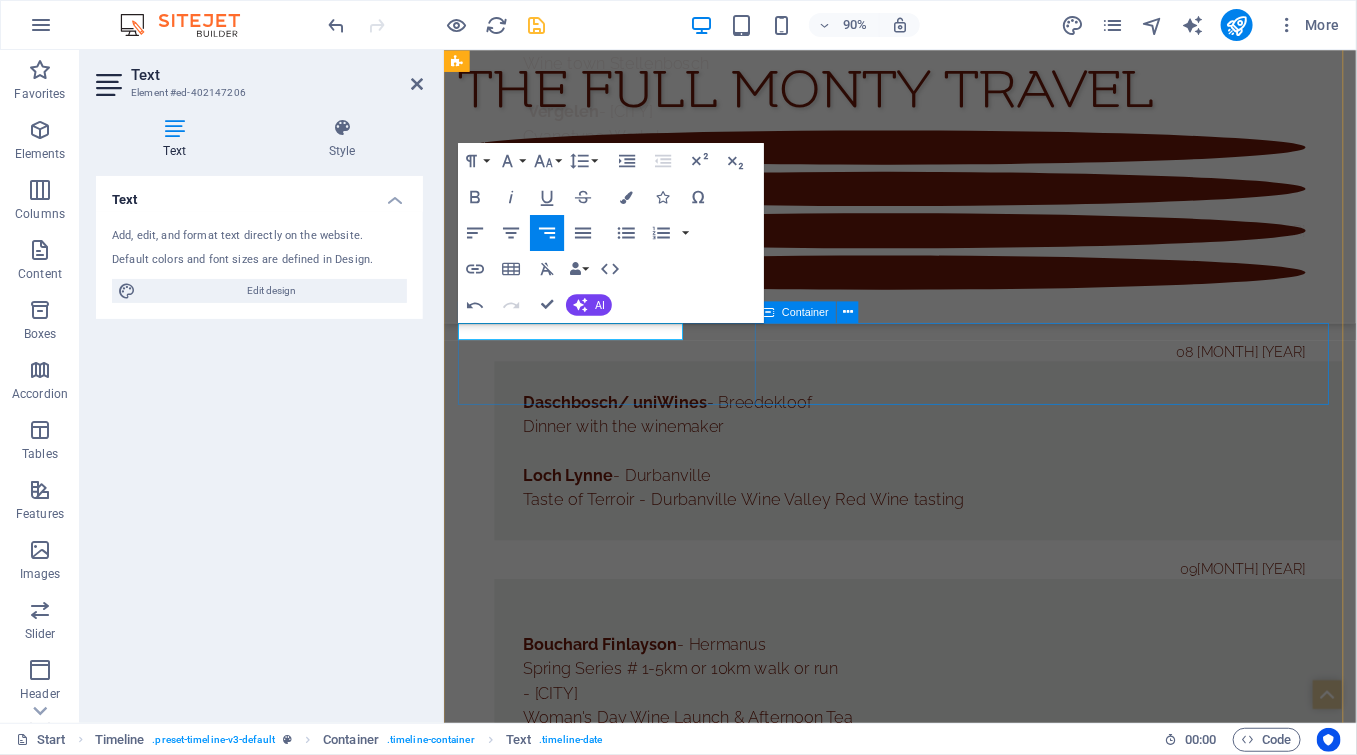 click at bounding box center [970, 6012] 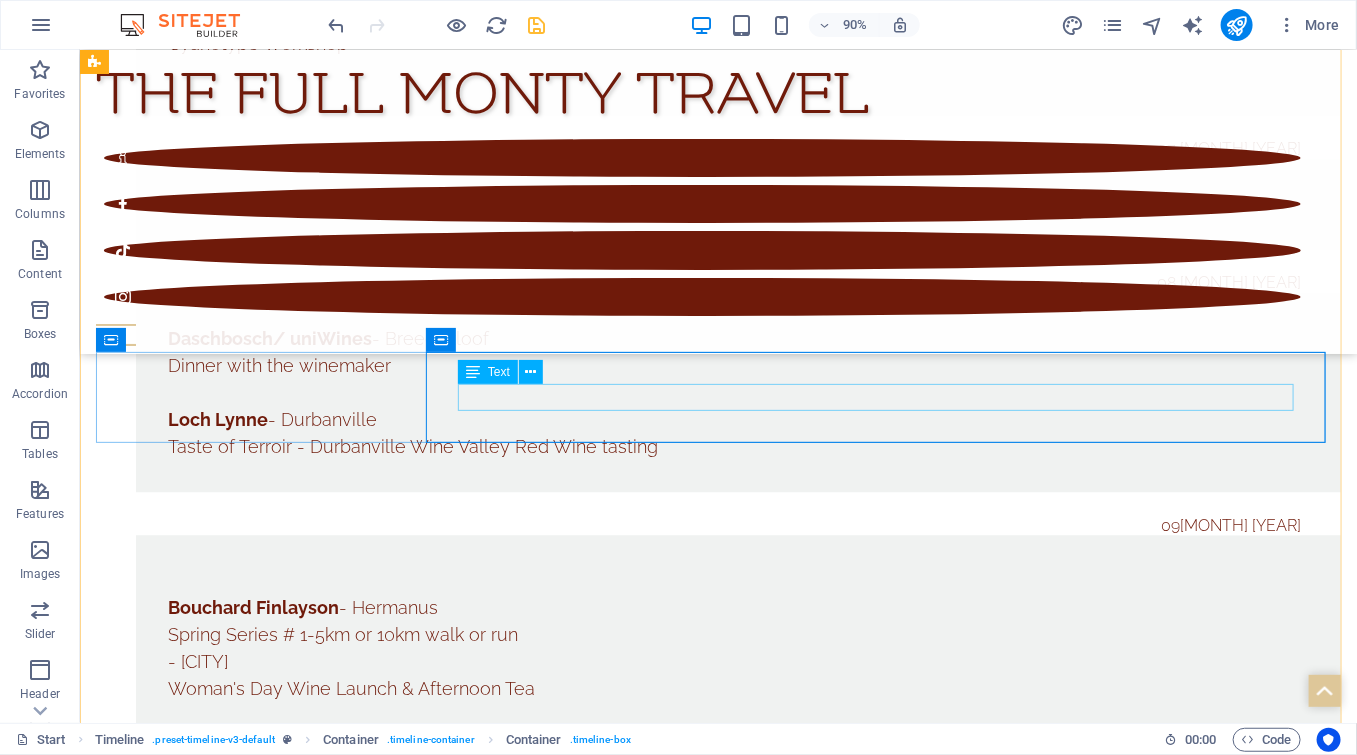 scroll, scrollTop: 13488, scrollLeft: 0, axis: vertical 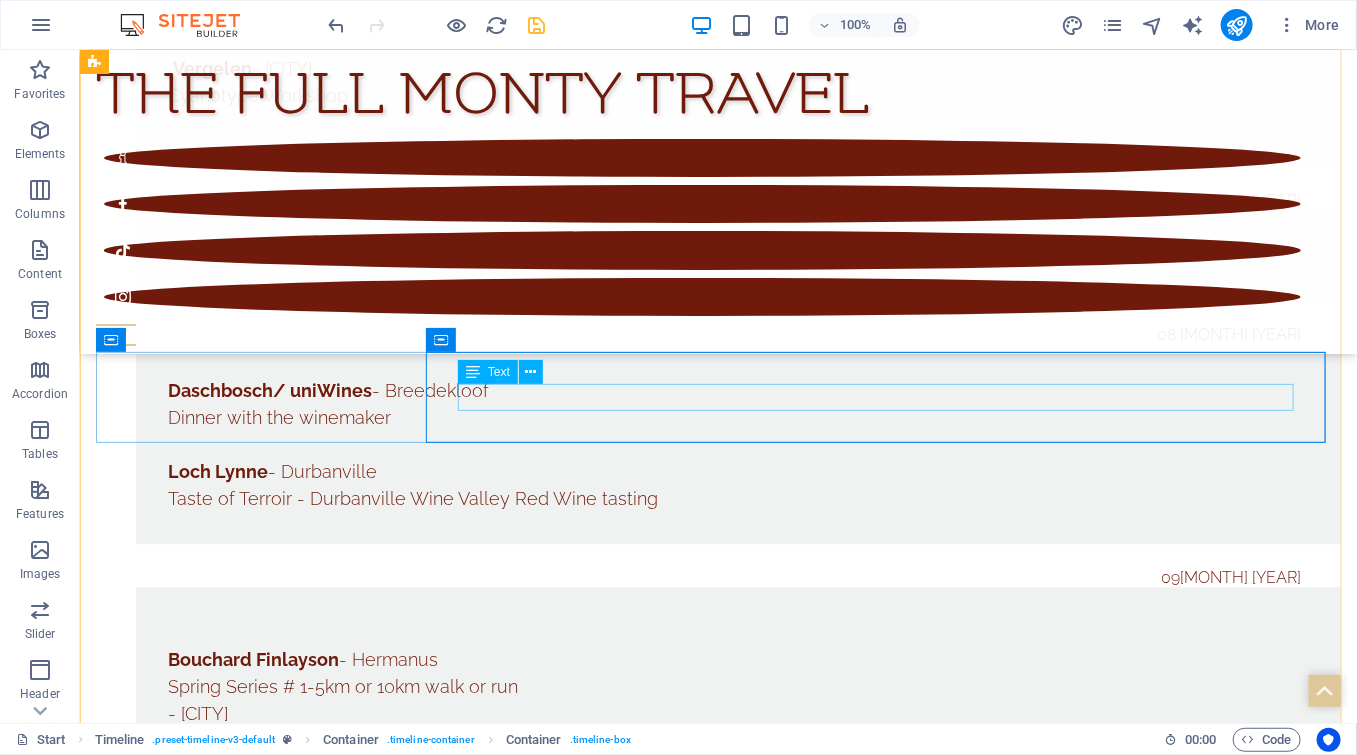 click at bounding box center [737, 5962] 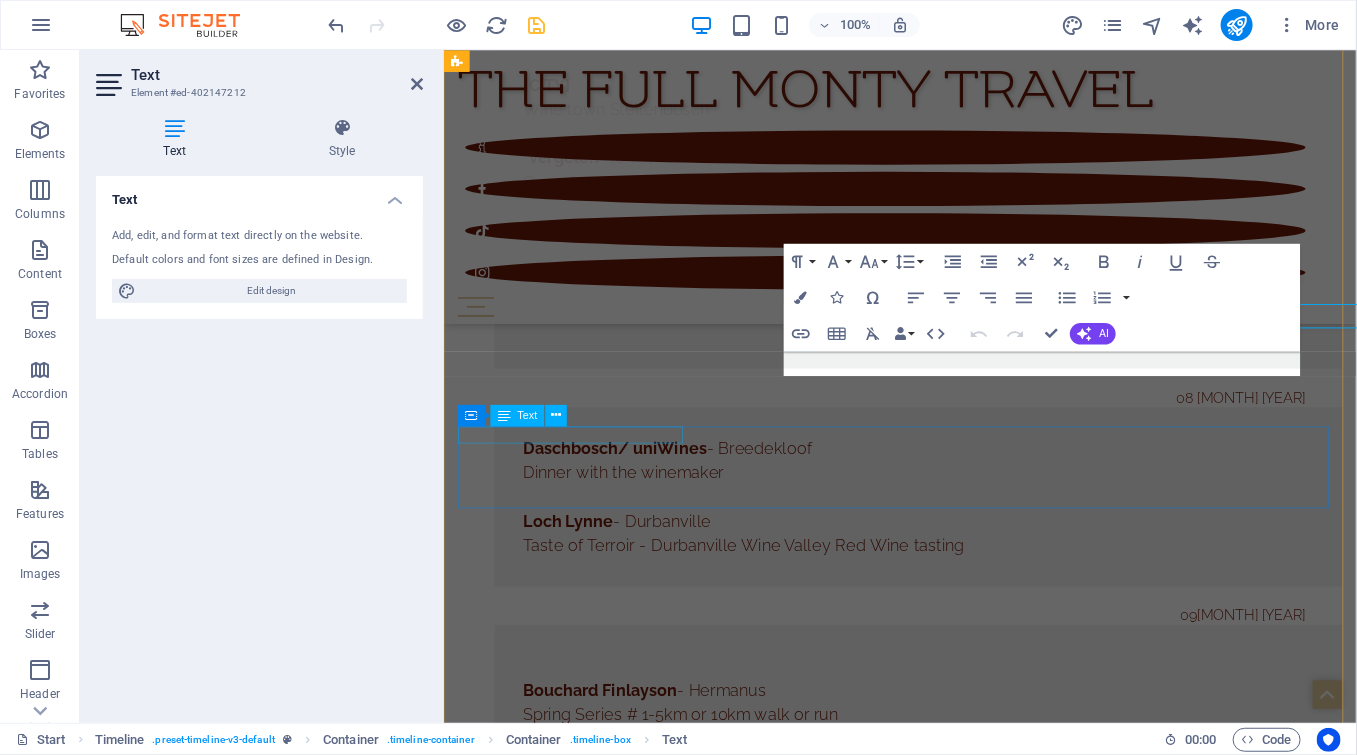 scroll, scrollTop: 13540, scrollLeft: 0, axis: vertical 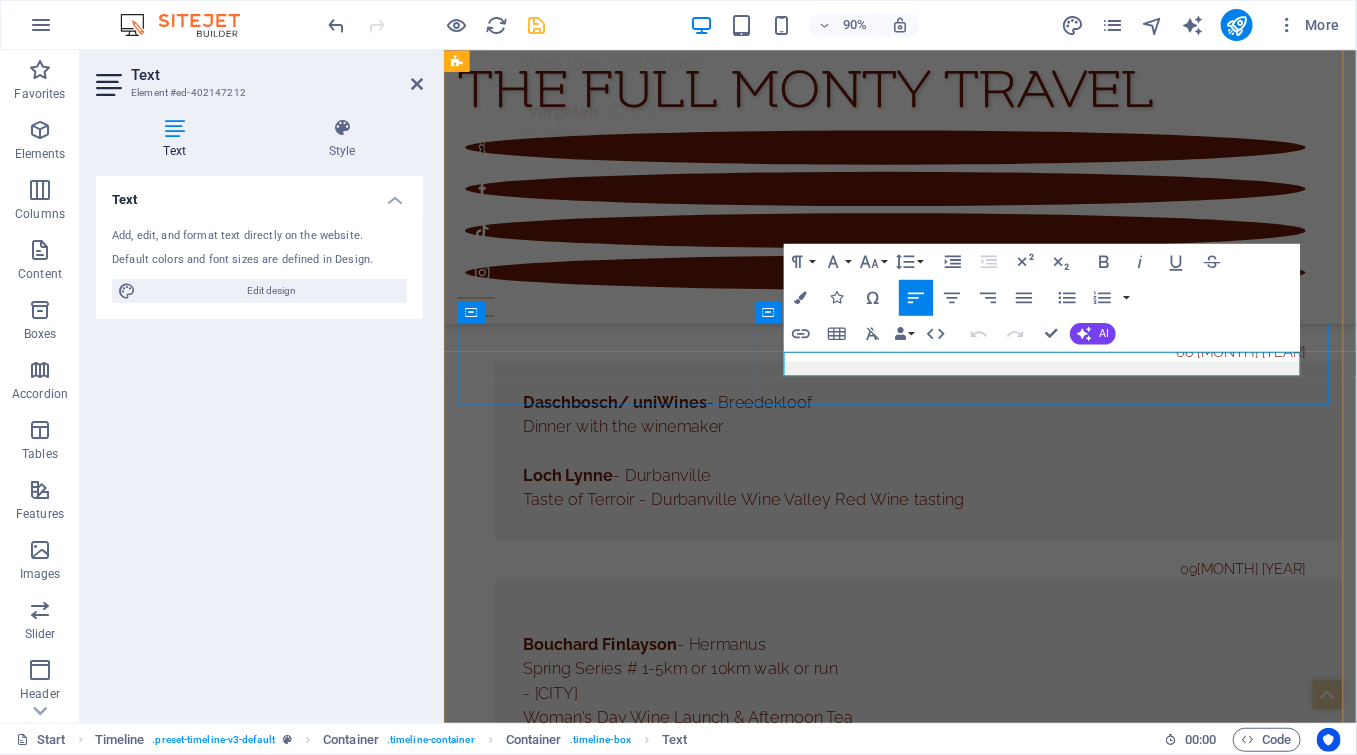 click at bounding box center [970, 6012] 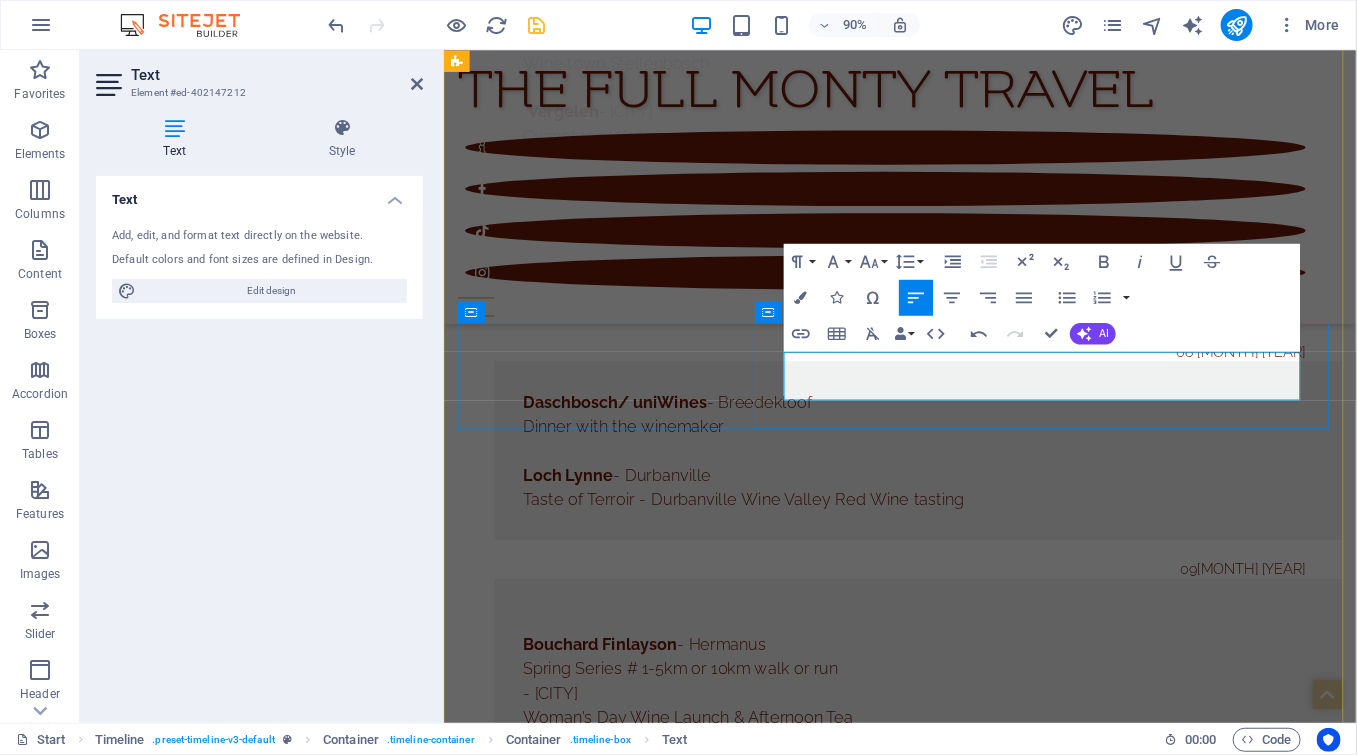 click on "Steenberg - Tokai" at bounding box center [970, 6012] 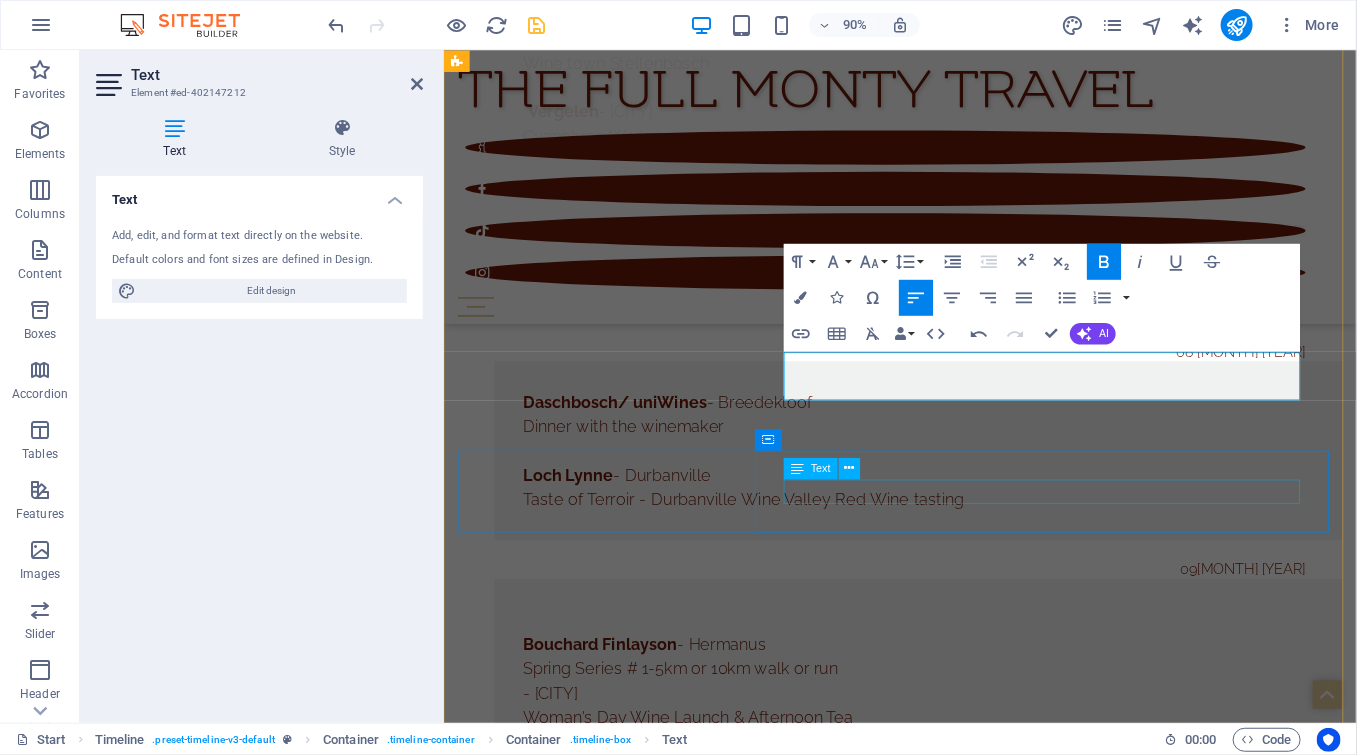 click at bounding box center (970, 6174) 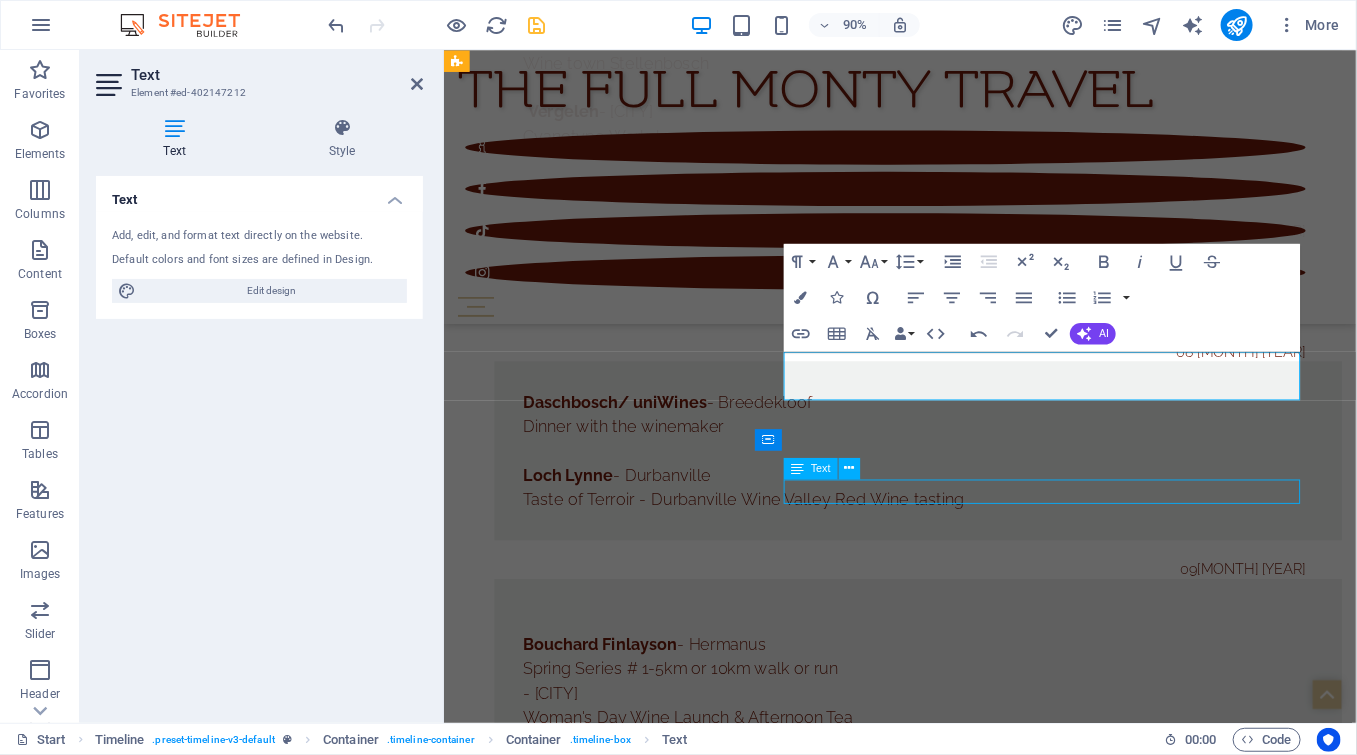 click at bounding box center (970, 6174) 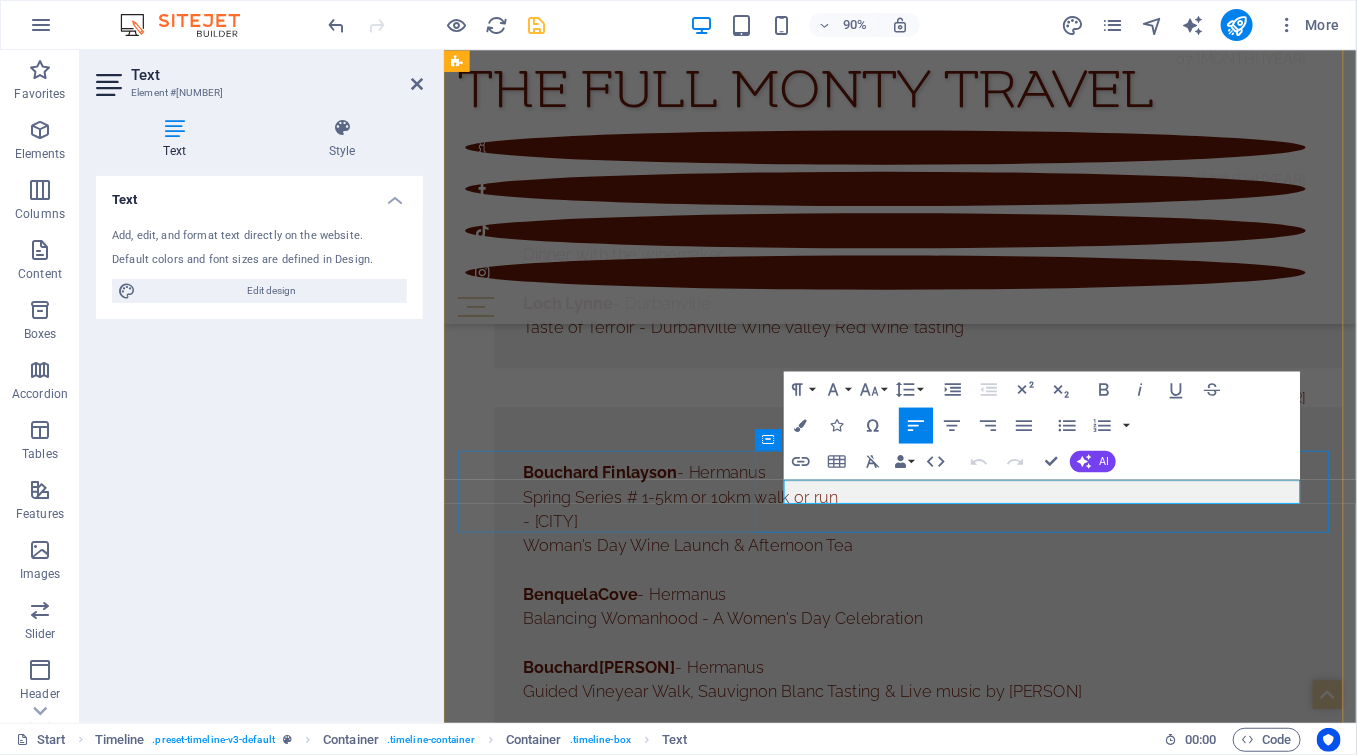 click at bounding box center [970, 5983] 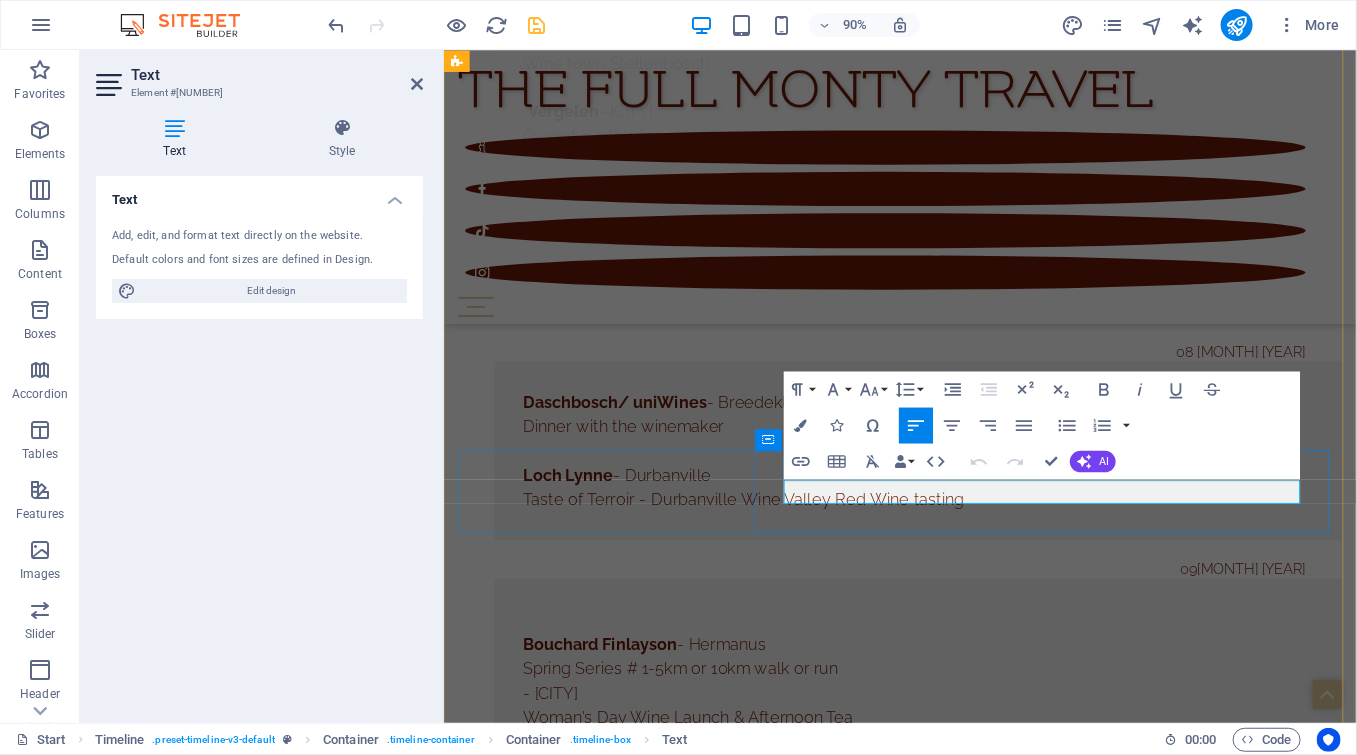 type 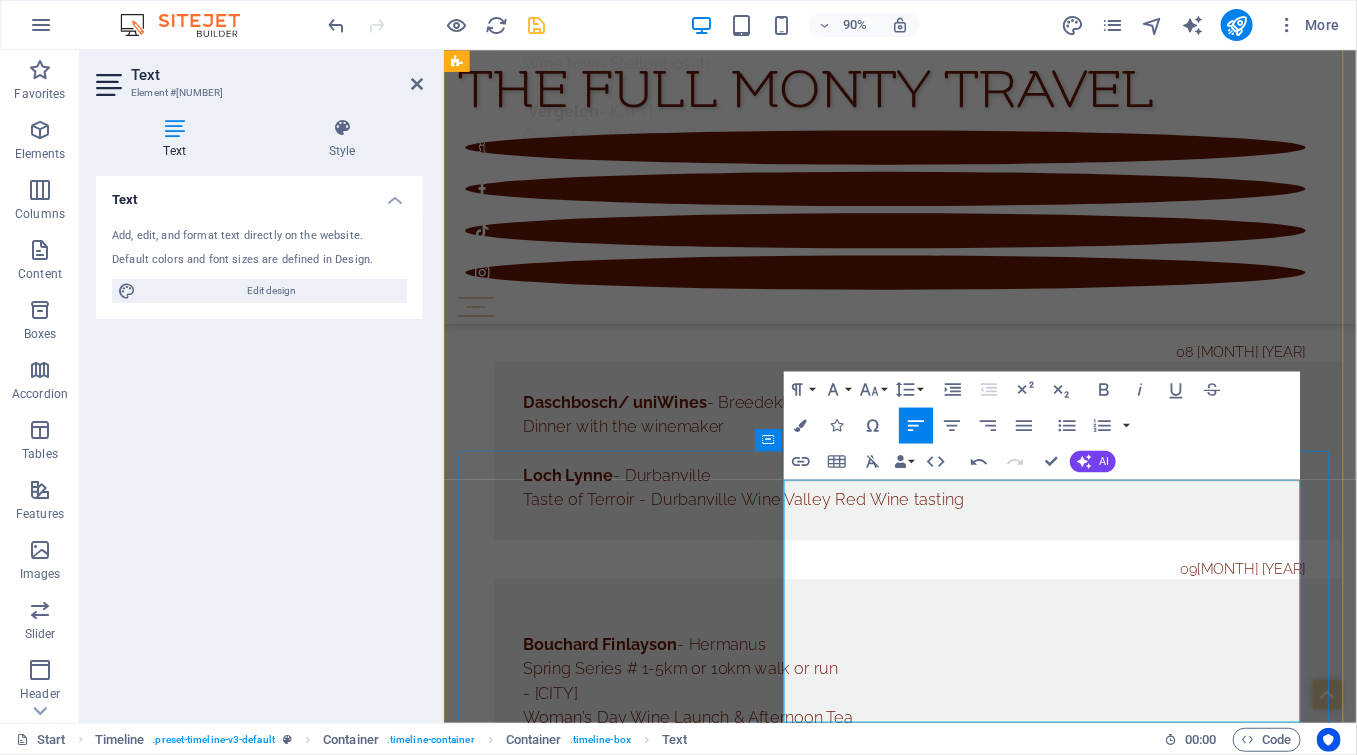 click on "Waterford - [LOCATION]" at bounding box center [970, 6336] 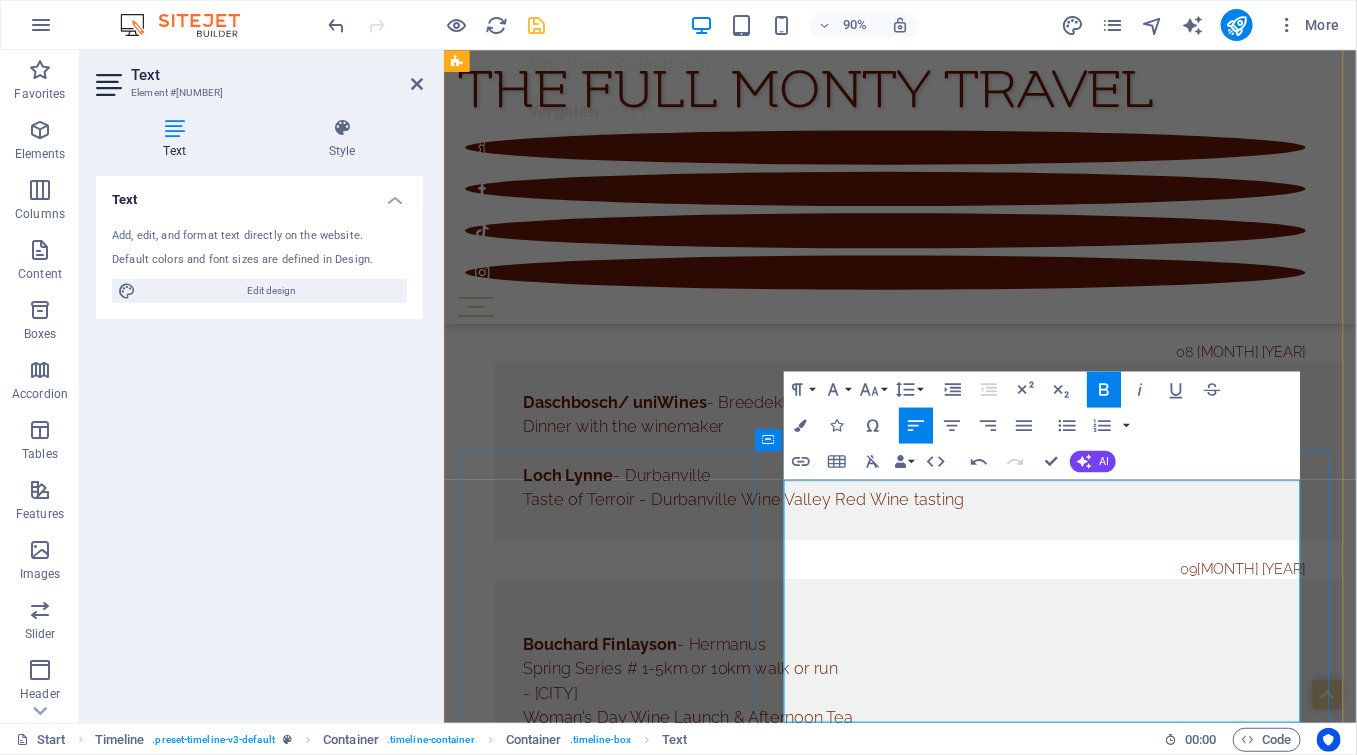 click at bounding box center [970, 6363] 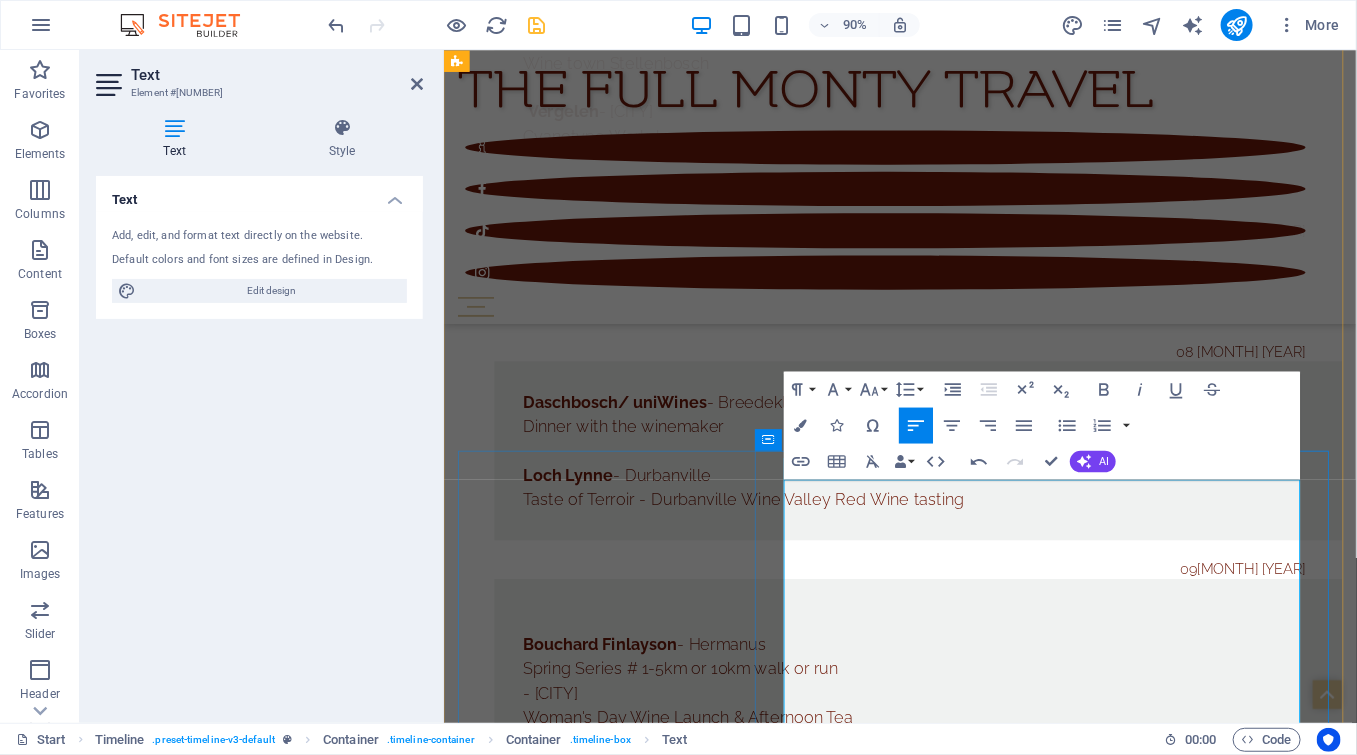 click on "Muratie - [CITY]" at bounding box center (970, 6417) 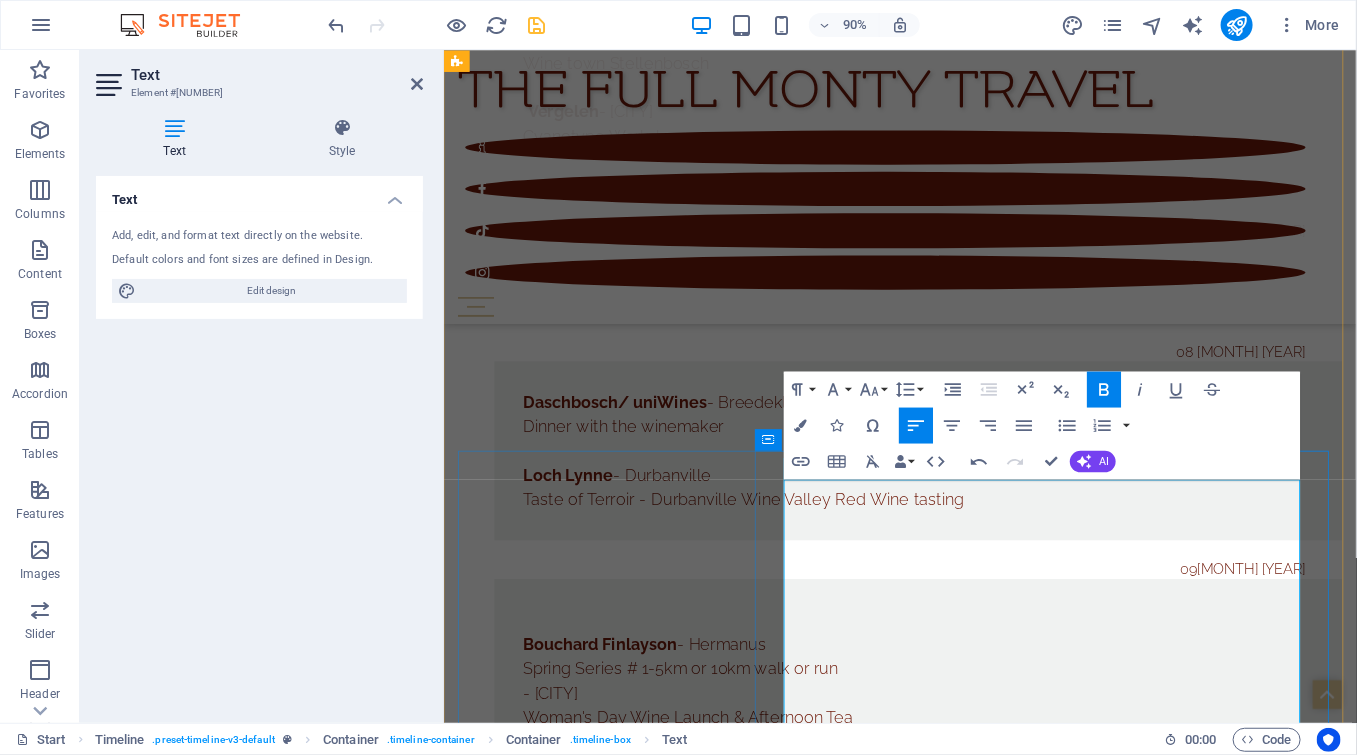 click on "Imbuko - [CITY]" at bounding box center [970, 6255] 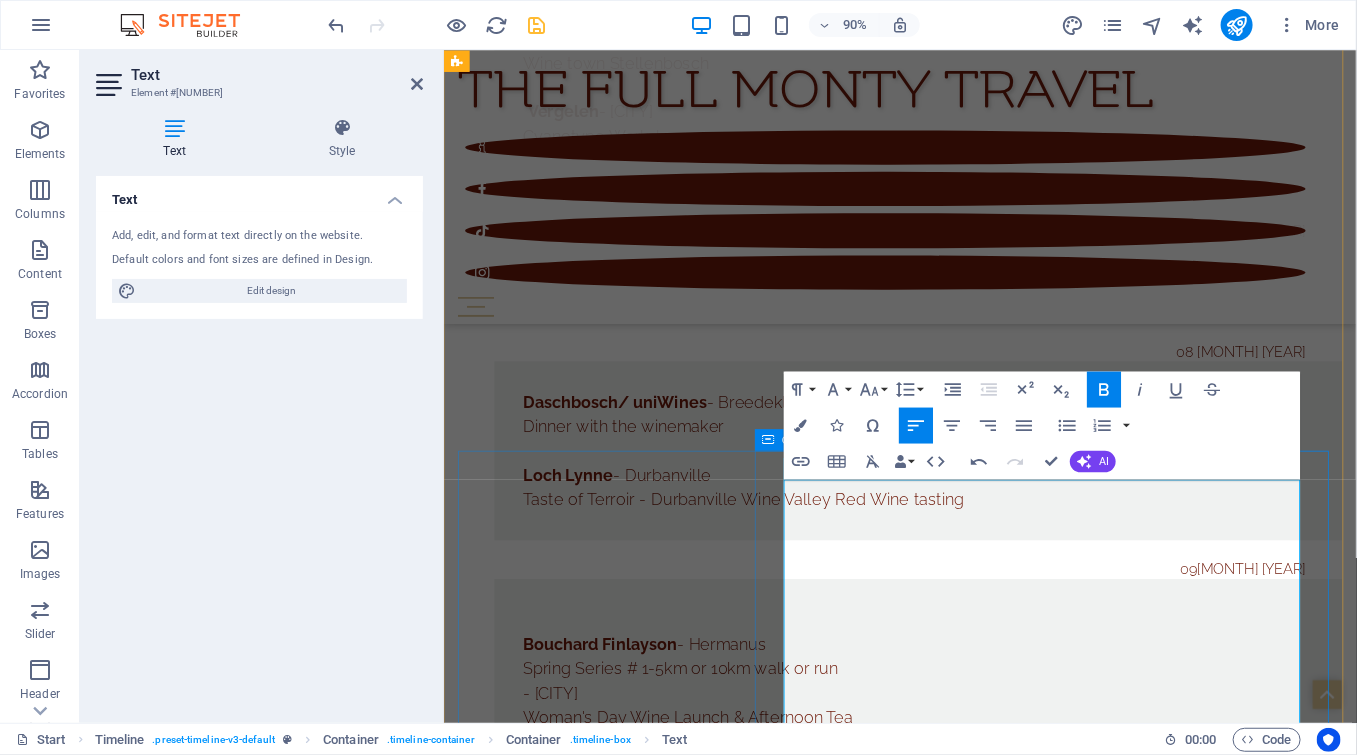 drag, startPoint x: 1057, startPoint y: 576, endPoint x: 819, endPoint y: 544, distance: 240.14163 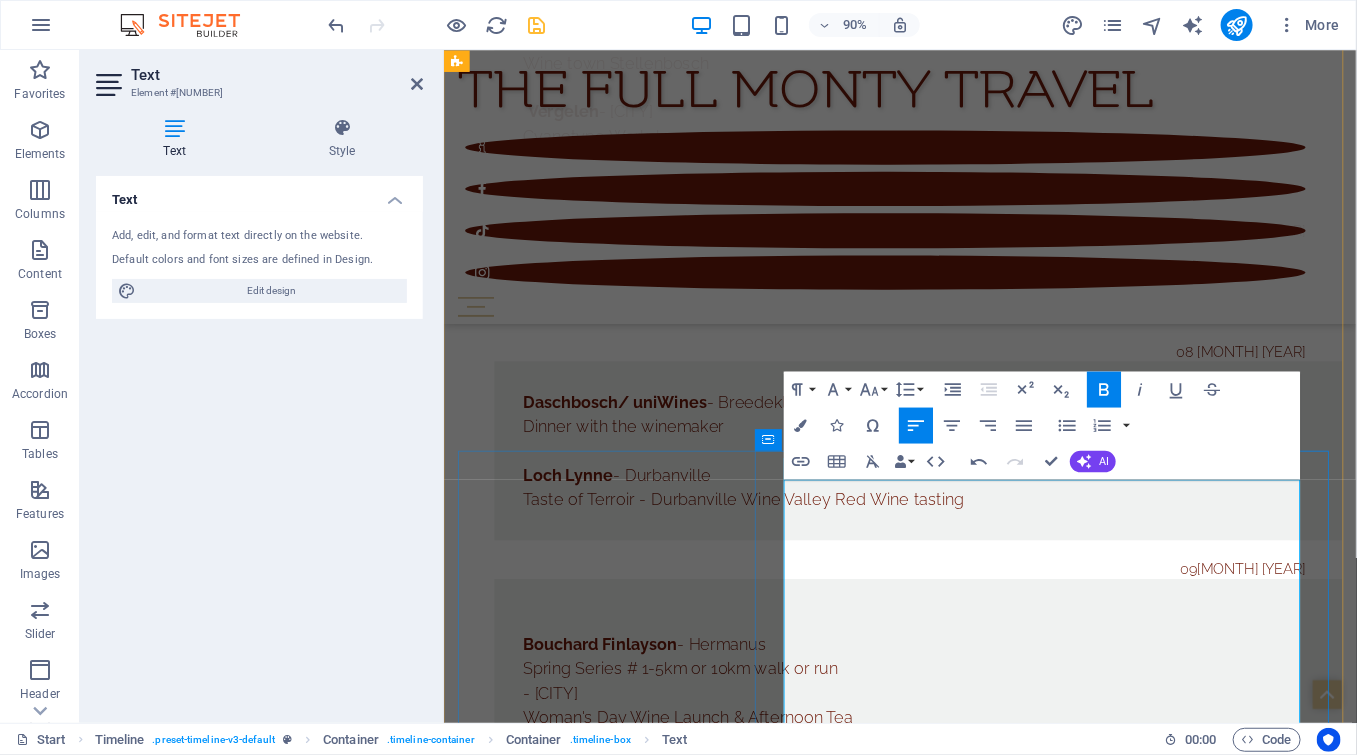 copy on "Nederburg - Paarl Dinner of Discovery Series" 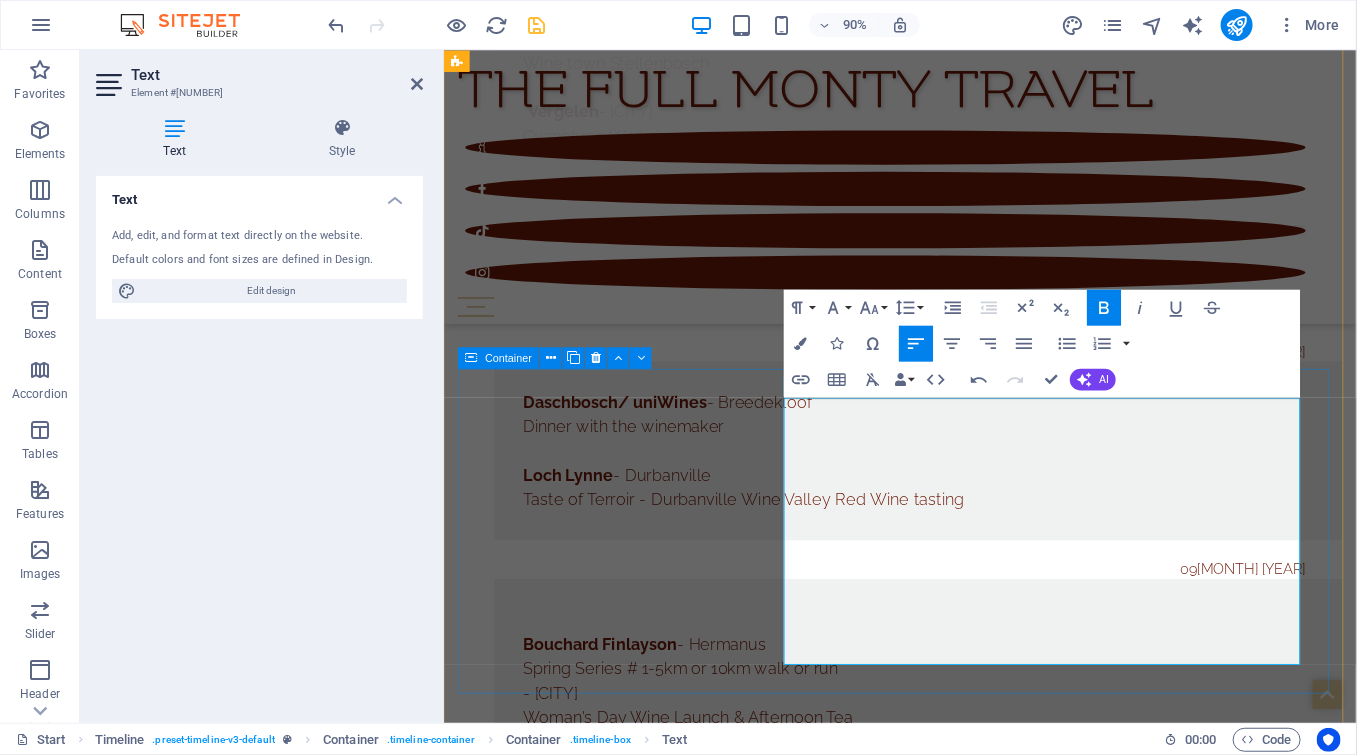 scroll, scrollTop: 13874, scrollLeft: 0, axis: vertical 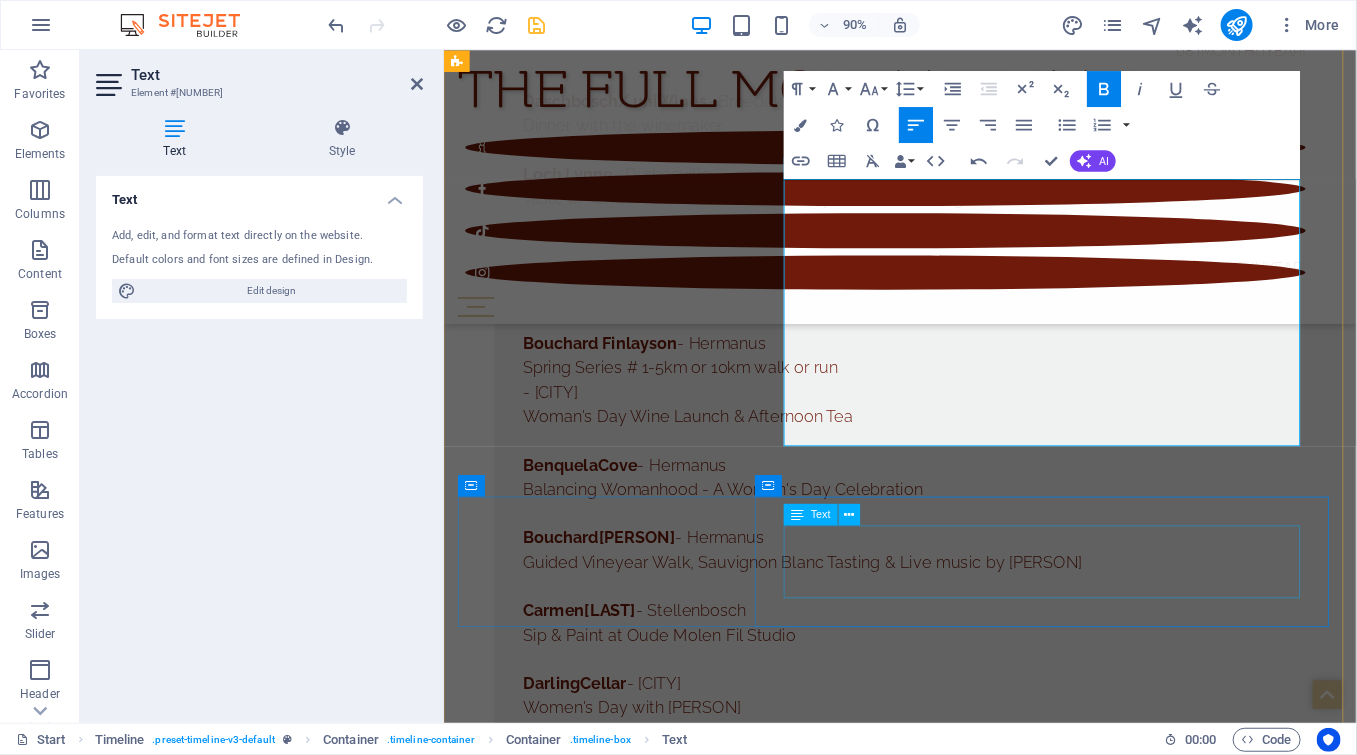 click on "Bouchard Finlayson - Hermanus Spring Series # 1-5km or 10km walk or run" at bounding box center [970, 6271] 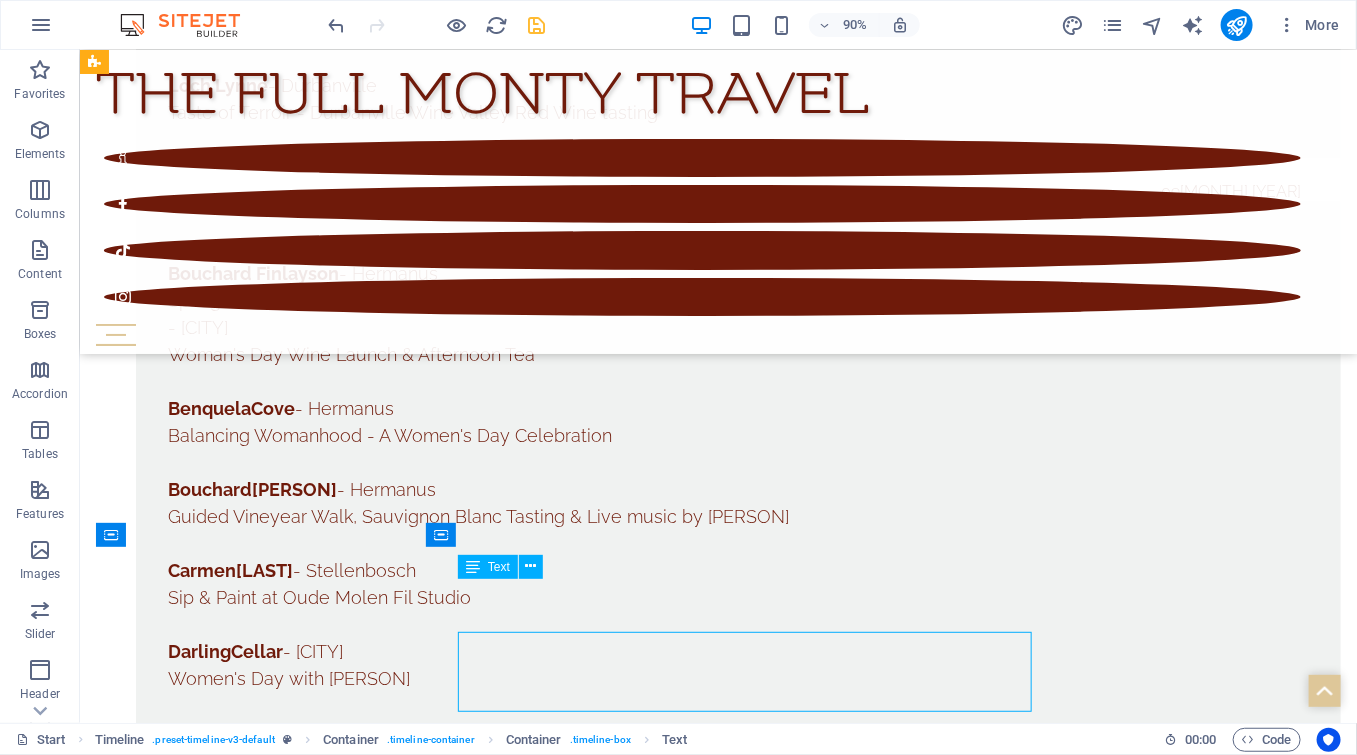 scroll, scrollTop: 13820, scrollLeft: 0, axis: vertical 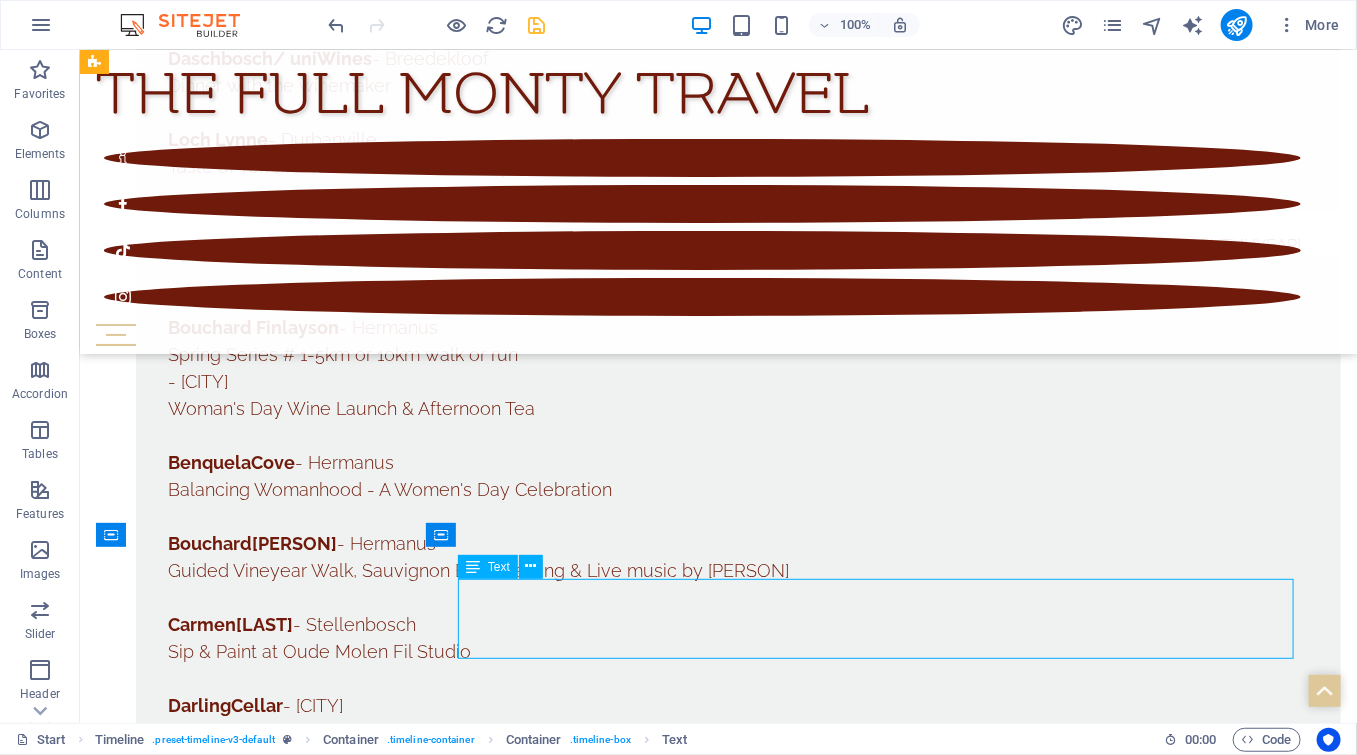 click on "Bouchard Finlayson - Hermanus Spring Series # 1-5km or 10km walk or run" at bounding box center (737, 6222) 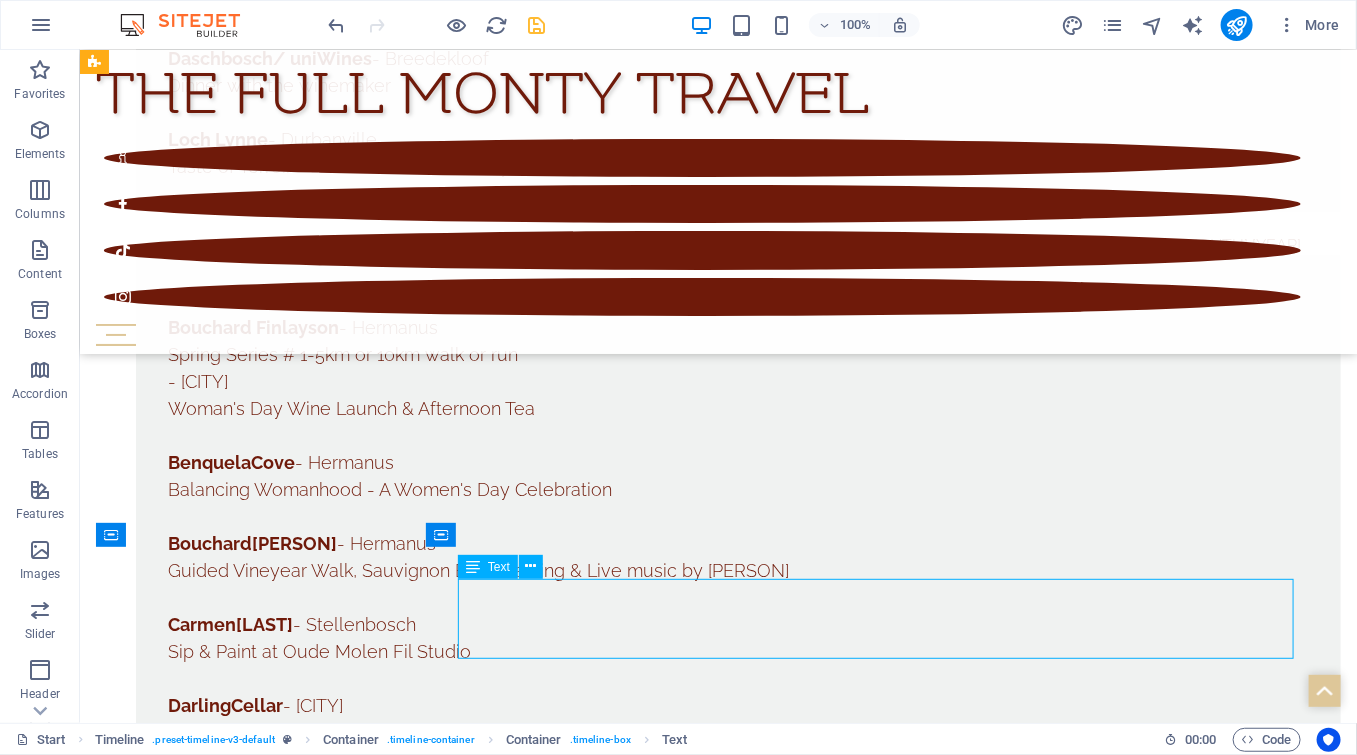 click on "Bouchard Finlayson - Hermanus Spring Series # 1-5km or 10km walk or run" at bounding box center [737, 6222] 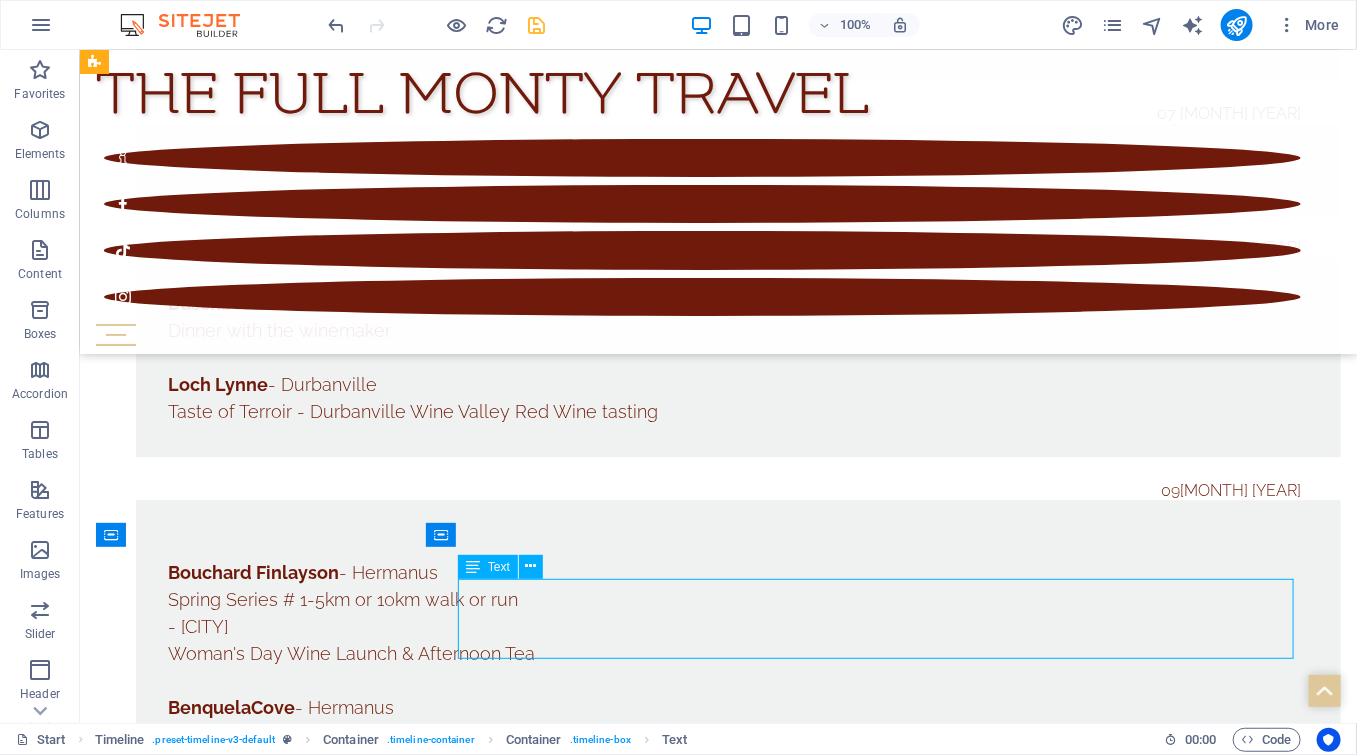 scroll, scrollTop: 13874, scrollLeft: 0, axis: vertical 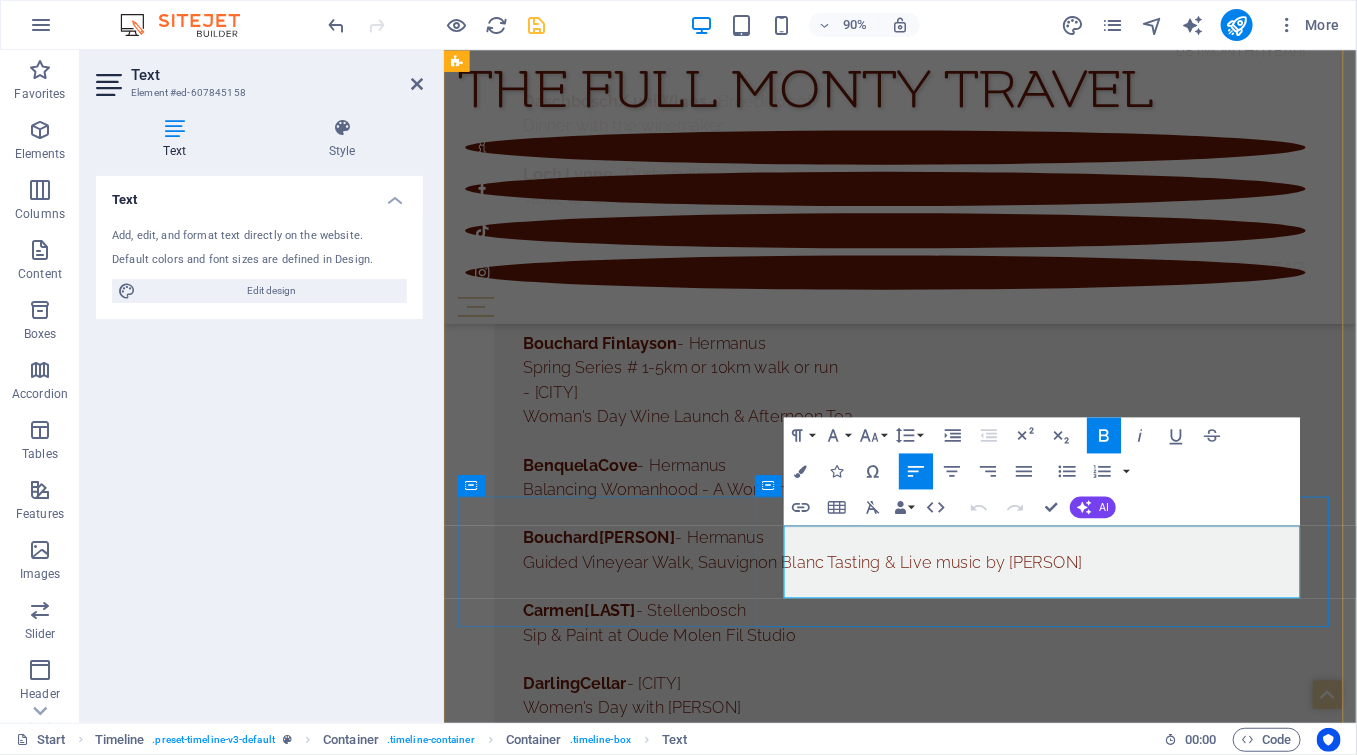 click at bounding box center (970, 6298) 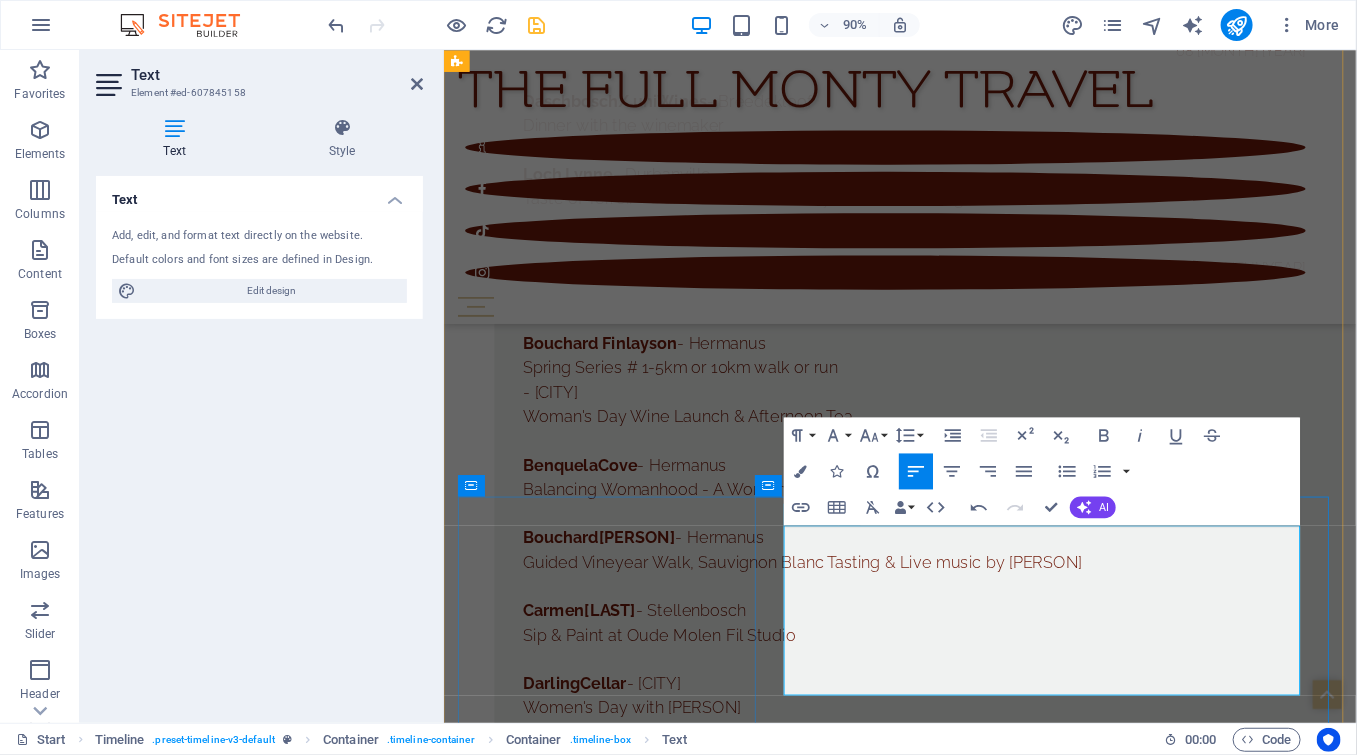 type 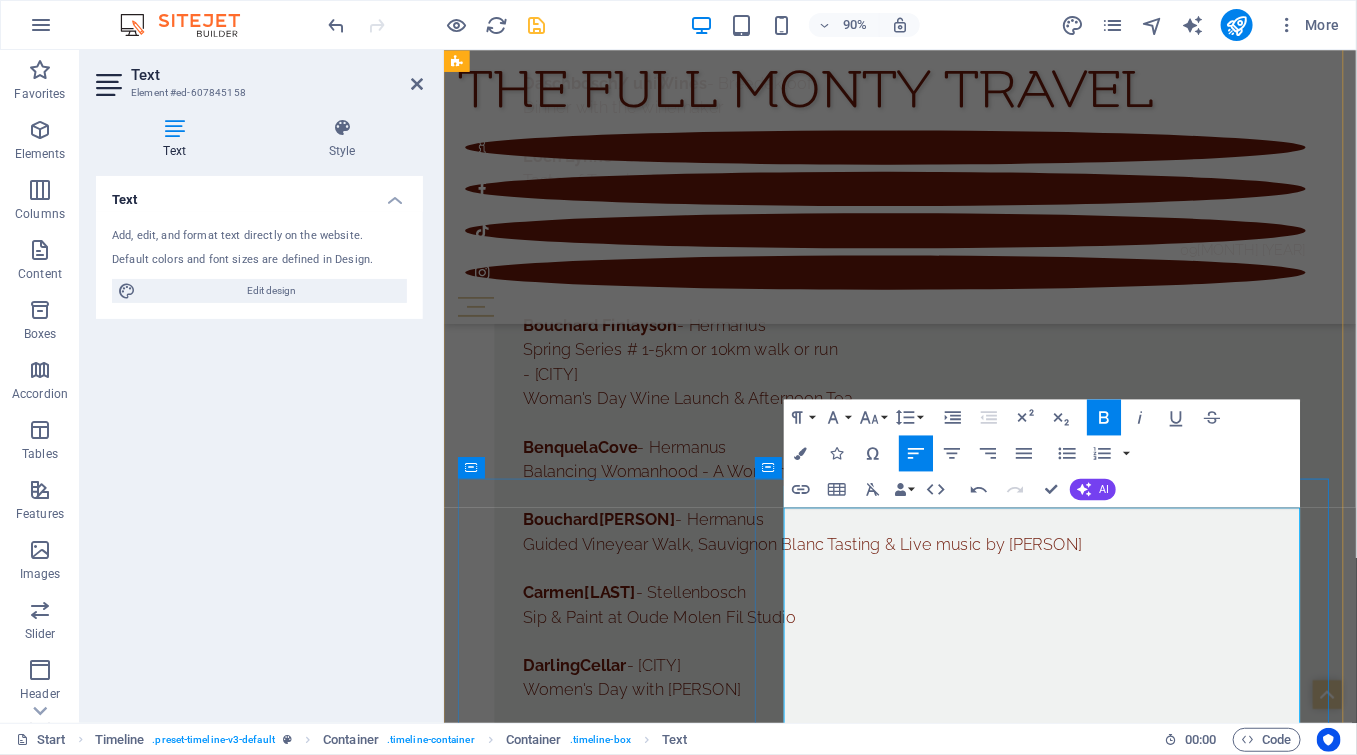 scroll, scrollTop: 13921, scrollLeft: 0, axis: vertical 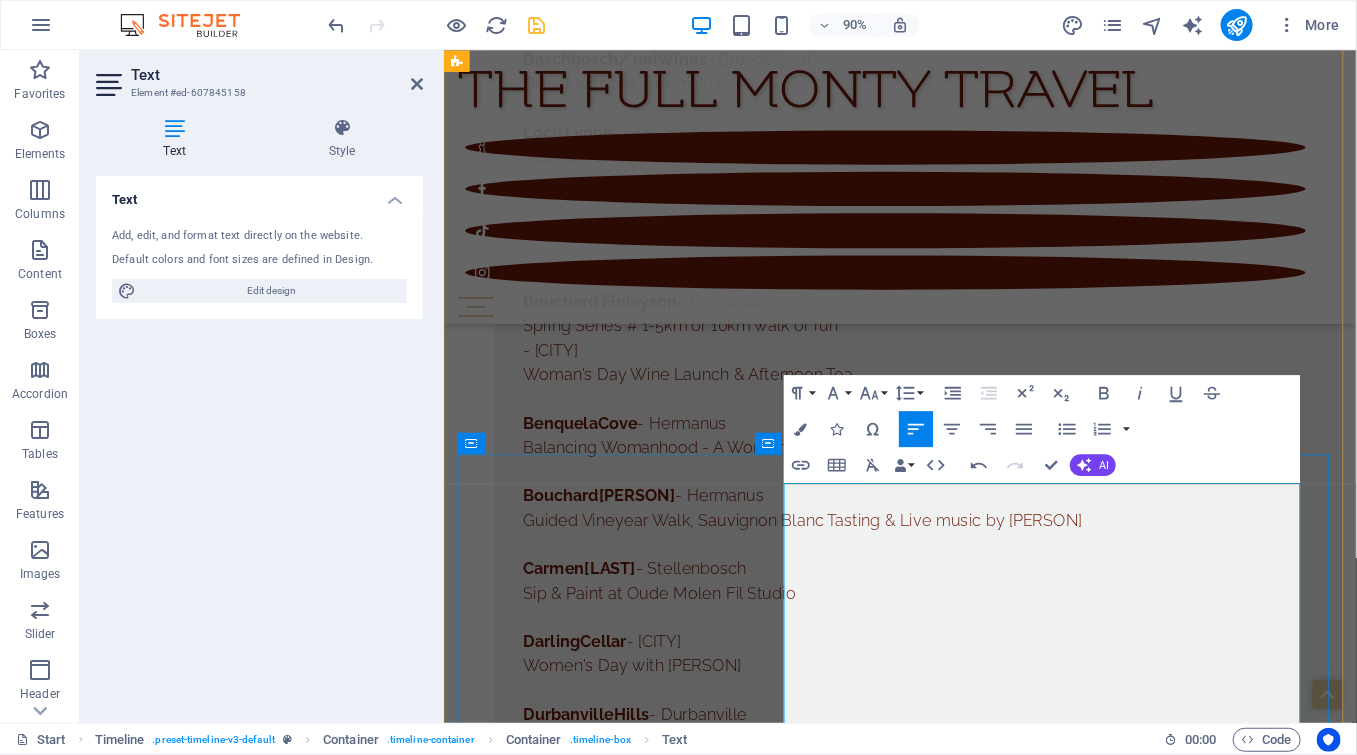 drag, startPoint x: 921, startPoint y: 758, endPoint x: 1100, endPoint y: 767, distance: 179.22612 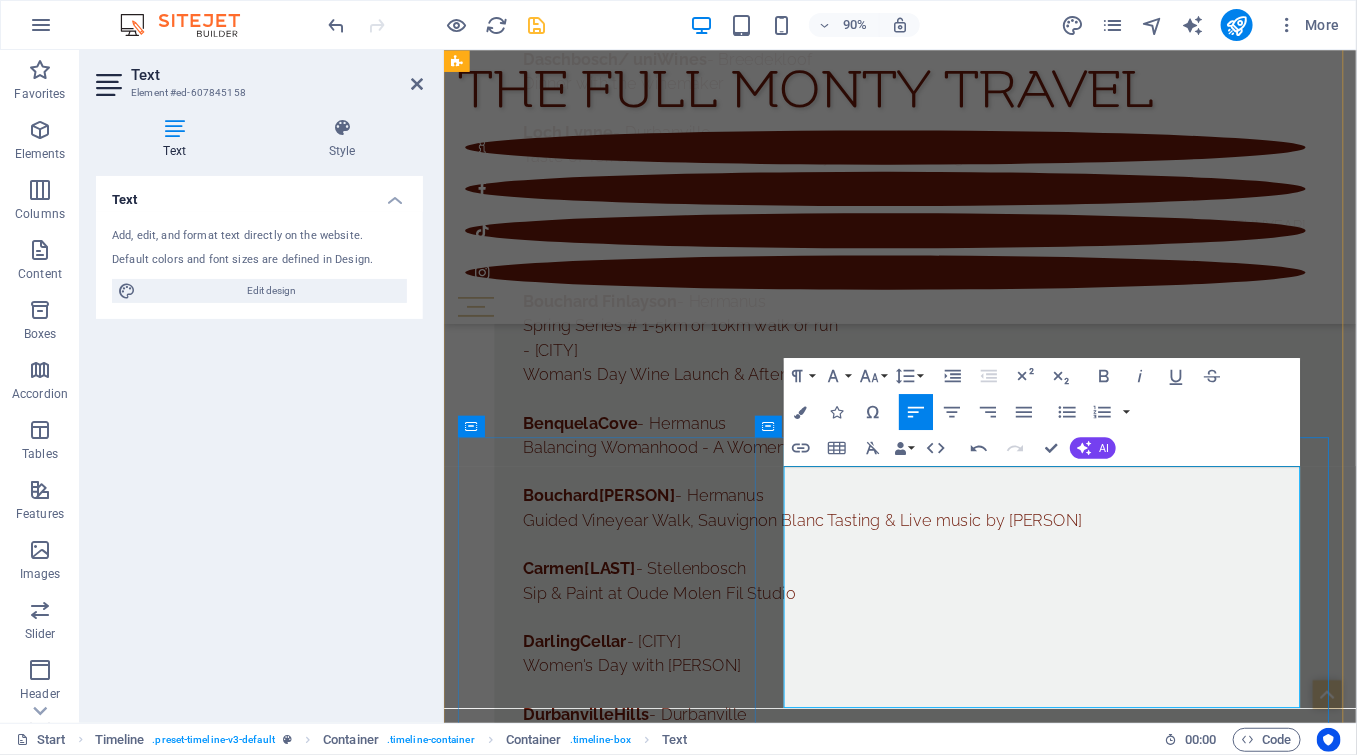 scroll, scrollTop: 14254, scrollLeft: 0, axis: vertical 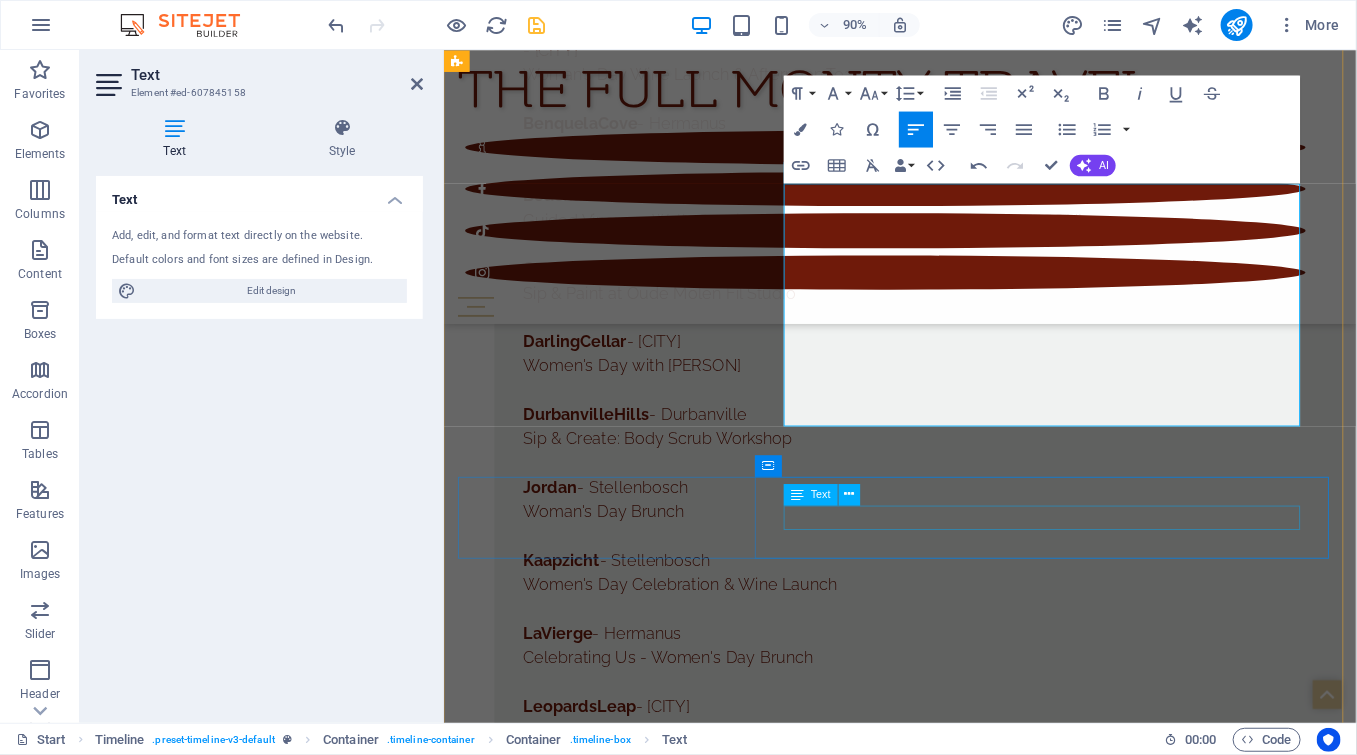 click on "v" at bounding box center (970, 6241) 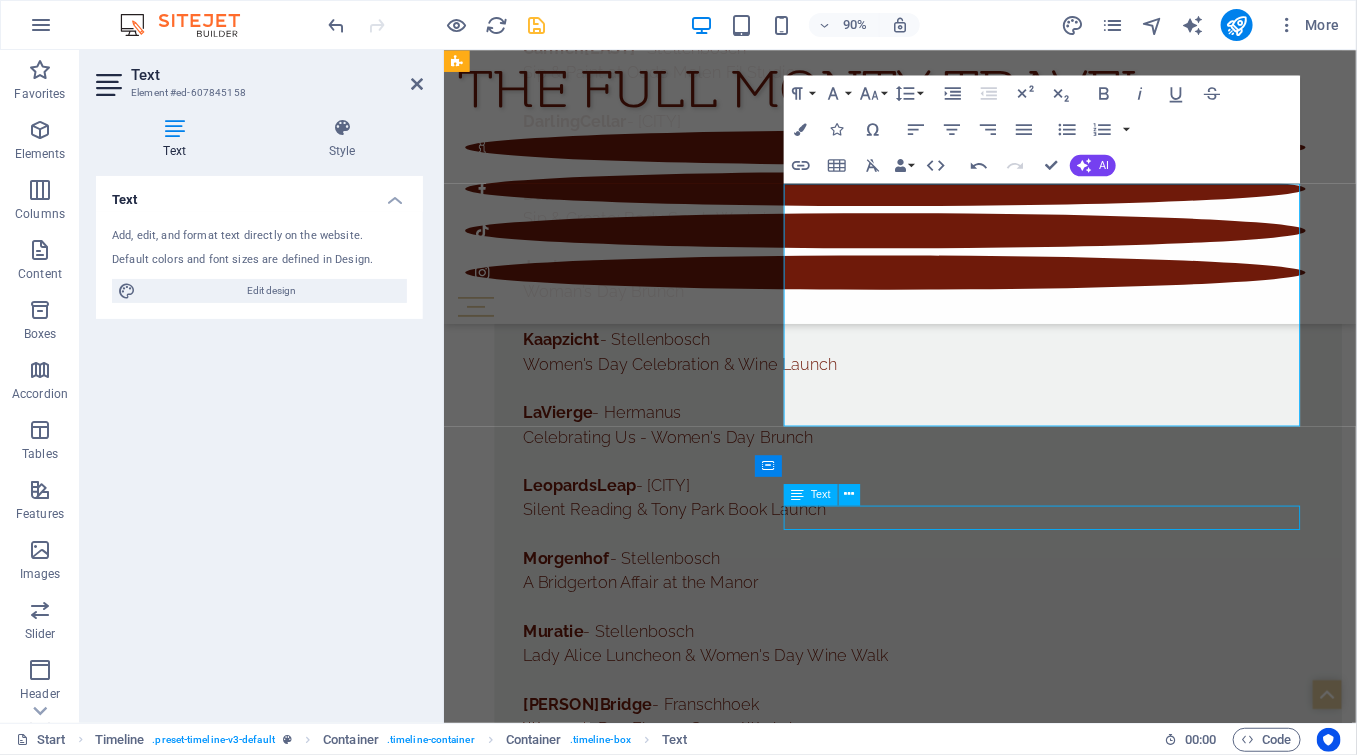 scroll, scrollTop: 14201, scrollLeft: 0, axis: vertical 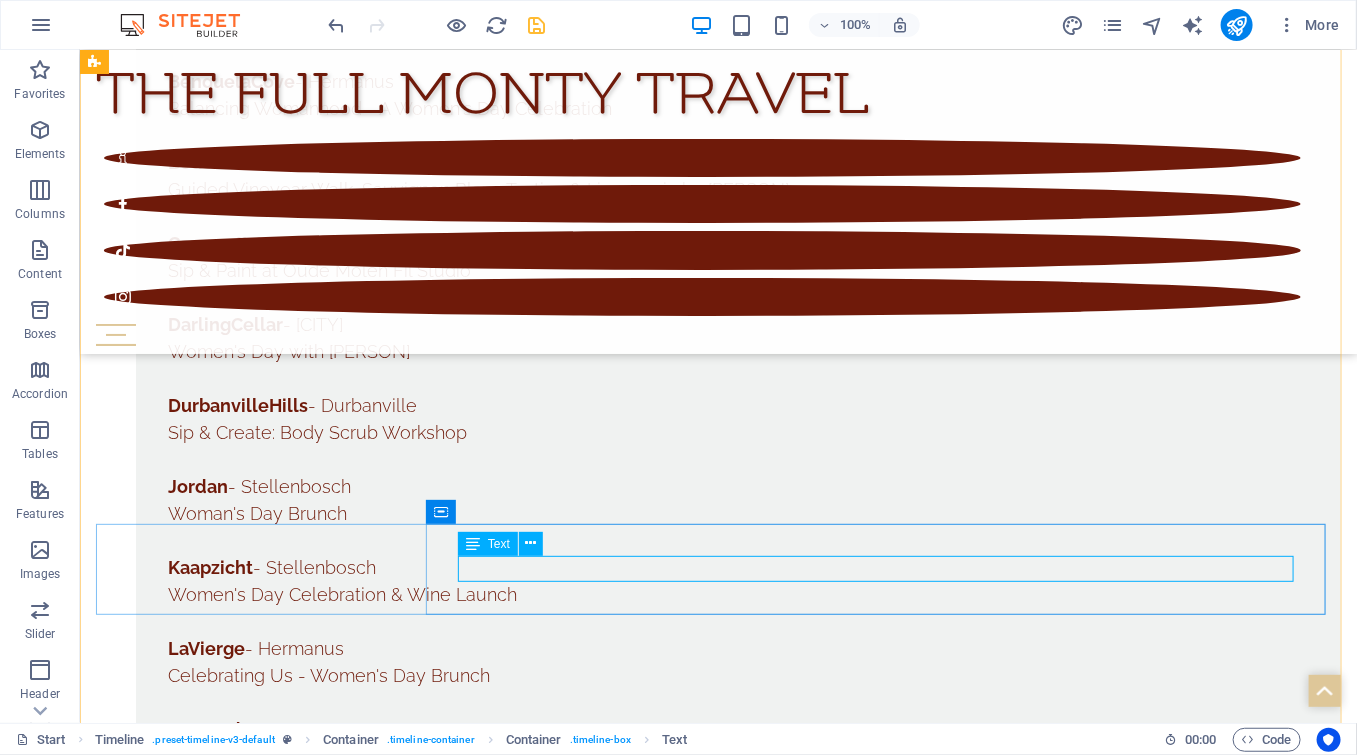 click on "v" at bounding box center [737, 6191] 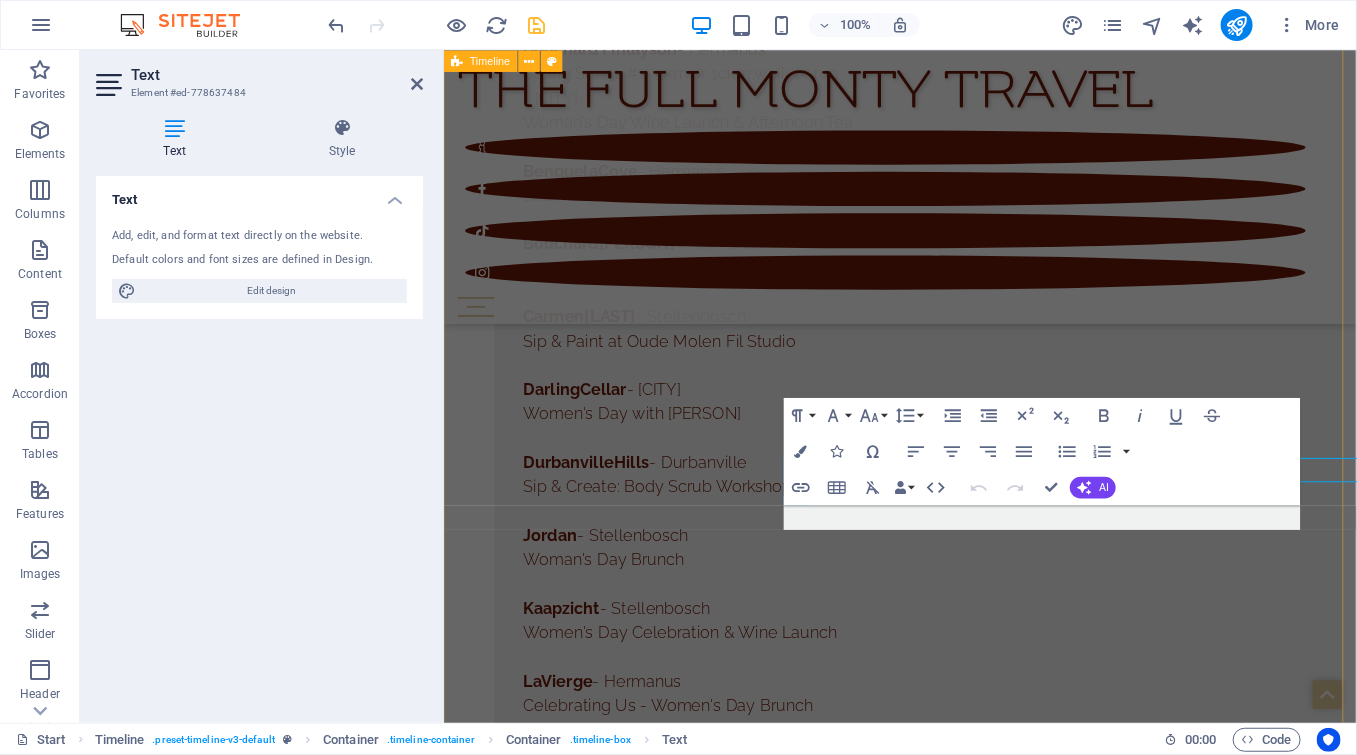 scroll, scrollTop: 14254, scrollLeft: 0, axis: vertical 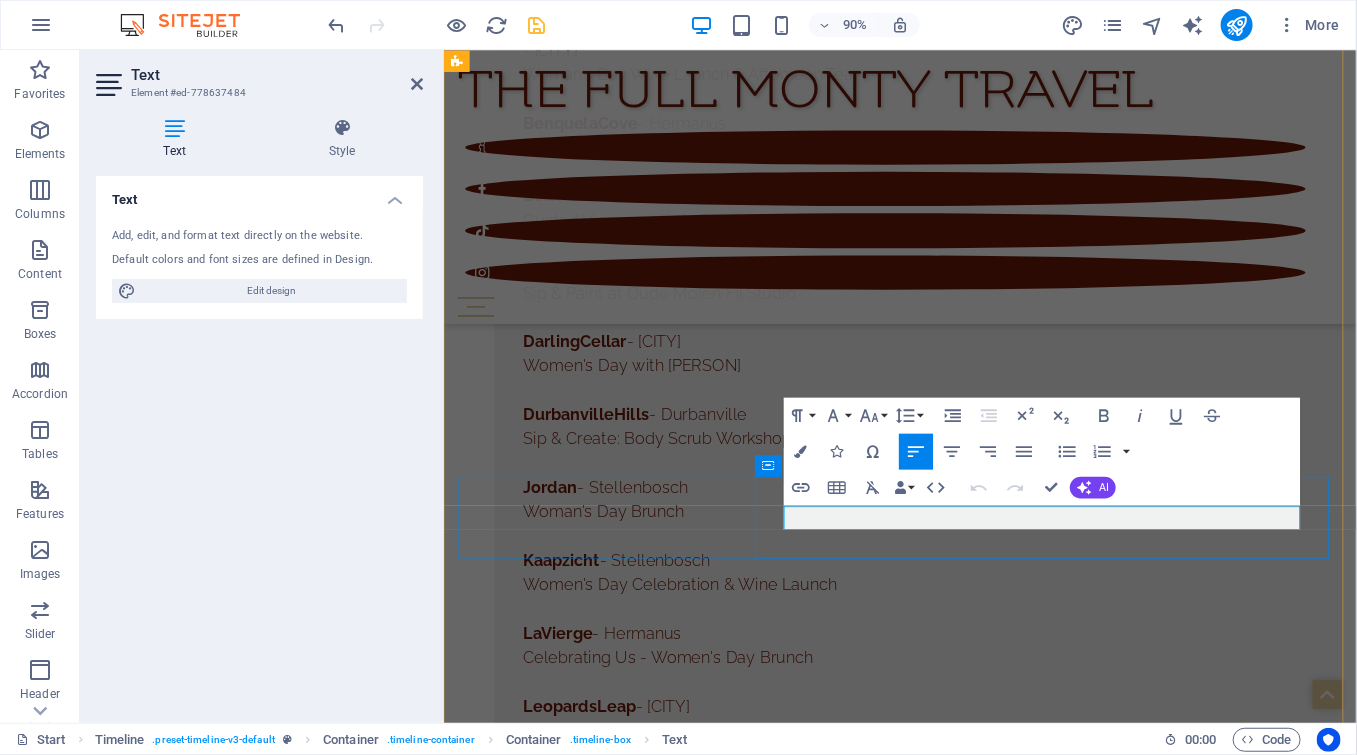 click on "v" at bounding box center [970, 6241] 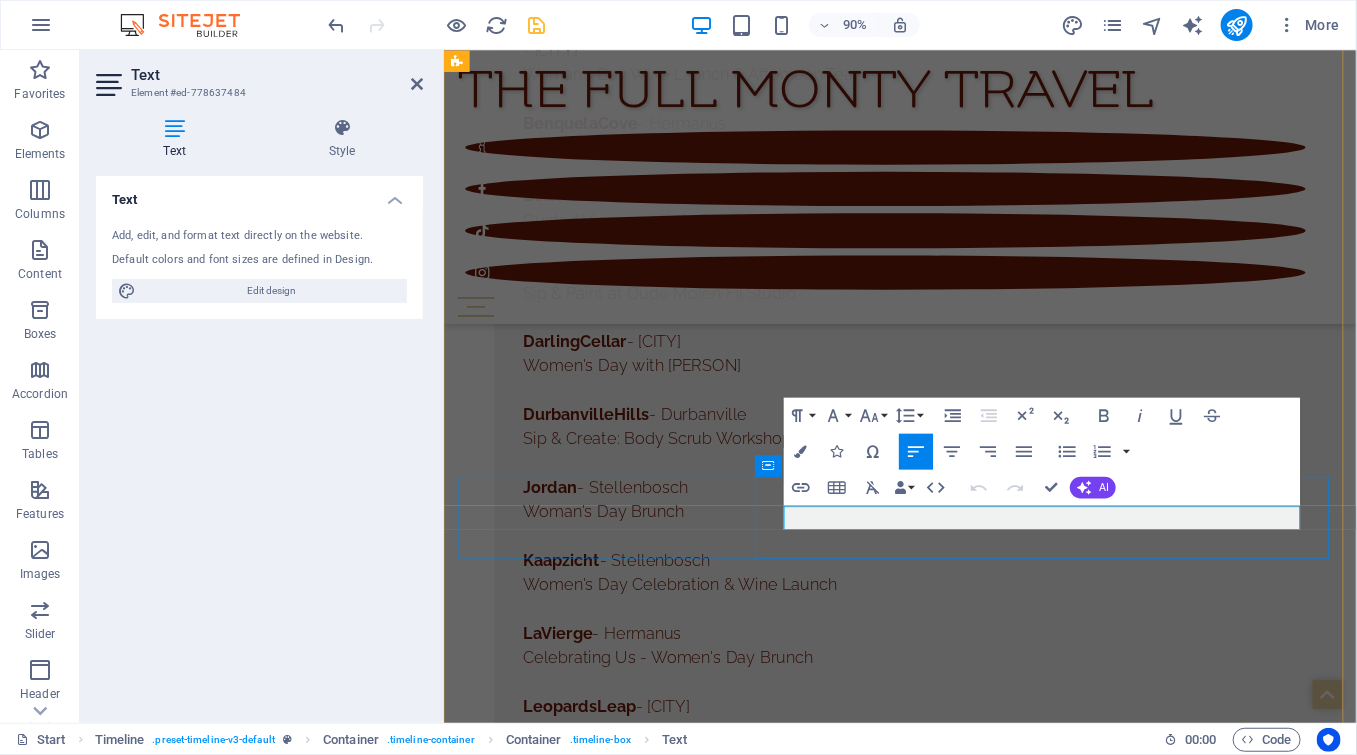 click on "v" at bounding box center (970, 6241) 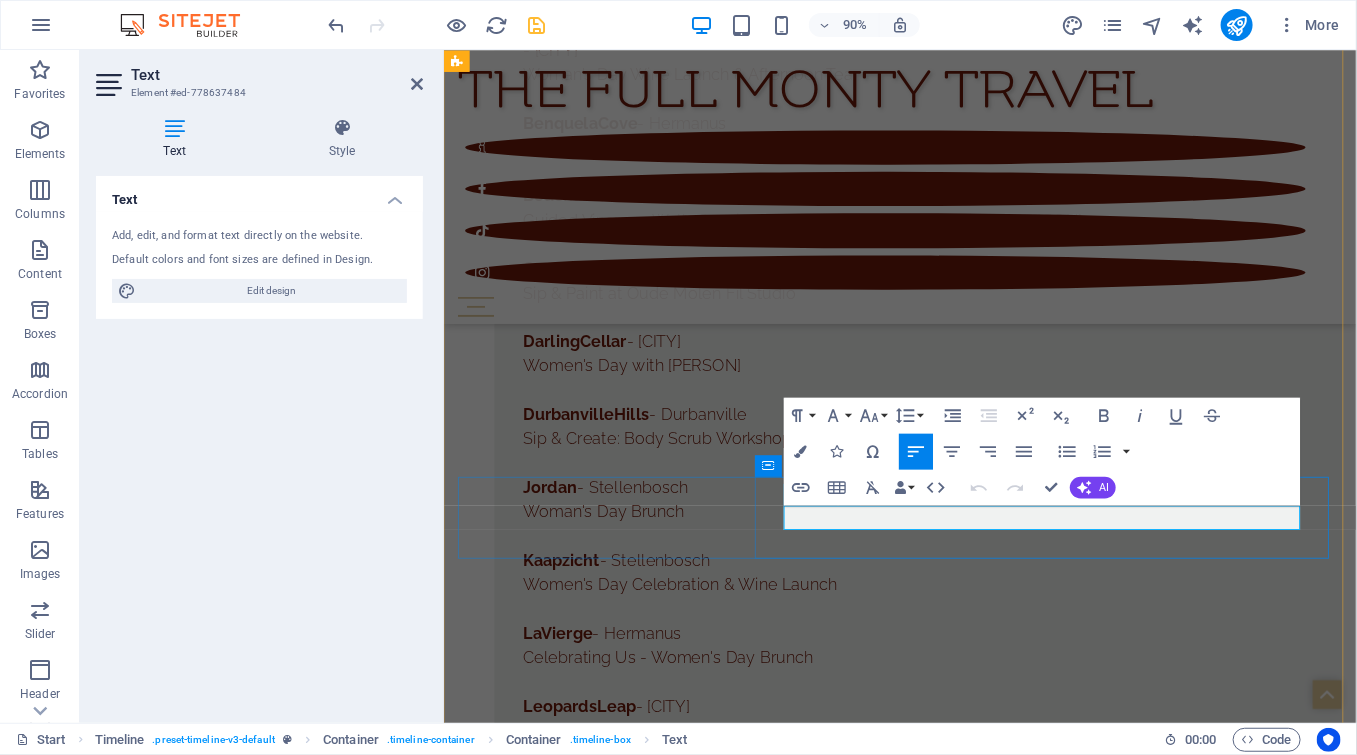 click on "v" at bounding box center [970, 6241] 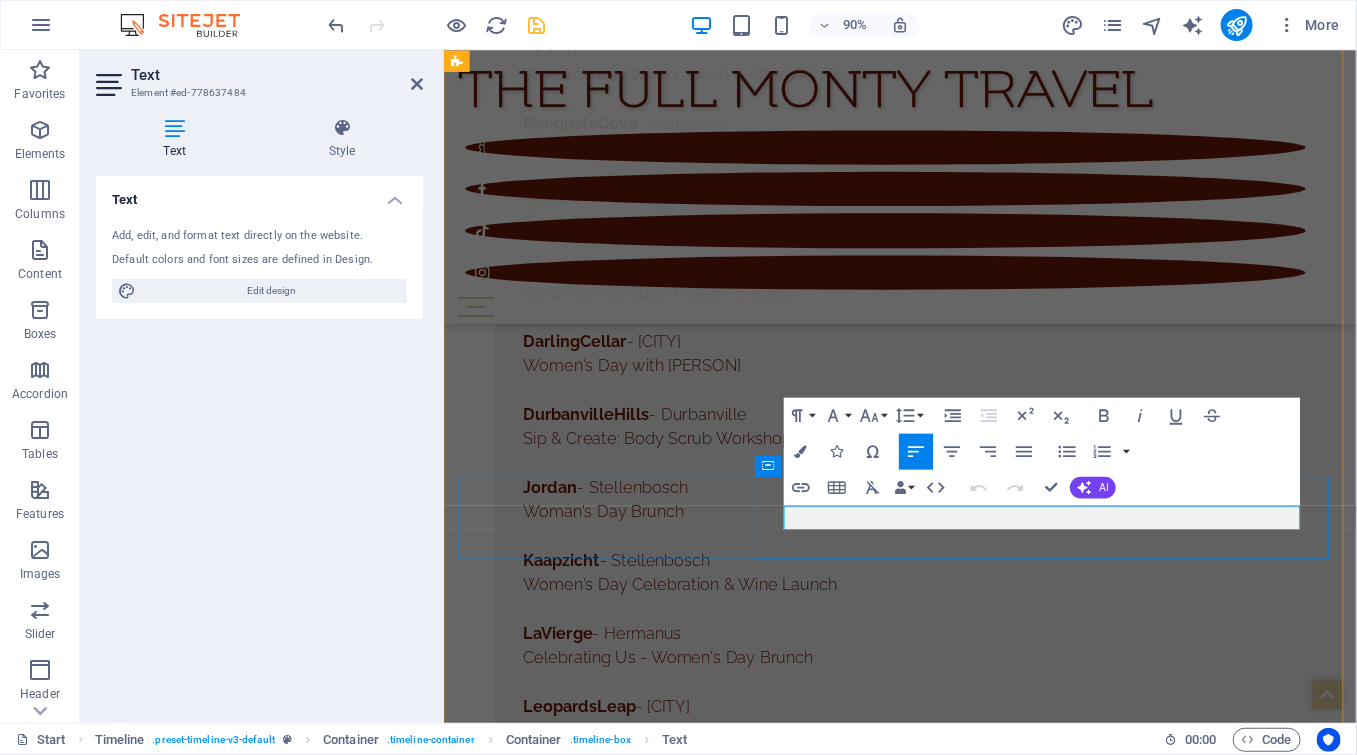 type 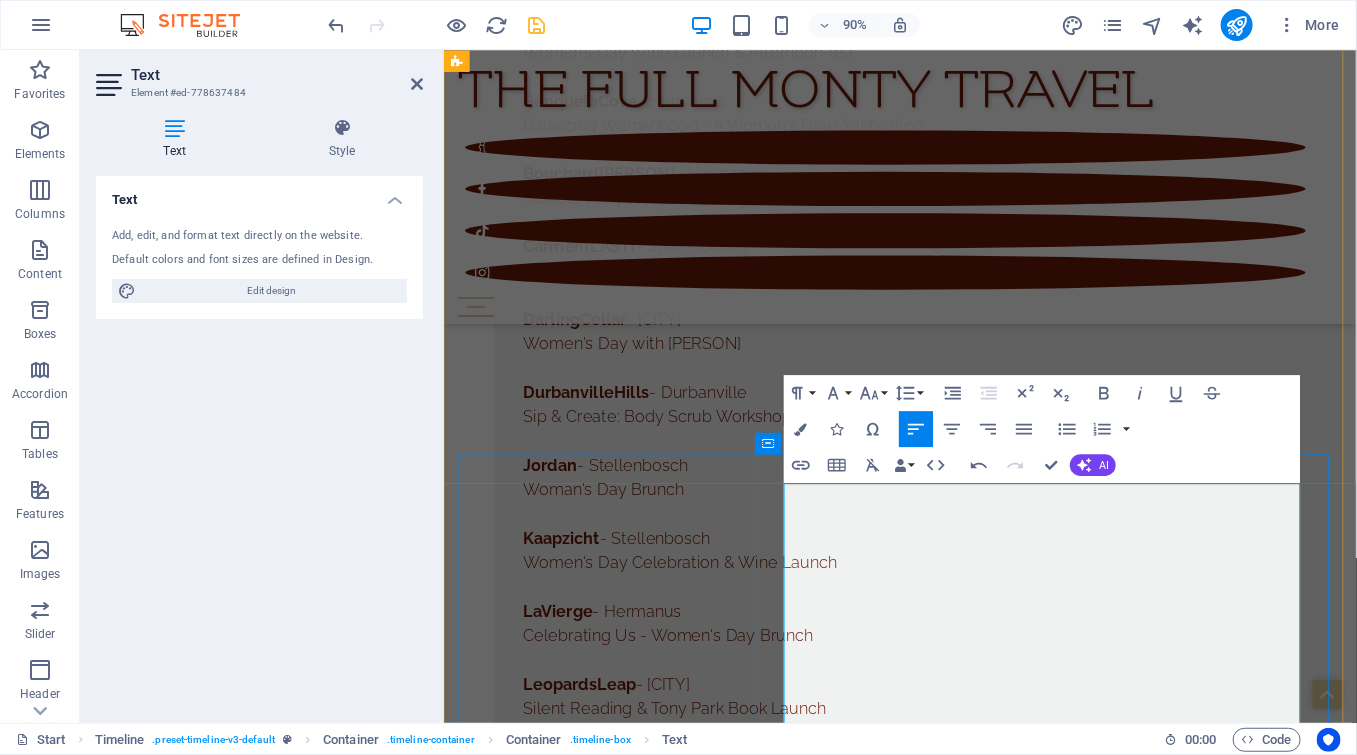 scroll, scrollTop: 14306, scrollLeft: 0, axis: vertical 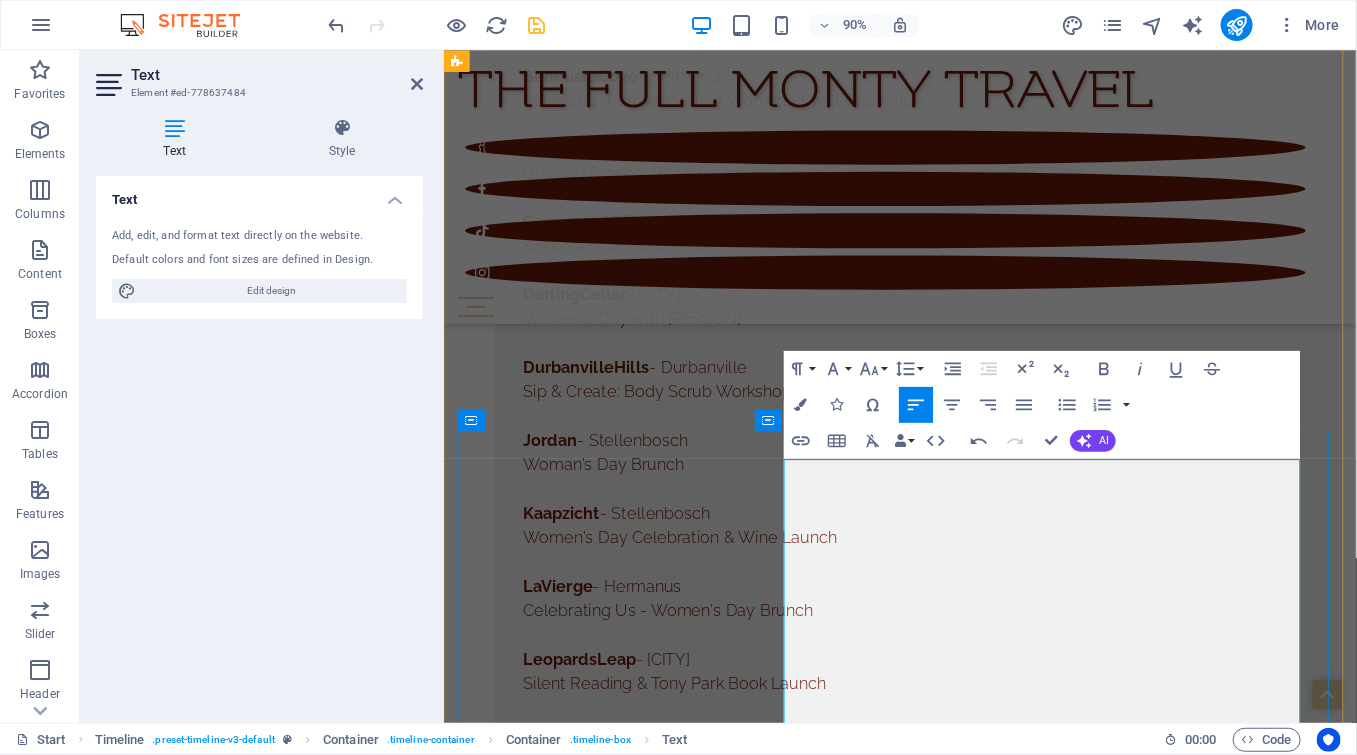 click on "Darling Cellar - DArling" at bounding box center (970, 6432) 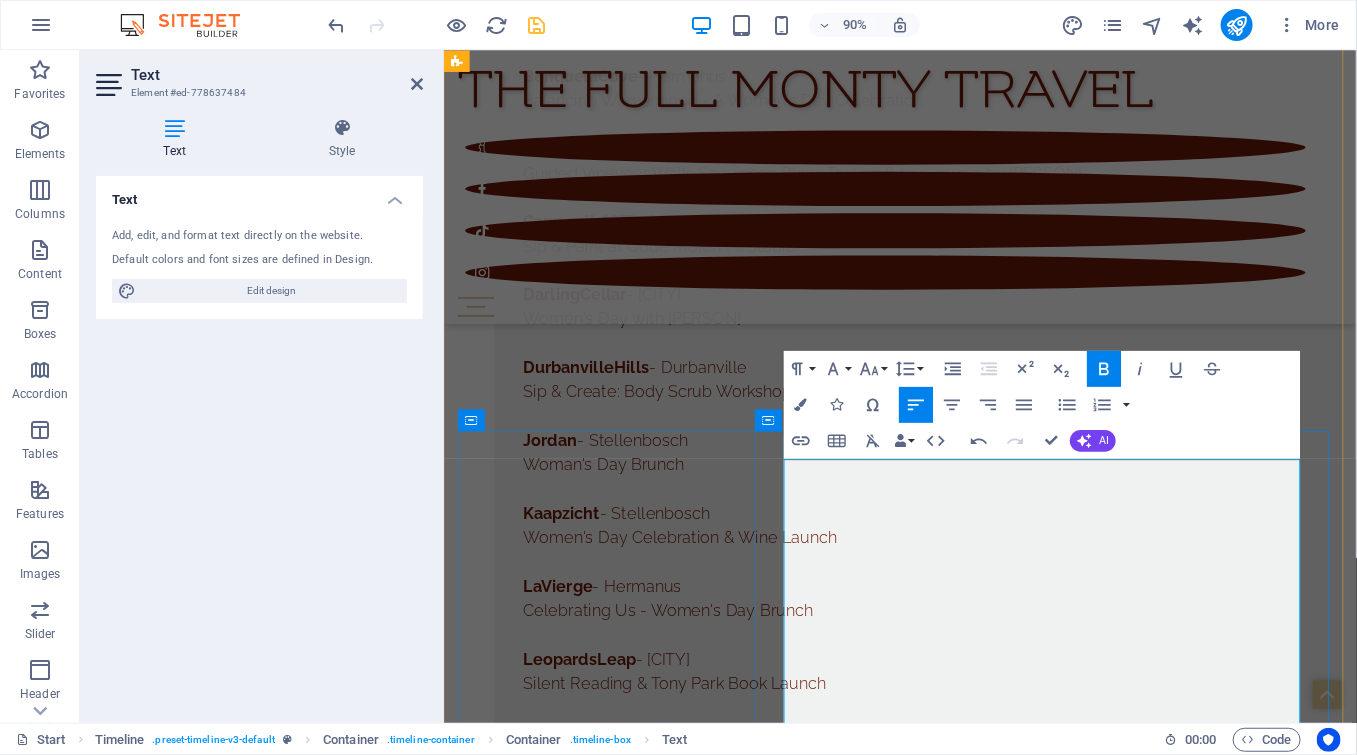 click on "Franschhoek" at bounding box center (970, 6351) 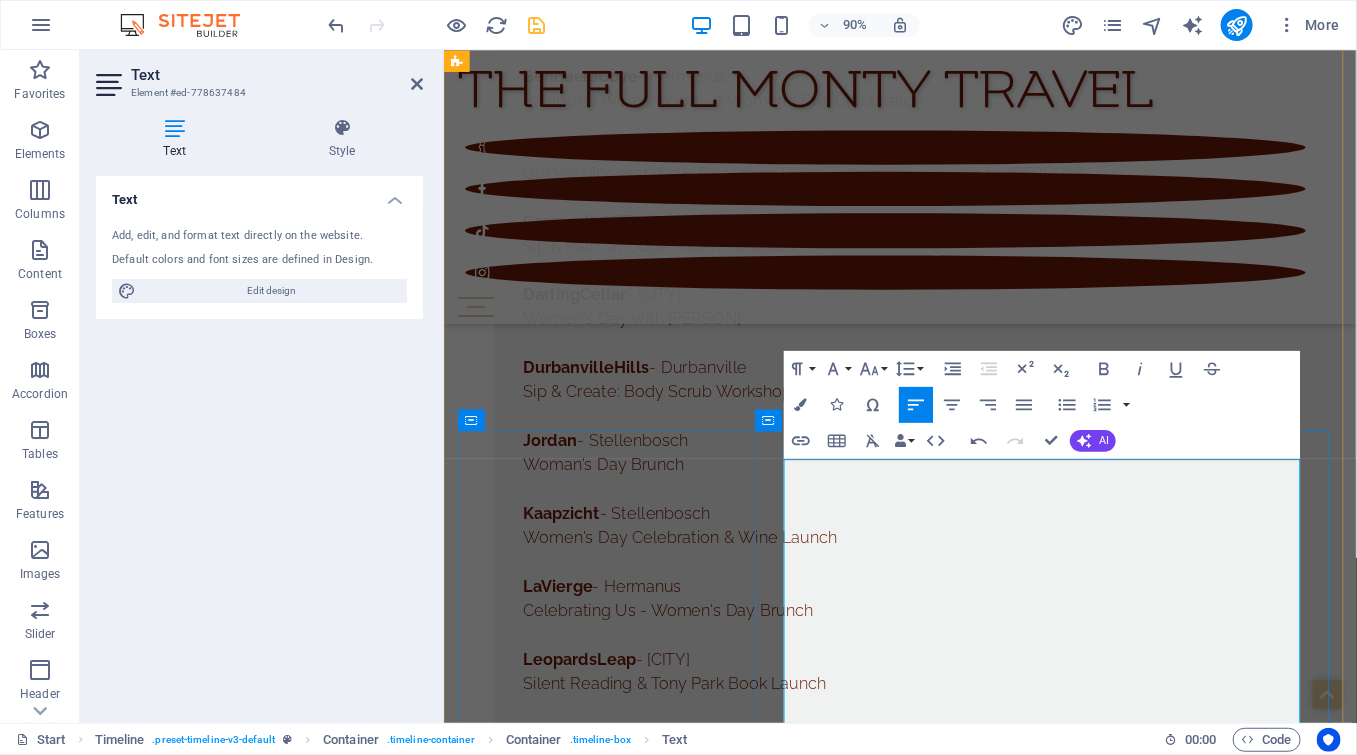 click on "Franschhoek" at bounding box center (970, 6351) 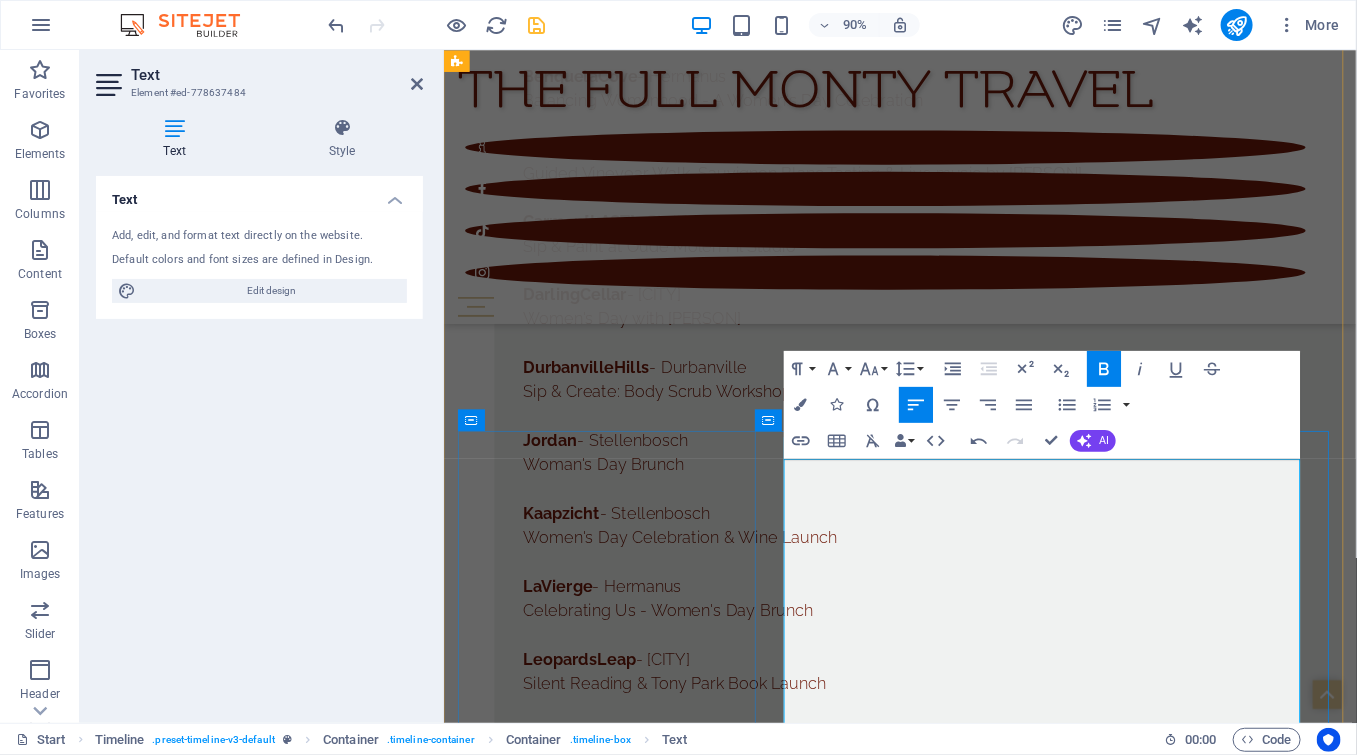 click on "Bergsig - [CITY]" at bounding box center (970, 6270) 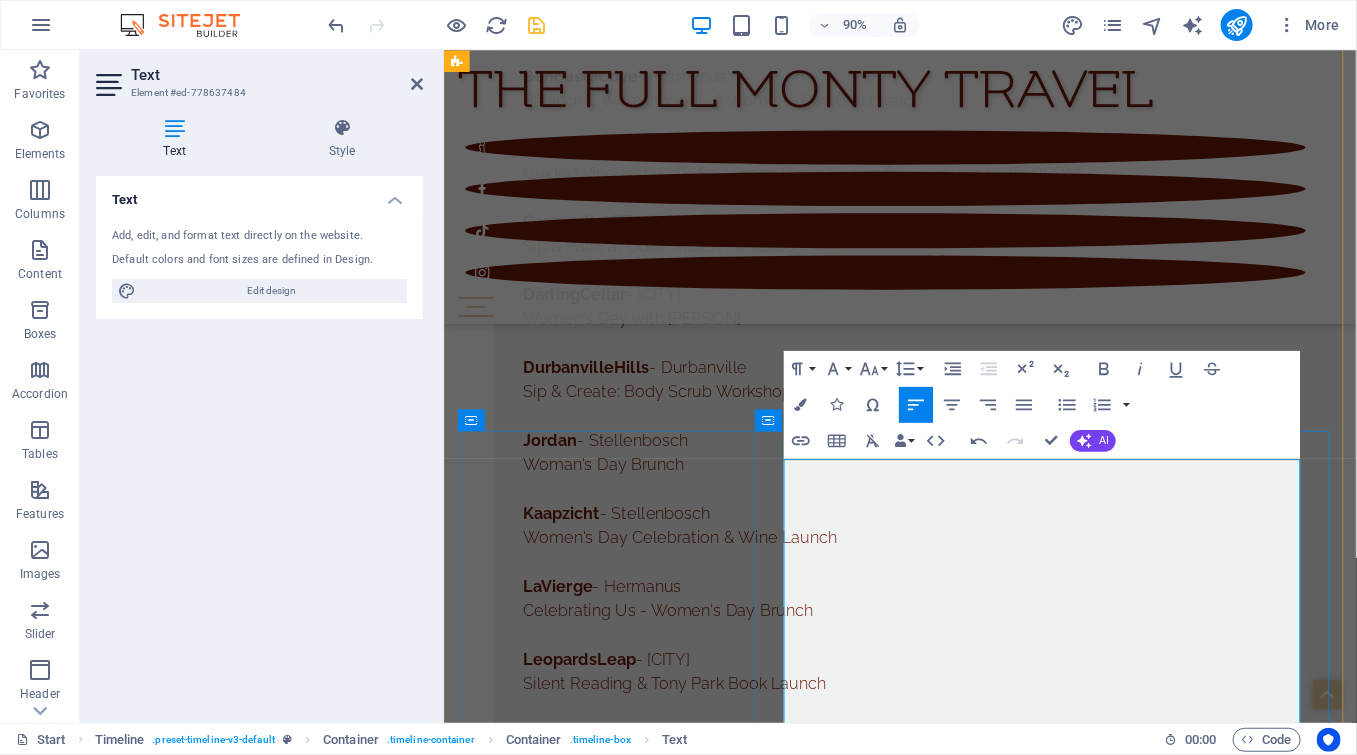 click on "Bergsig - [CITY]" at bounding box center [970, 6270] 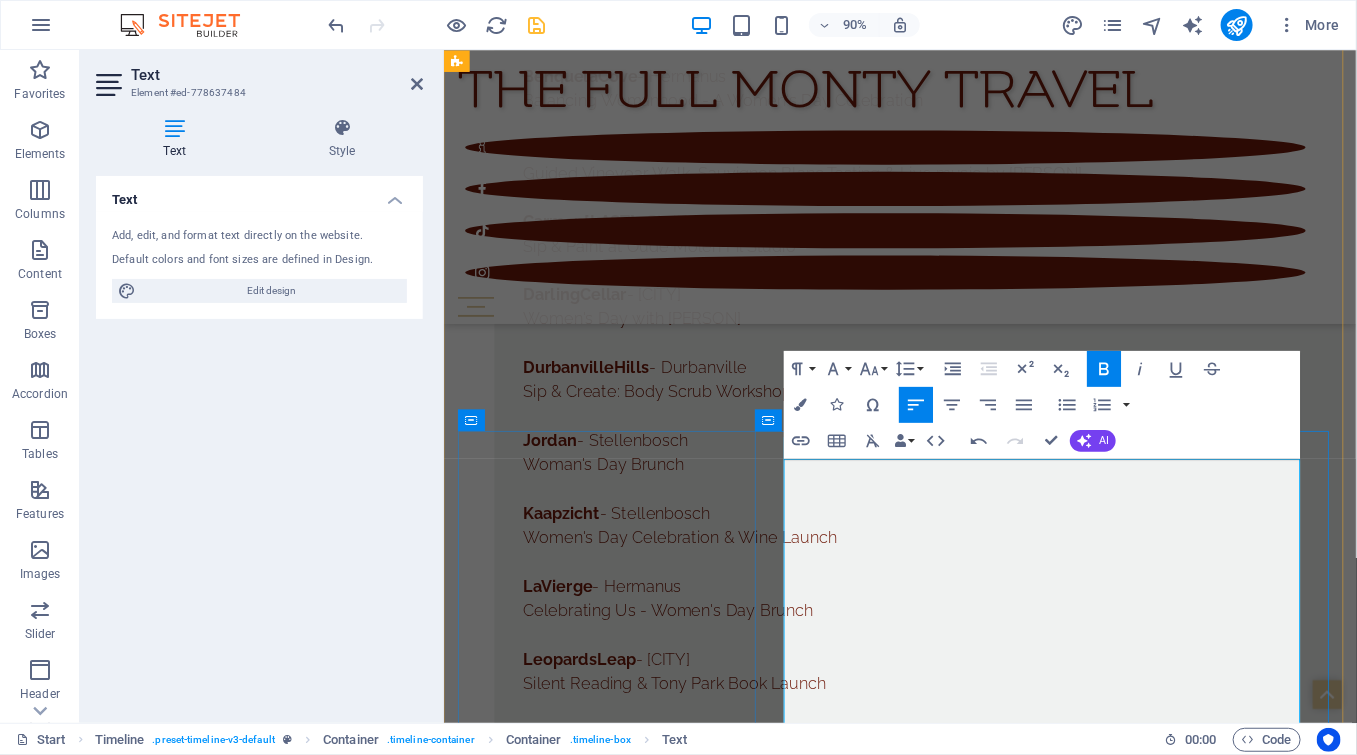 click on "Delheim - [CITY]" at bounding box center [970, 6189] 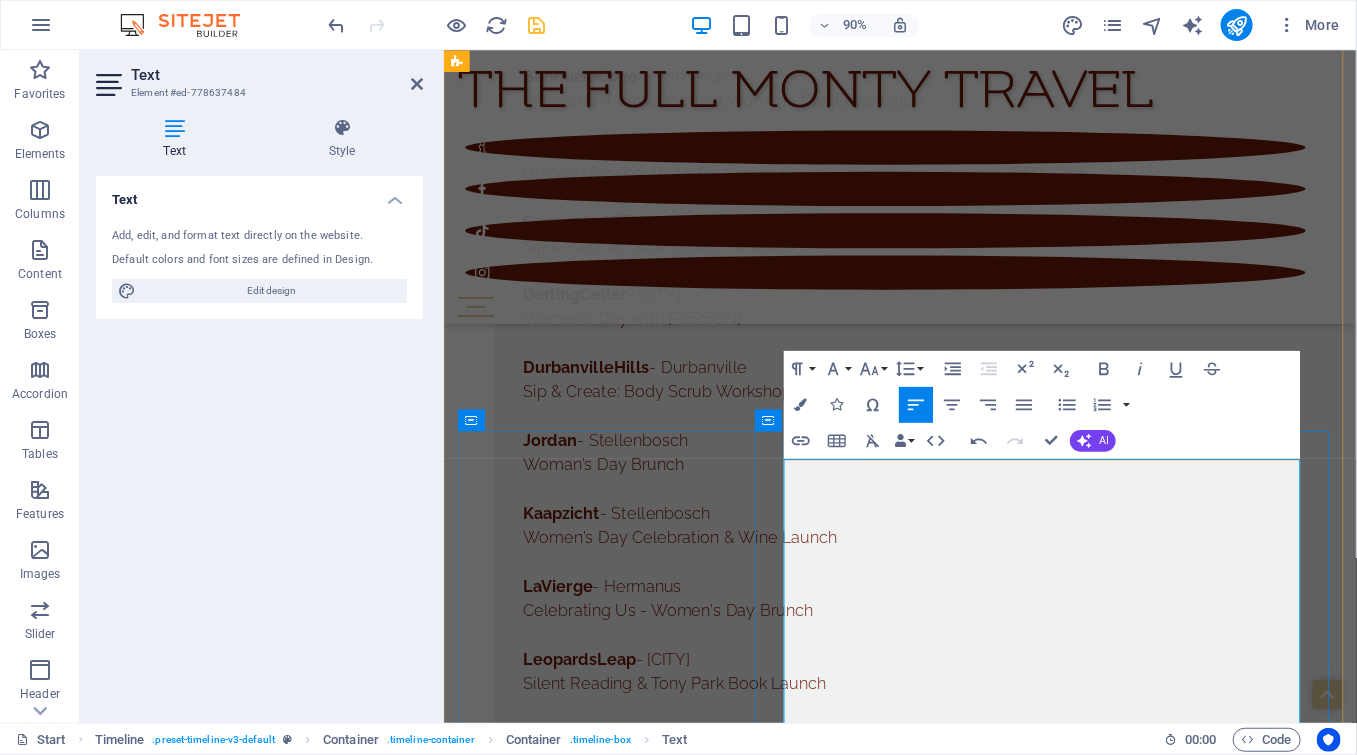 click on "Delheim - [CITY]" at bounding box center [970, 6189] 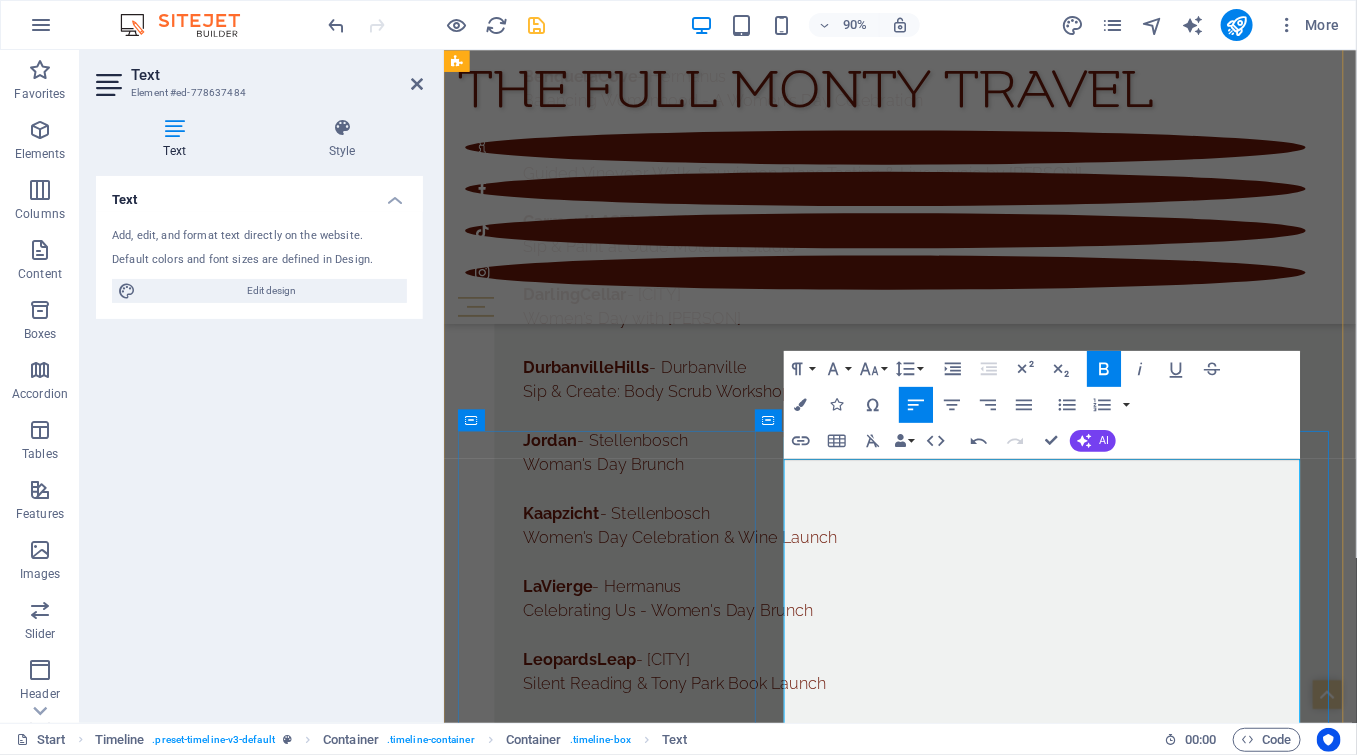 drag, startPoint x: 823, startPoint y: 673, endPoint x: 1021, endPoint y: 694, distance: 199.11052 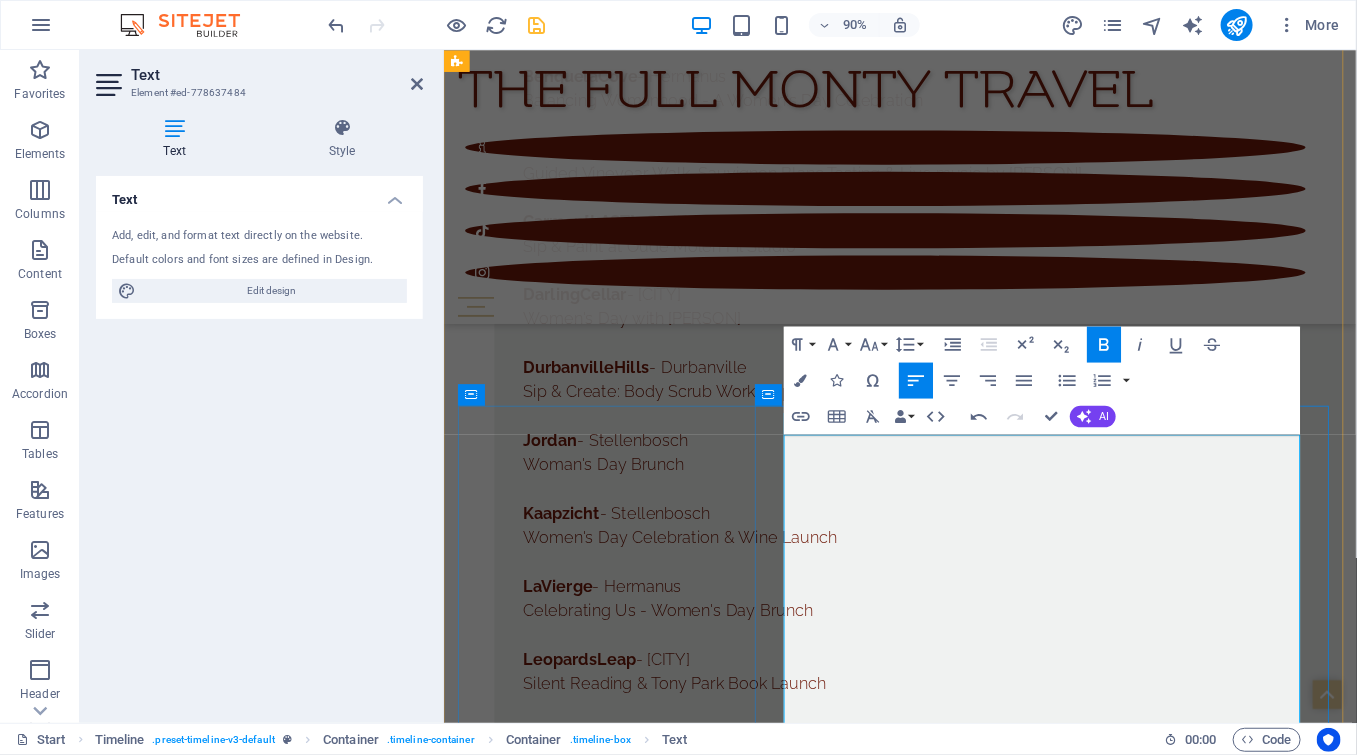 scroll, scrollTop: 14333, scrollLeft: 0, axis: vertical 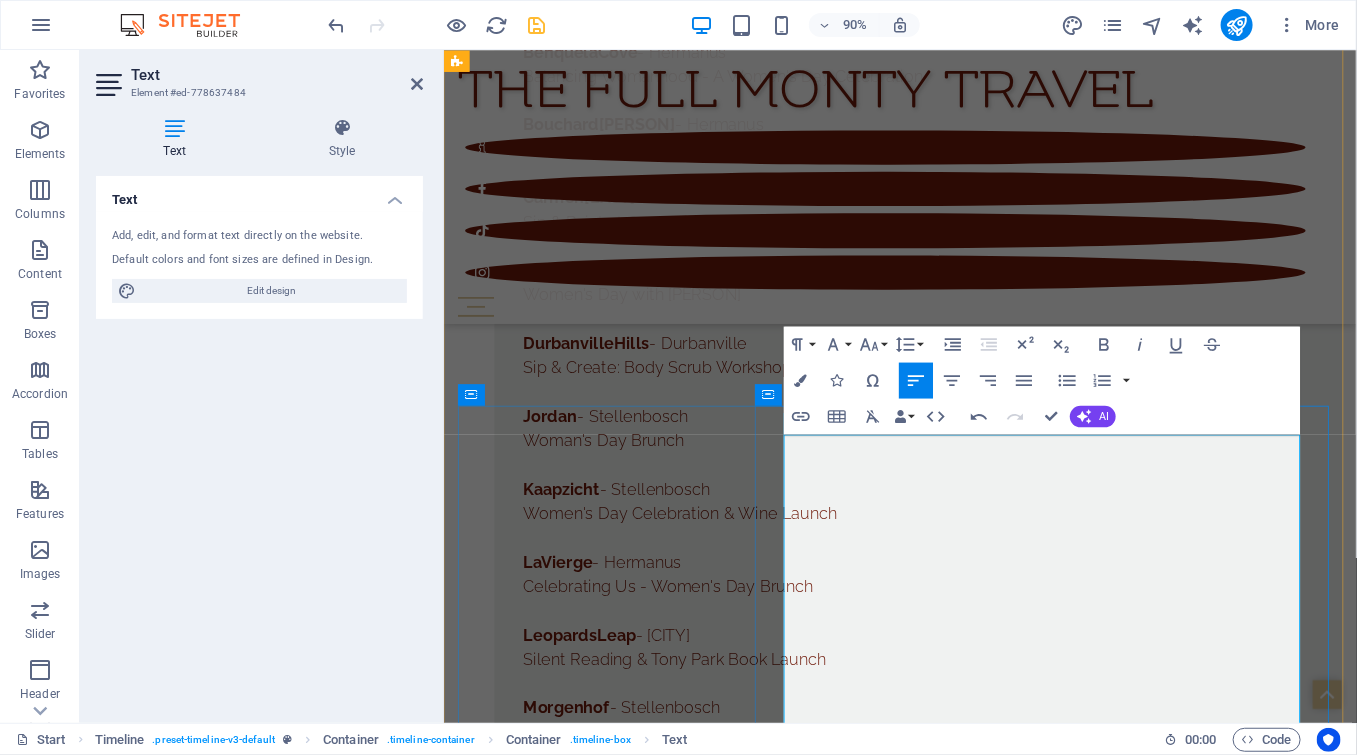 click on "Franschhoek" at bounding box center (586, 6243) 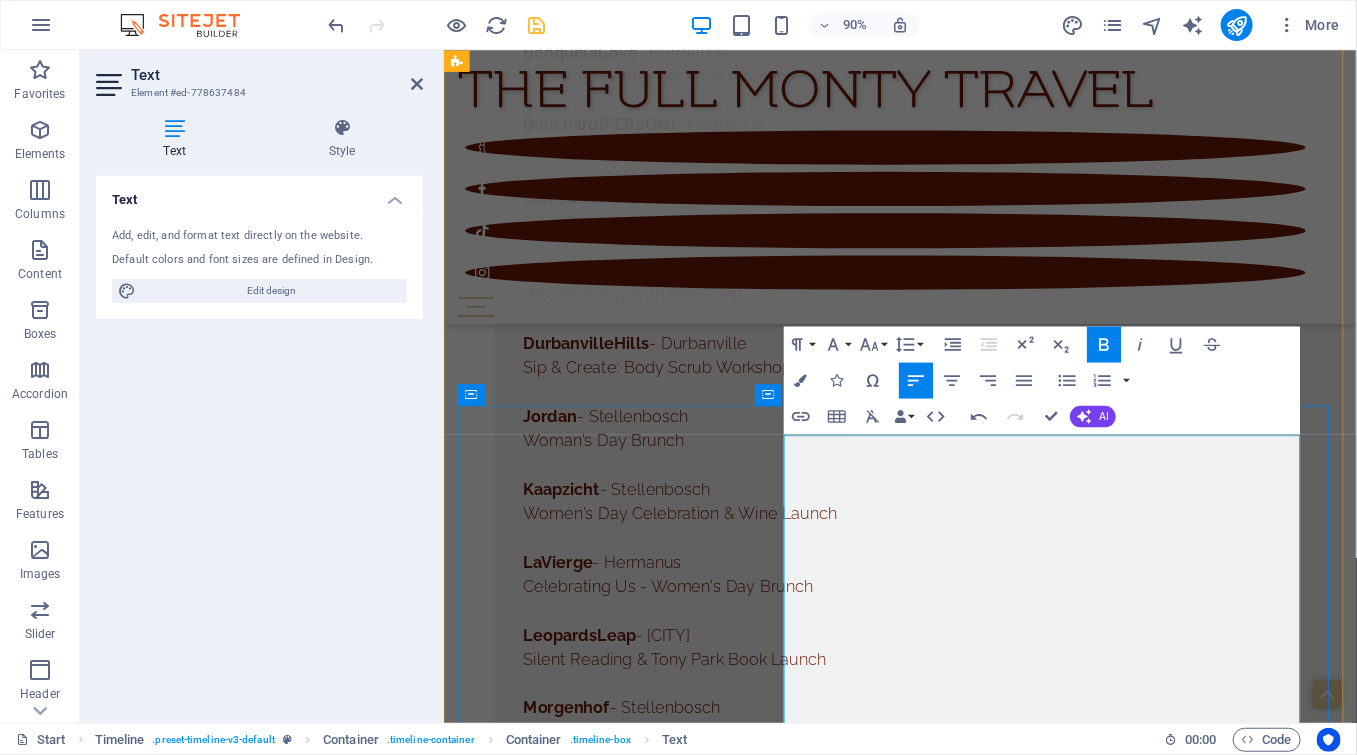 drag, startPoint x: 823, startPoint y: 572, endPoint x: 1012, endPoint y: 752, distance: 261 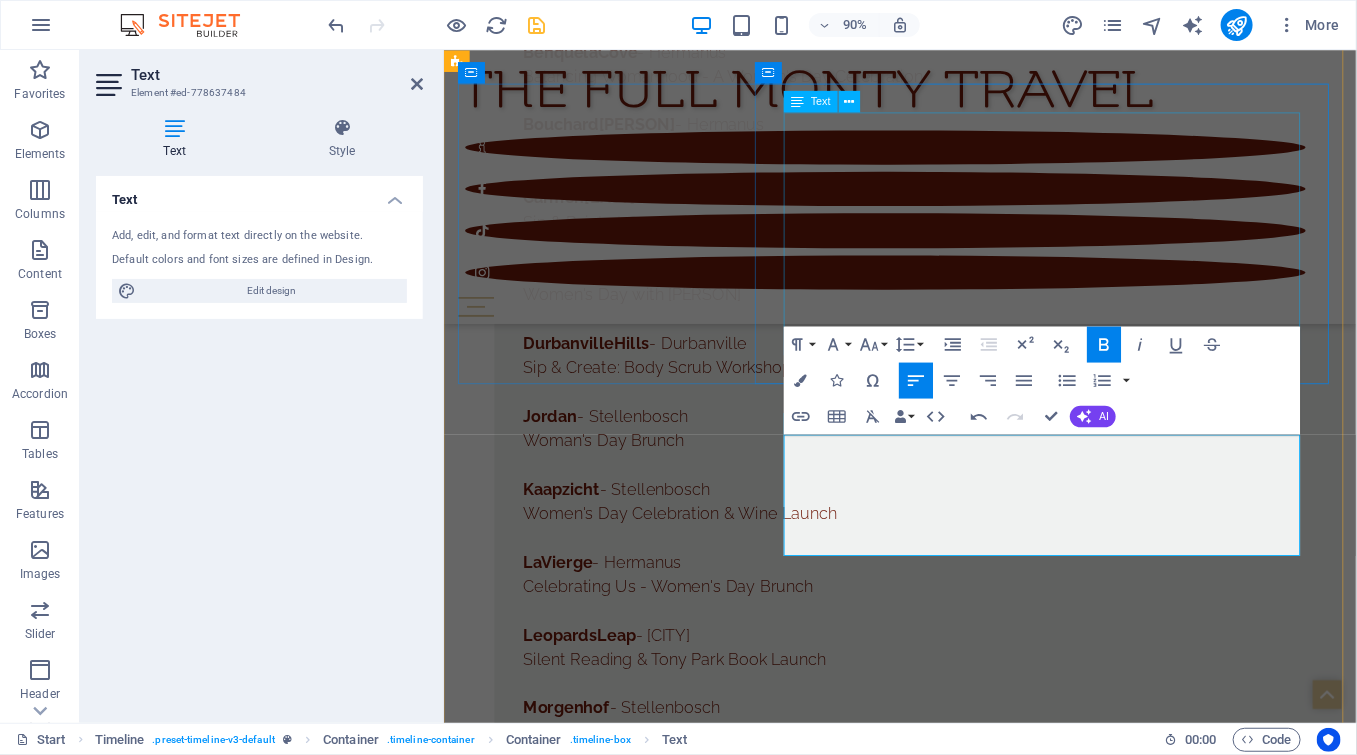 click on "Bouchard Finlayson - Hermanus Spring Series # 1-5km or 10km walk or run Nederburg - Paarl Dinner of Discovery Series Cabernet Sauvignon Day Waterkloof - Somerset West Helderberg Opskop" at bounding box center (970, 5907) 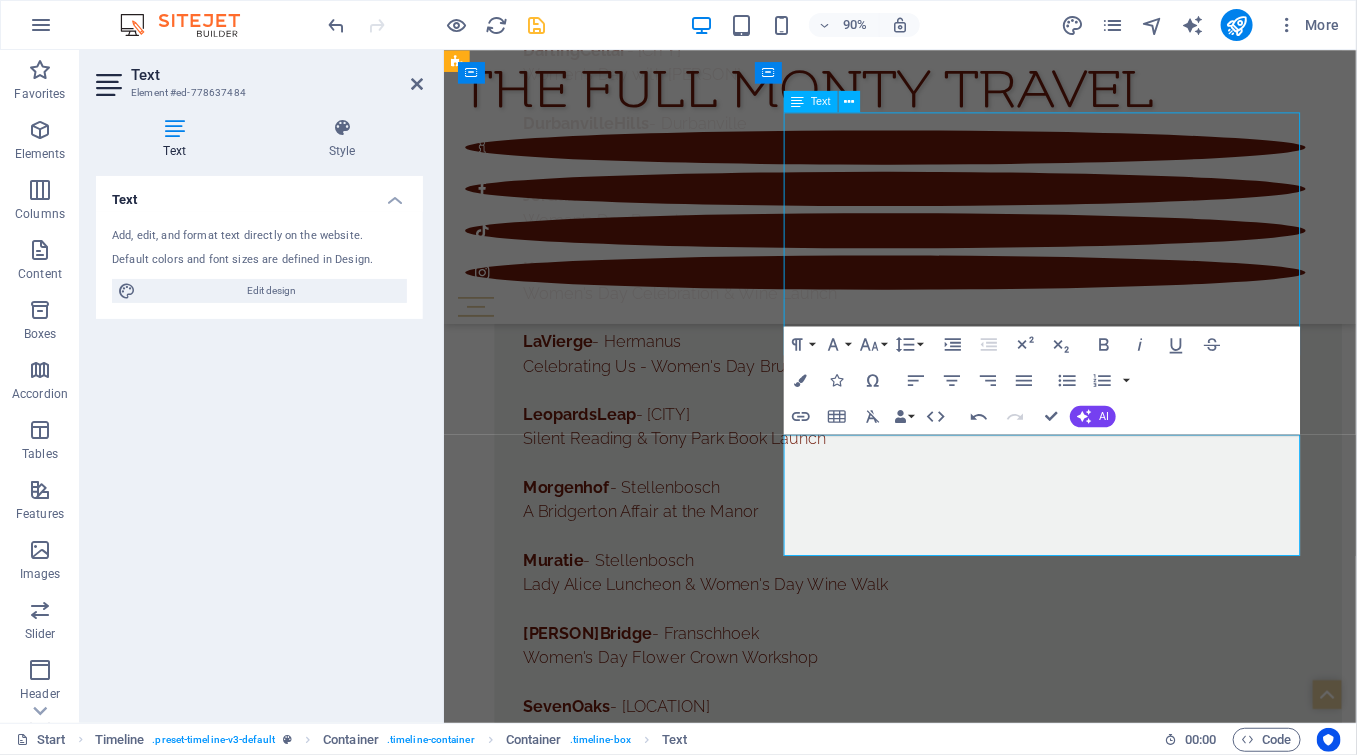 scroll, scrollTop: 14280, scrollLeft: 0, axis: vertical 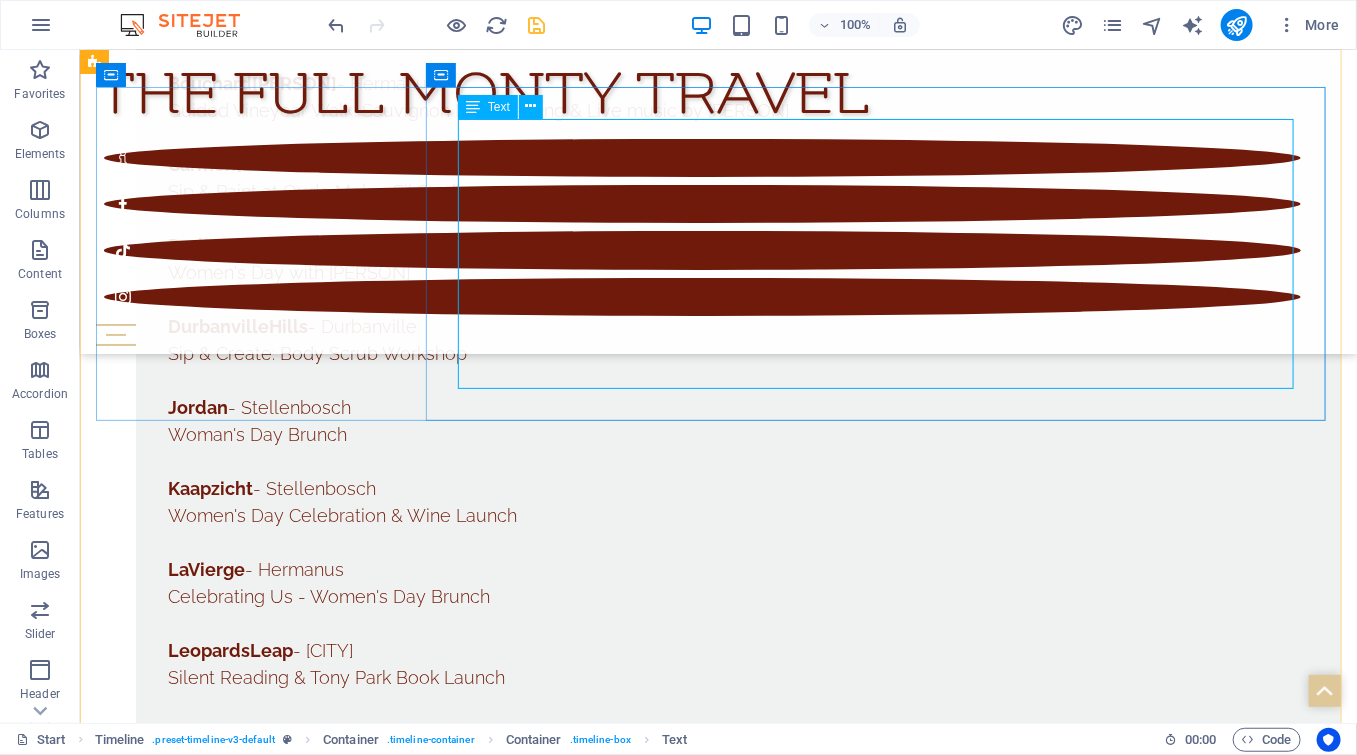 click on "Bouchard Finlayson - Hermanus Spring Series # 1-5km or 10km walk or run Nederburg - Paarl Dinner of Discovery Series Cabernet Sauvignon Day Waterkloof - Somerset West Helderberg Opskop" at bounding box center [737, 5857] 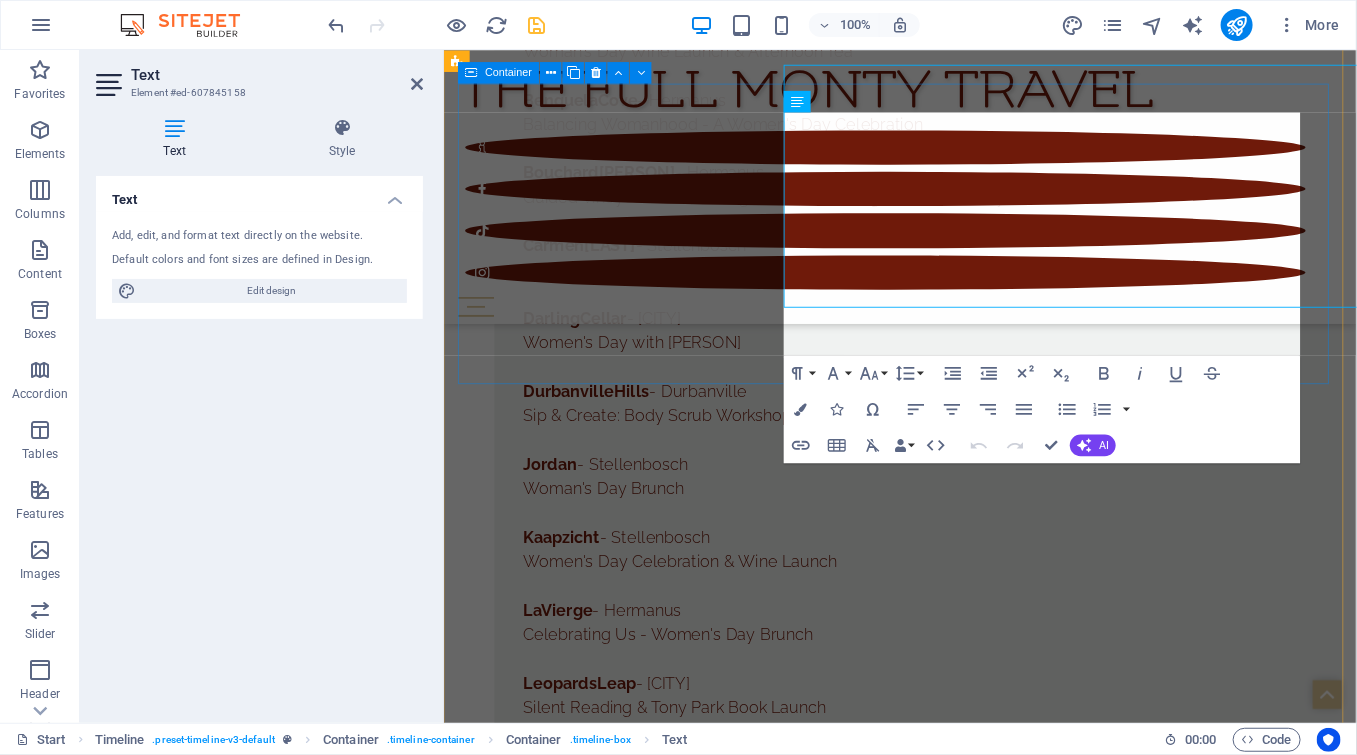 scroll, scrollTop: 14333, scrollLeft: 0, axis: vertical 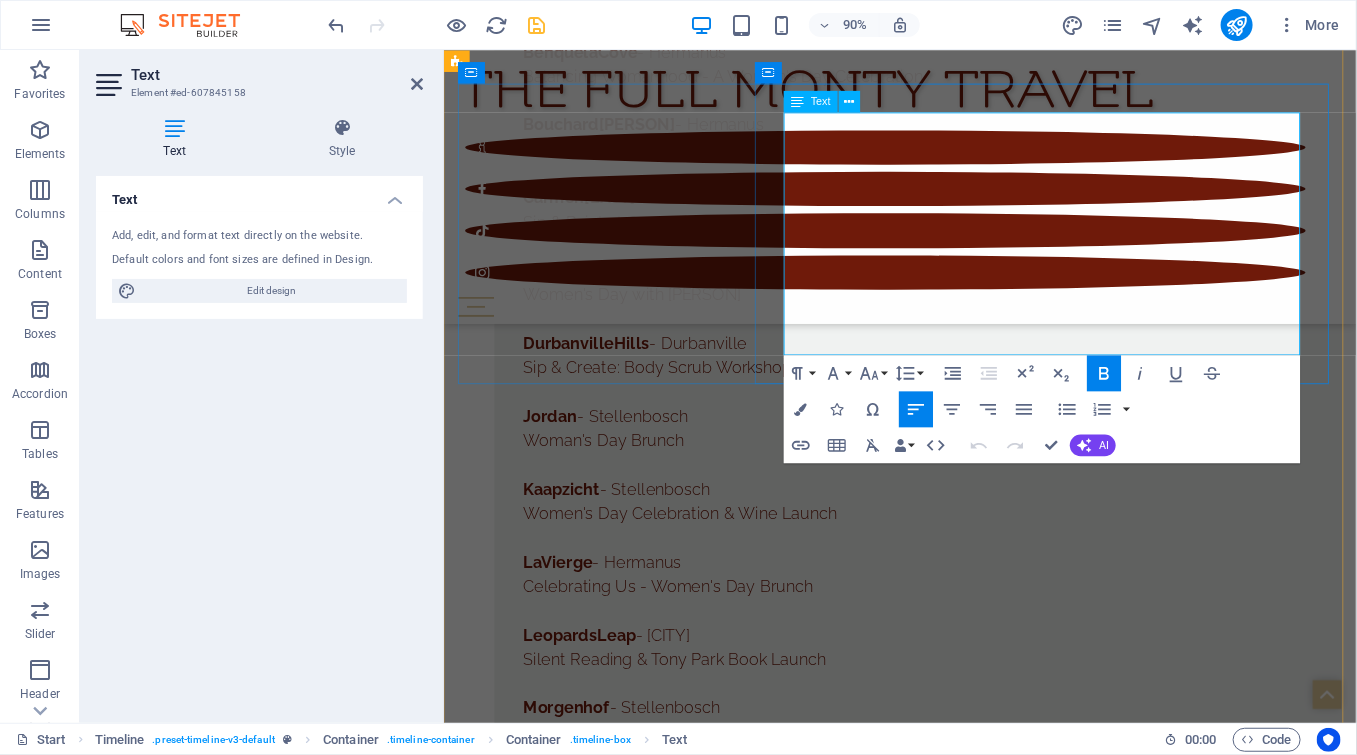 click on "Helderberg Opskop" at bounding box center [970, 6028] 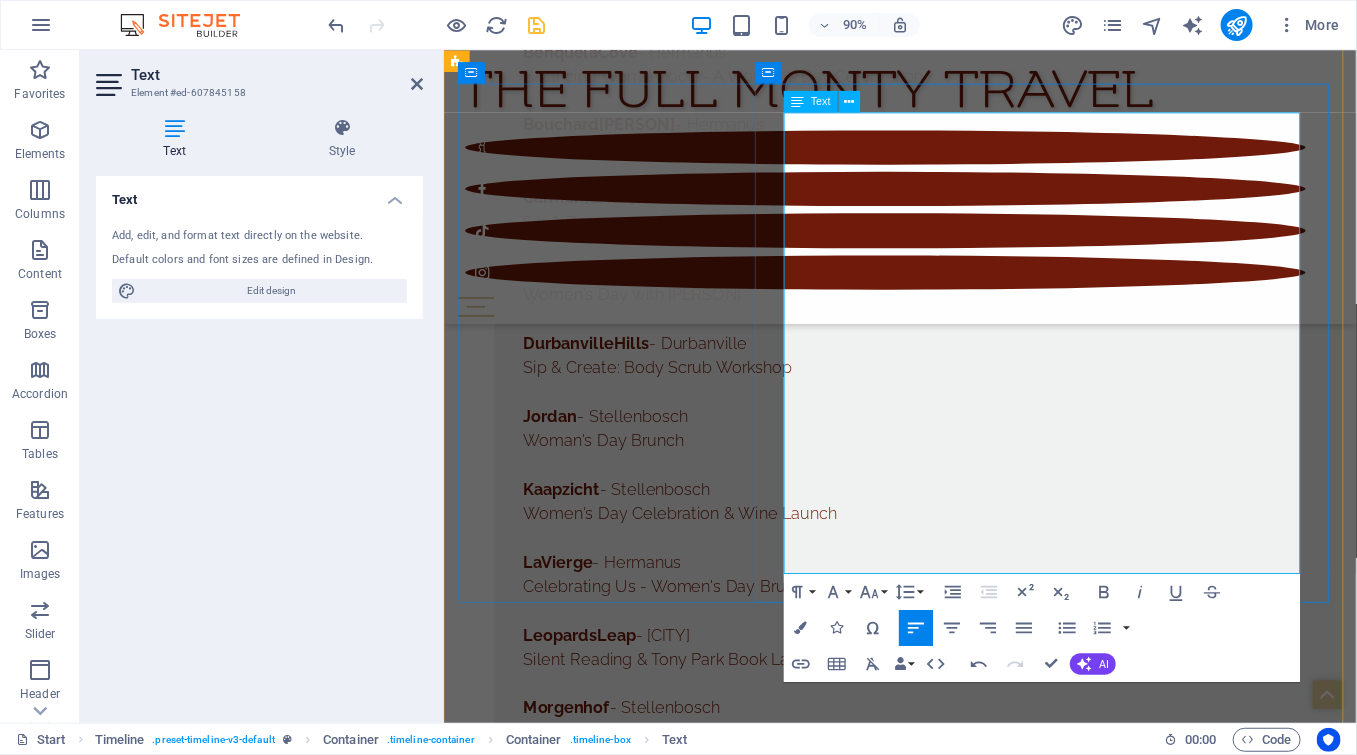 click on "Trip around the world" at bounding box center (970, 6271) 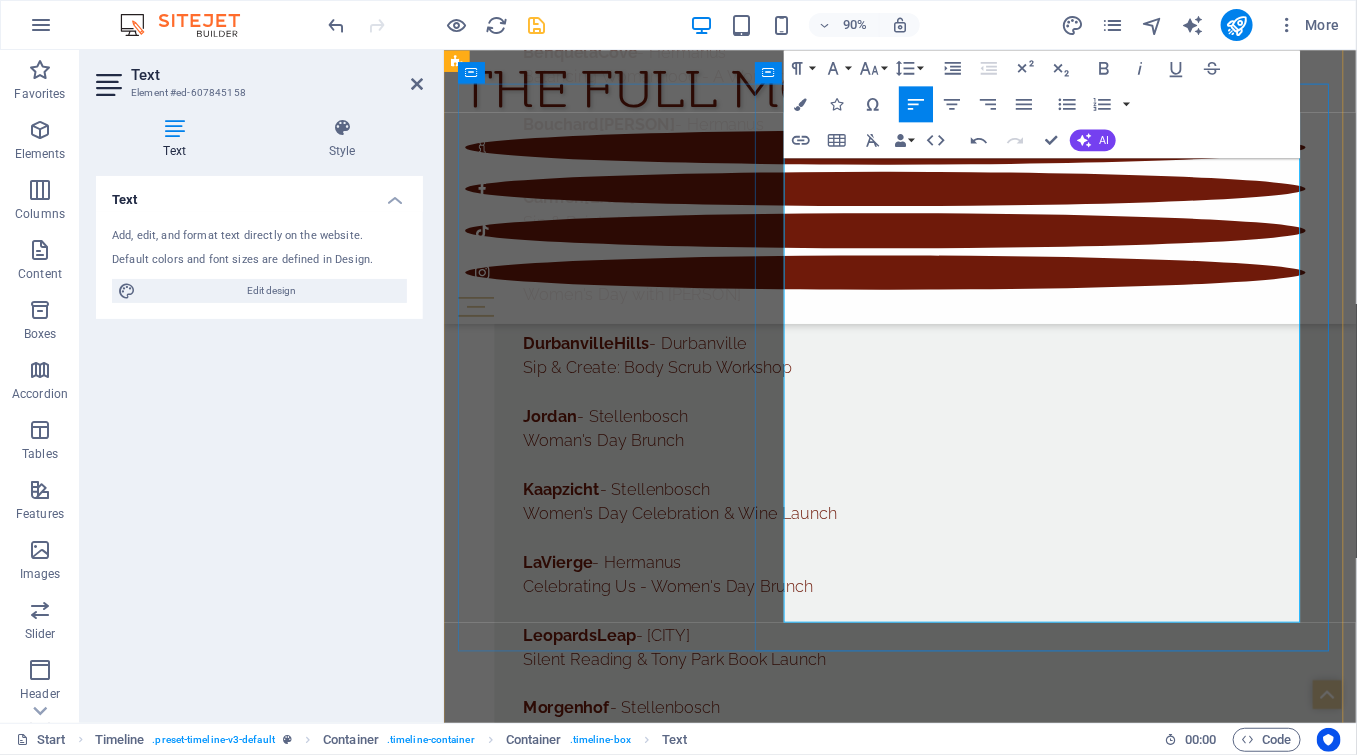 type 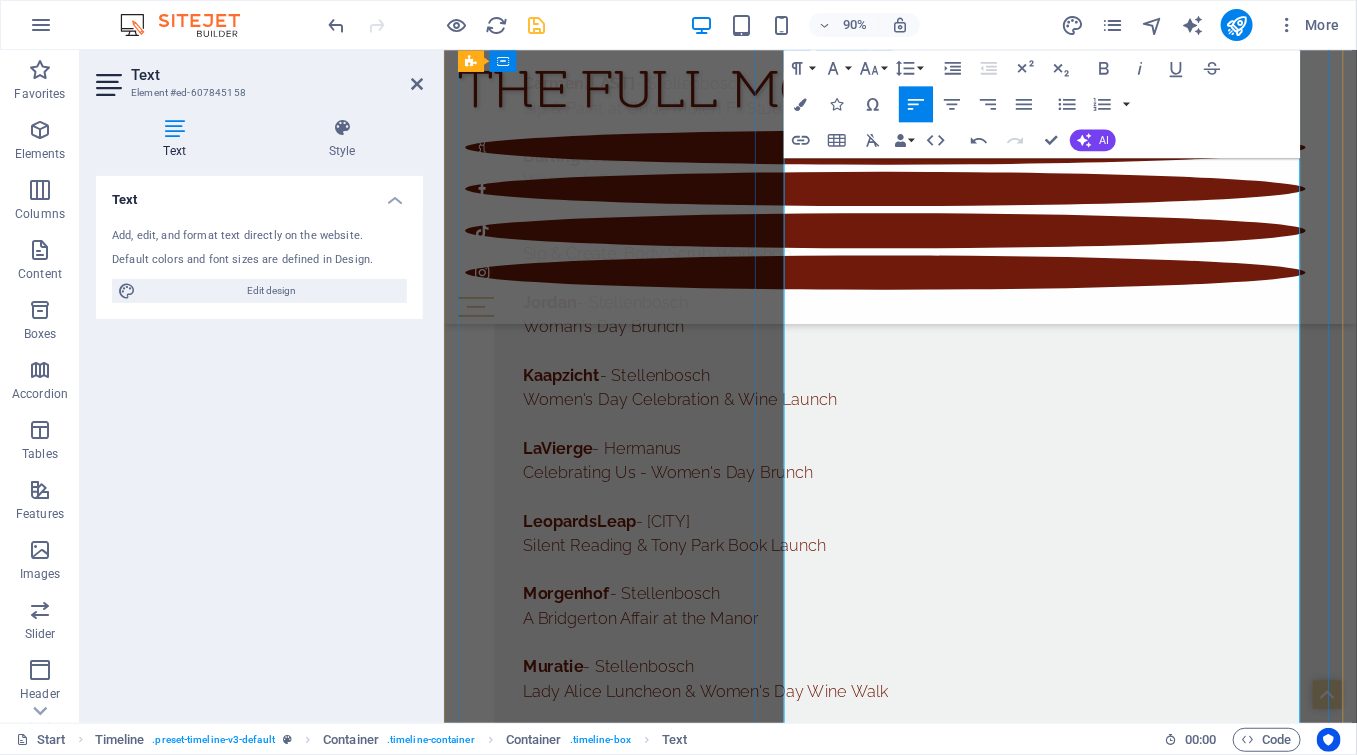 scroll, scrollTop: 14488, scrollLeft: 0, axis: vertical 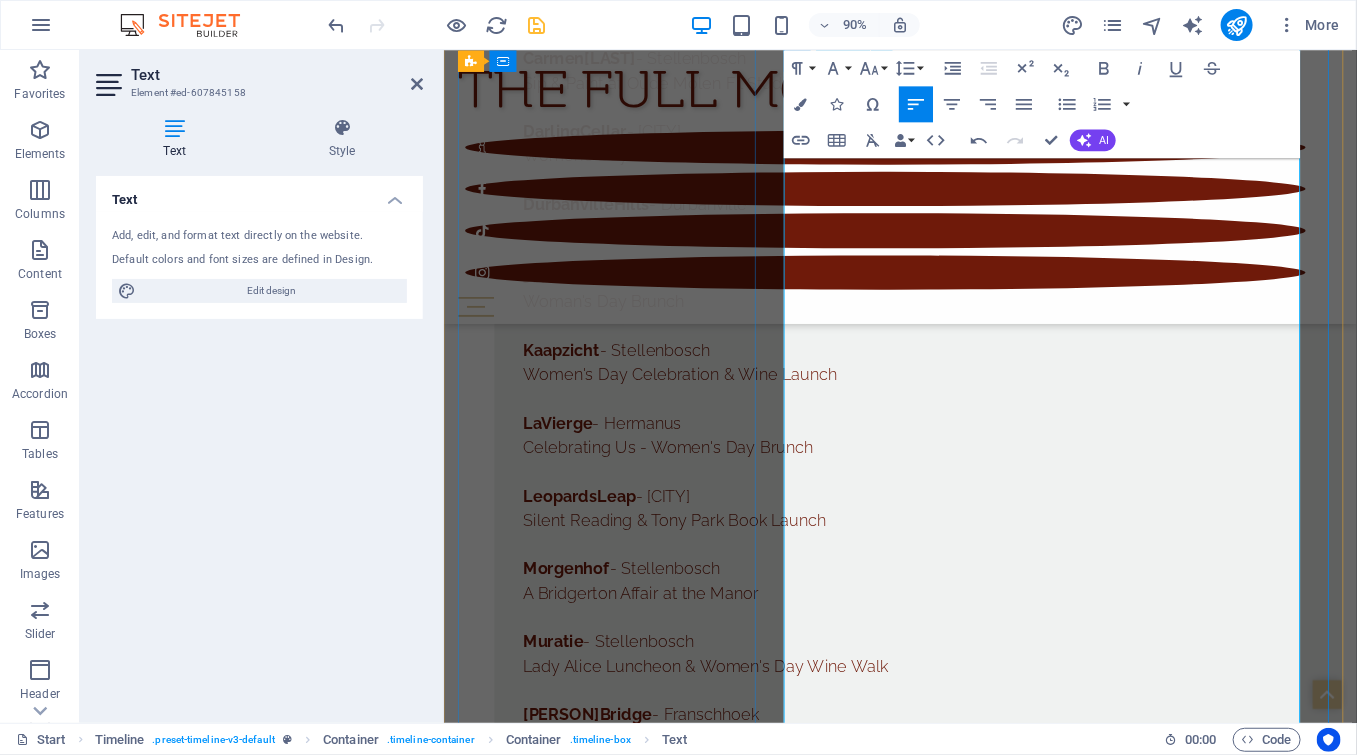 click on "Sip and Create: CAse and Bloom" at bounding box center (970, 6440) 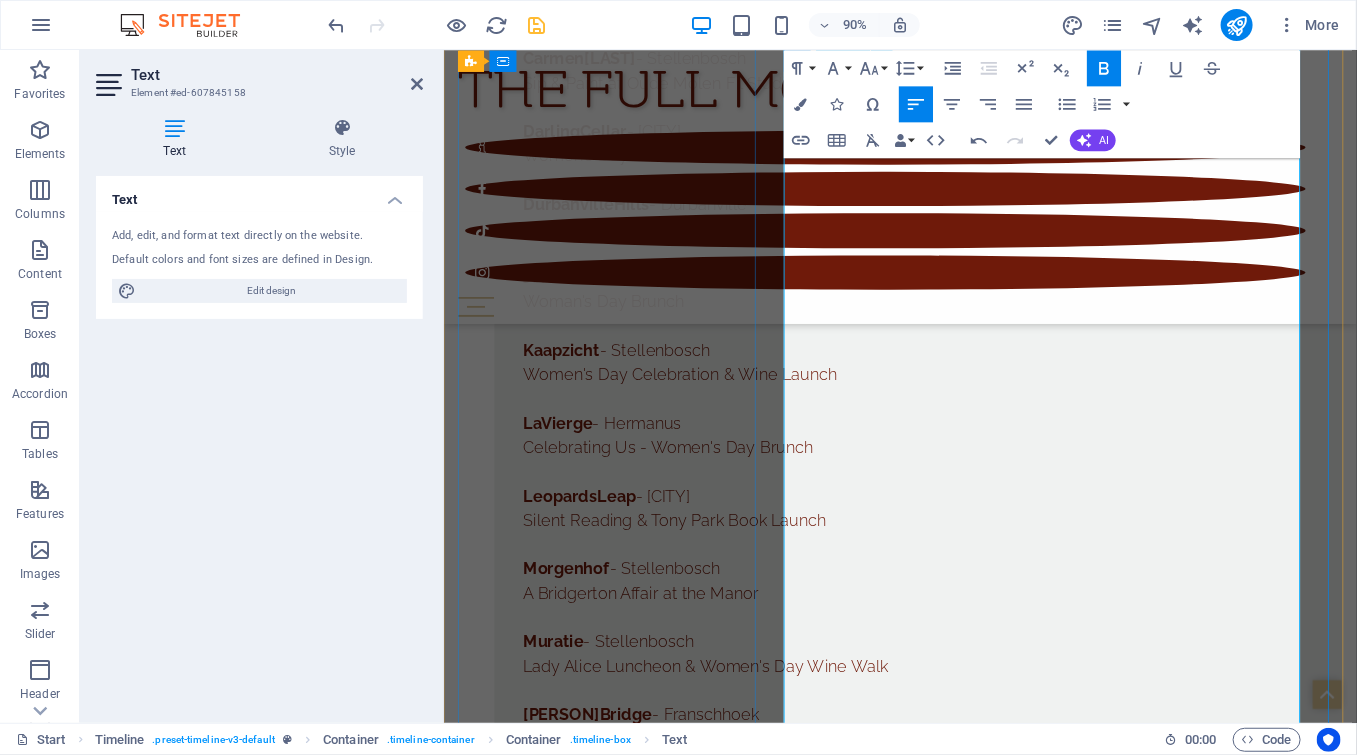 click on "Simonsig - Stellenbosch" at bounding box center (970, 6332) 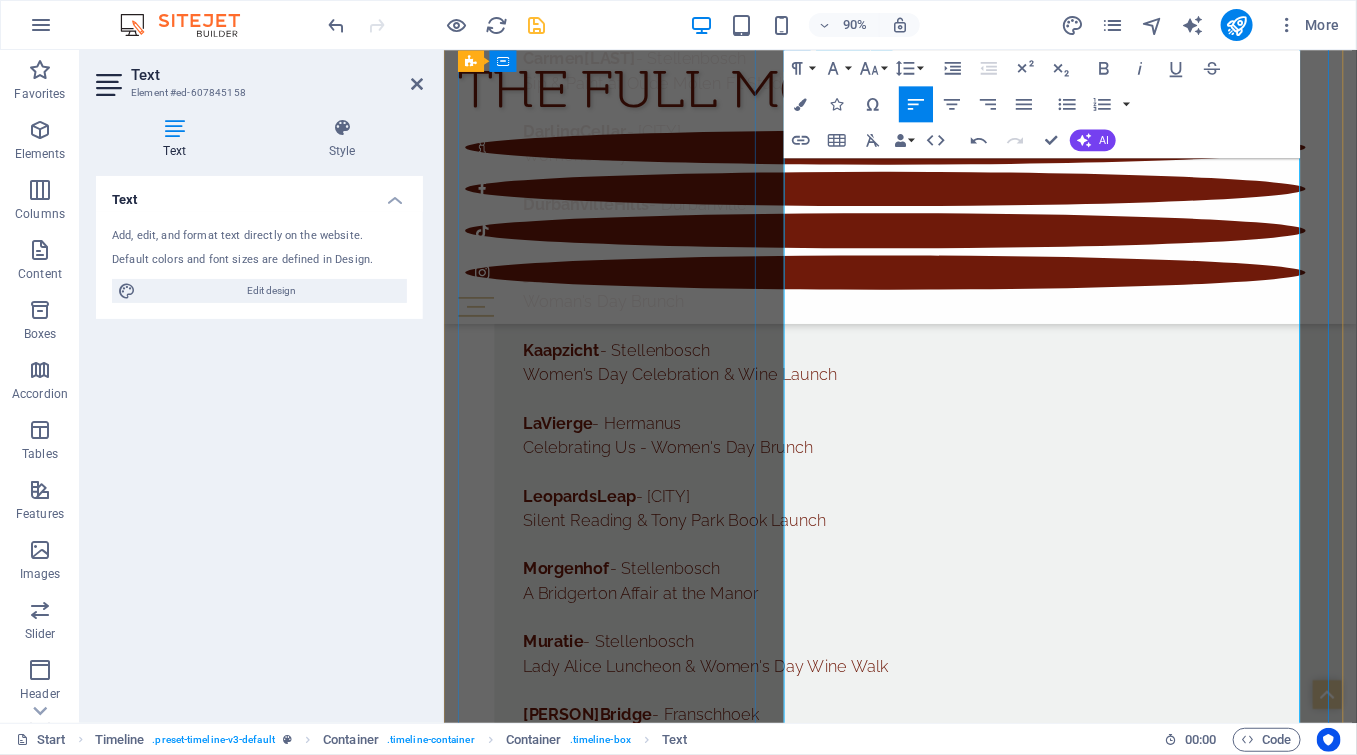 click on "Simonsig - Stellenbosch" at bounding box center (970, 6332) 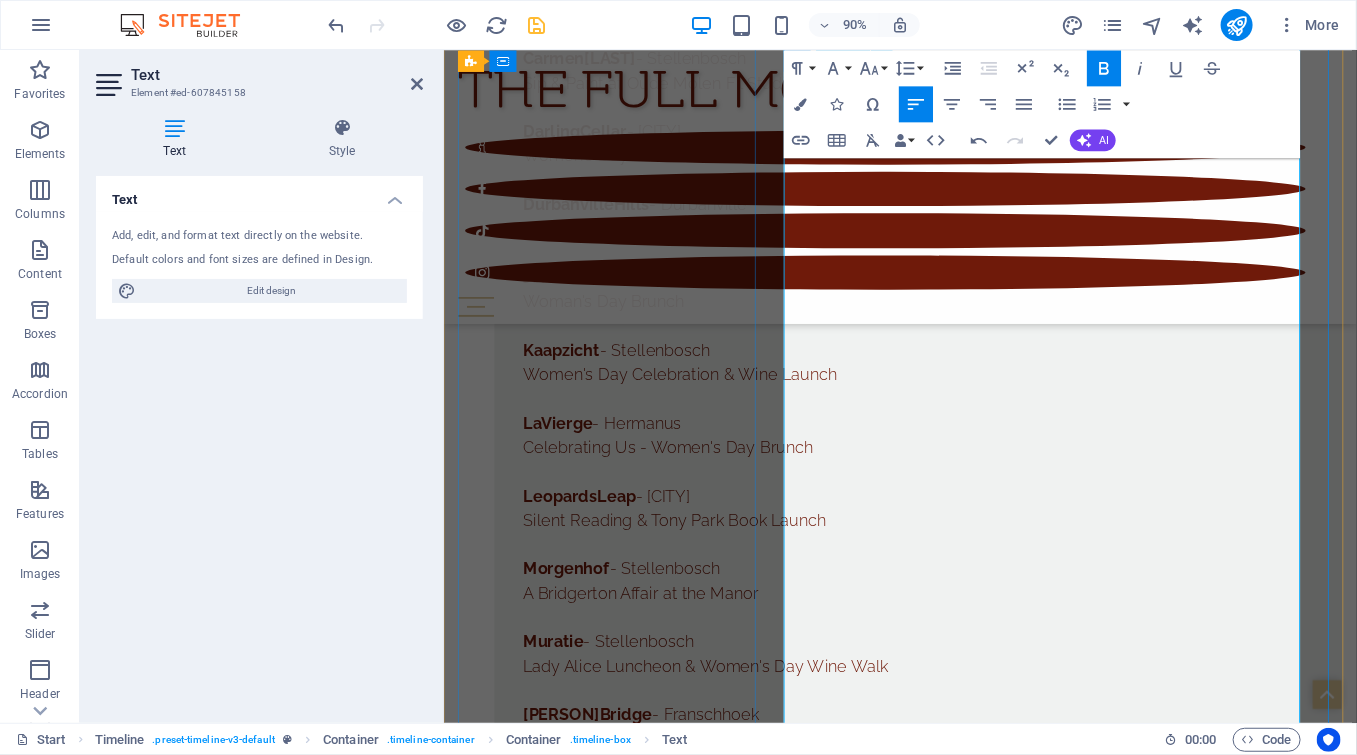 click on "Leopards Leap - Franschhoek" at bounding box center (970, 6251) 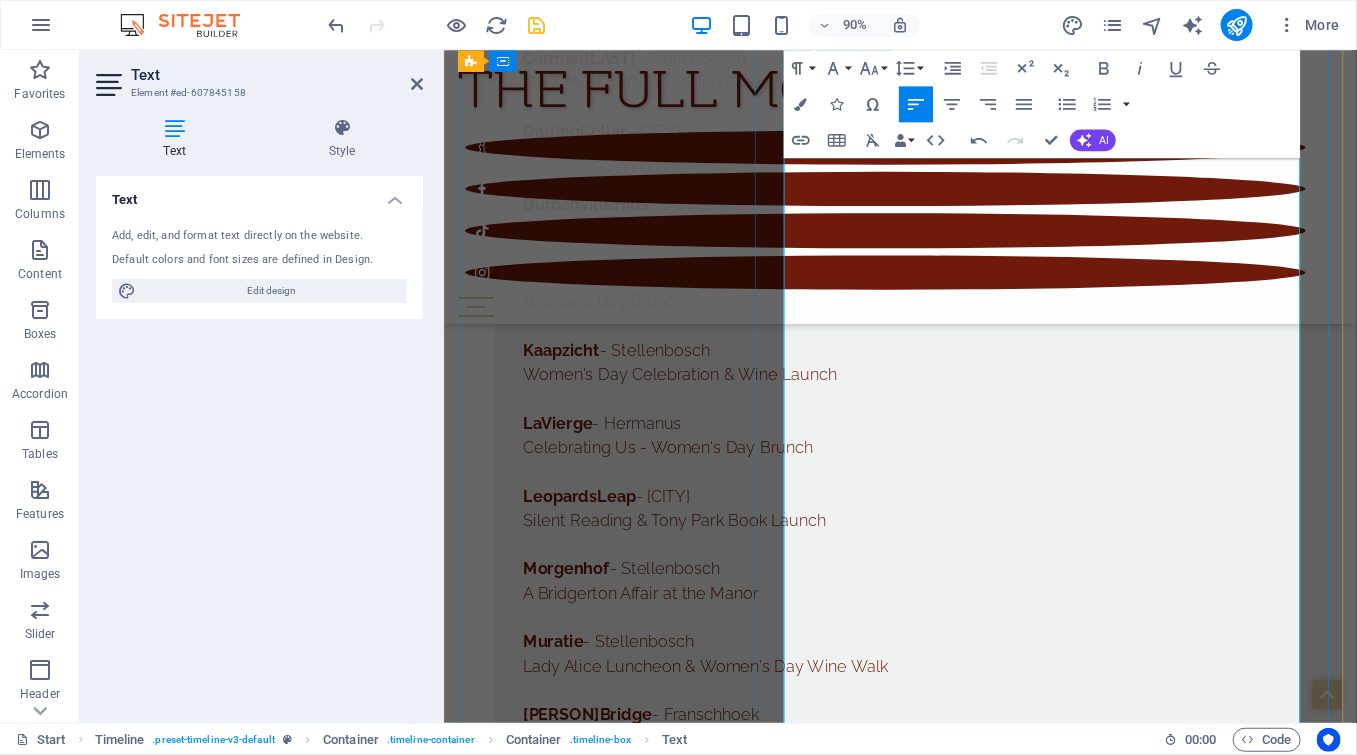 click on "[CITY] - [CITY]" at bounding box center [970, 6170] 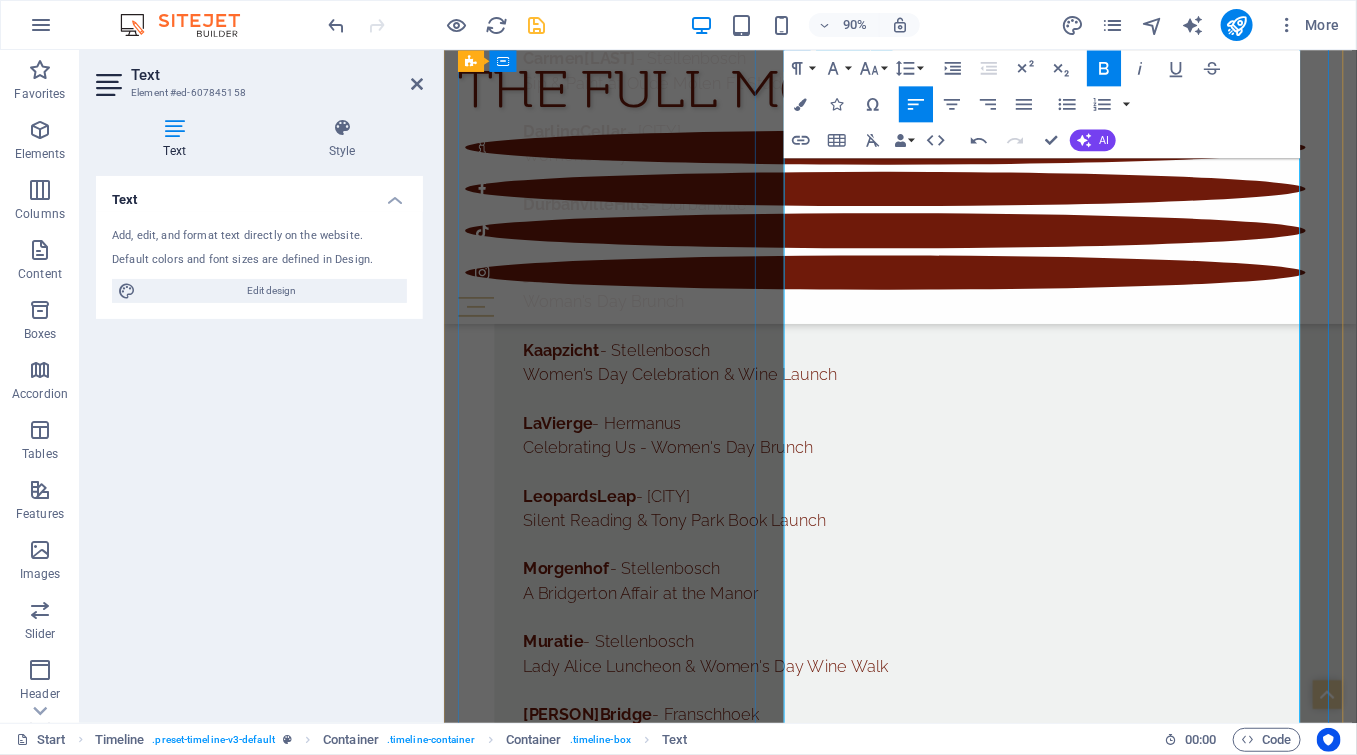 click on "Leipzig" at bounding box center [562, 6170] 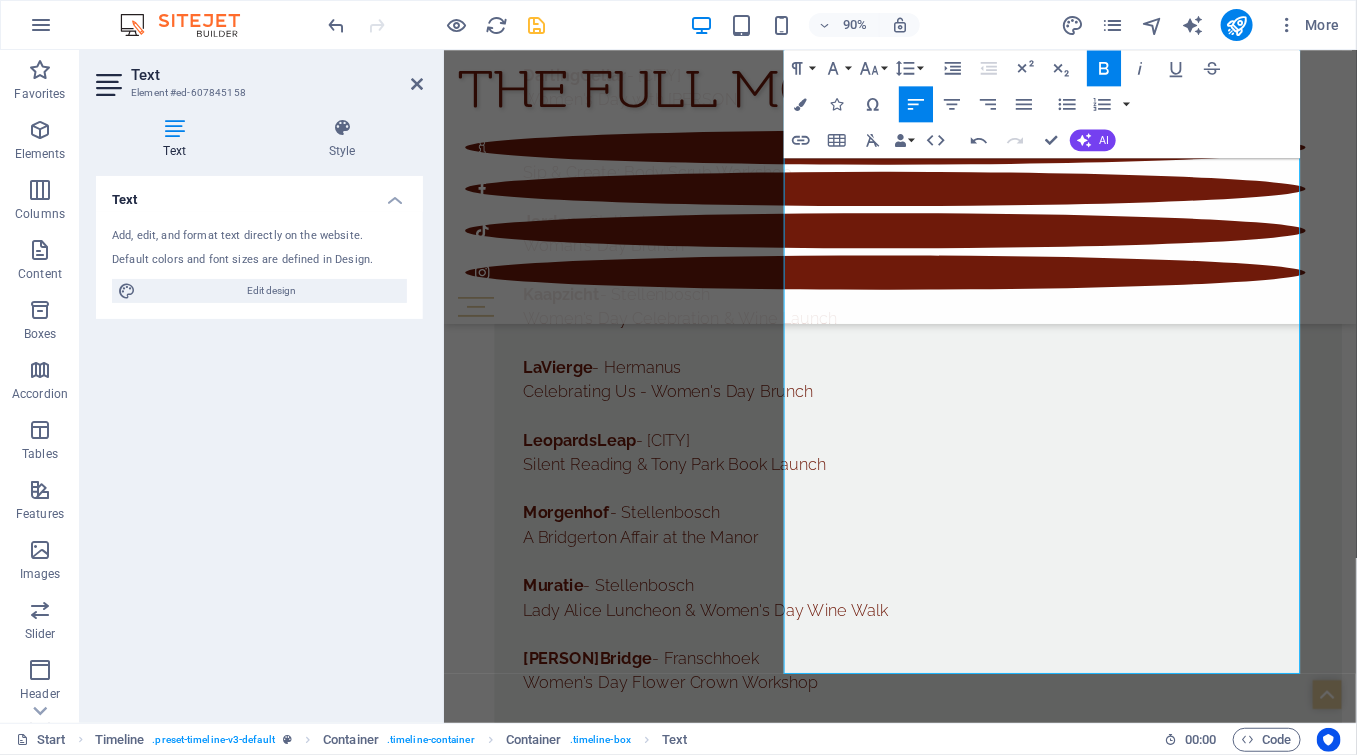 scroll, scrollTop: 14608, scrollLeft: 0, axis: vertical 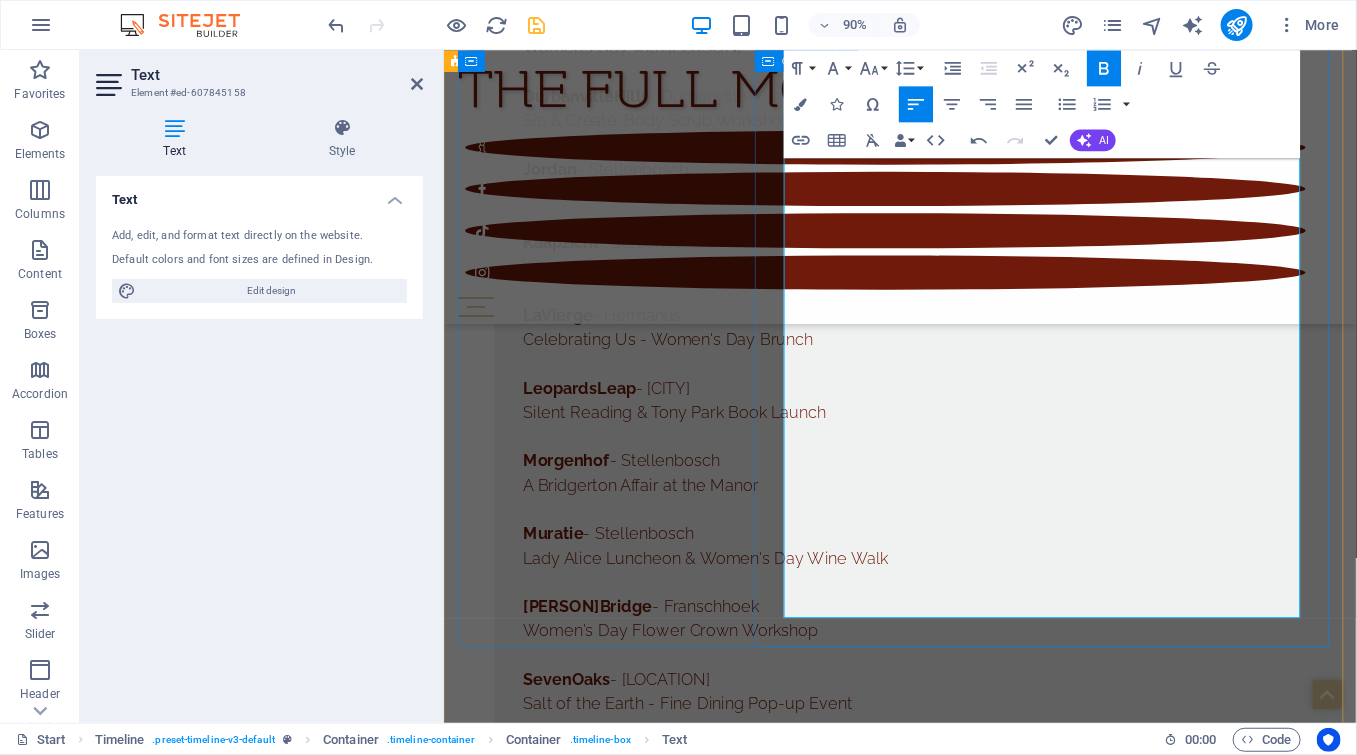 drag, startPoint x: 825, startPoint y: 759, endPoint x: 1125, endPoint y: 690, distance: 307.83273 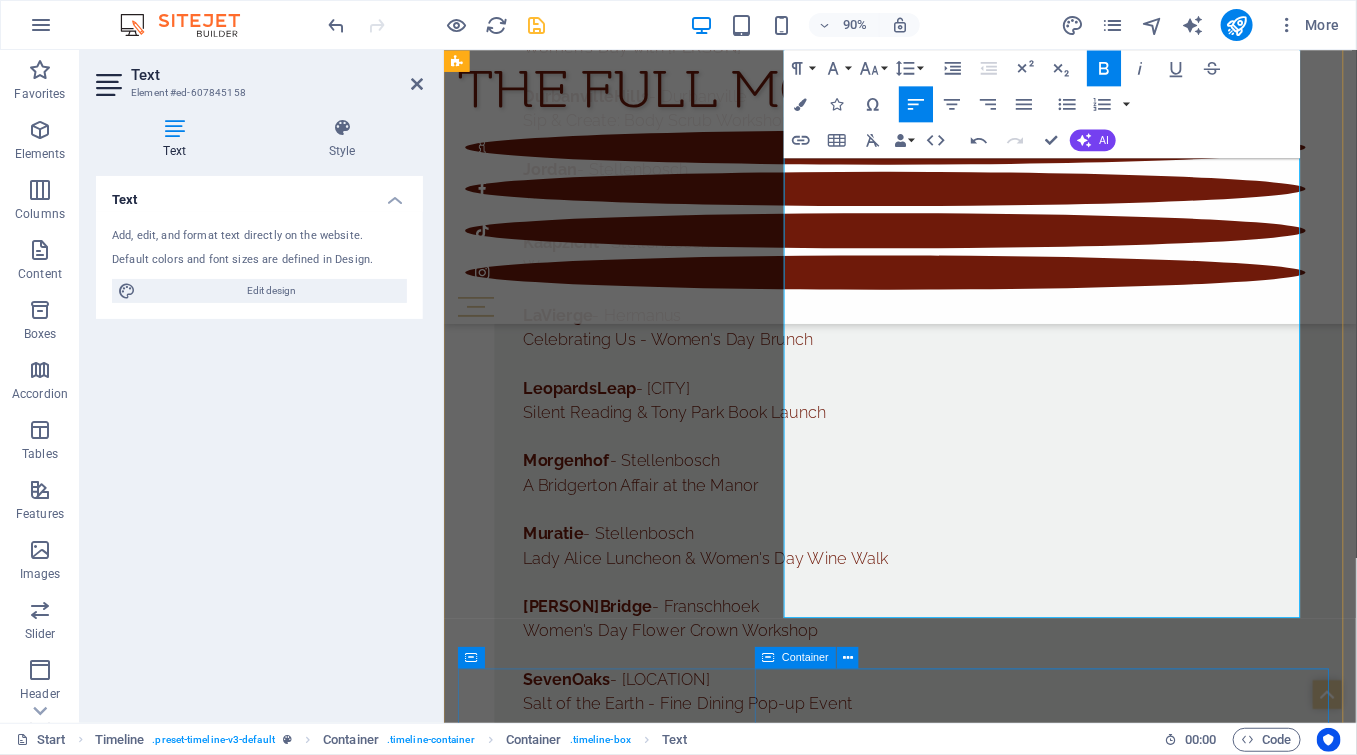 click on "Delheim - [LOCATION] Cheese Fondue Sunday - Live Music by Adolf Thelen [LOCATION] Cap Classique Safari" at bounding box center (970, 6508) 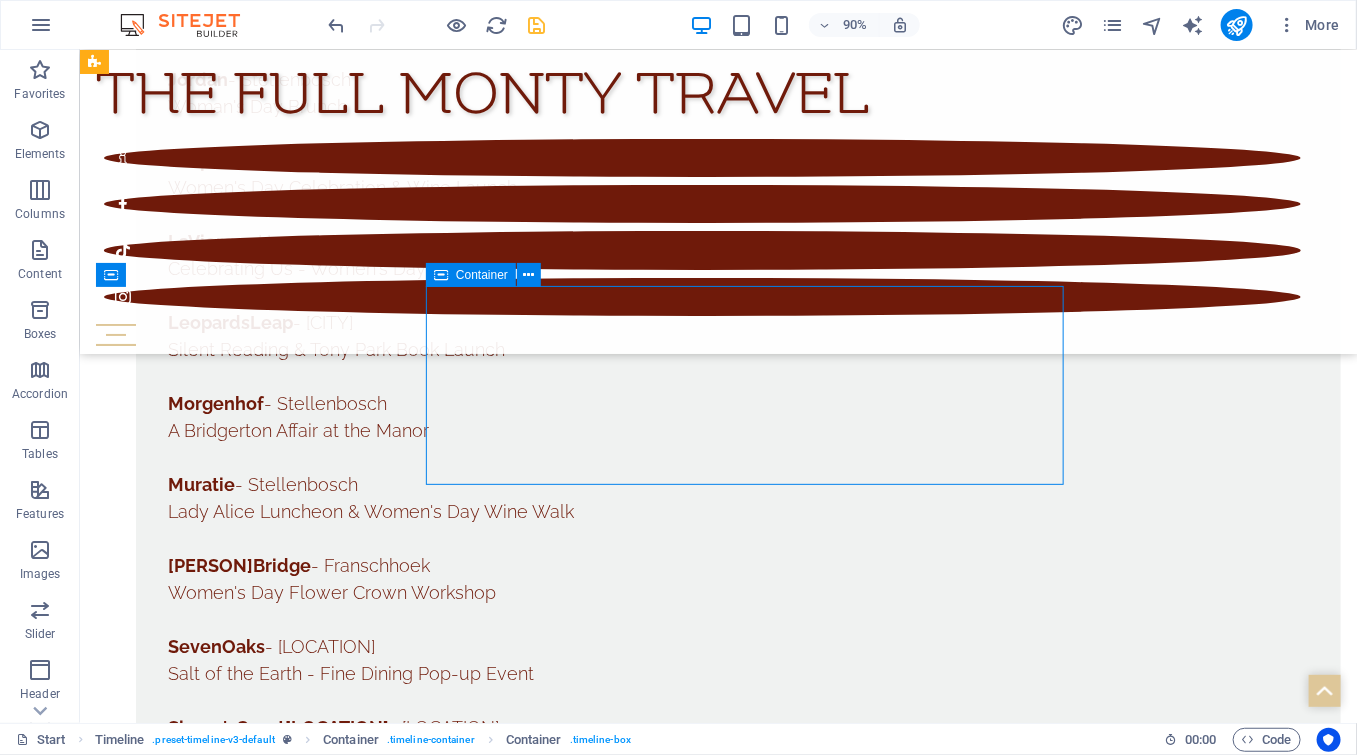 scroll, scrollTop: 15005, scrollLeft: 0, axis: vertical 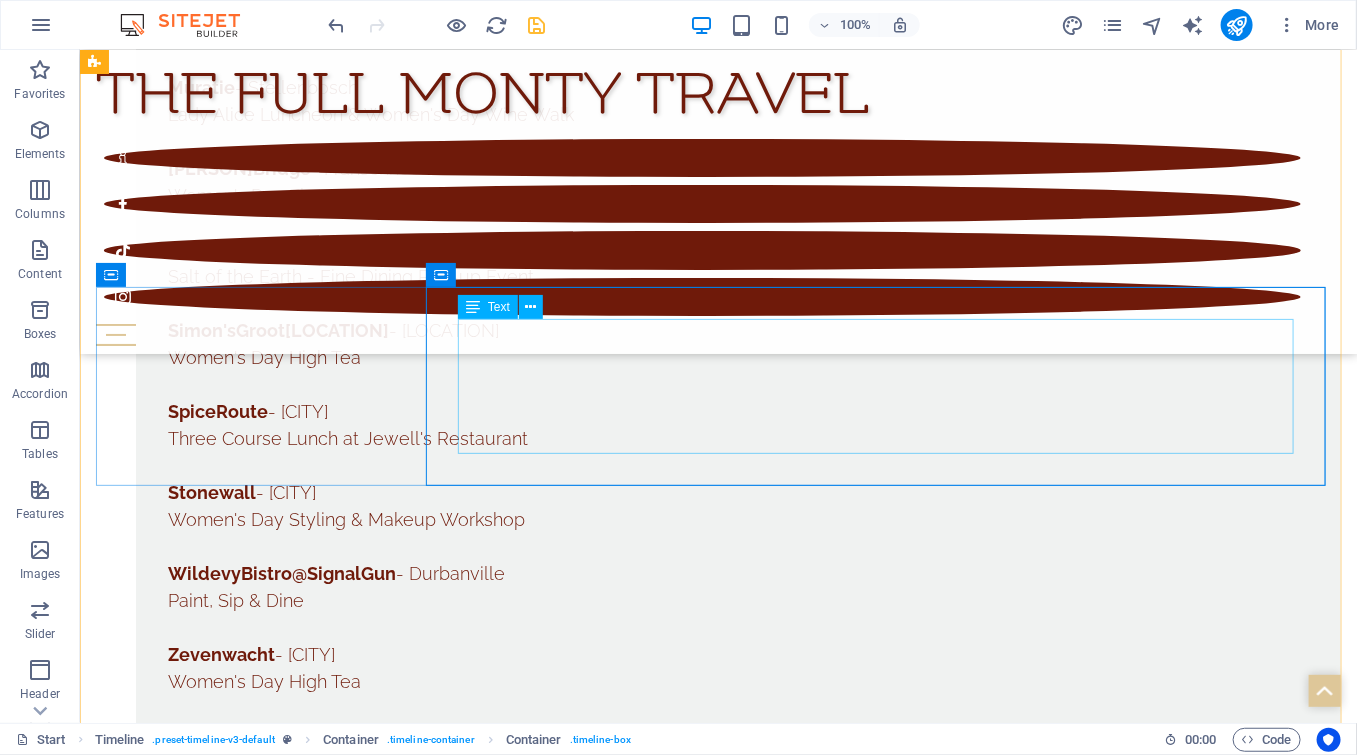click on "Delheim - [LOCATION] Cheese Fondue Sunday - Live Music by Adolf Thelen [LOCATION] Cap Classique Safari" at bounding box center (737, 6008) 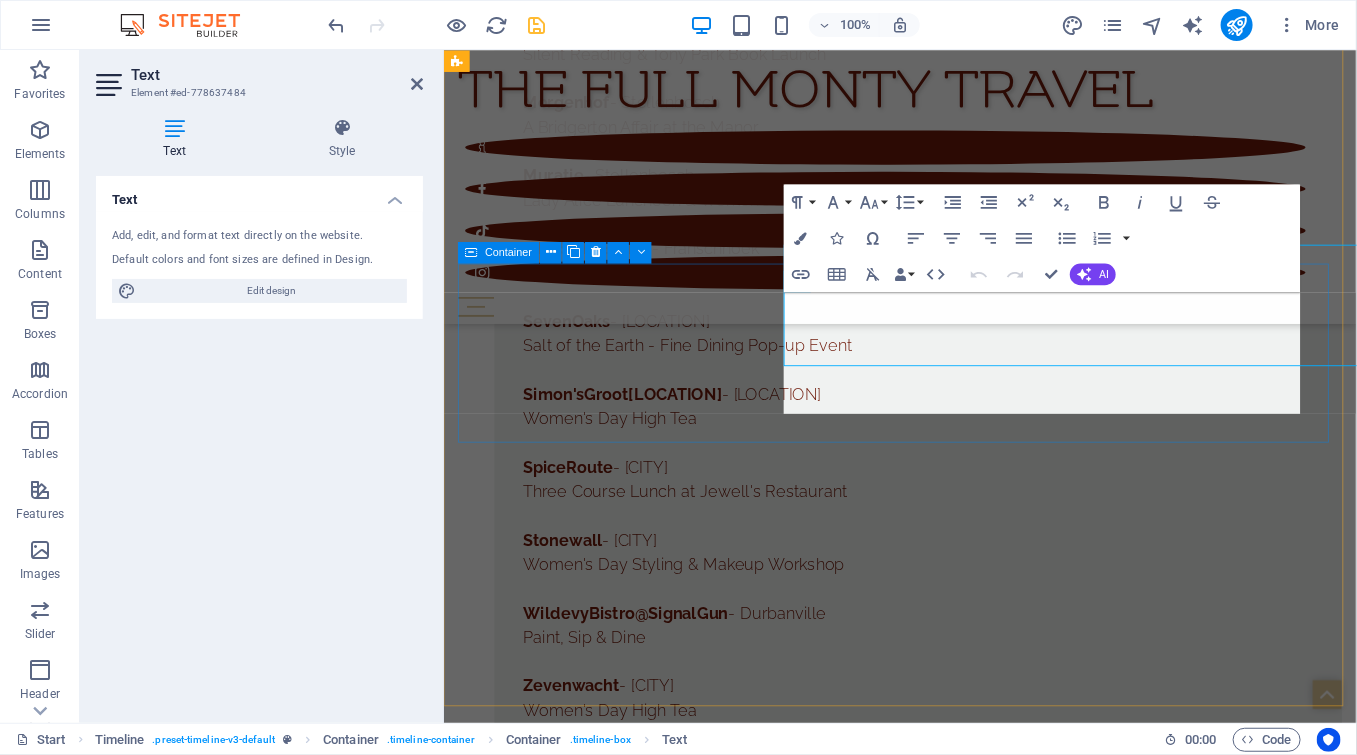 scroll, scrollTop: 15058, scrollLeft: 0, axis: vertical 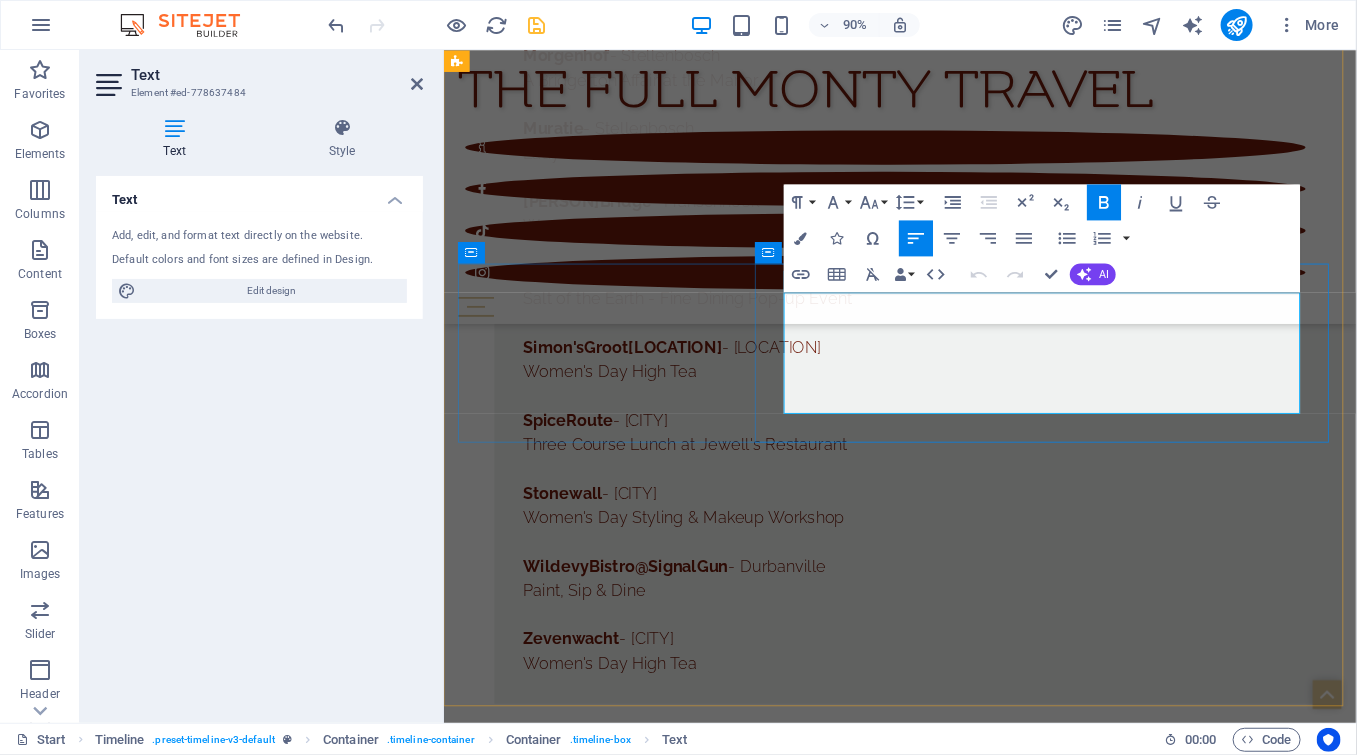 click on "Cap Classique Safari" at bounding box center [970, 6112] 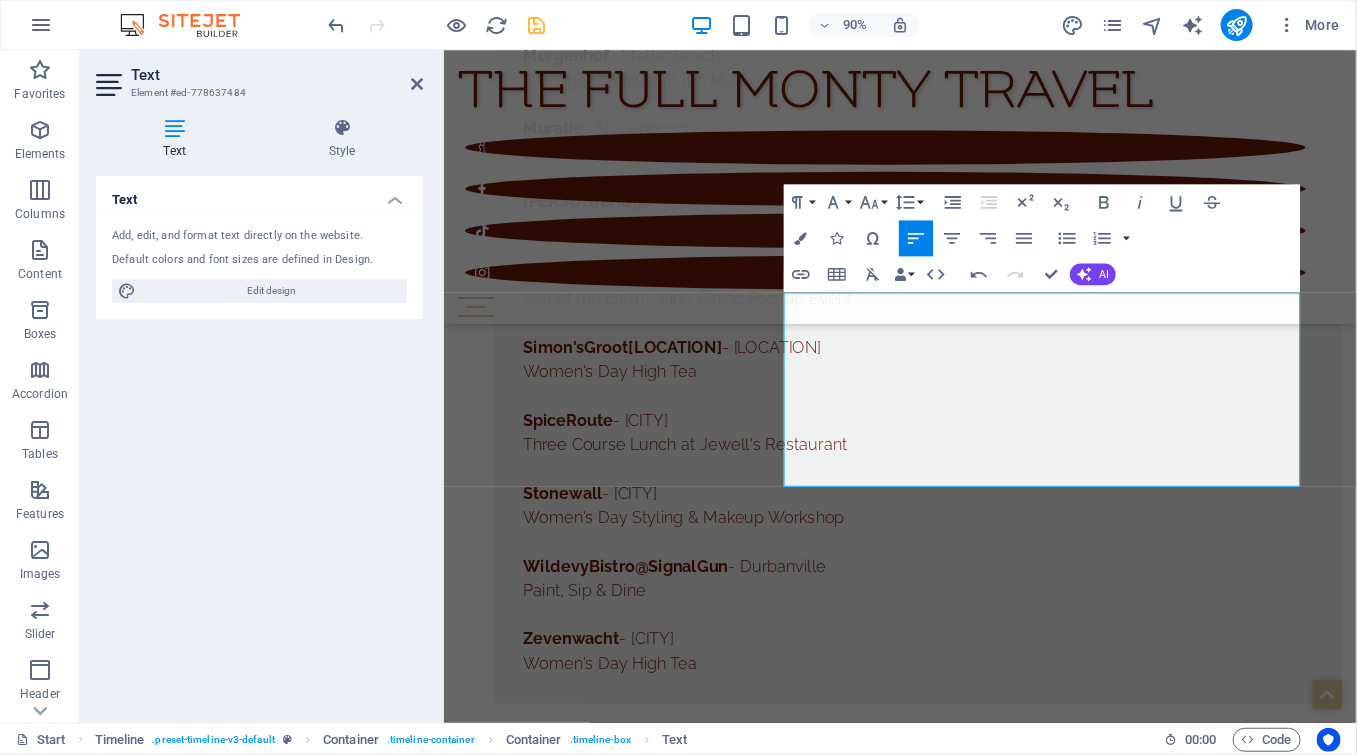 click at bounding box center [537, 25] 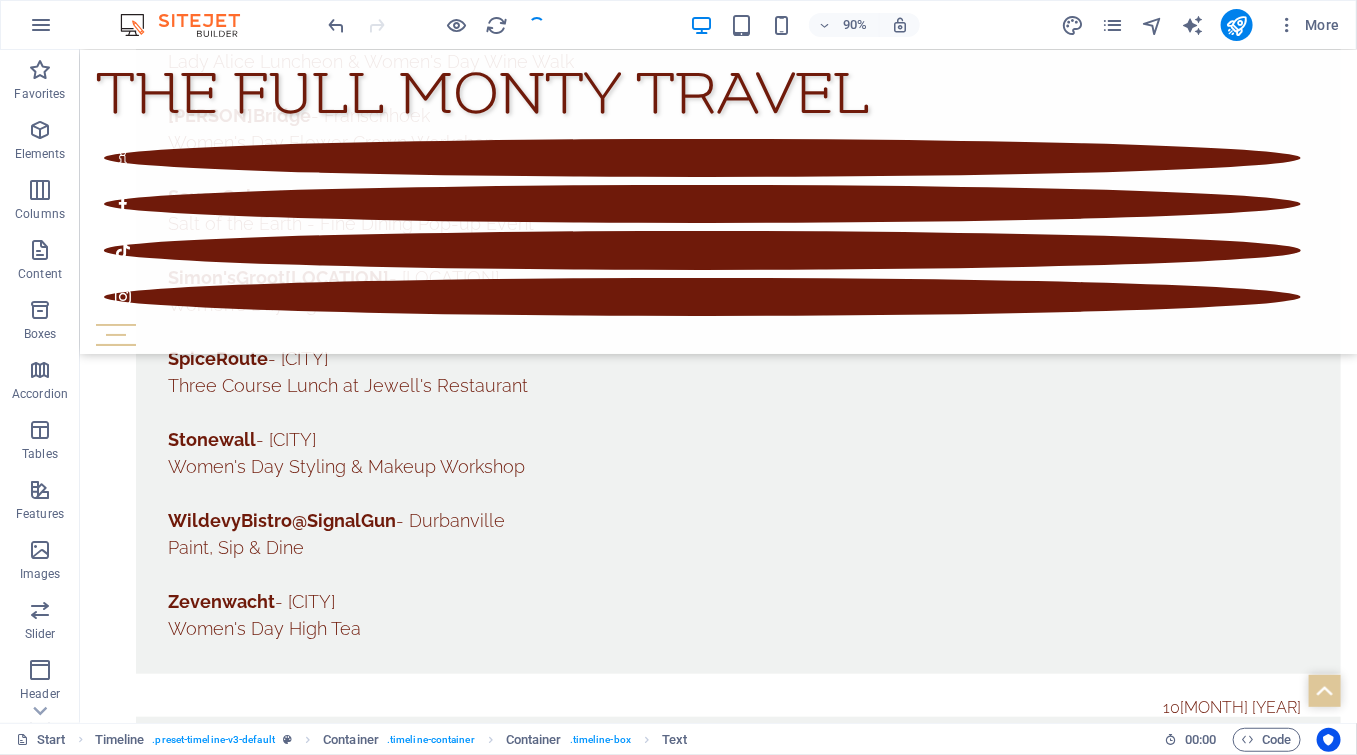 scroll, scrollTop: 15005, scrollLeft: 0, axis: vertical 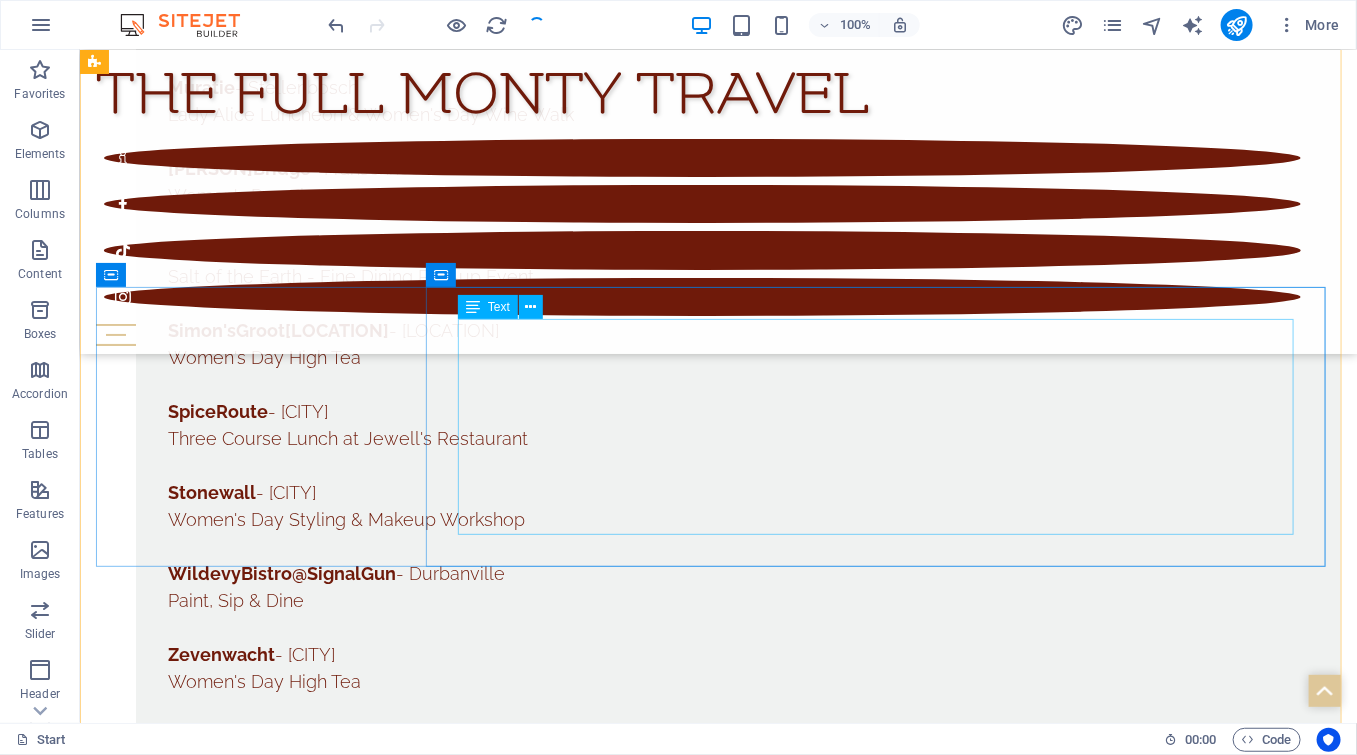 click on "Delheim - [LOCATION] Cheese Fondue Sunday - Live Music by Adolf Thelen [LOCATION] Cap Classique Safari" at bounding box center (737, 6049) 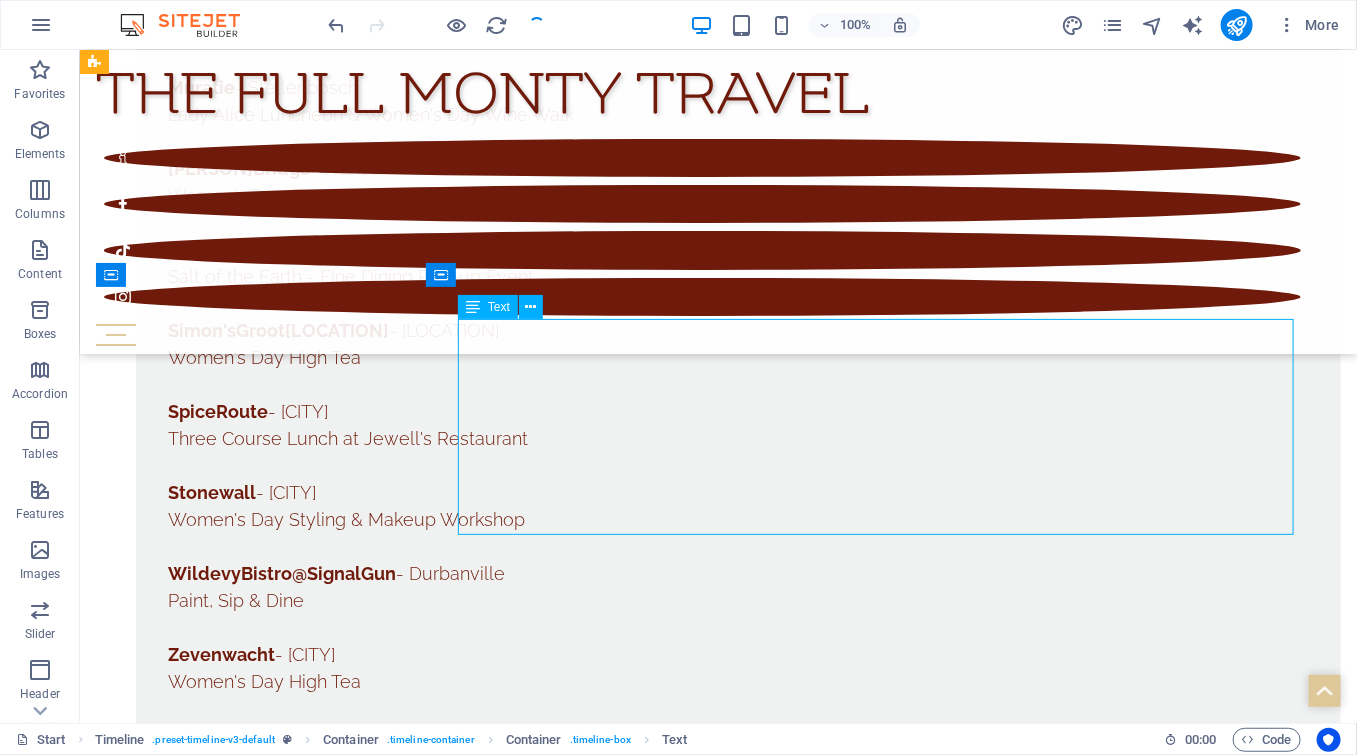click on "Delheim - [LOCATION] Cheese Fondue Sunday - Live Music by Adolf Thelen [LOCATION] Cap Classique Safari" at bounding box center [737, 6049] 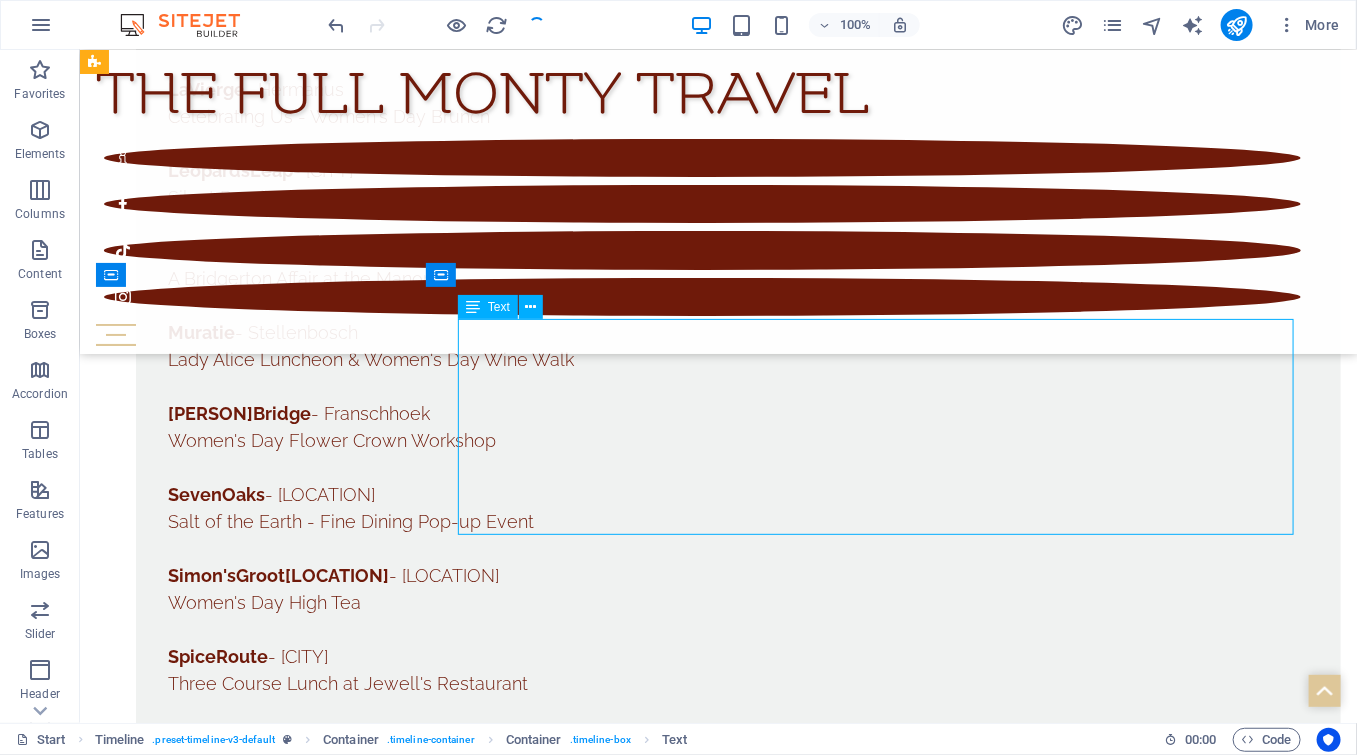 scroll, scrollTop: 15058, scrollLeft: 0, axis: vertical 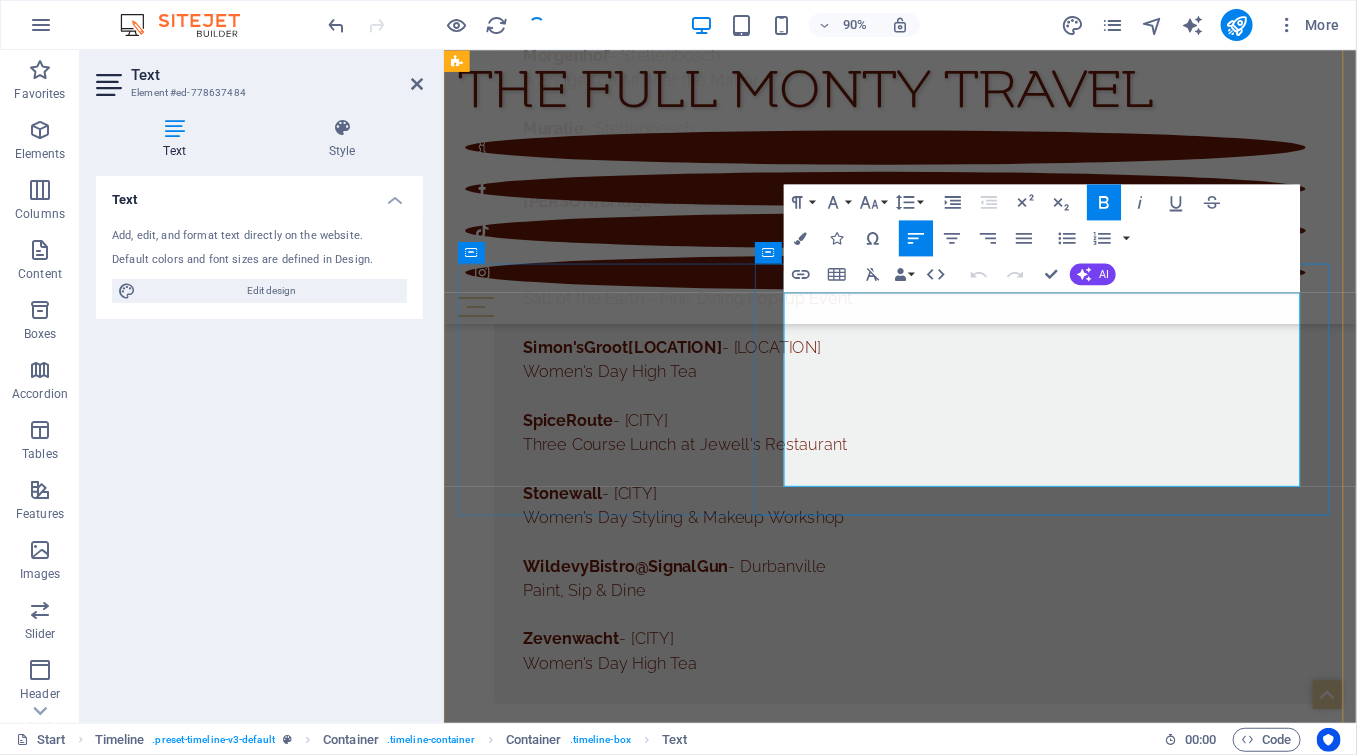 click on "Sip and Create: Vase and Bloom" at bounding box center [970, 6193] 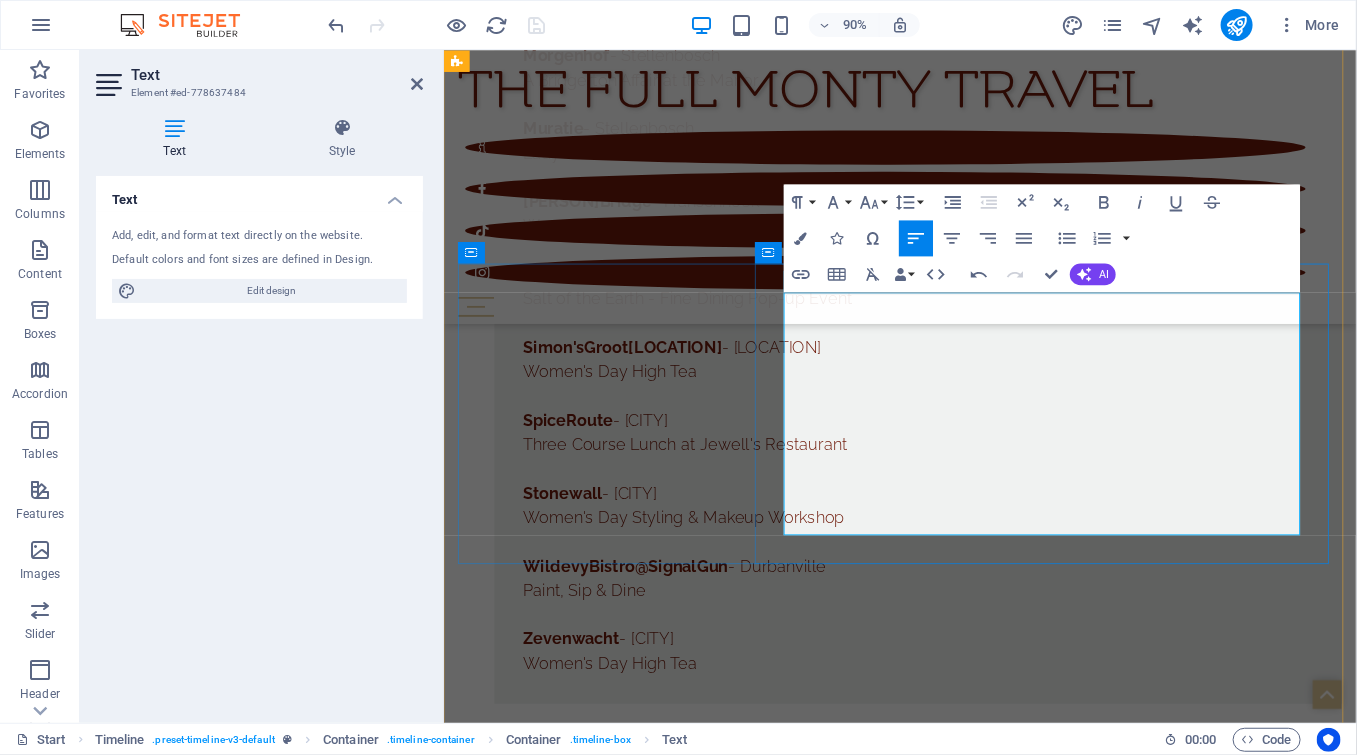 type 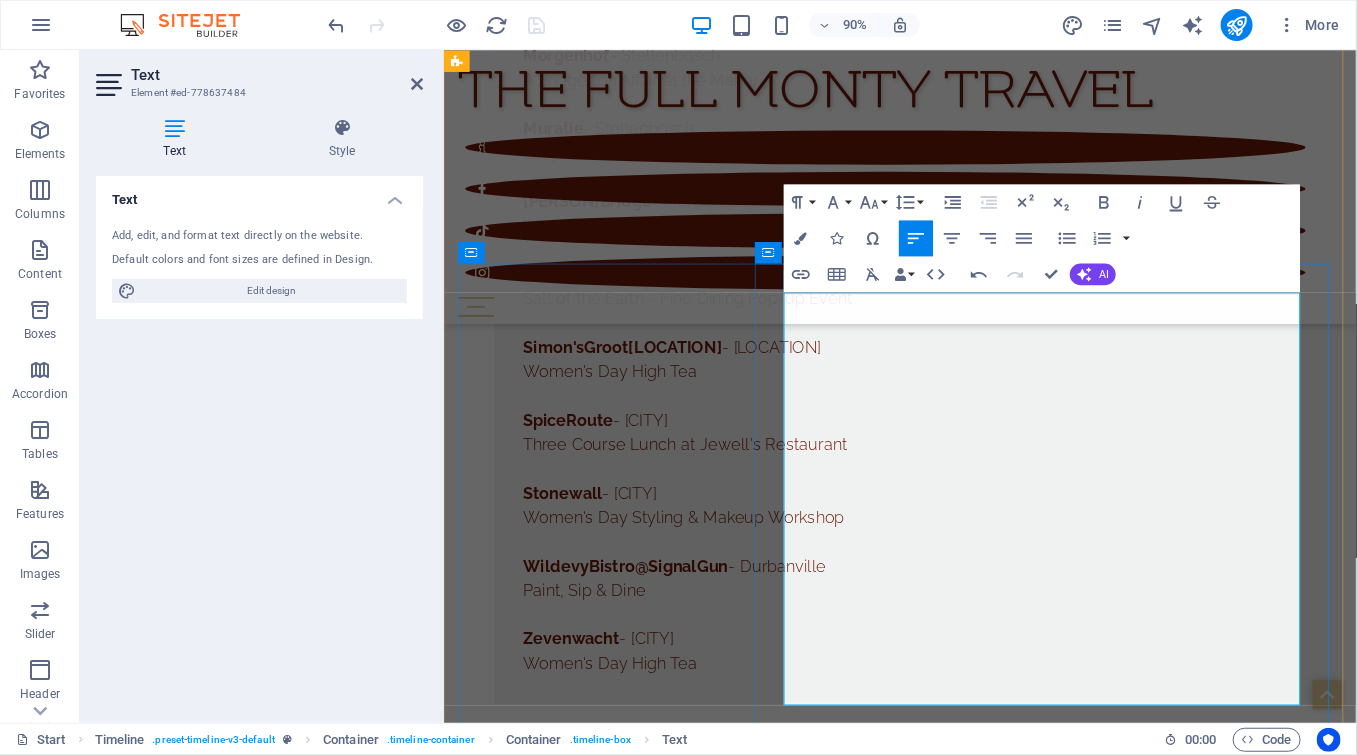 drag, startPoint x: 1100, startPoint y: 733, endPoint x: 820, endPoint y: 735, distance: 280.00714 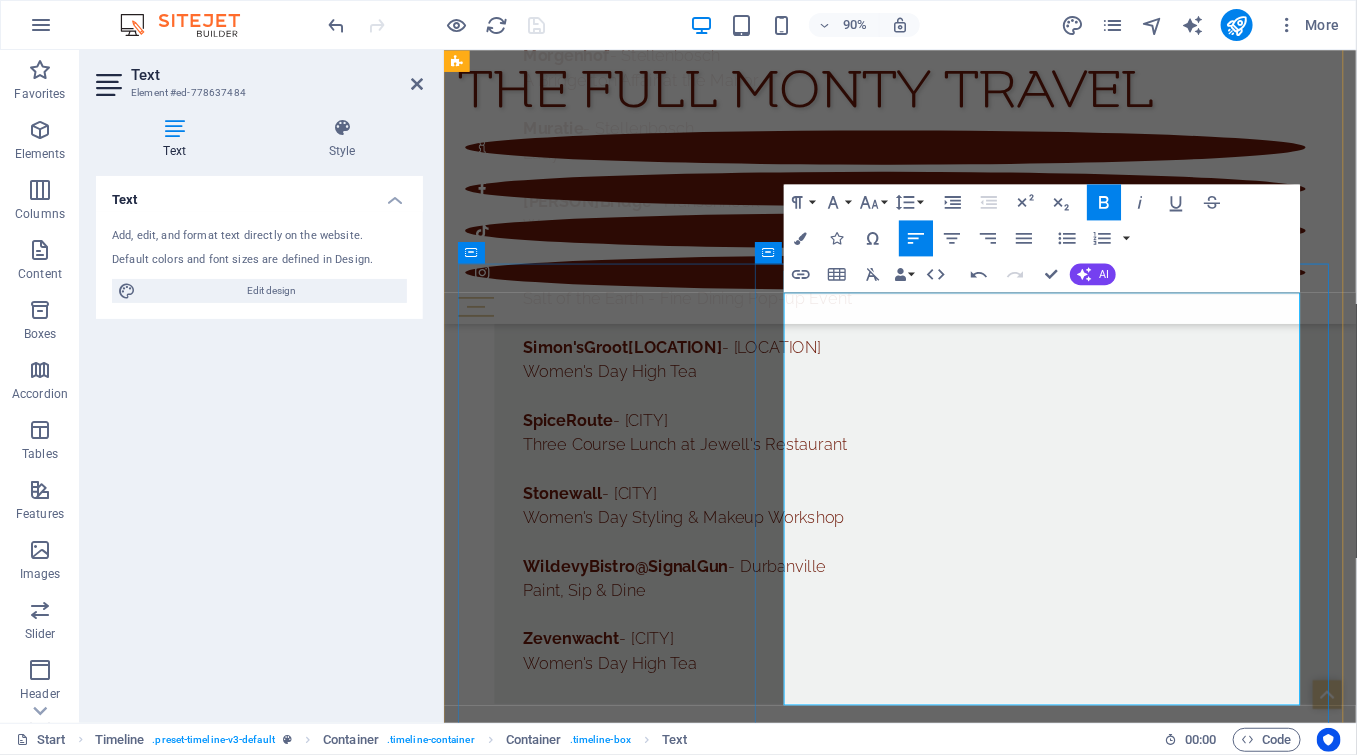 click on "Nitida - [CITY]" at bounding box center (970, 6328) 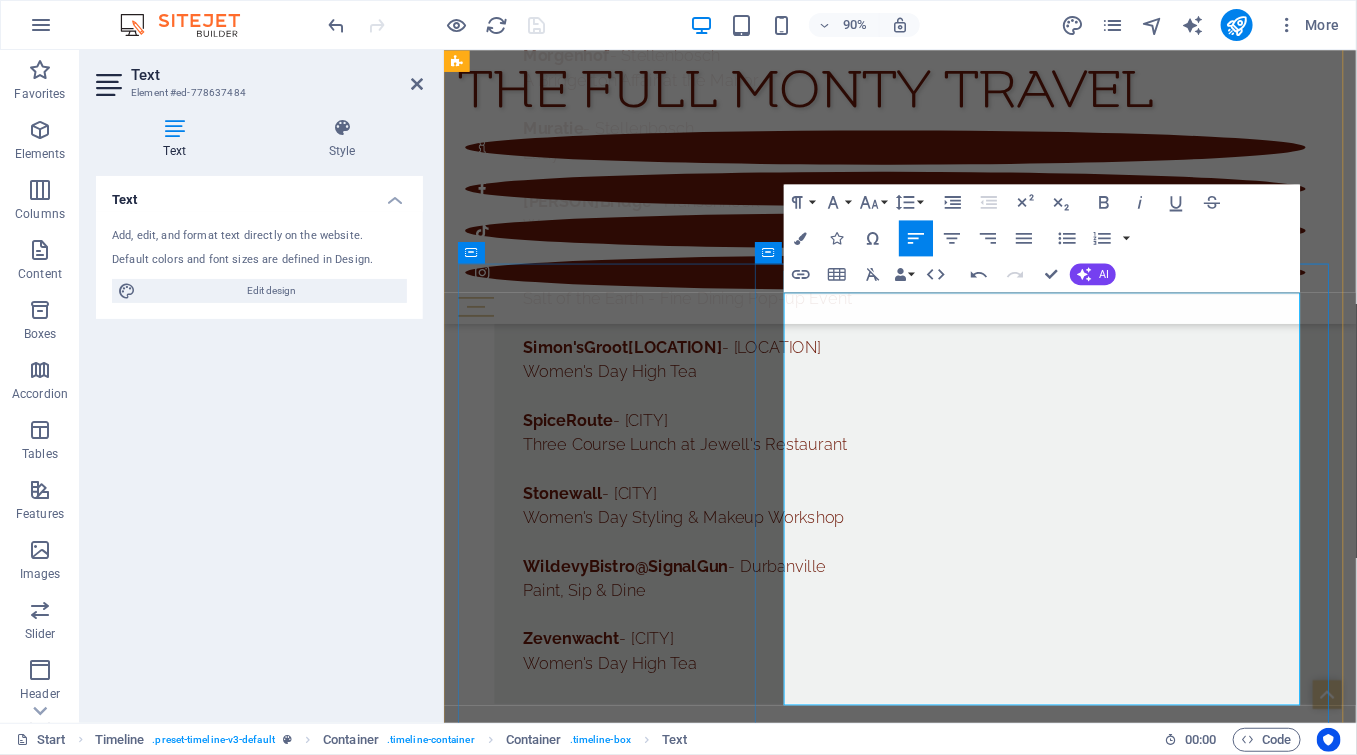 click on "Nitida - [CITY]" at bounding box center [970, 6328] 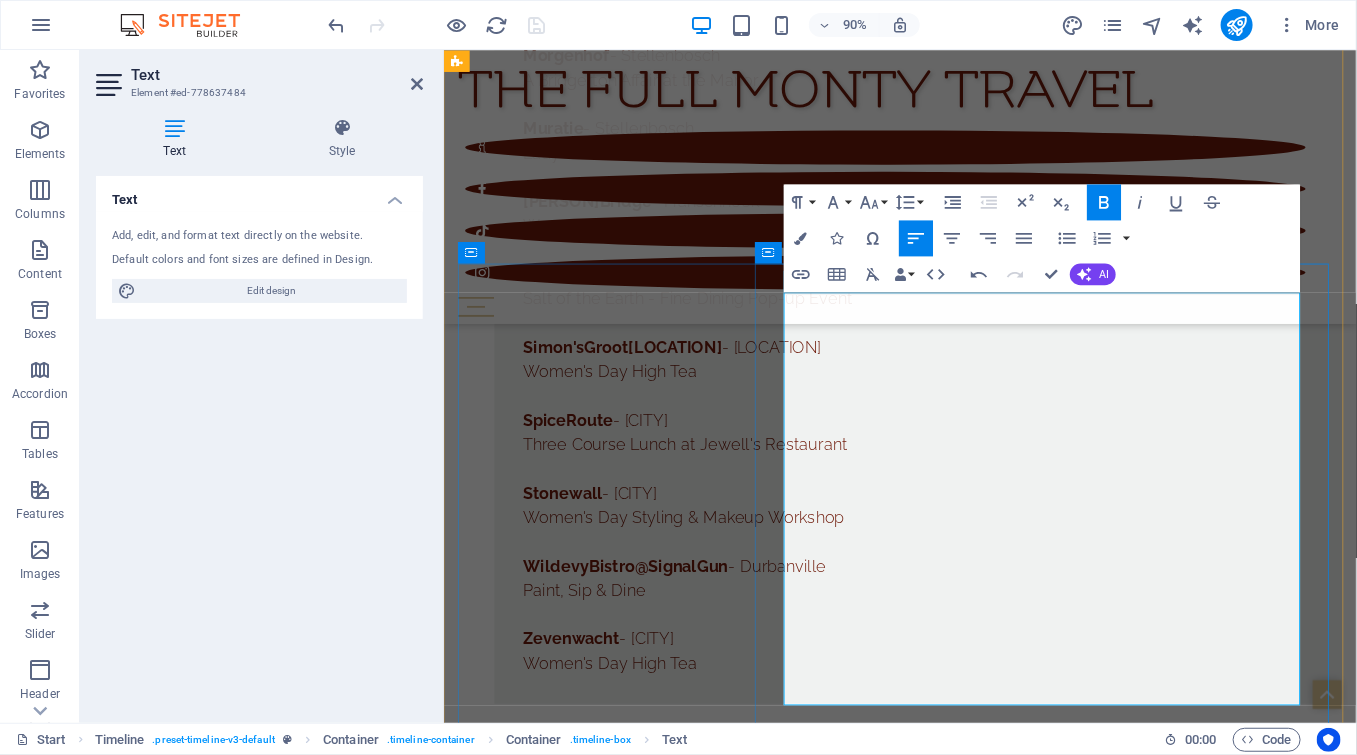 click on "Klawer Cellars - Klawer" at bounding box center [970, 6247] 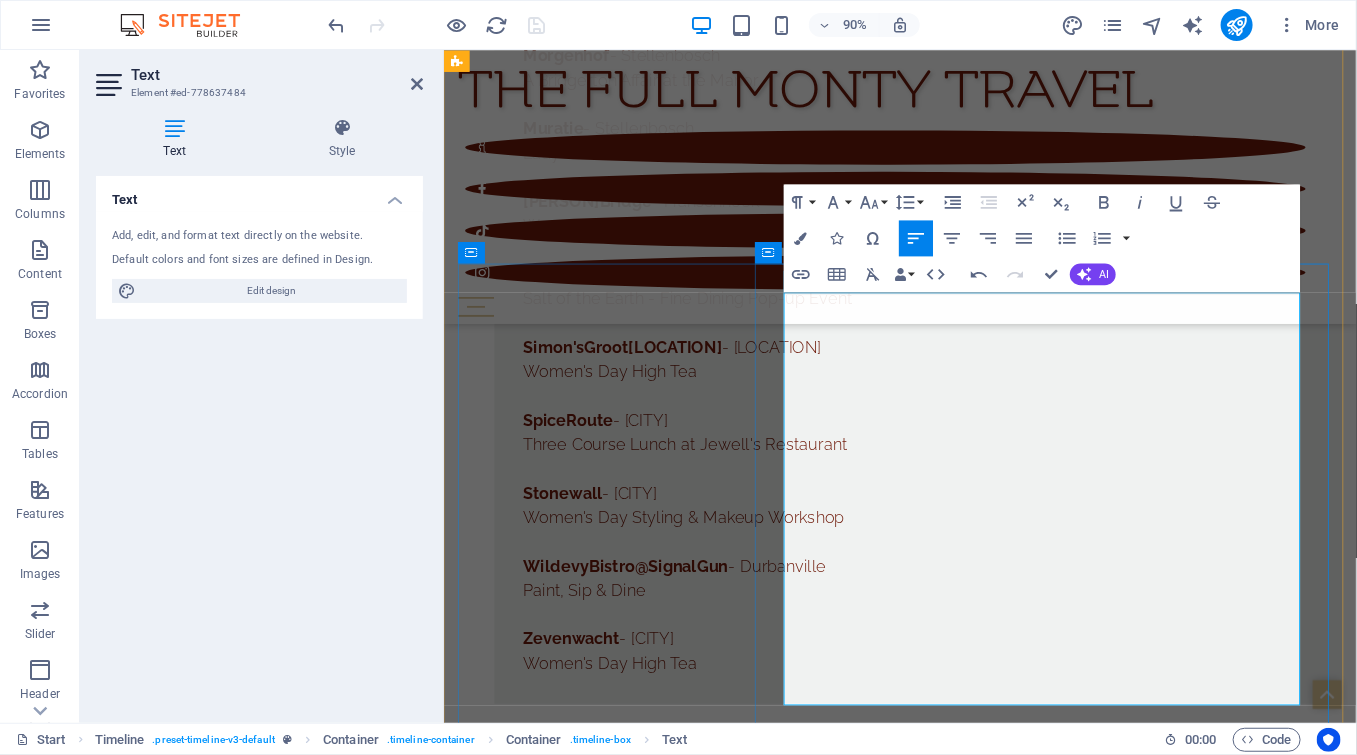 click on "Klawer Cellars - Klawer" at bounding box center [970, 6247] 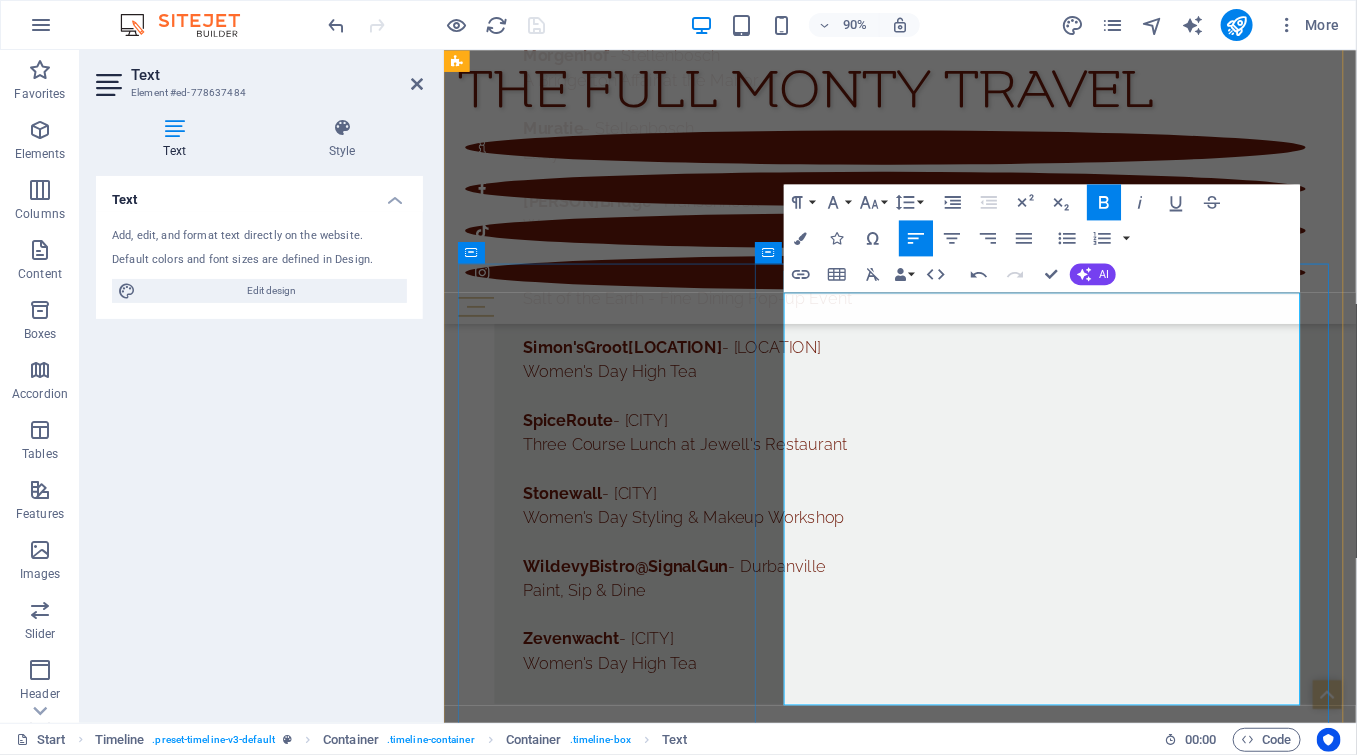 click on "Klawer Cellars - [CITY]" at bounding box center (970, 6247) 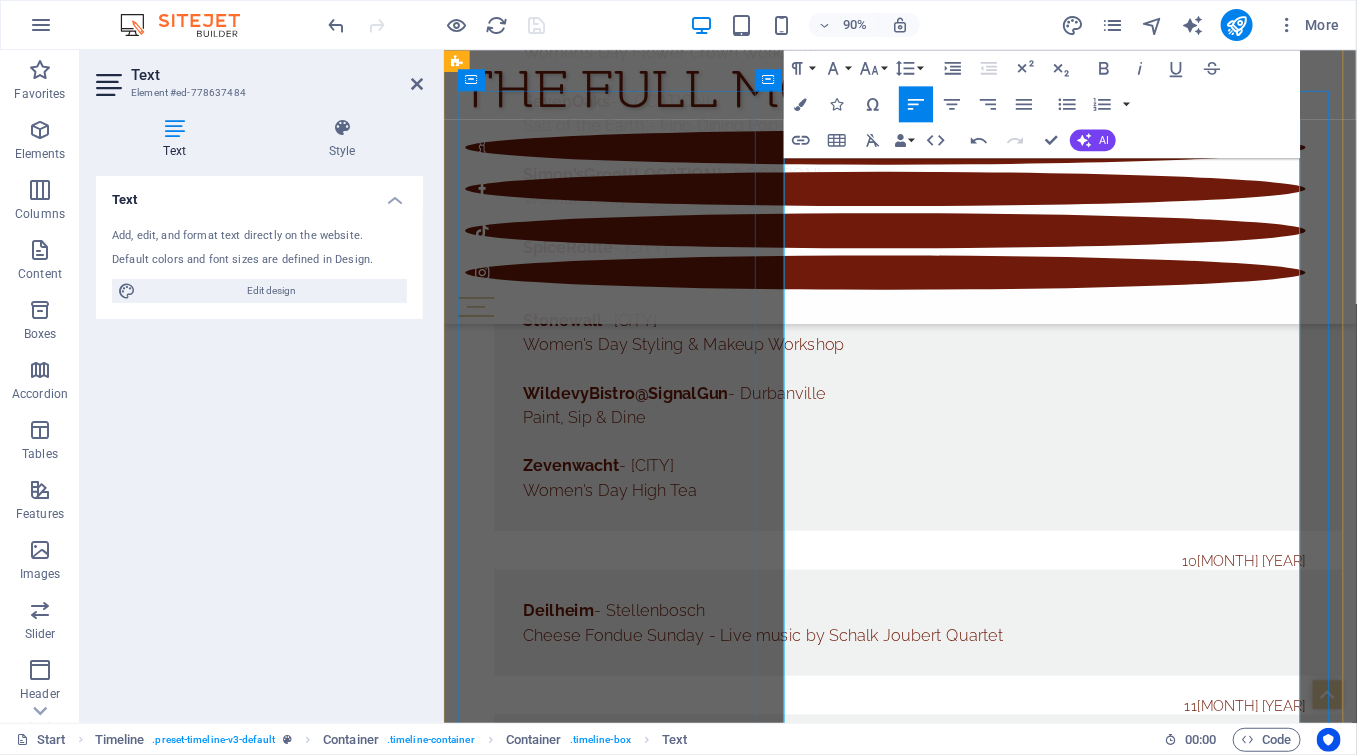 scroll, scrollTop: 15278, scrollLeft: 0, axis: vertical 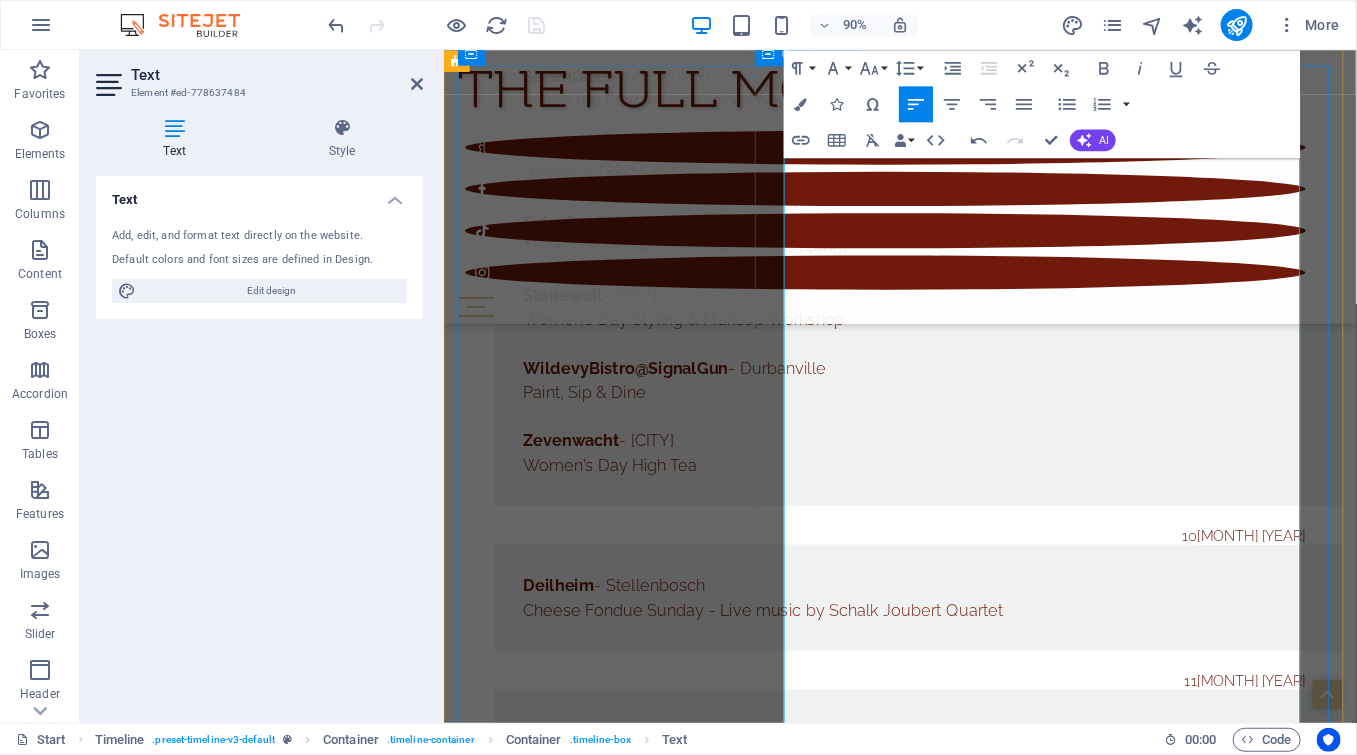 drag, startPoint x: 896, startPoint y: 758, endPoint x: 812, endPoint y: 753, distance: 84.14868 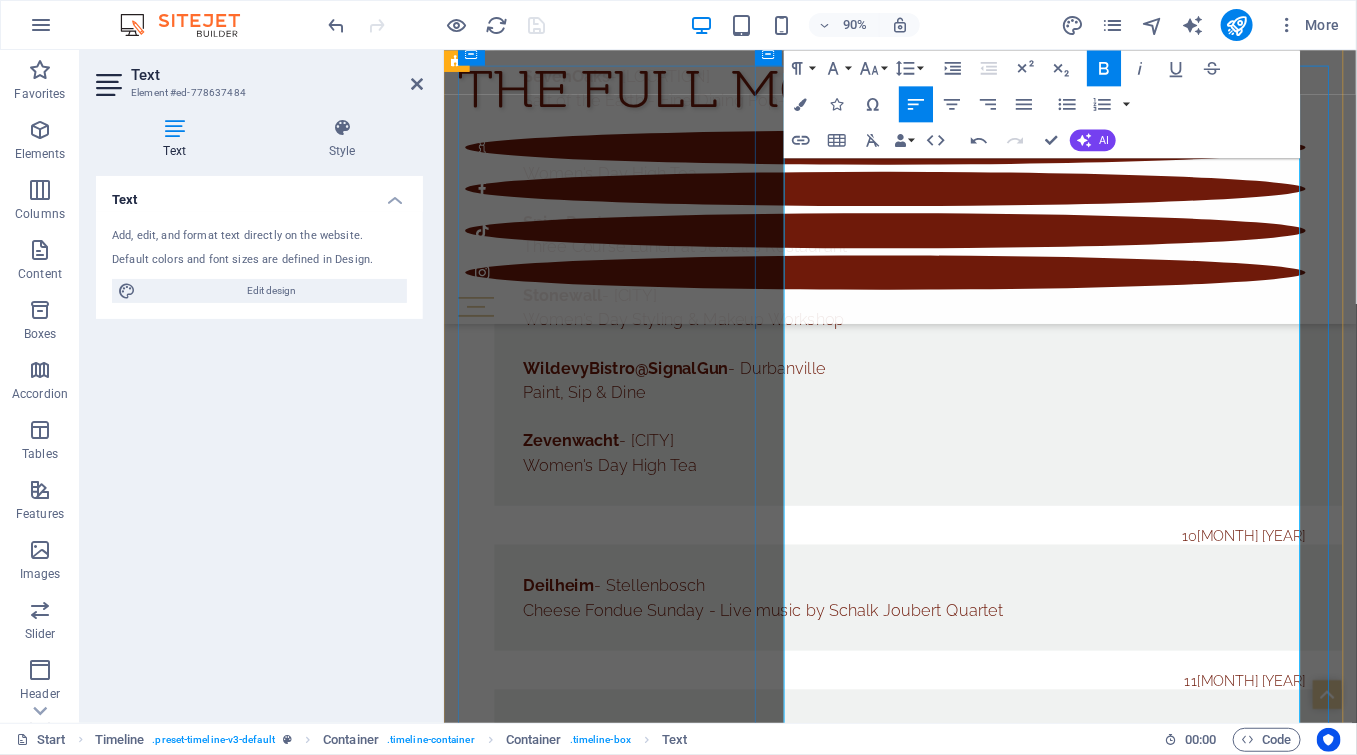 click on "Hartenberg - [LOCATION]" at bounding box center [970, 6351] 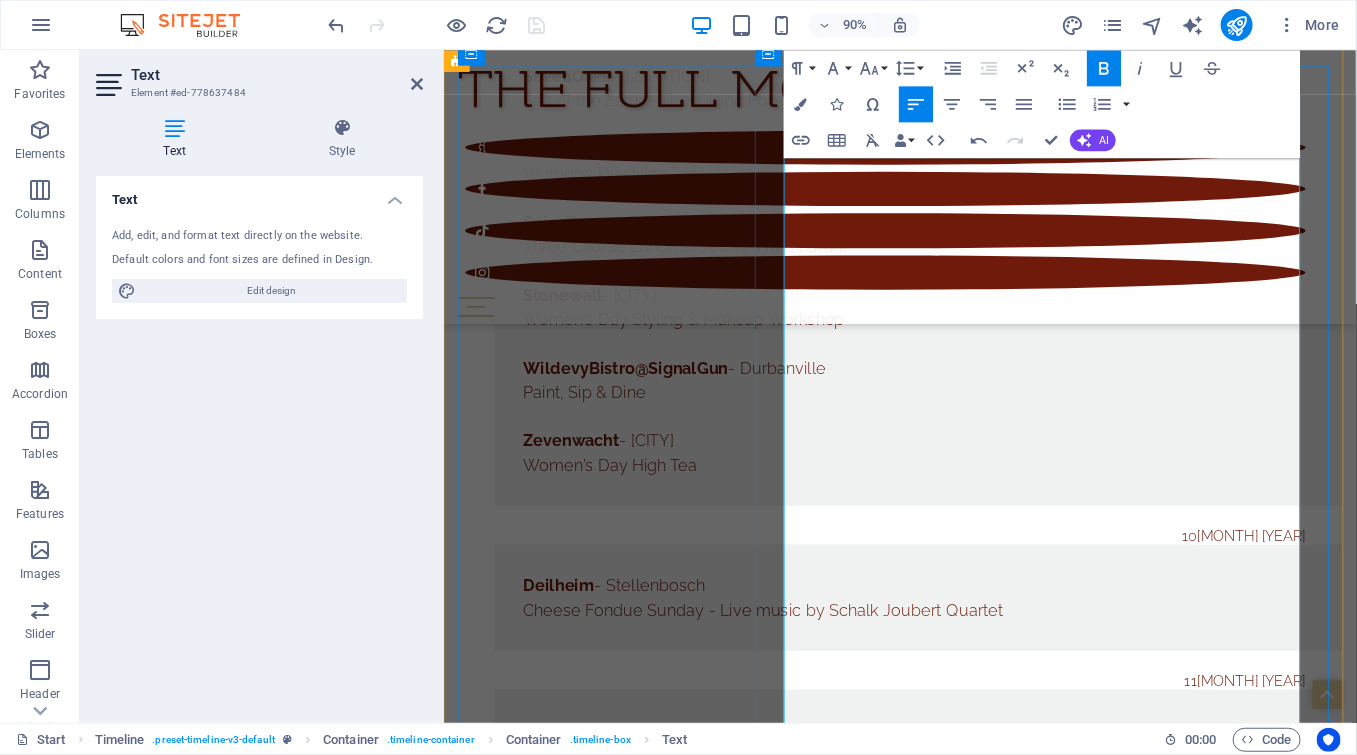 scroll, scrollTop: 15611, scrollLeft: 0, axis: vertical 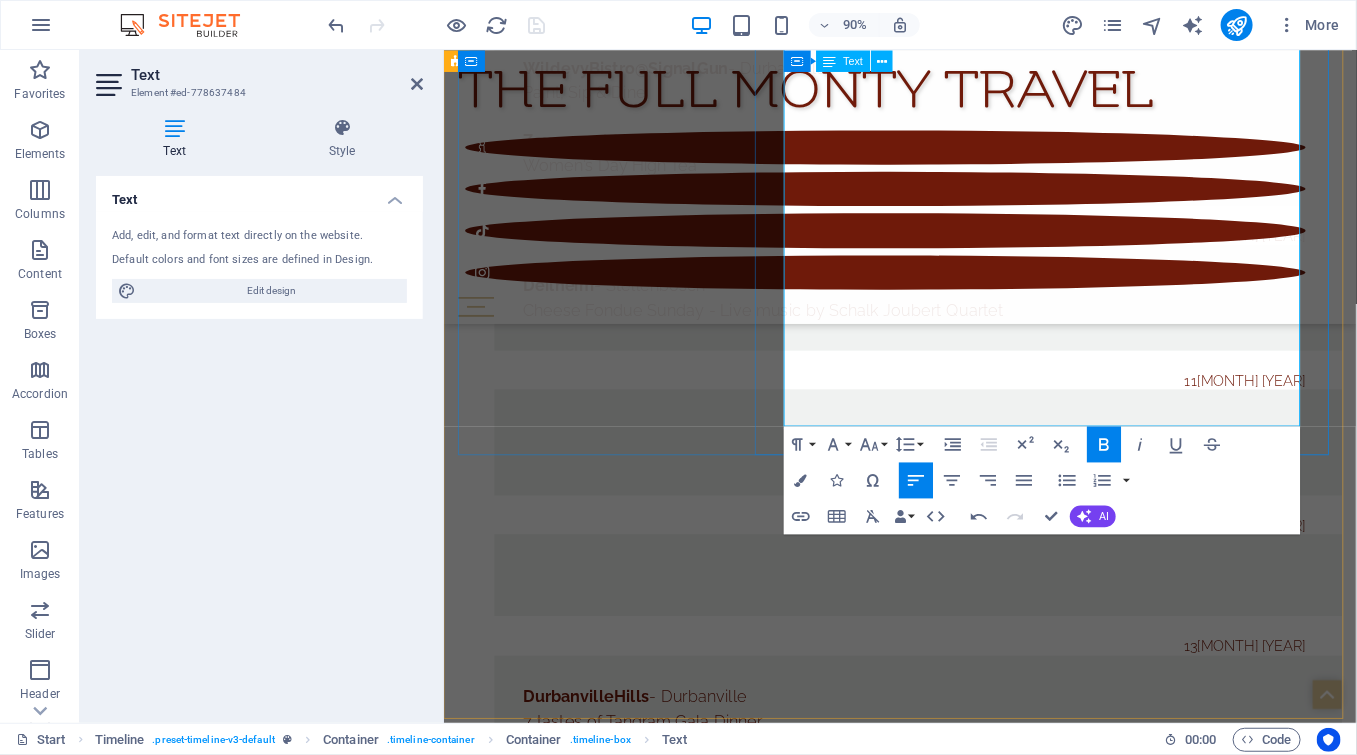 drag, startPoint x: 1019, startPoint y: 451, endPoint x: 820, endPoint y: 430, distance: 200.10497 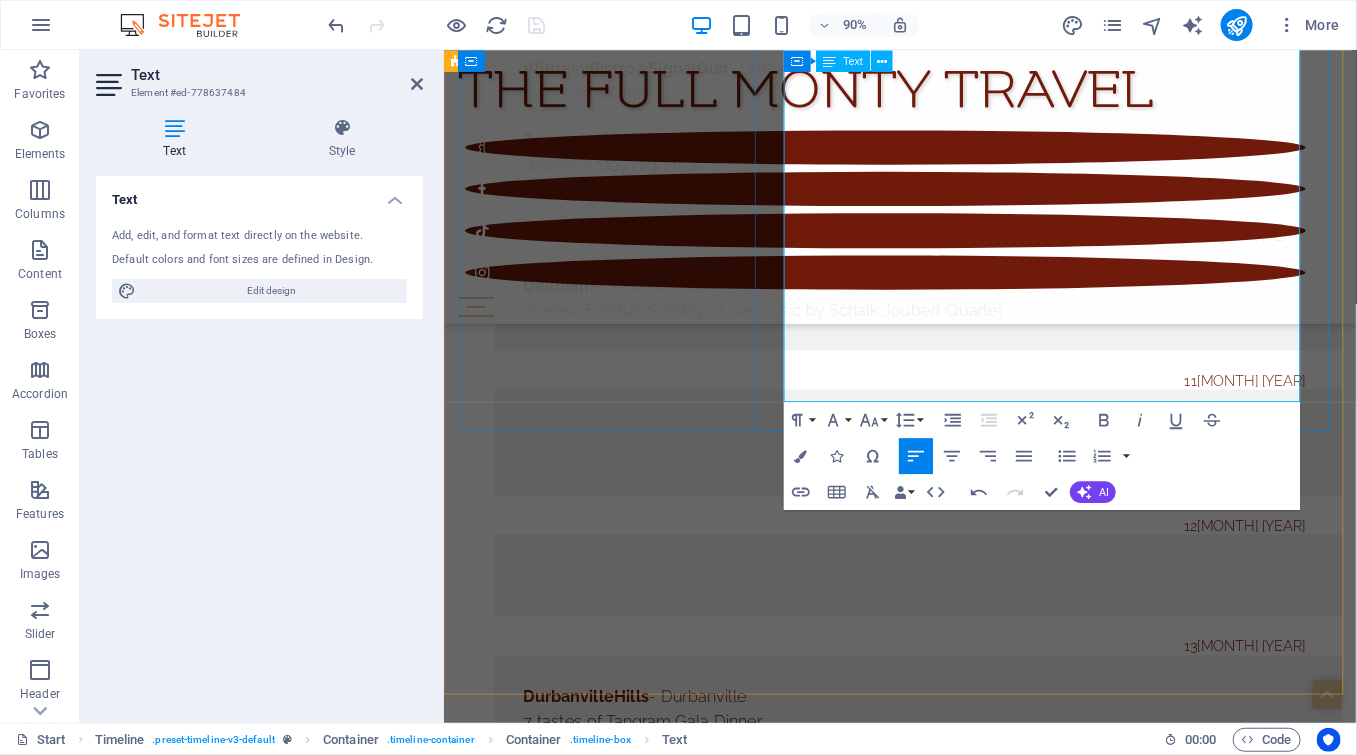 click at bounding box center (970, 6072) 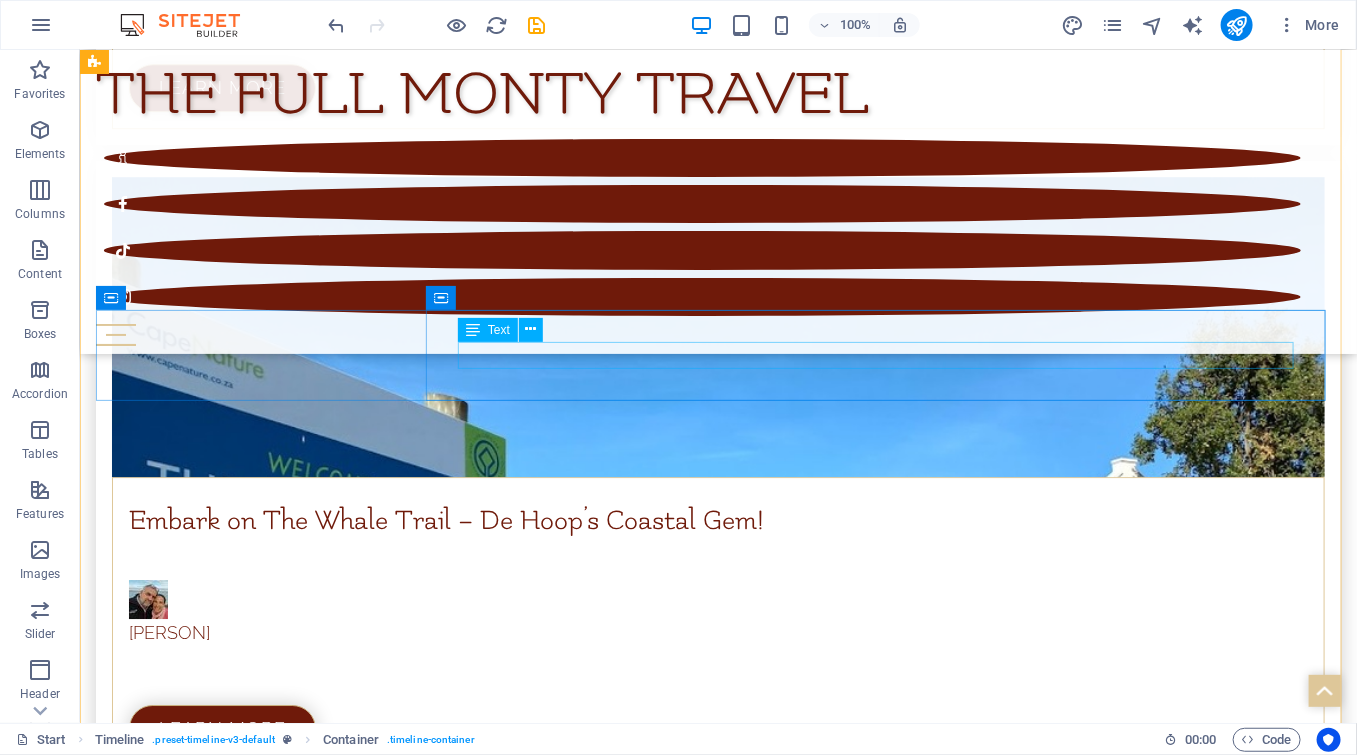 scroll, scrollTop: 7891, scrollLeft: 0, axis: vertical 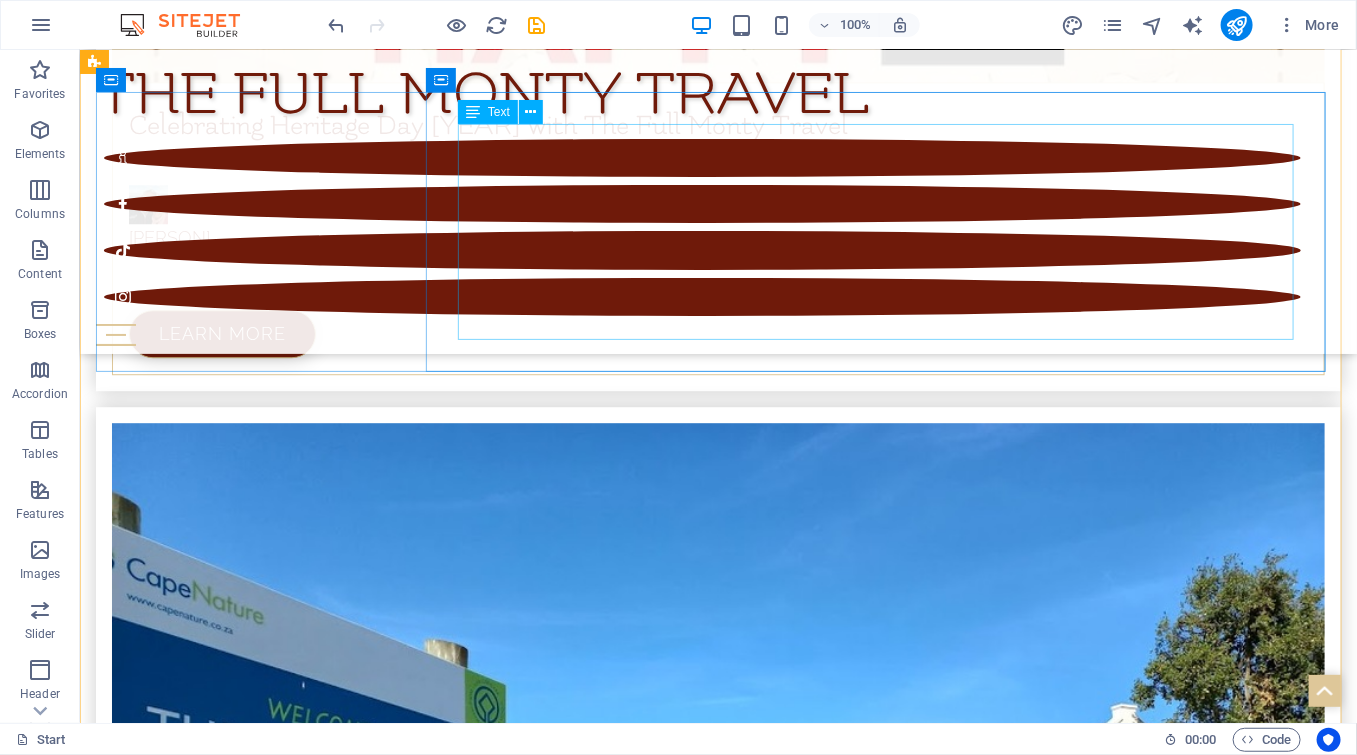 click on "Stellenbosch Wine town Stellenbosch Jordan - Stellenbosch Yoga for Every Body" at bounding box center (737, 5354) 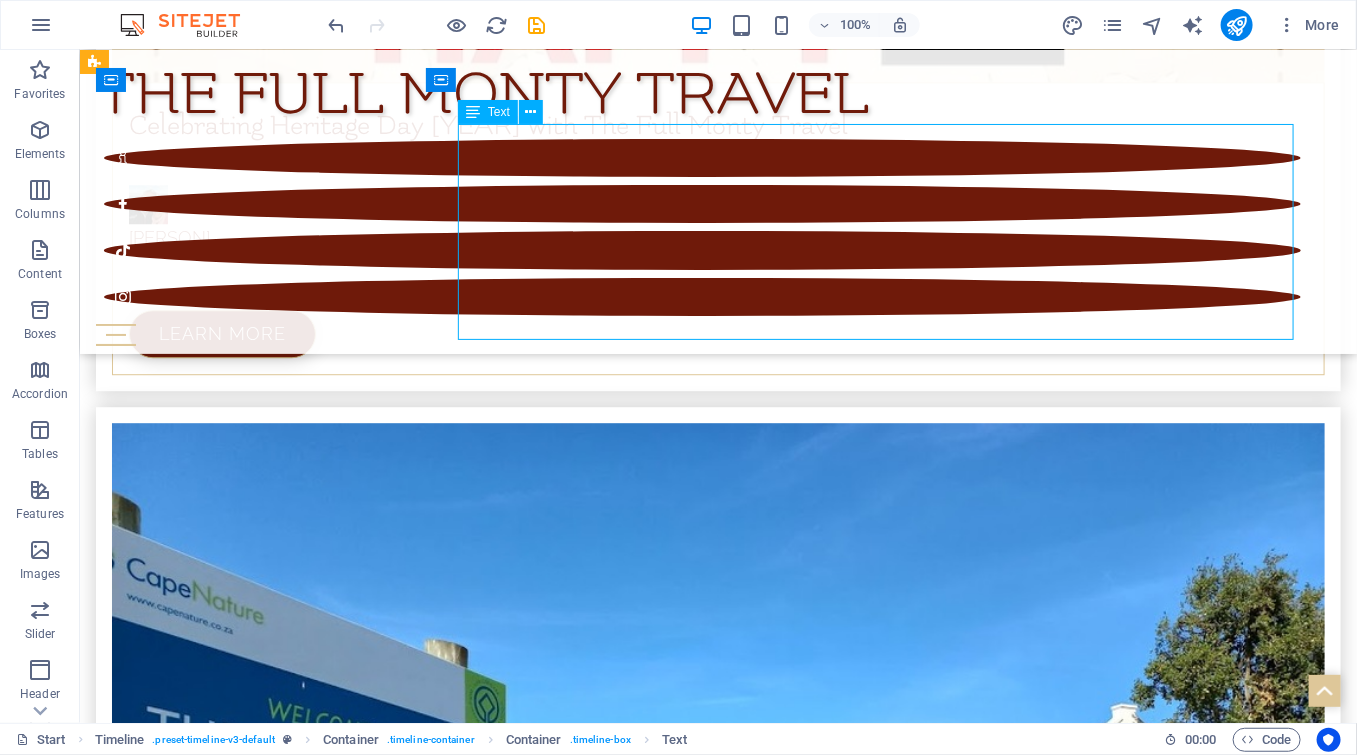 click on "Stellenbosch Wine town Stellenbosch Jordan - Stellenbosch Yoga for Every Body" at bounding box center [737, 5354] 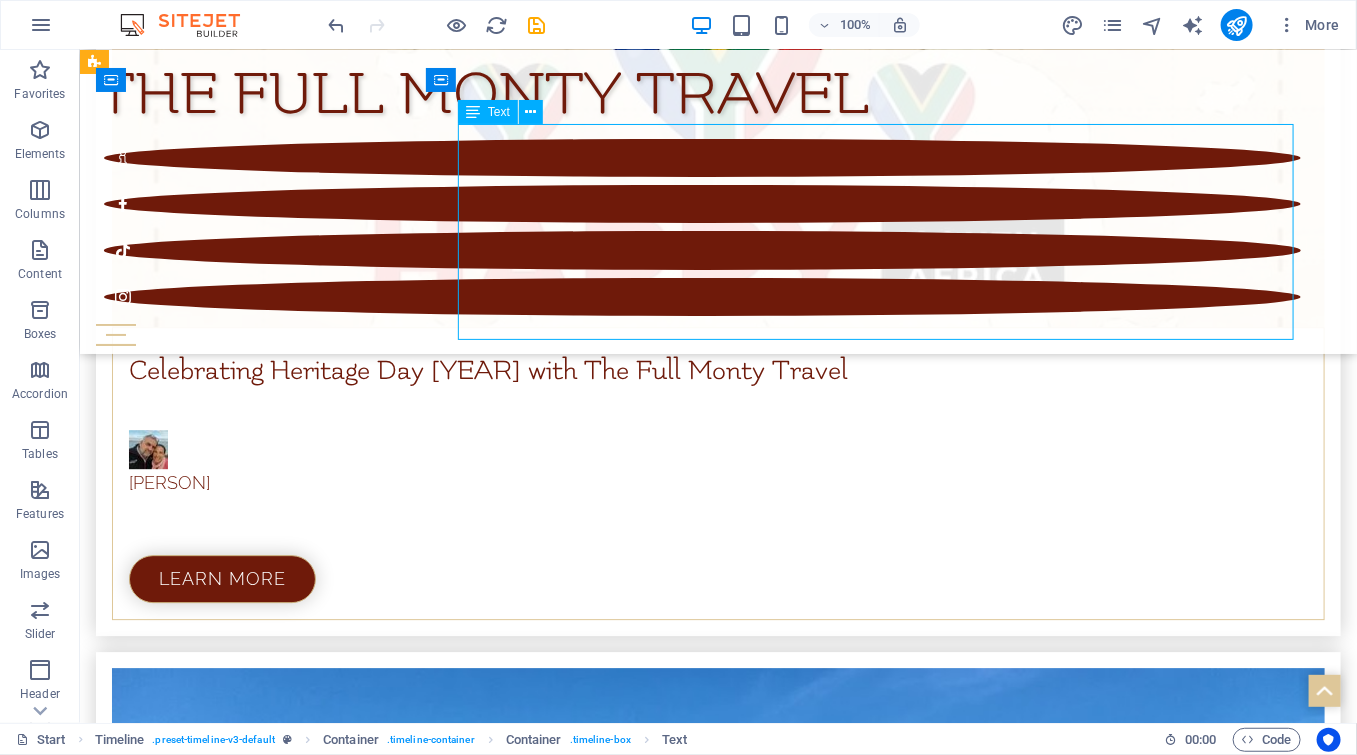 scroll, scrollTop: 7917, scrollLeft: 0, axis: vertical 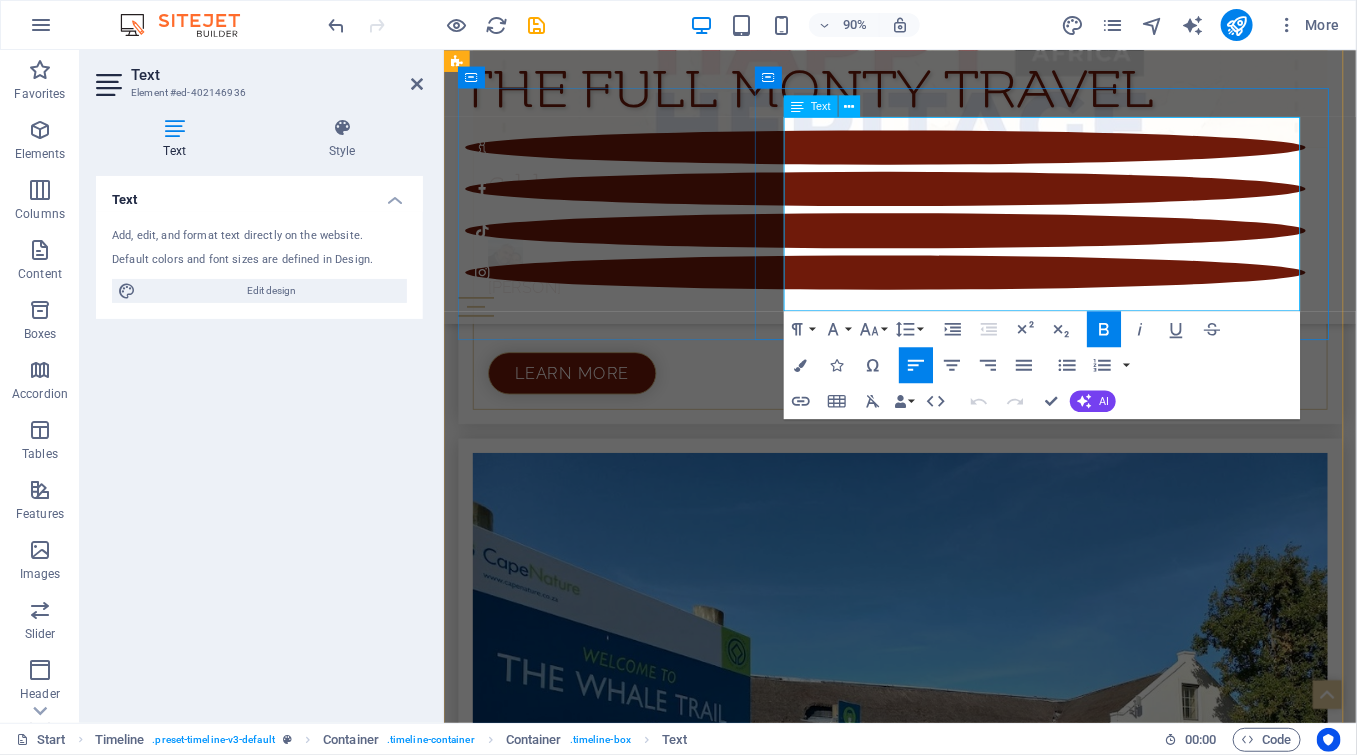 click at bounding box center [970, 5498] 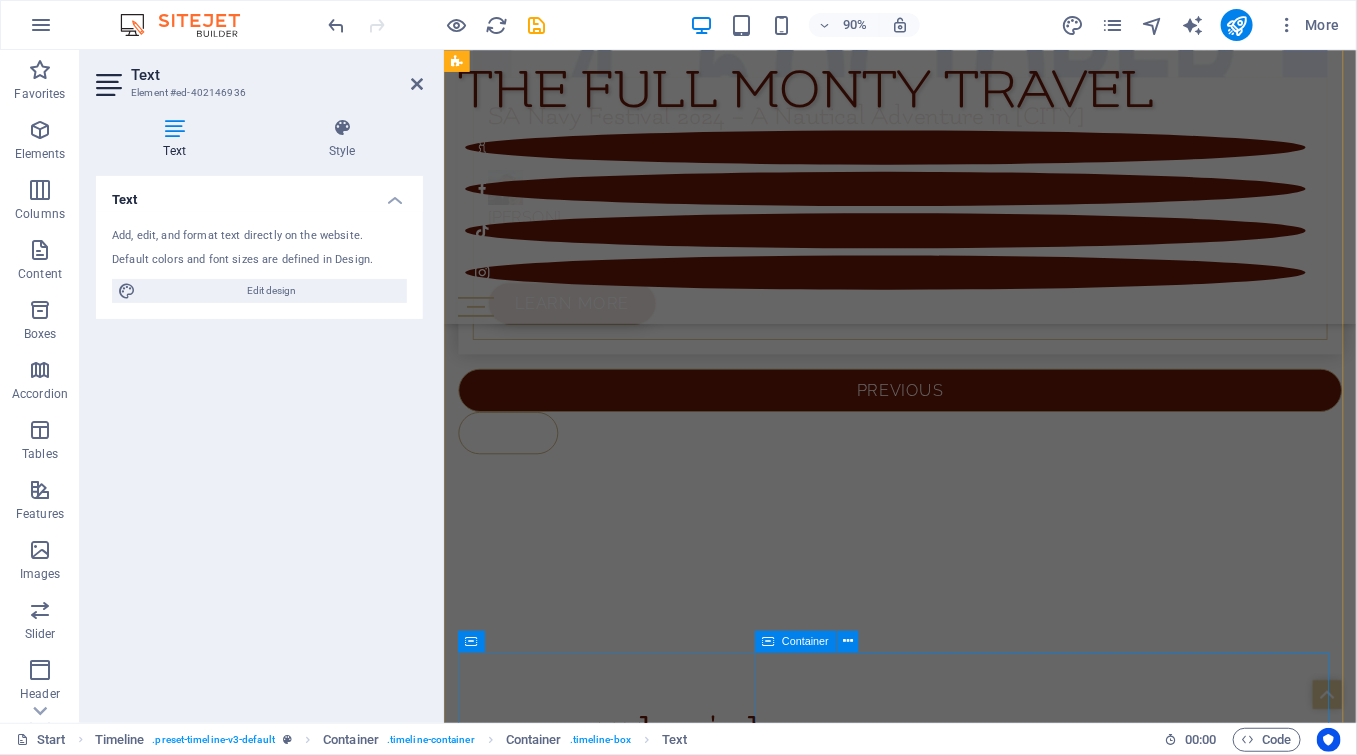 scroll, scrollTop: 10250, scrollLeft: 0, axis: vertical 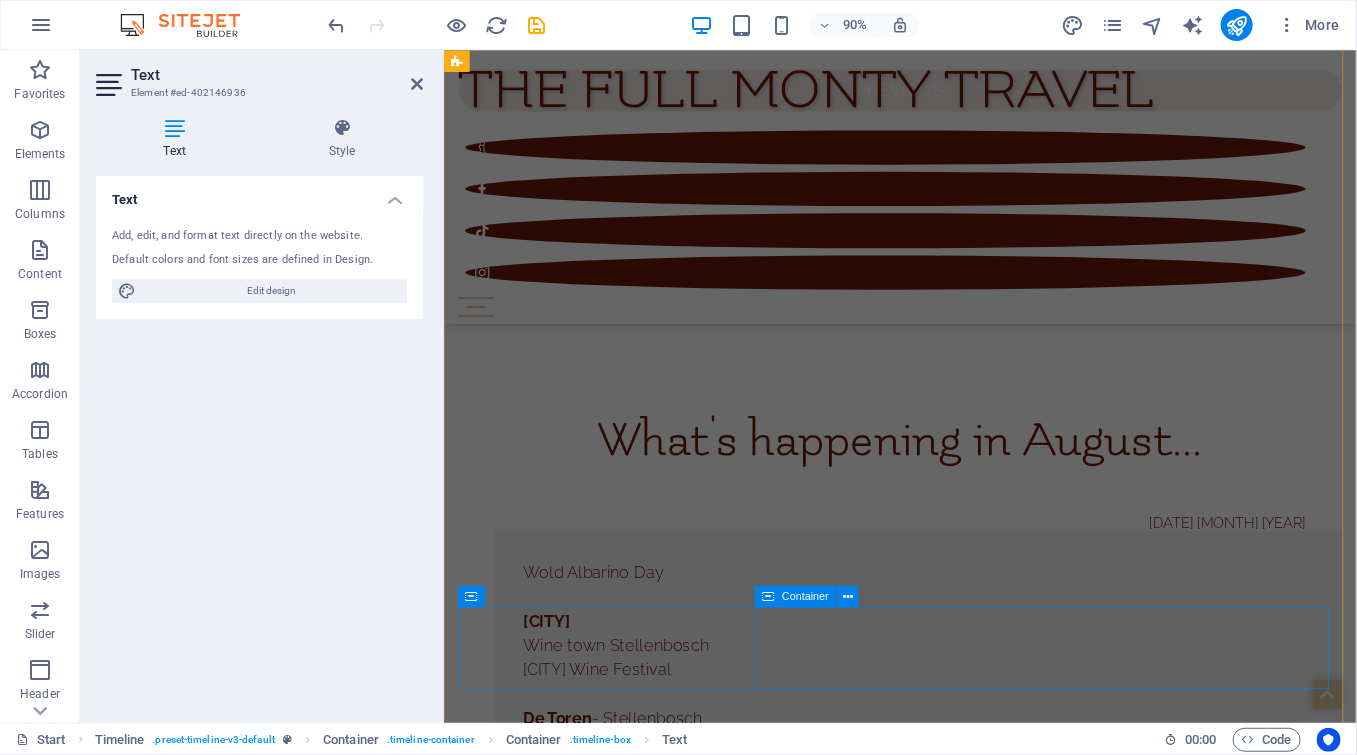 click at bounding box center (970, 6021) 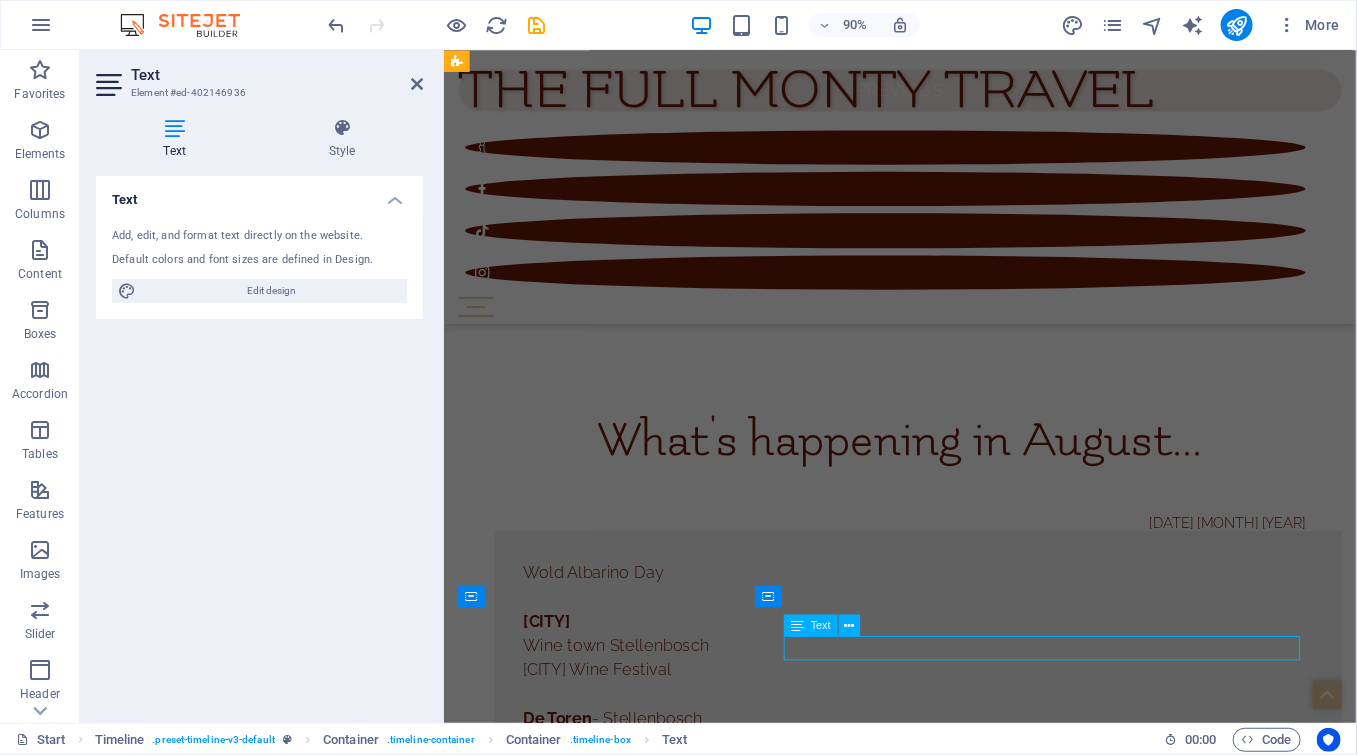 click at bounding box center [970, 6021] 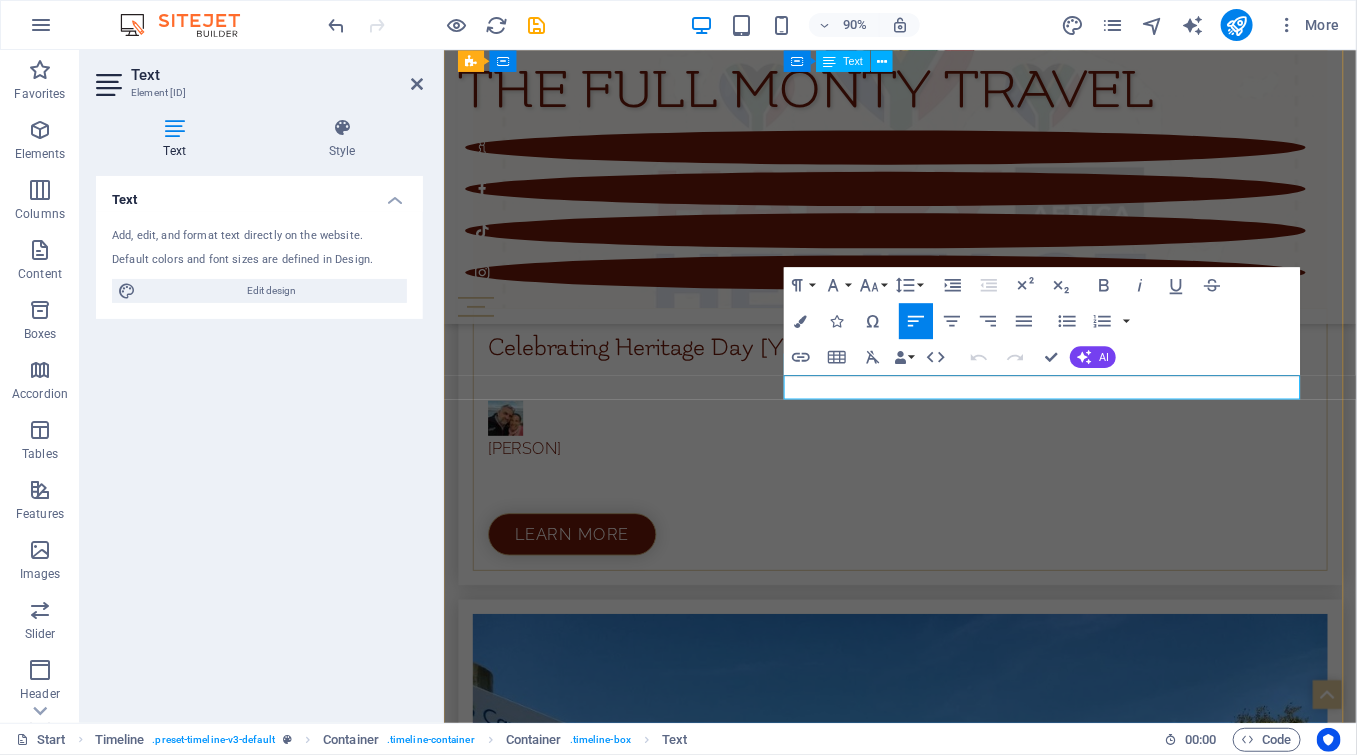 scroll, scrollTop: 10541, scrollLeft: 0, axis: vertical 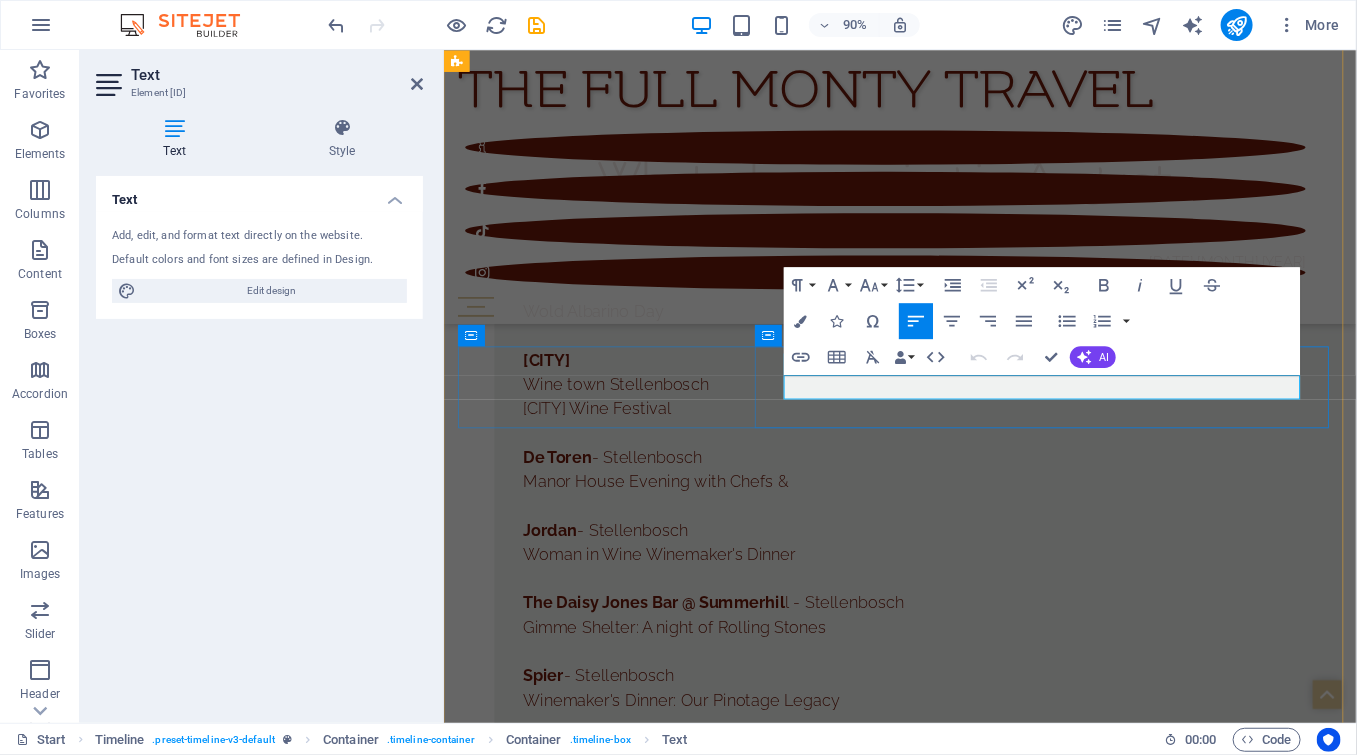 click at bounding box center [970, 5730] 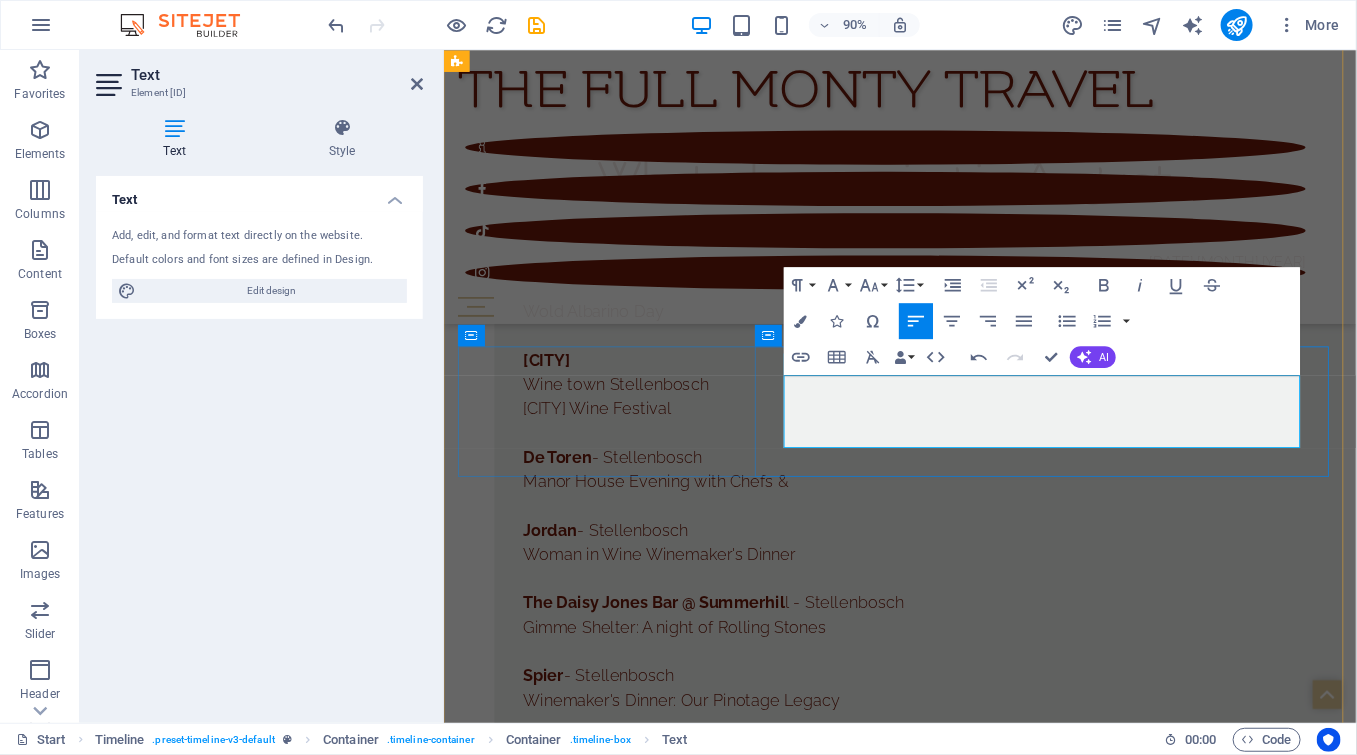 click at bounding box center (970, 5730) 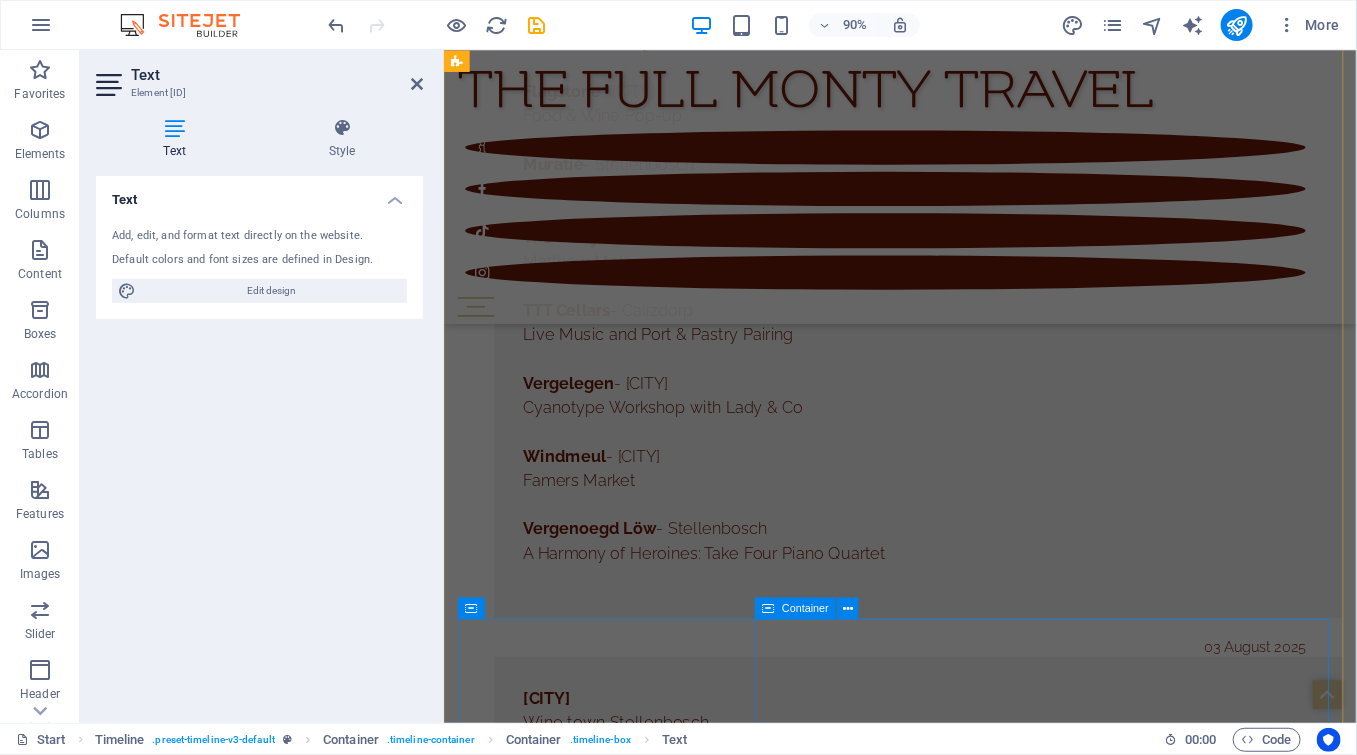 scroll, scrollTop: 11874, scrollLeft: 0, axis: vertical 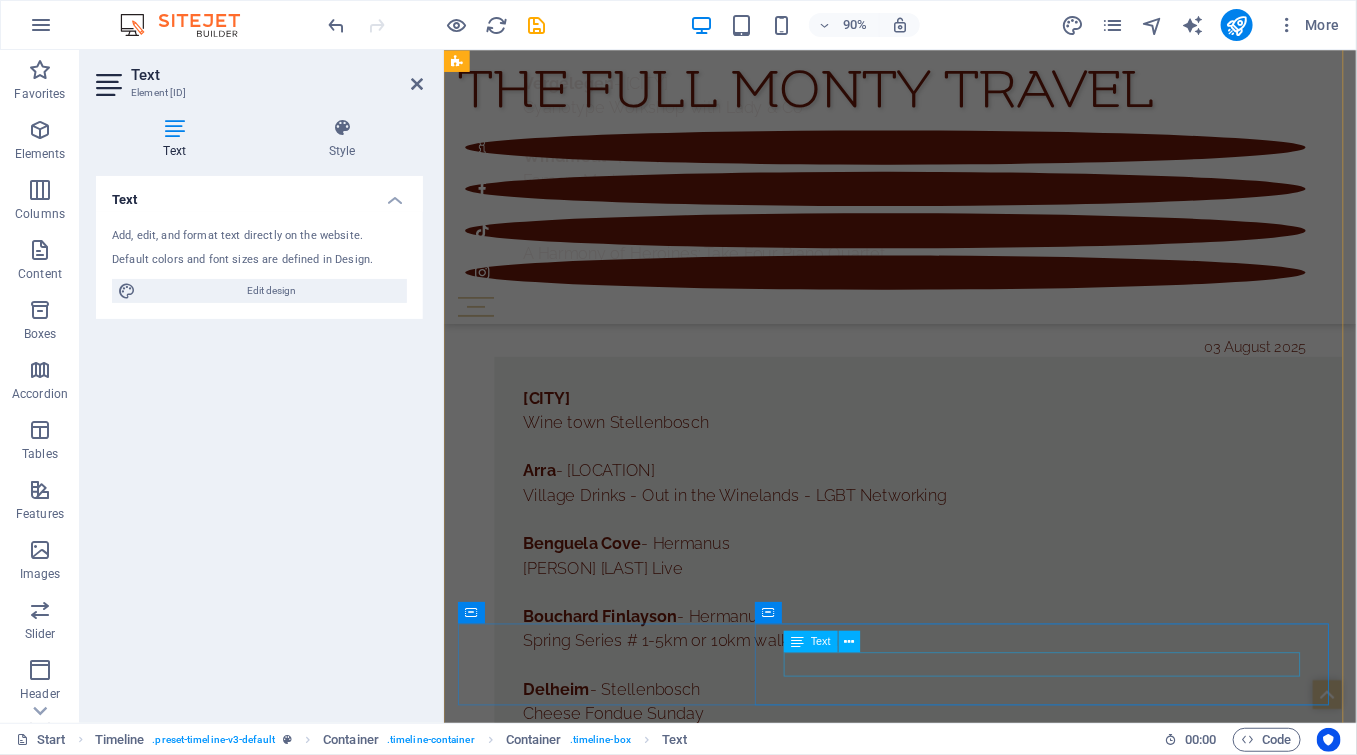click at bounding box center (970, 6174) 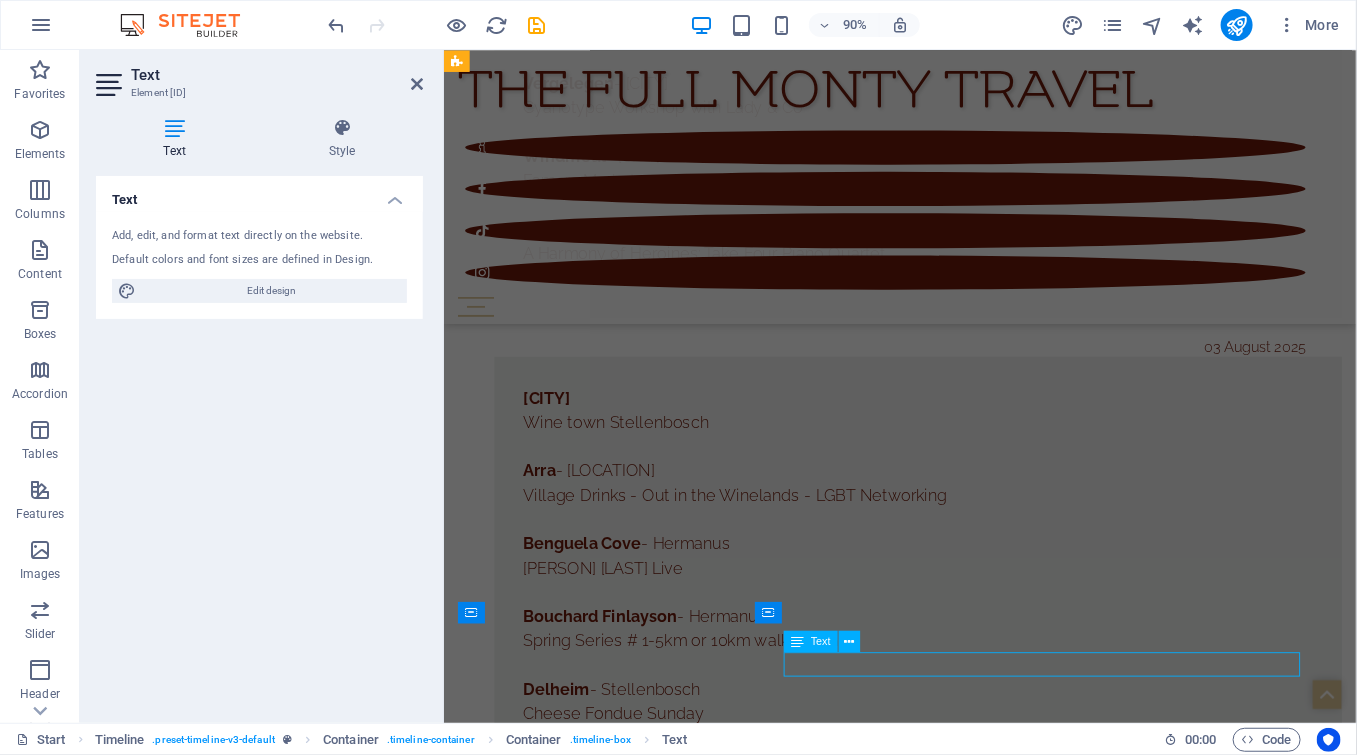 click at bounding box center (970, 6174) 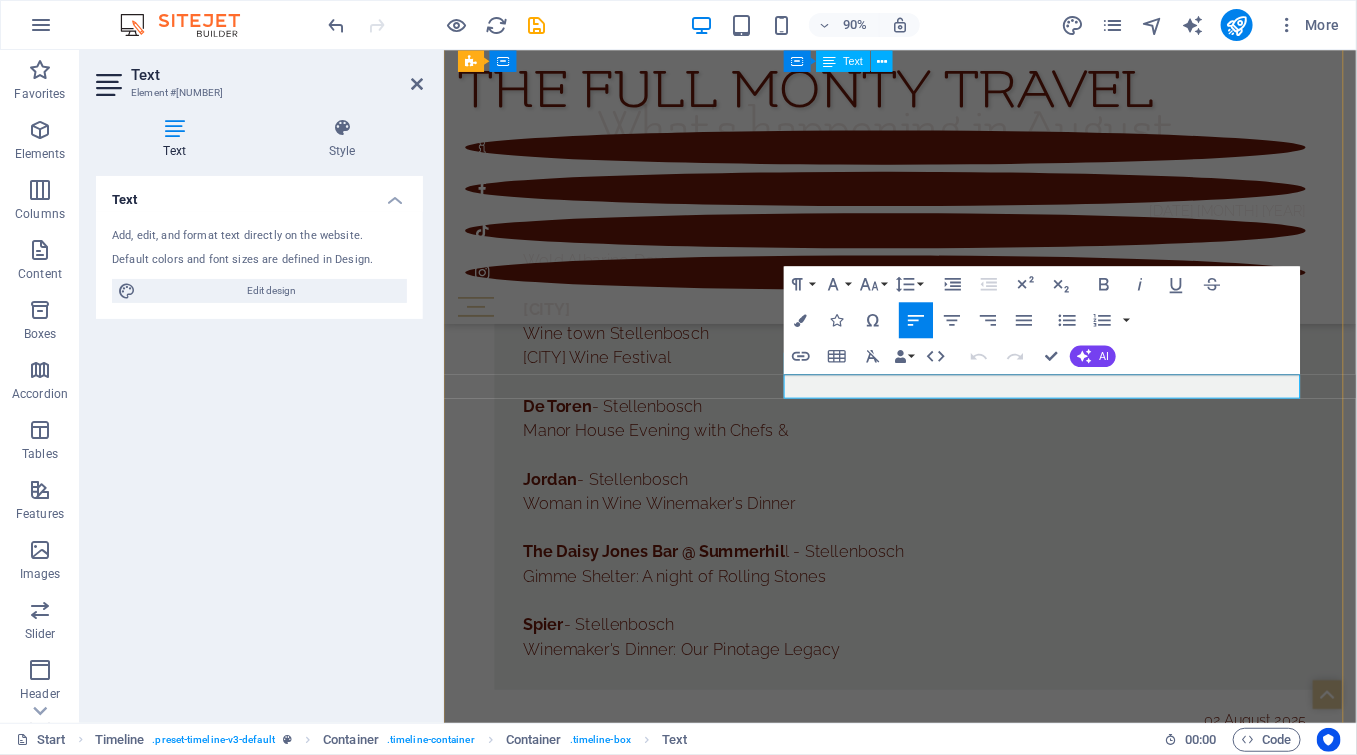 scroll, scrollTop: 12183, scrollLeft: 0, axis: vertical 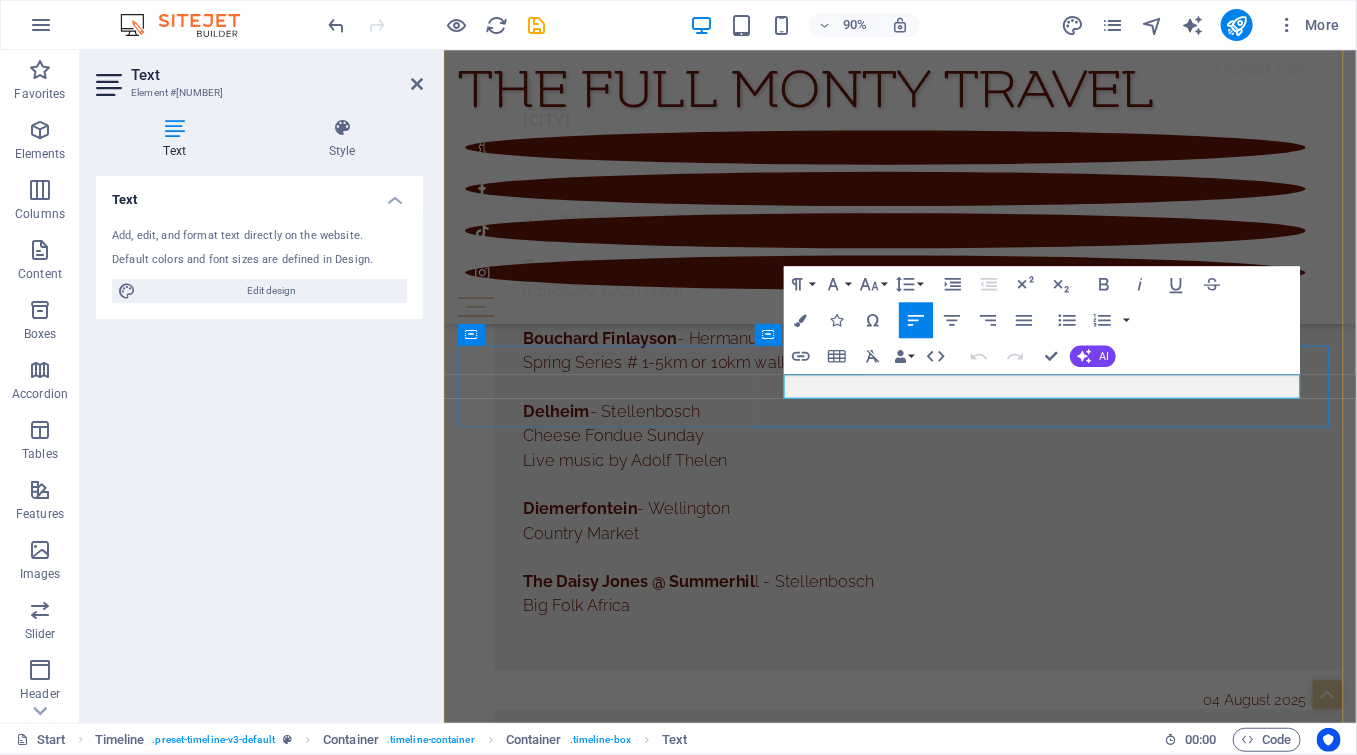 click at bounding box center (970, 5865) 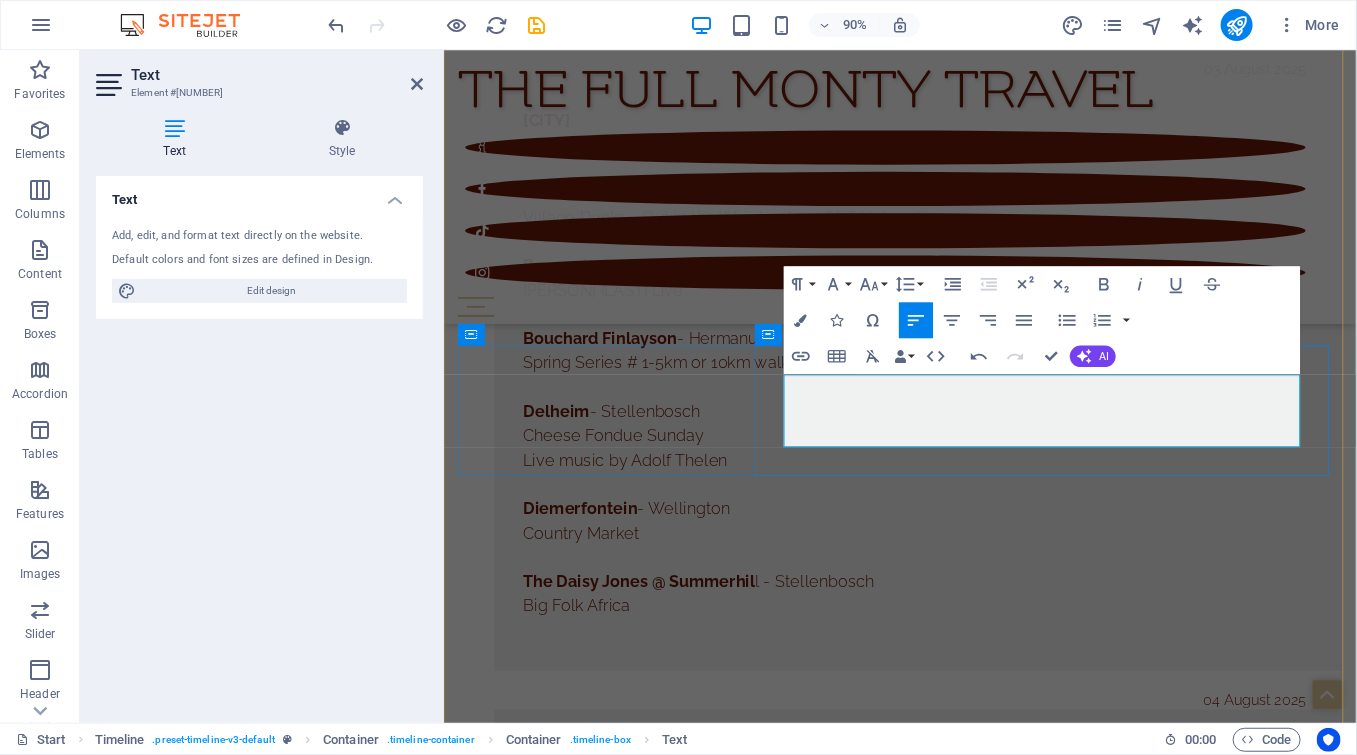 click at bounding box center [970, 5865] 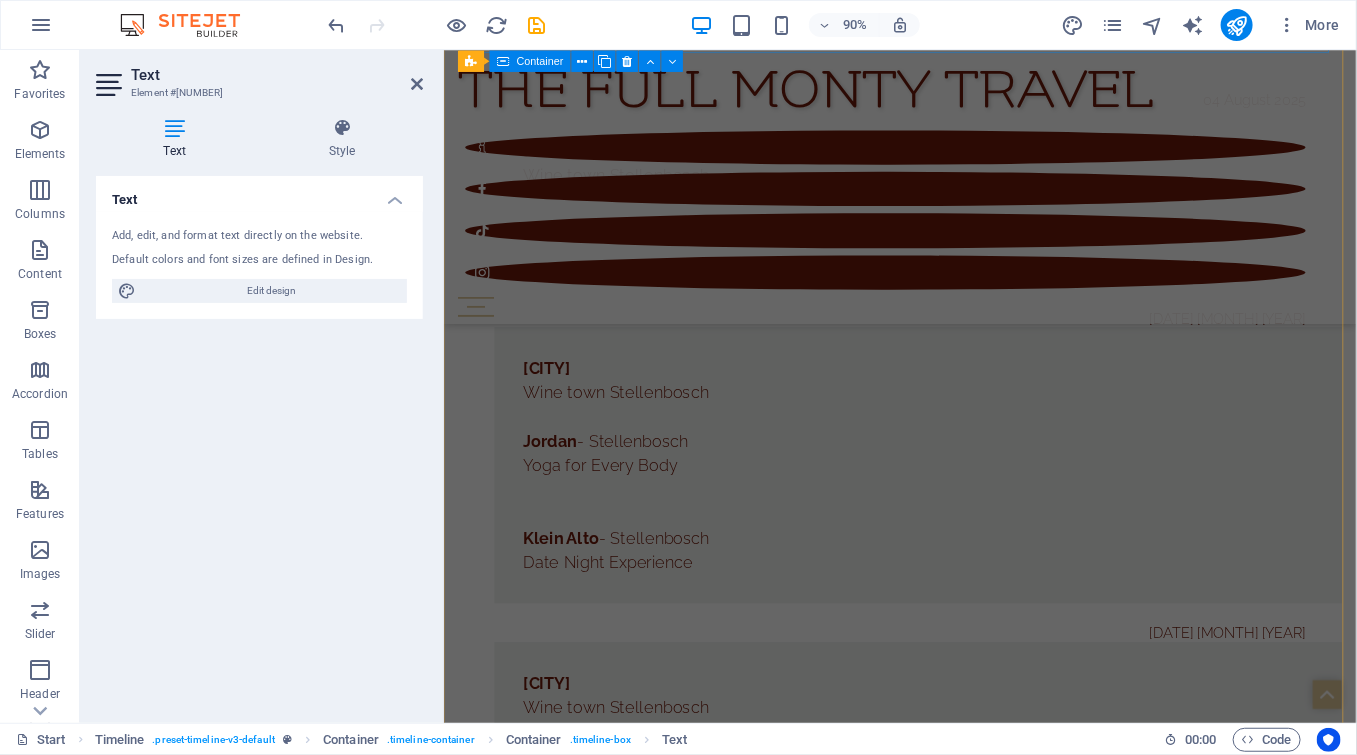 scroll, scrollTop: 12183, scrollLeft: 0, axis: vertical 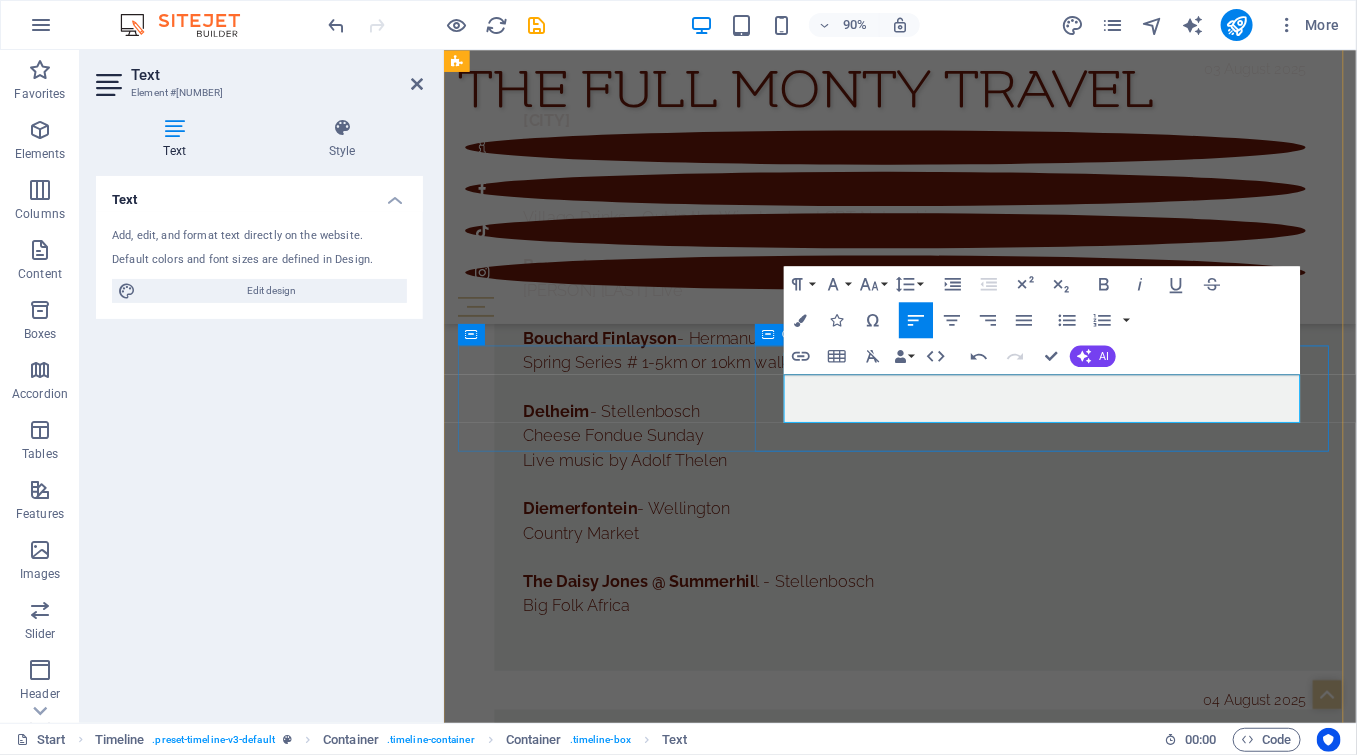 drag, startPoint x: 1048, startPoint y: 438, endPoint x: 808, endPoint y: 421, distance: 240.60133 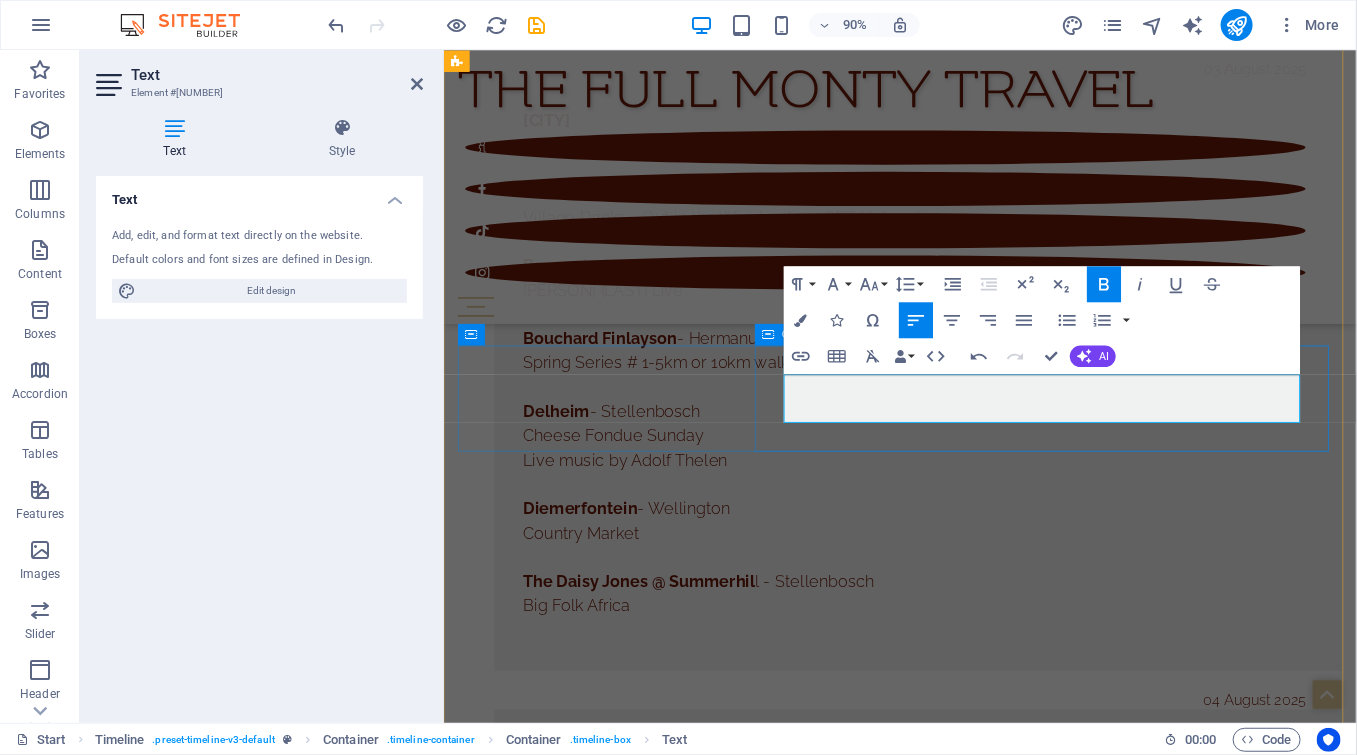 type 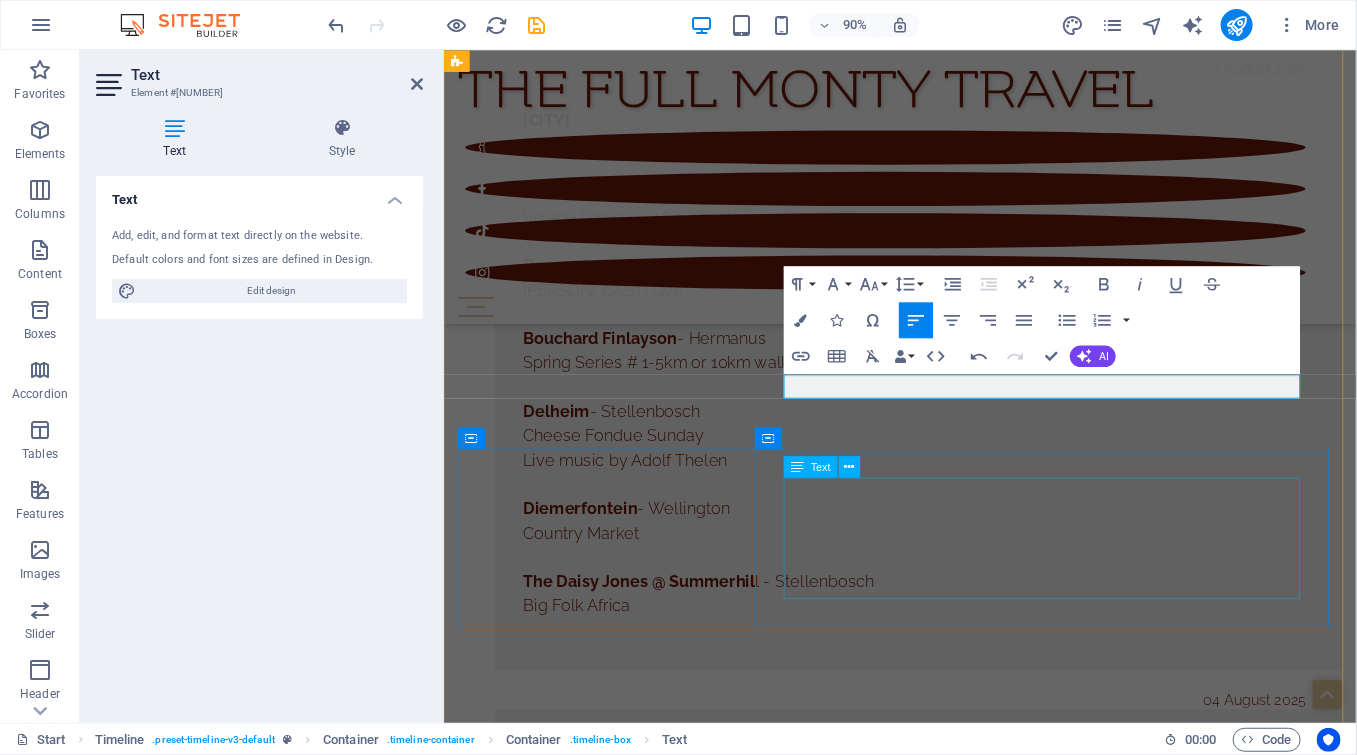 click on "Hartenberg - [CITY] Paired Lunch in their Underground Cellar Benguela Cove - [CITY] Pizza & Quiz Sundays" at bounding box center (970, 6053) 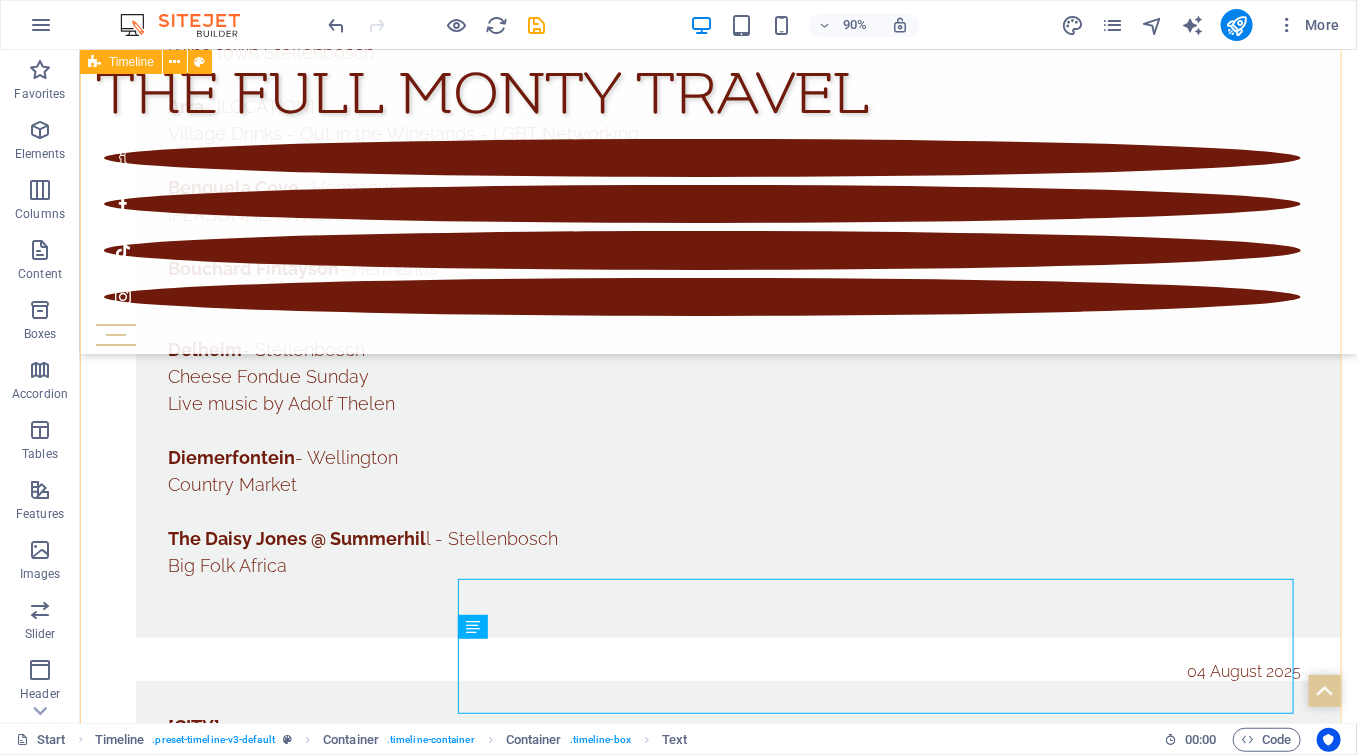 scroll, scrollTop: 12130, scrollLeft: 0, axis: vertical 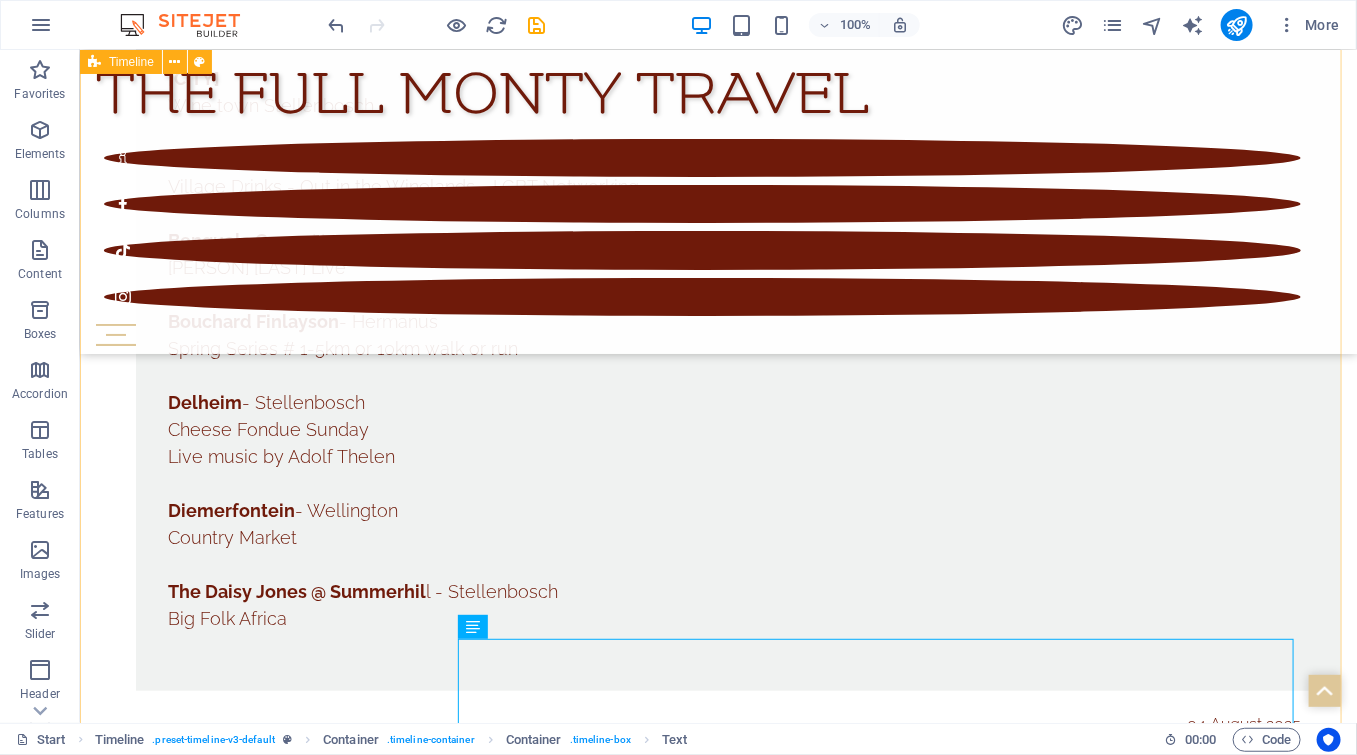 click on "What's happening in August... [DATE] August [YEAR] Wold Albarino Day [LOCATION] Wine town [LOCATION] [LOCATION] Wine Festival [LOCATION] - [LOCATION] Manor House Evening with Chefs Craig Cormack & Beau du Toit [LOCATION] - [LOCATION] Woman in Wine Winemaker's Dinner The Daisy Jones Bar @ Summerhil l - [LOCATION] Gimme Shelter: A night of Rolling Stones [LOCATION] - [LOCATION] Winemaker's Dinner: Our Pinotage Legacy [DATE] August [YEAR] [LOCATION] Wine town [LOCATION] [LOCATION] Wine Festival [LOCATION] - [LOCATION] Brandom Miles @ Heroes Live [LOCATION] - [LOCATION] Food & Wine Pop-up [LOCATION] - [LOCATION] Raaf Live The Daisy Jones Bar @ Summerhill - [LOCATION] Matthew Mole [LOCATION] - [LOCATION] Live Music and Port & Pastry Pairing [LOCATION] - [LOCATION] Cyanotype Workshop with Lady & Co [LOCATION] - [LOCATION] Famers Market [LOCATION] - [LOCATION] A Harmony of Heroines: Take Four Piano Quartet [DATE] August [YEAR] [LOCATION] Wine town [LOCATION] [LOCATION] - [LOCATION] [LOCATION]" at bounding box center [717, 4164] 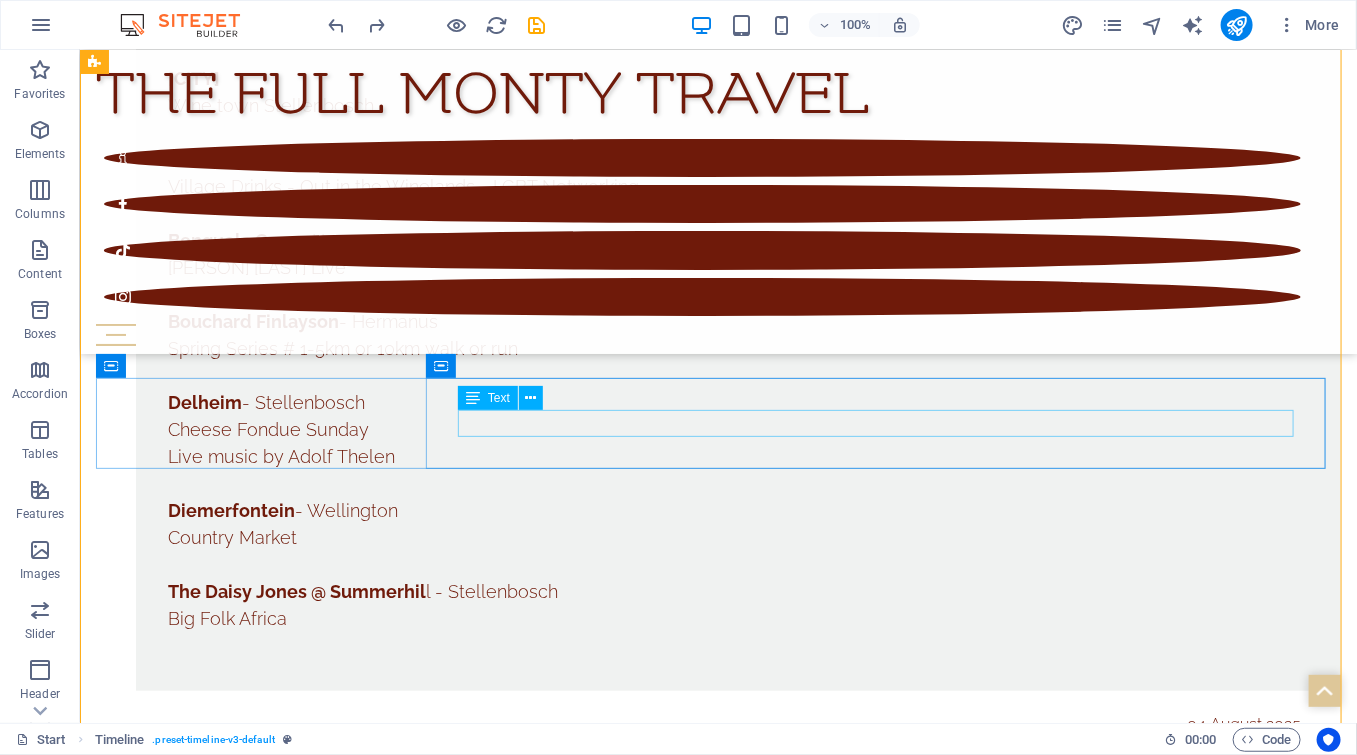 click at bounding box center [737, 5815] 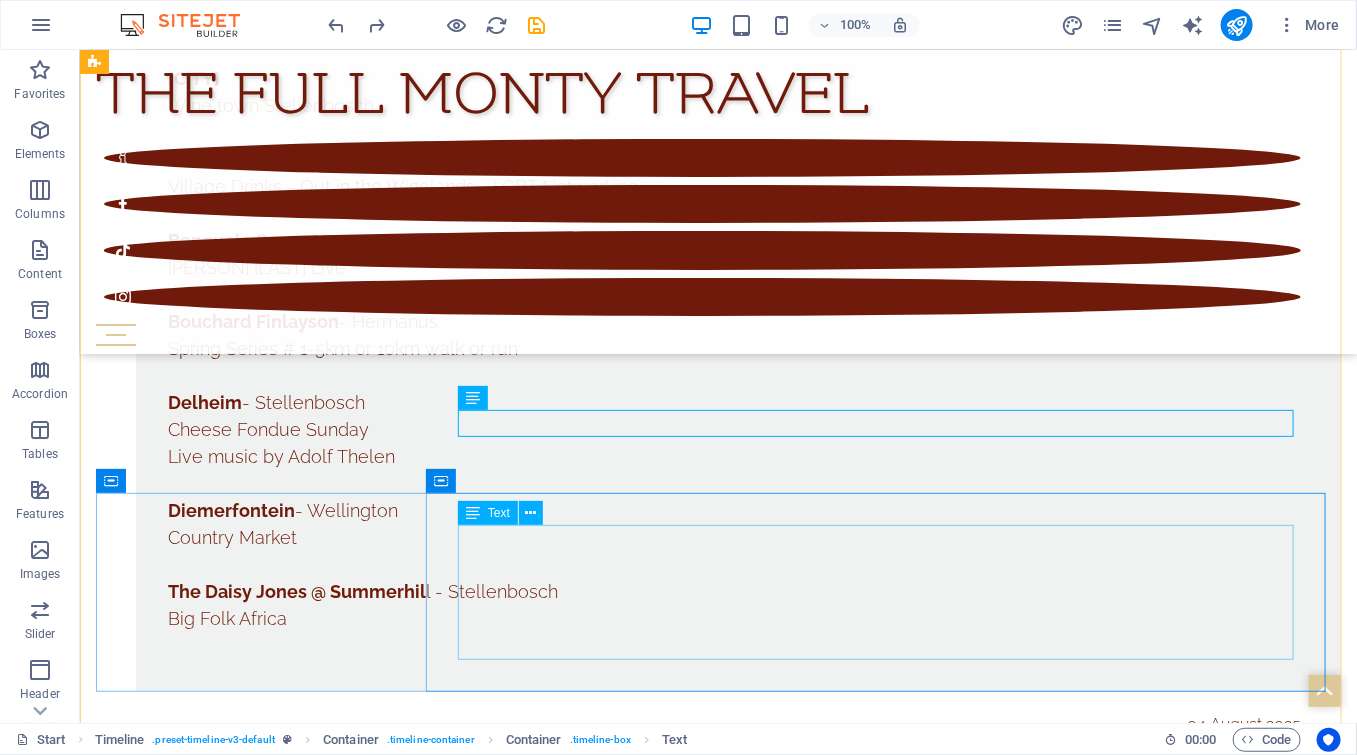 click on "Hartenberg - [CITY] Paired Lunch in their Underground Cellar Benguela Cove - [CITY] Pizza & Quiz Sundays" at bounding box center (737, 6003) 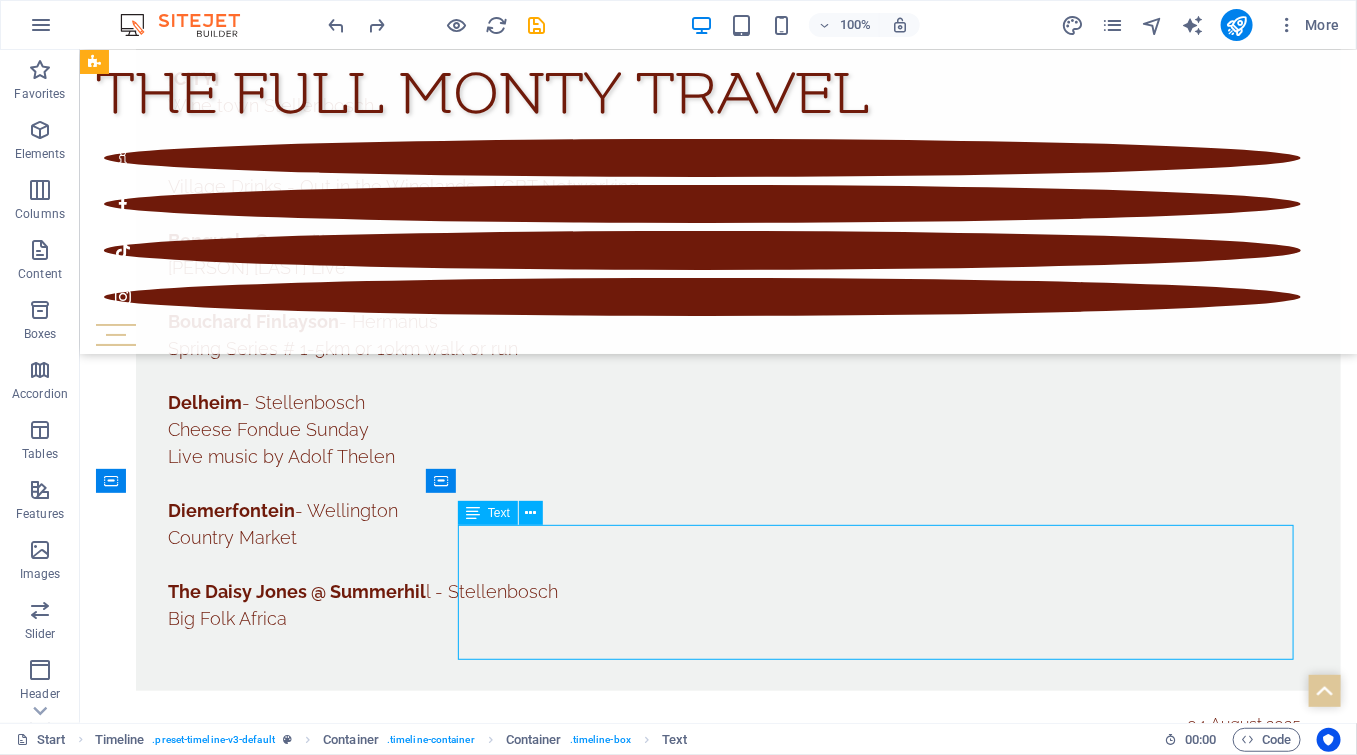 click on "Hartenberg - [CITY] Paired Lunch in their Underground Cellar Benguela Cove - [CITY] Pizza & Quiz Sundays" at bounding box center (737, 6003) 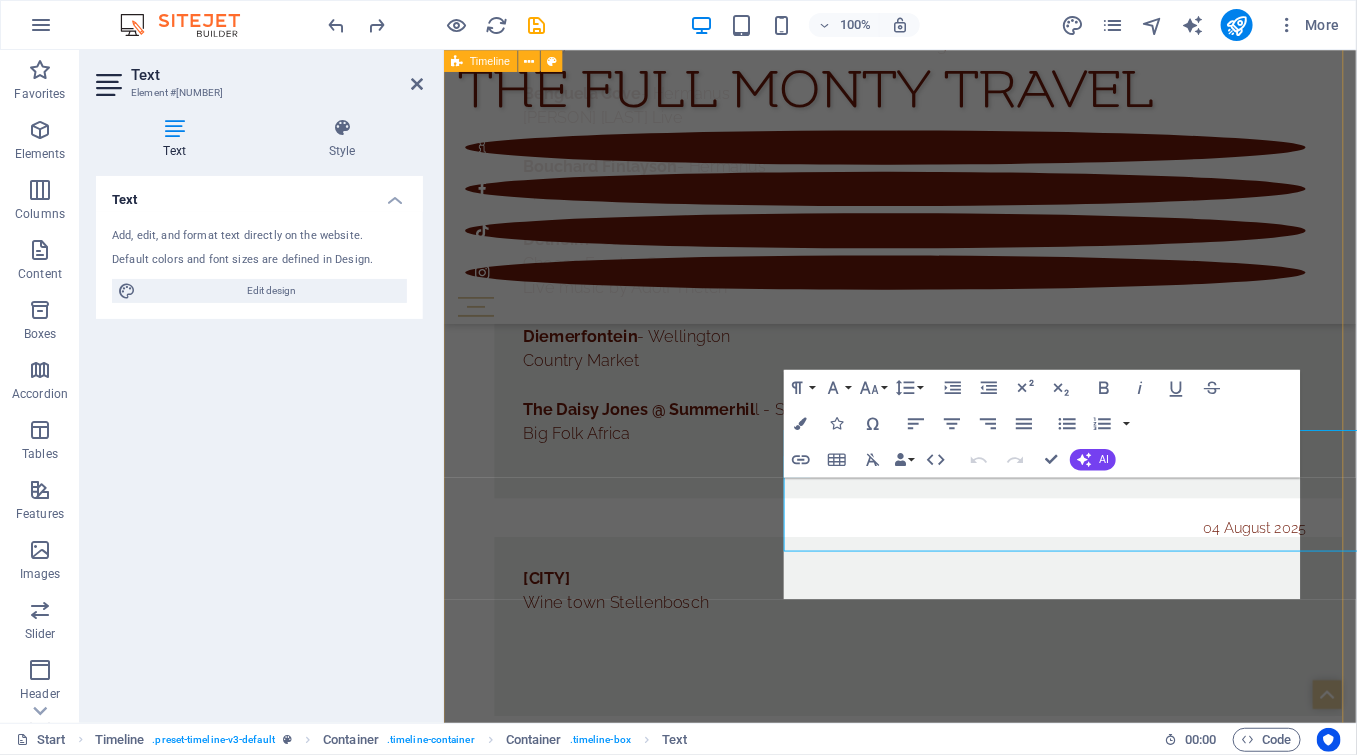 scroll, scrollTop: 12183, scrollLeft: 0, axis: vertical 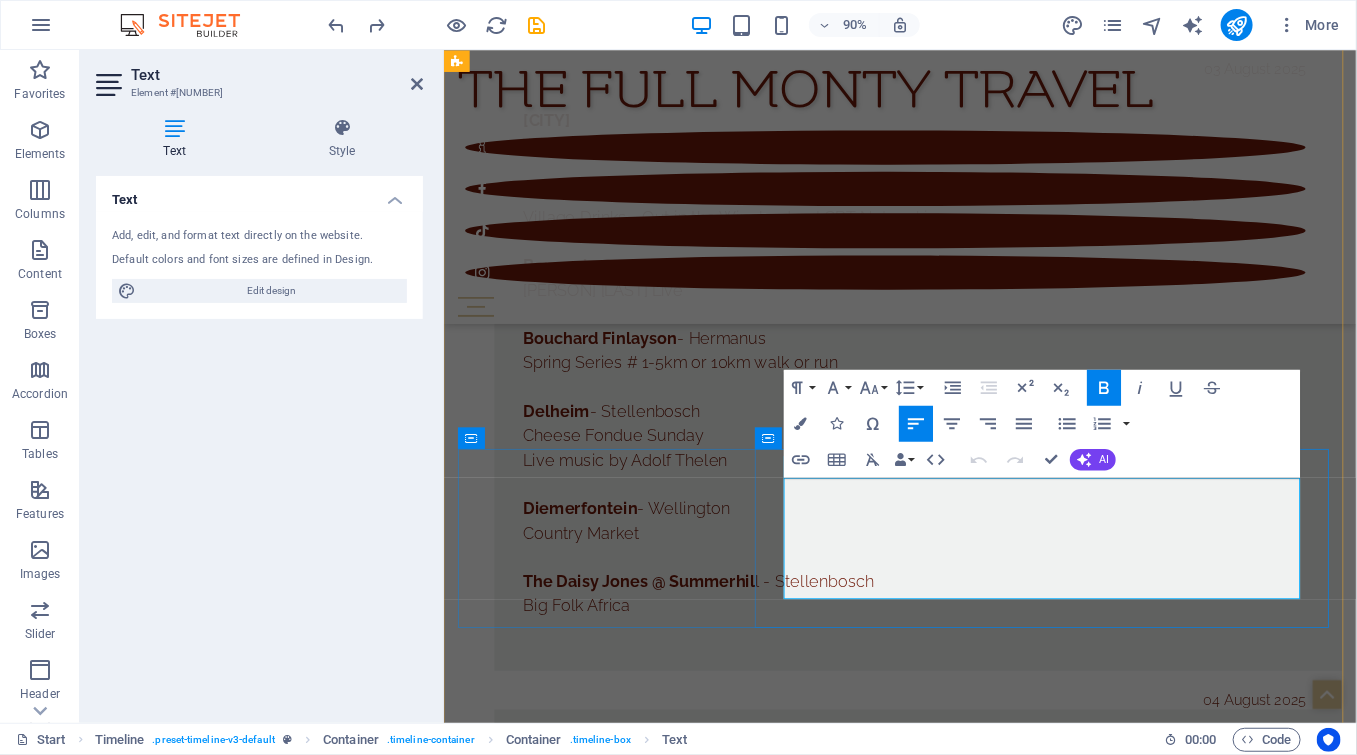 click on "Pizza & Quiz Sundays" at bounding box center (970, 6107) 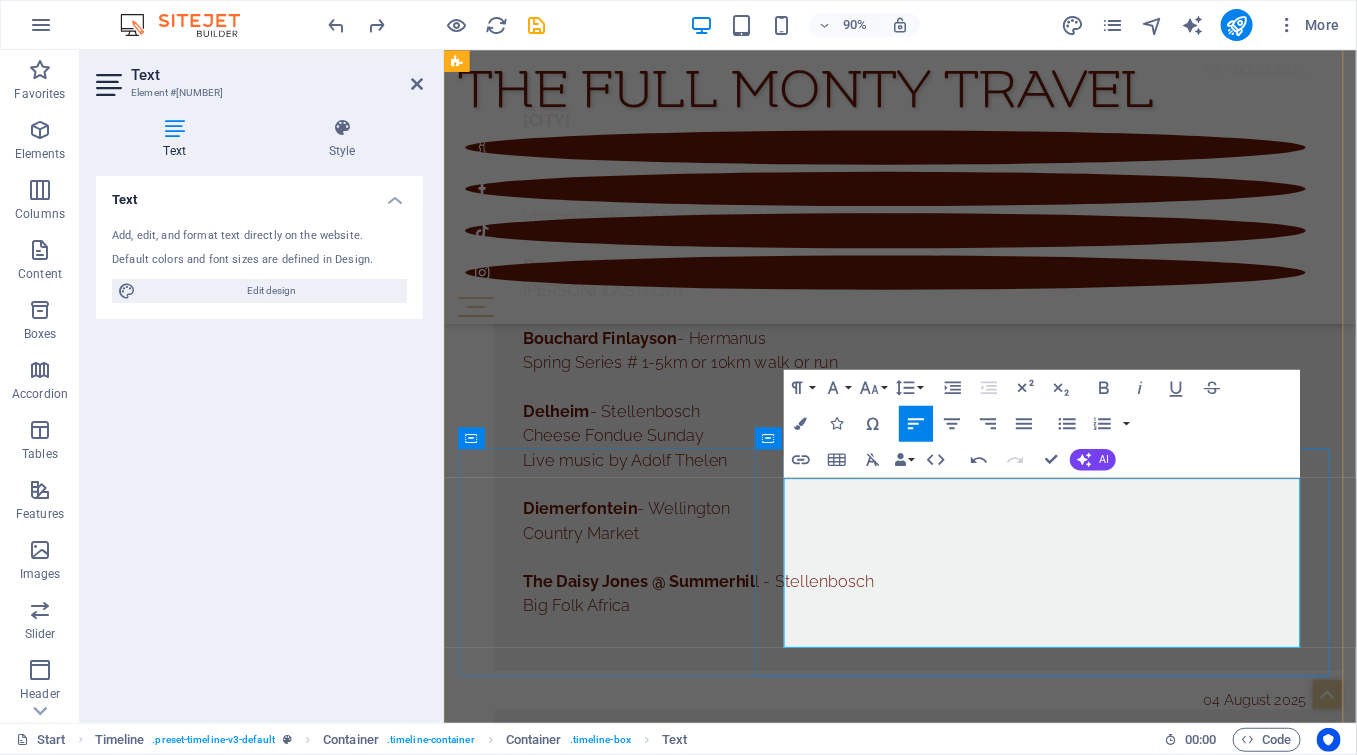 click on "Pizza & Quiz Sundays" at bounding box center (970, 6107) 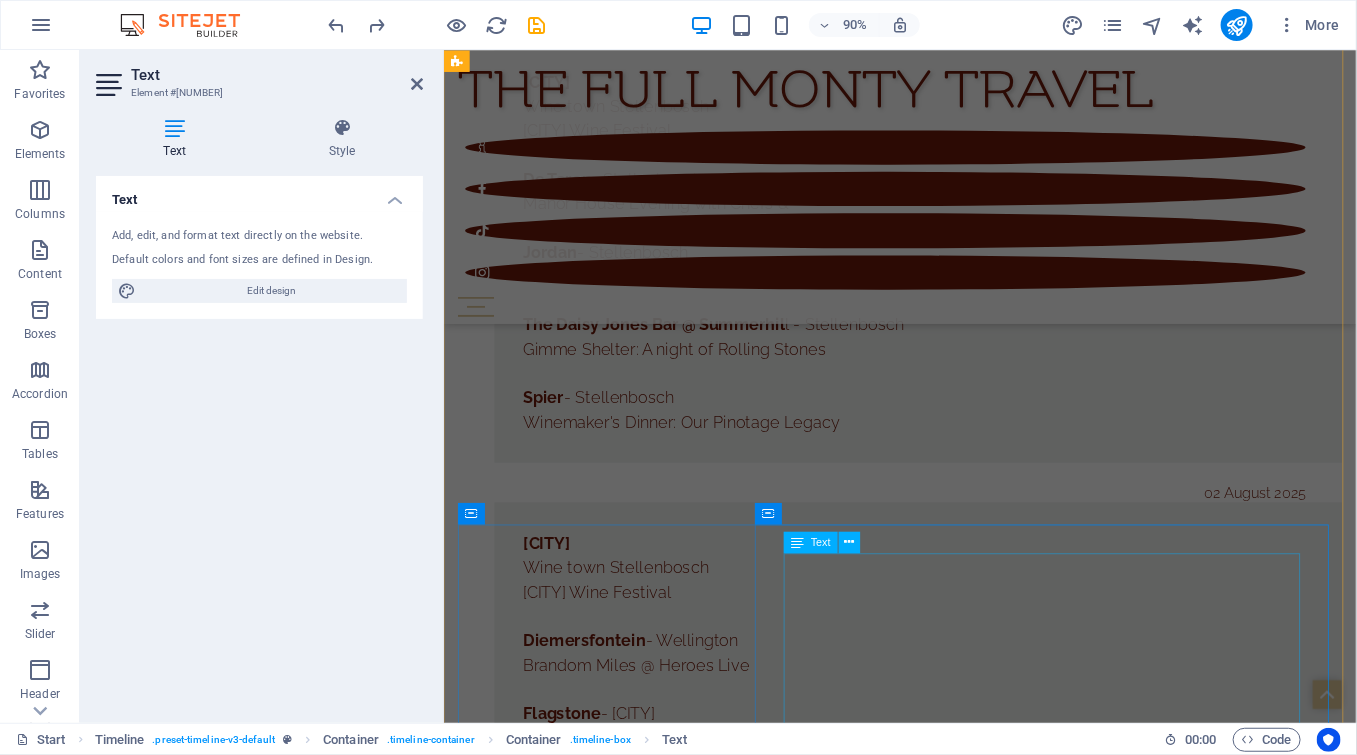 scroll, scrollTop: 10516, scrollLeft: 0, axis: vertical 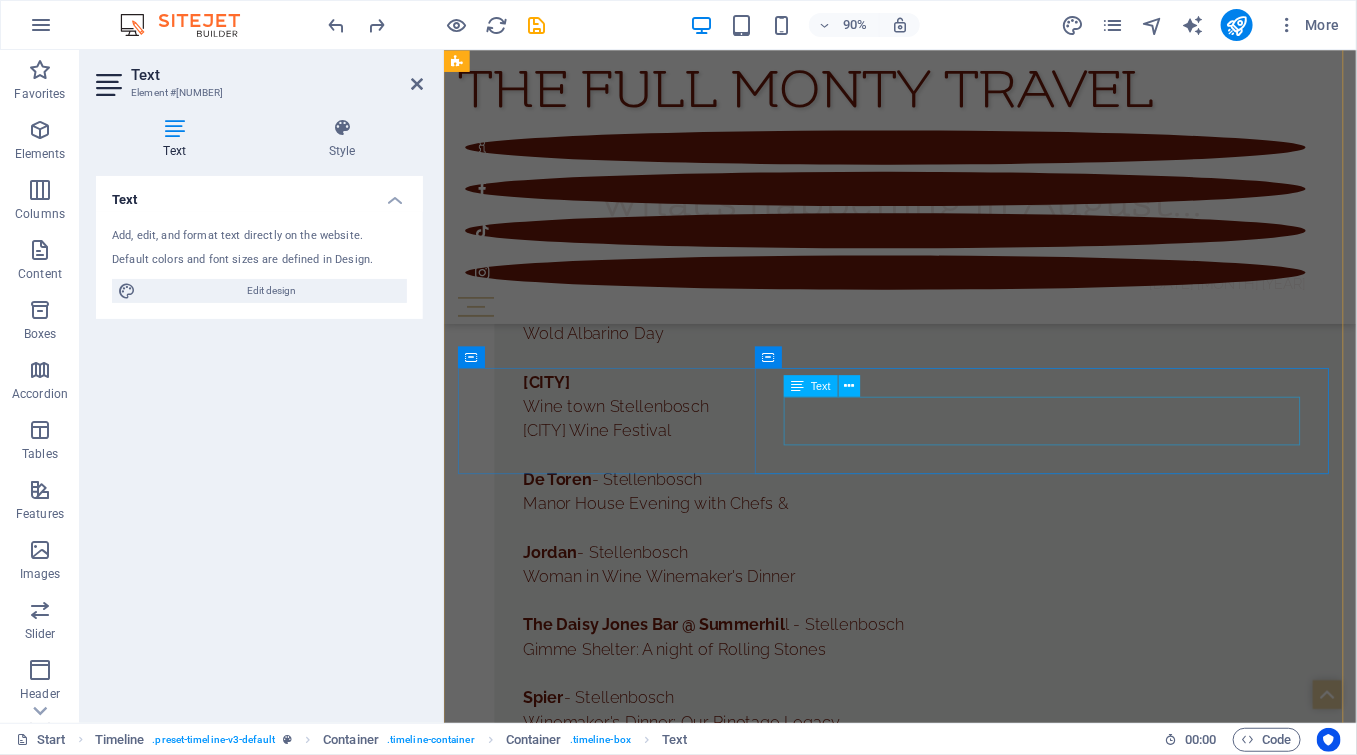click on "Klein Alto - Stellenbosch Date Night Experience" at bounding box center [970, 5769] 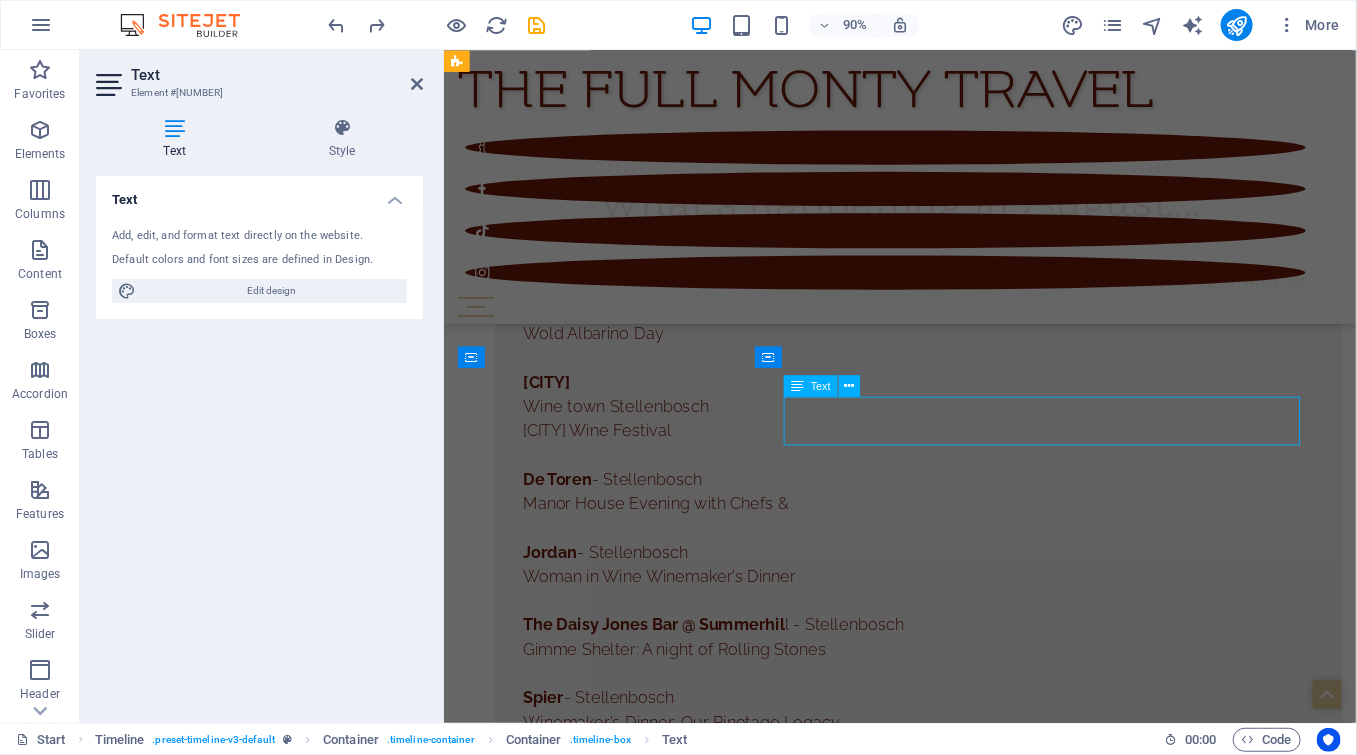 click on "Klein Alto - Stellenbosch Date Night Experience" at bounding box center [970, 5769] 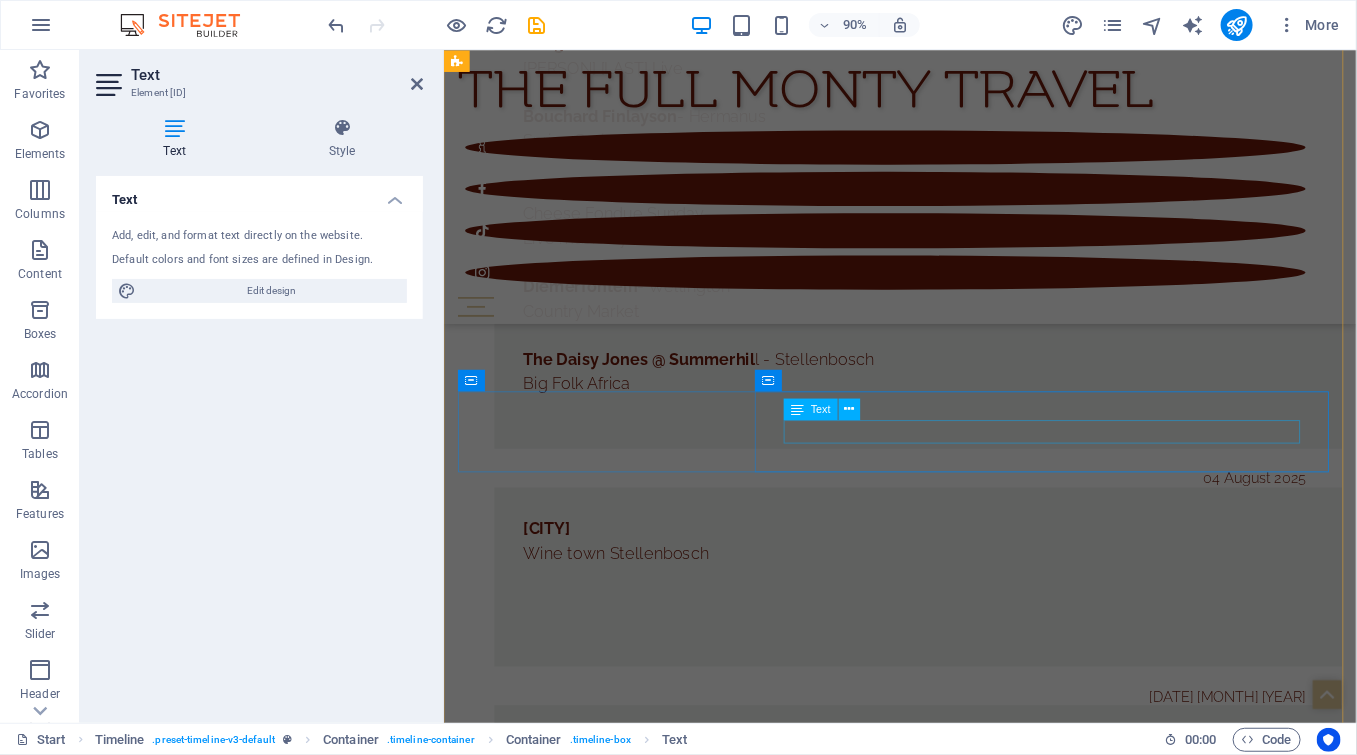 scroll, scrollTop: 10554, scrollLeft: 0, axis: vertical 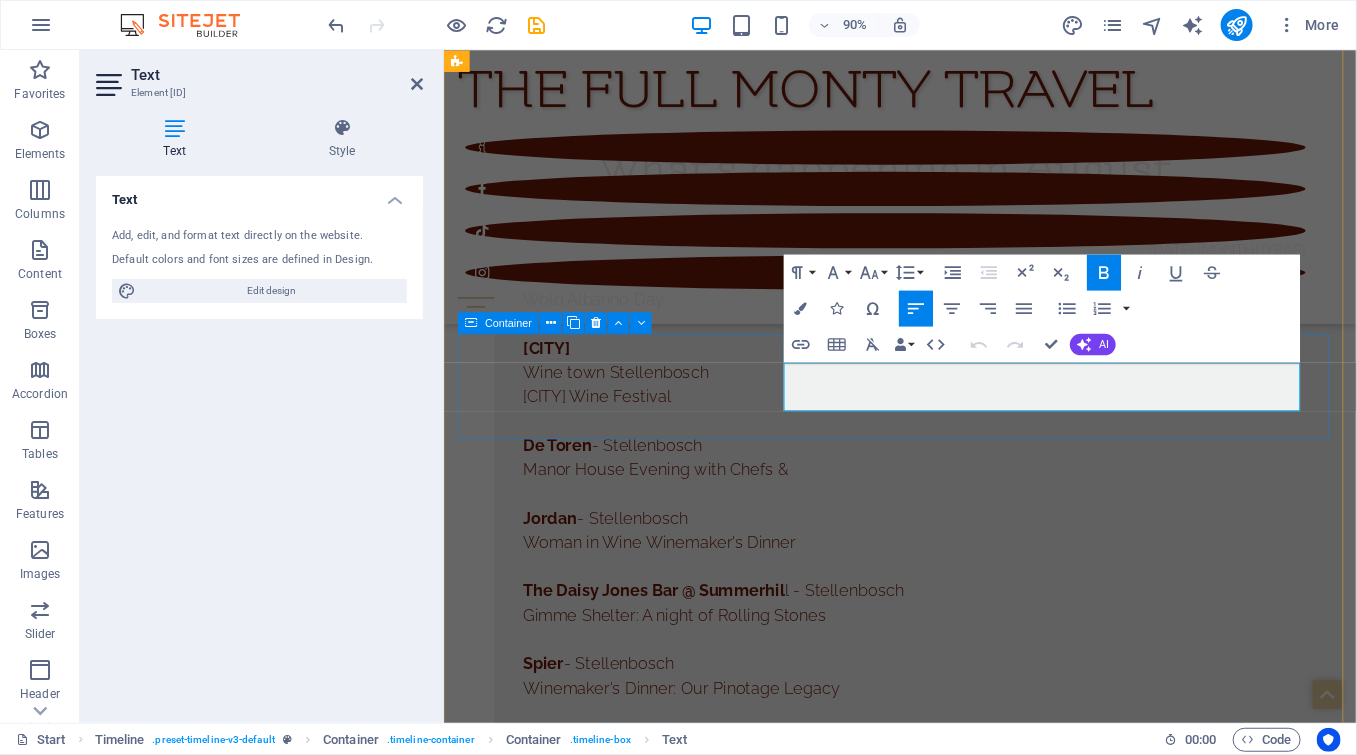 drag, startPoint x: 1030, startPoint y: 431, endPoint x: 776, endPoint y: 400, distance: 255.88474 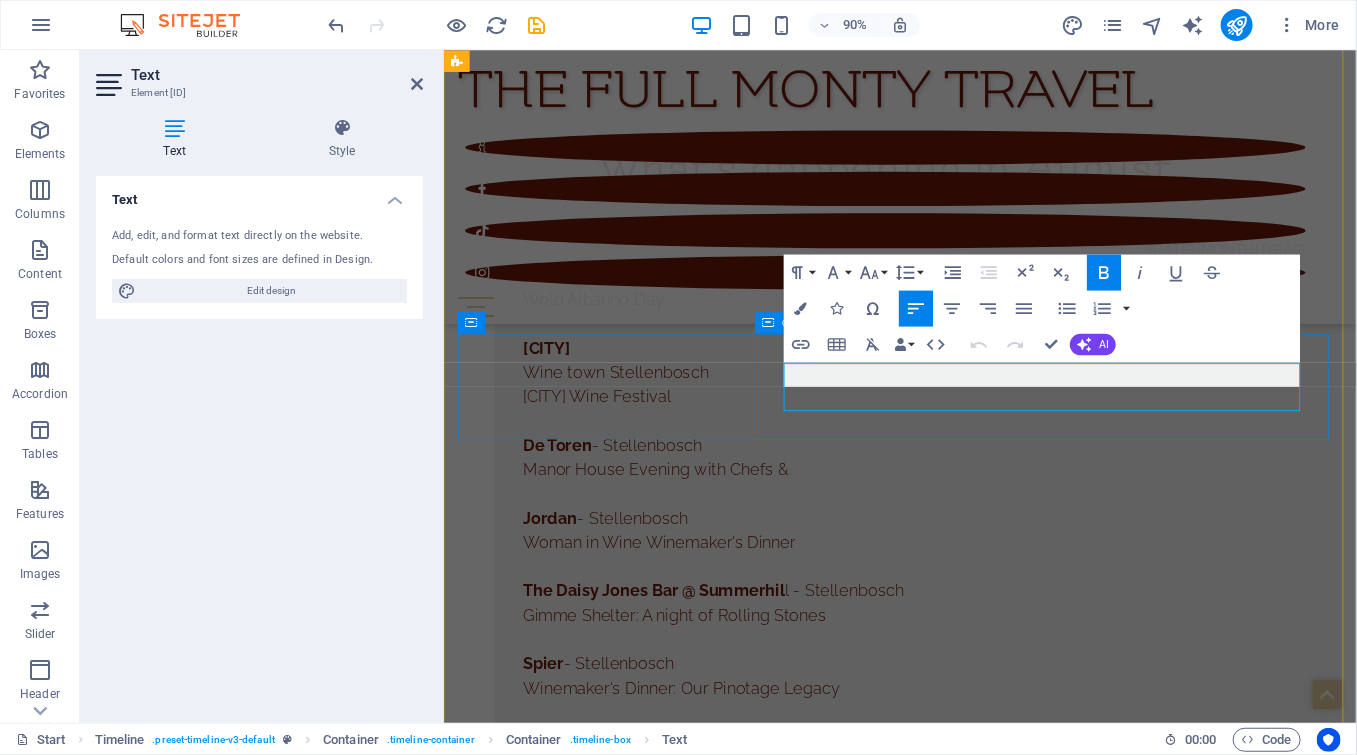 type 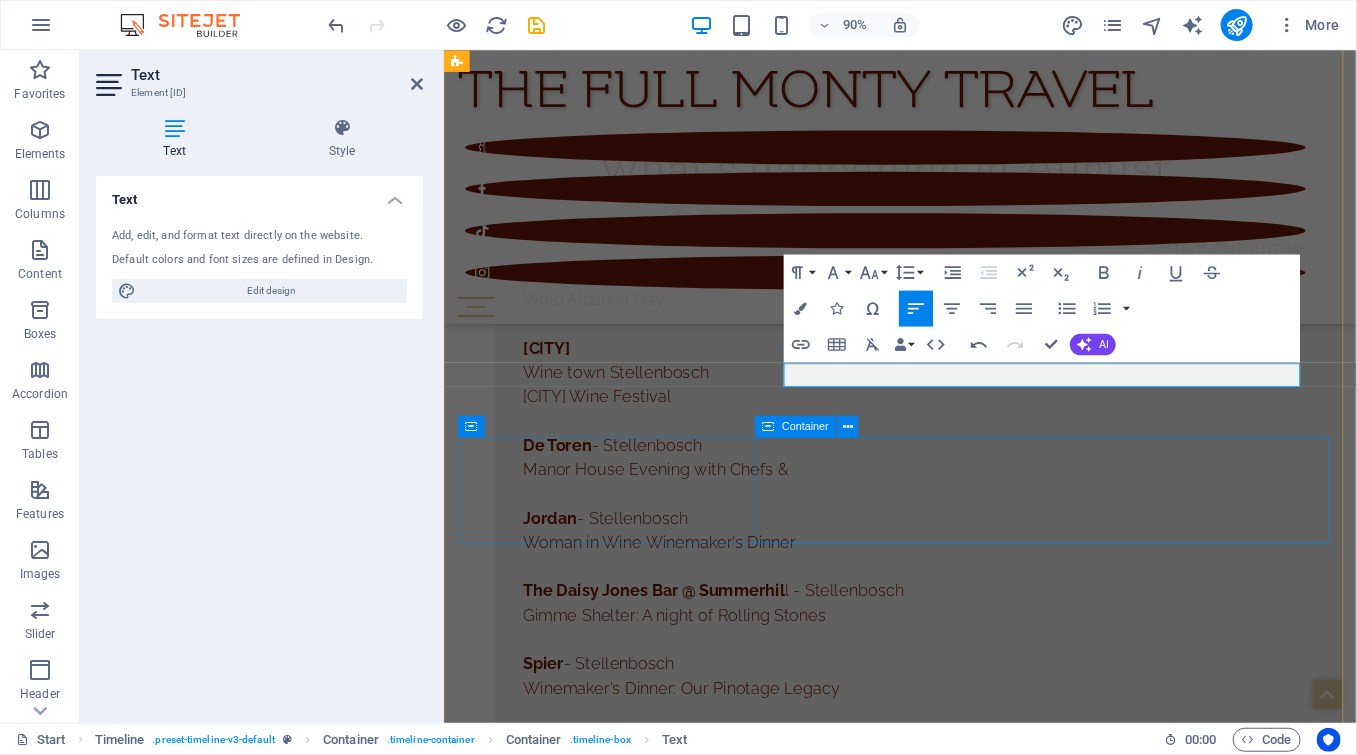 click on "[CITY] Hills - [CITY] 7 tastes of Tangram Gala Dinner" at bounding box center (970, 5866) 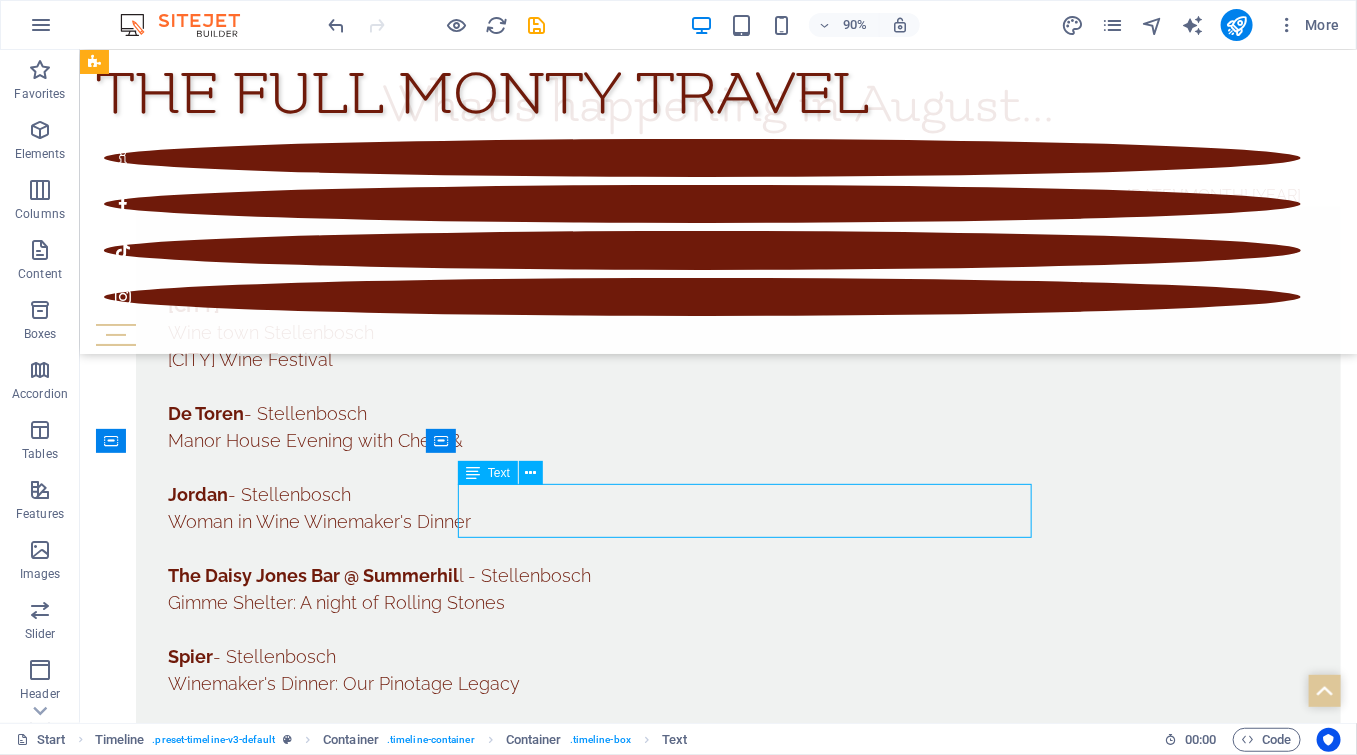 click on "[CITY] Hills - [CITY] 7 tastes of Tangram Gala Dinner" at bounding box center [737, 5789] 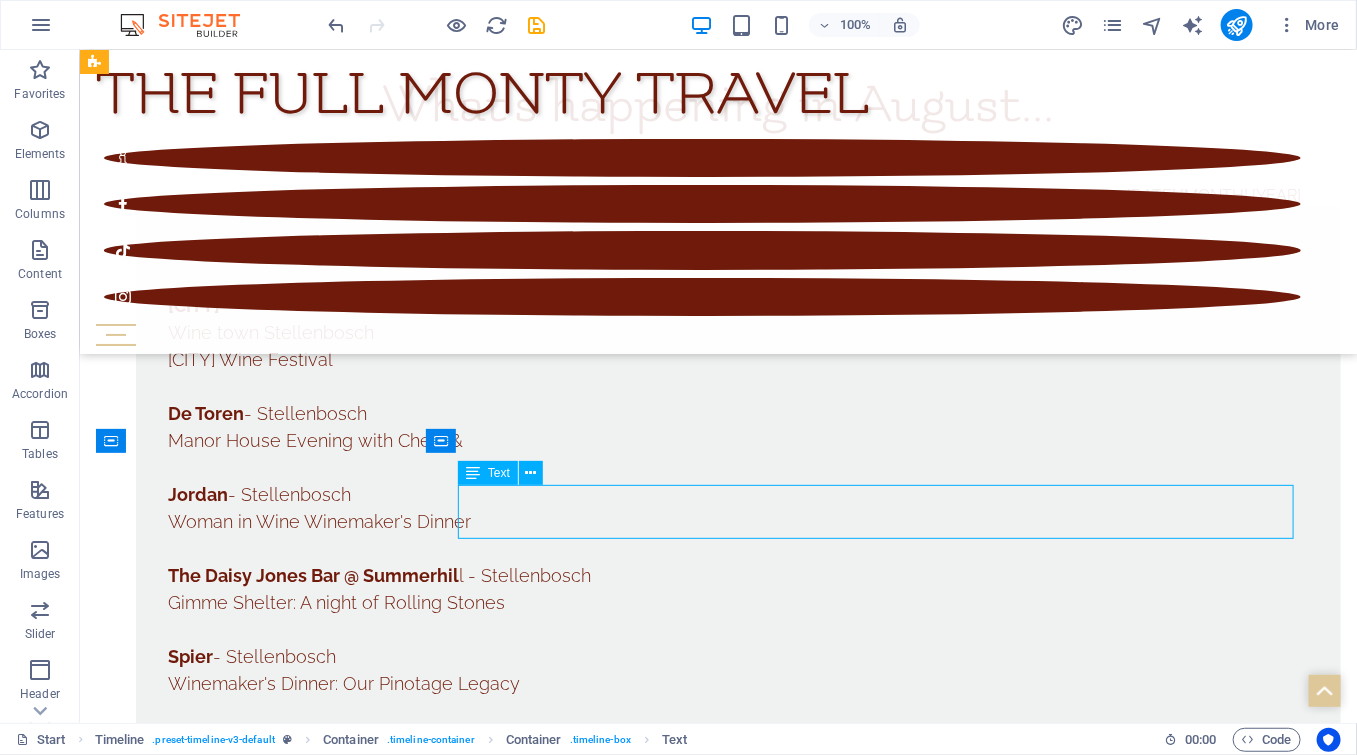 click on "[CITY] Hills - [CITY] 7 tastes of Tangram Gala Dinner" at bounding box center (737, 5789) 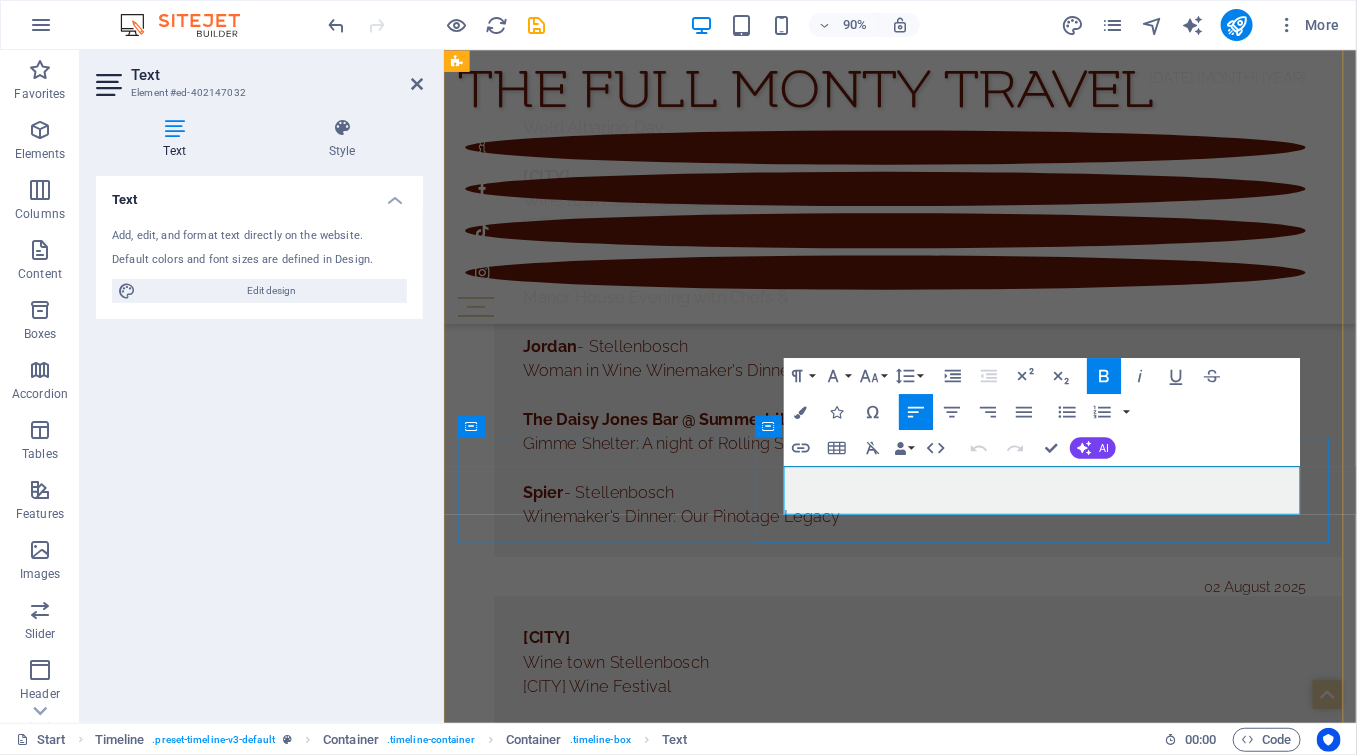 click on "7 tastes of Tangram Gala Dinner" at bounding box center [970, 5688] 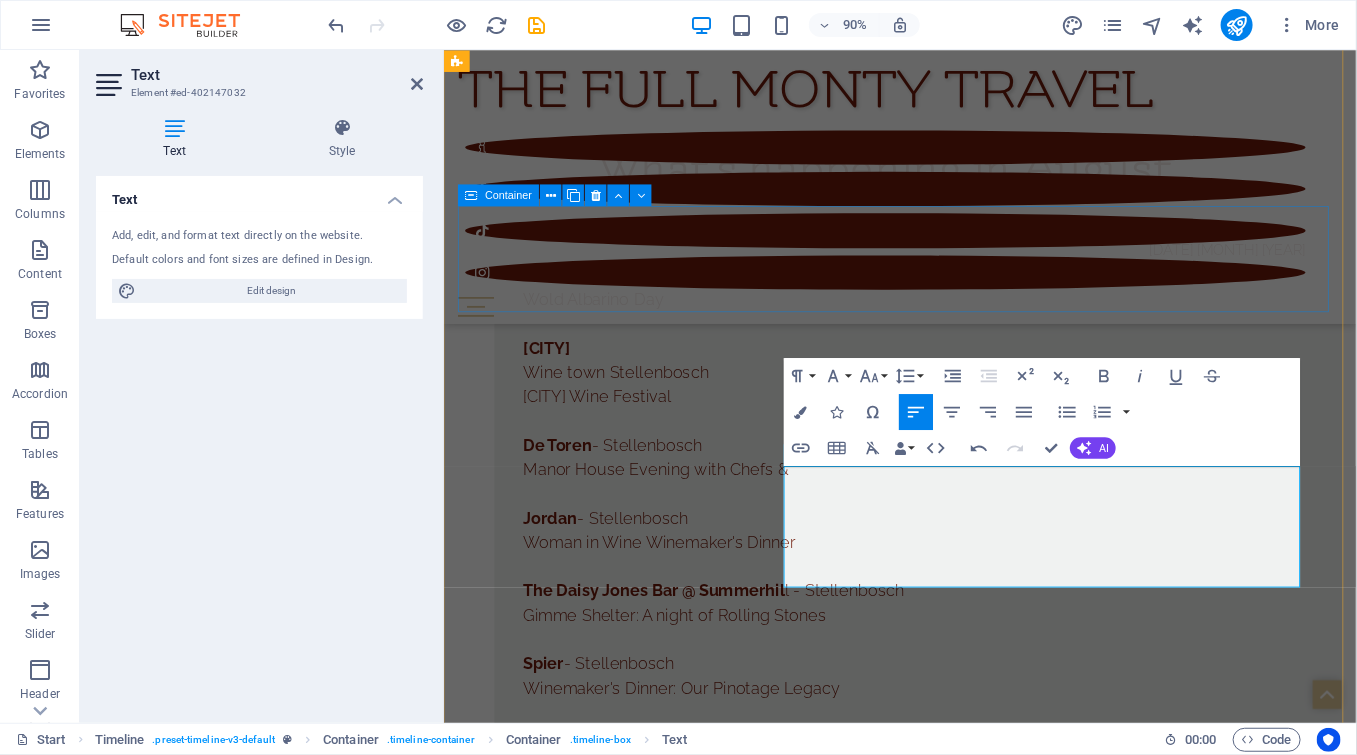 click on "[DATE]" at bounding box center [950, 5560] 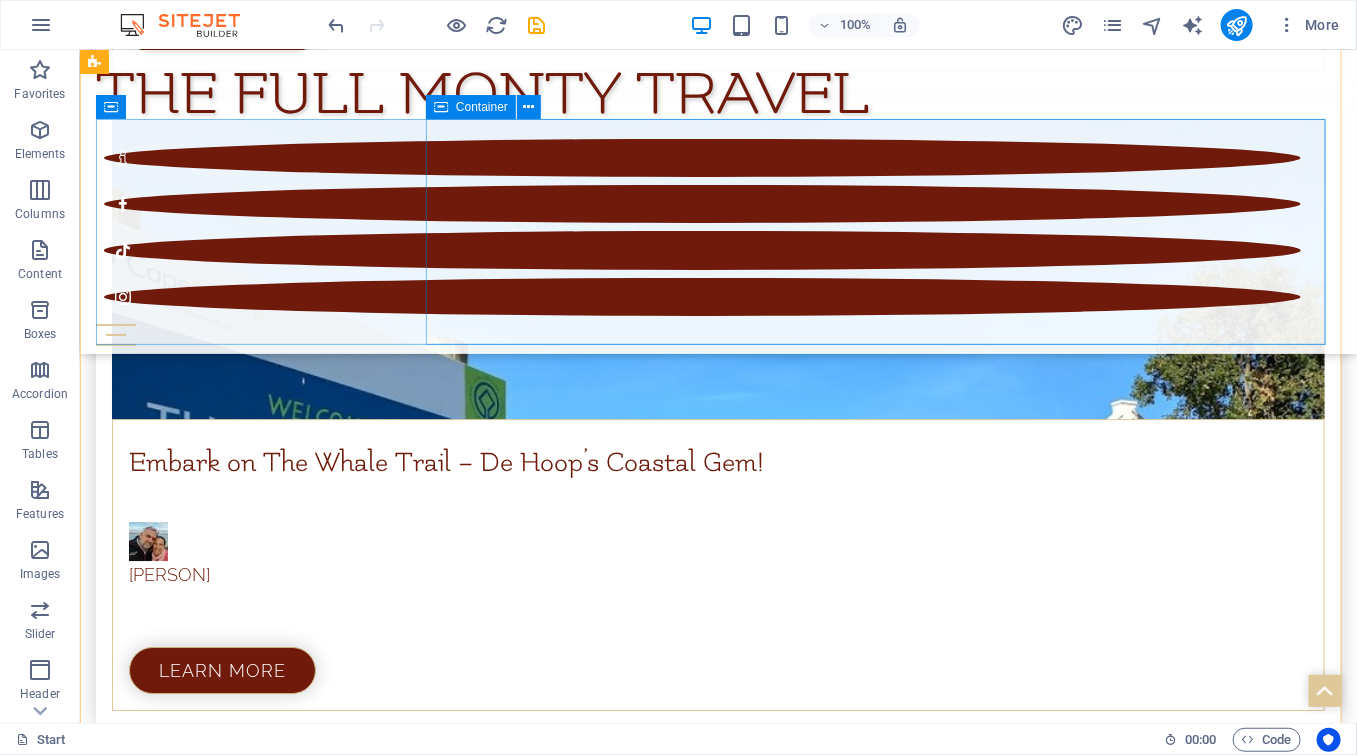 scroll, scrollTop: 7862, scrollLeft: 0, axis: vertical 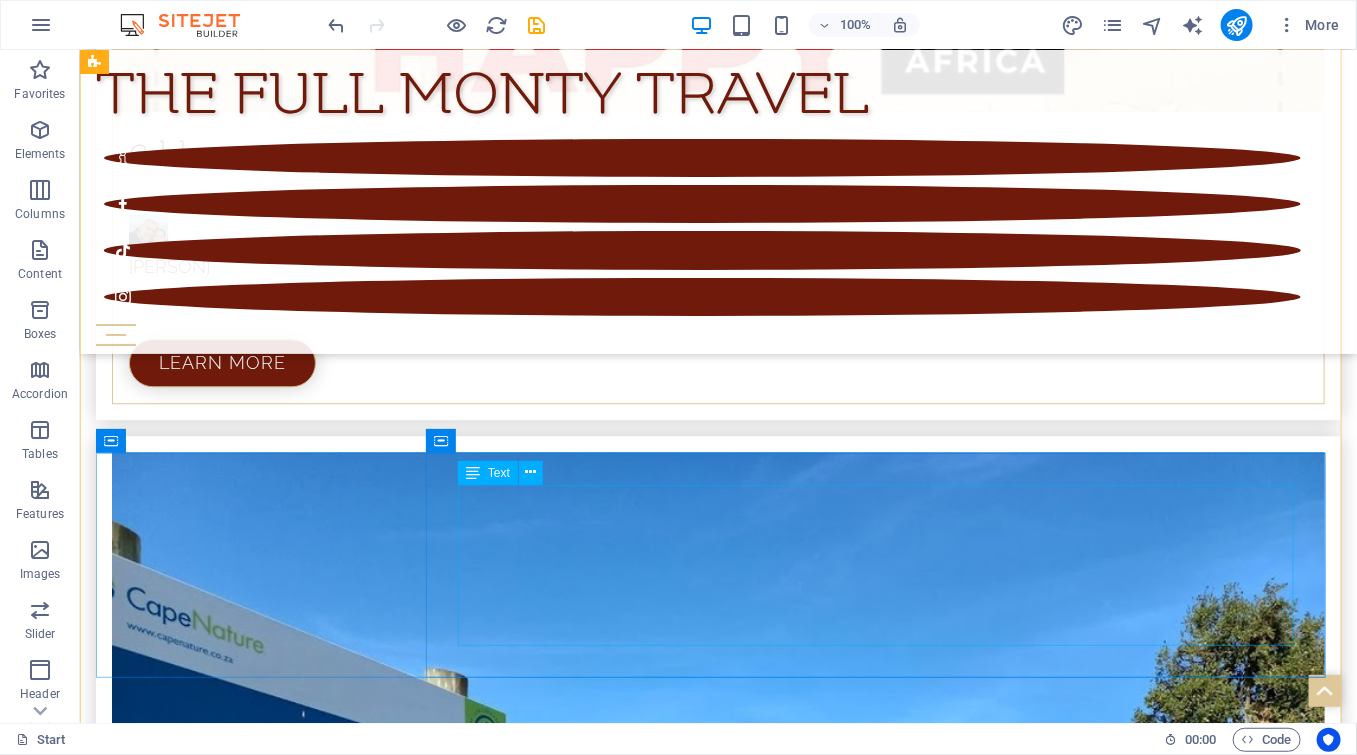 click on "[LOCATION] Wine town [LOCATION] [LOCATION] - [LOCATION] Cyanotype Workshop" at bounding box center (737, 5707) 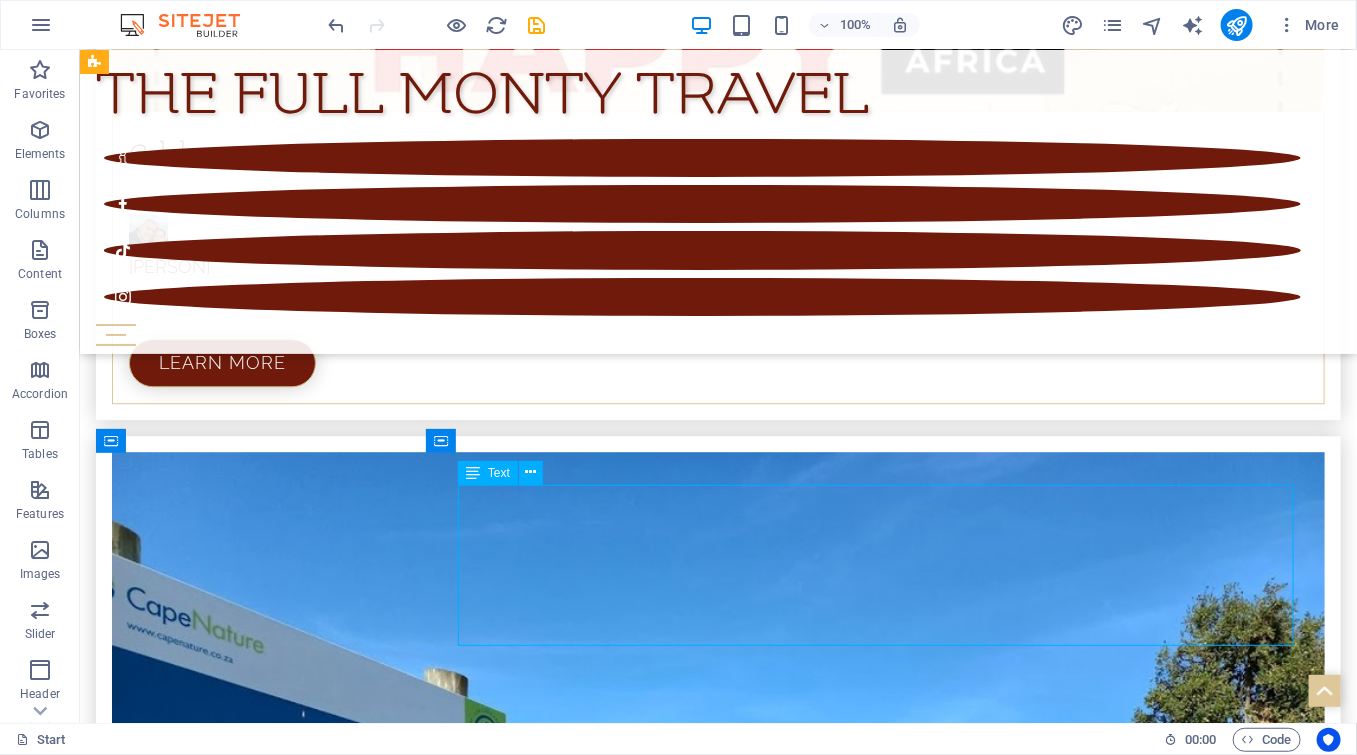 click on "[LOCATION] Wine town [LOCATION] [LOCATION] - [LOCATION] Cyanotype Workshop" at bounding box center [737, 5707] 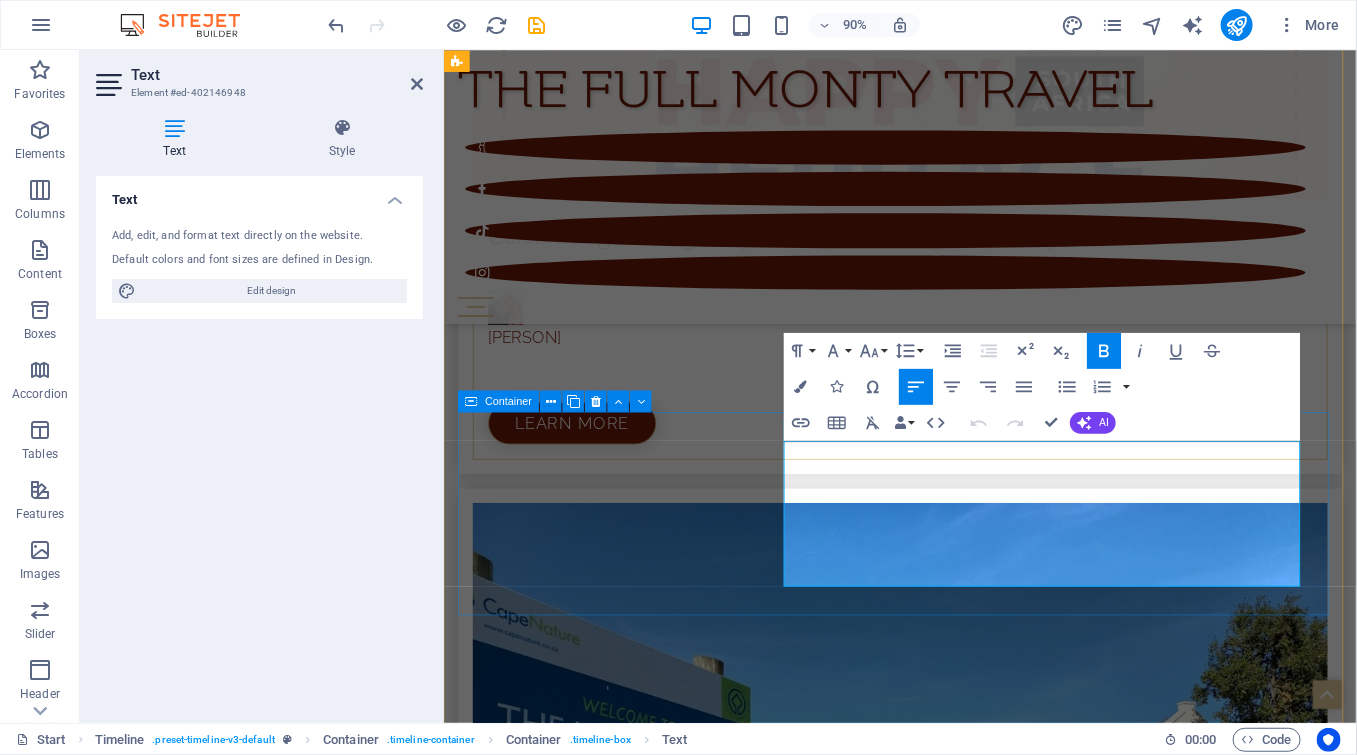 scroll, scrollTop: 7888, scrollLeft: 0, axis: vertical 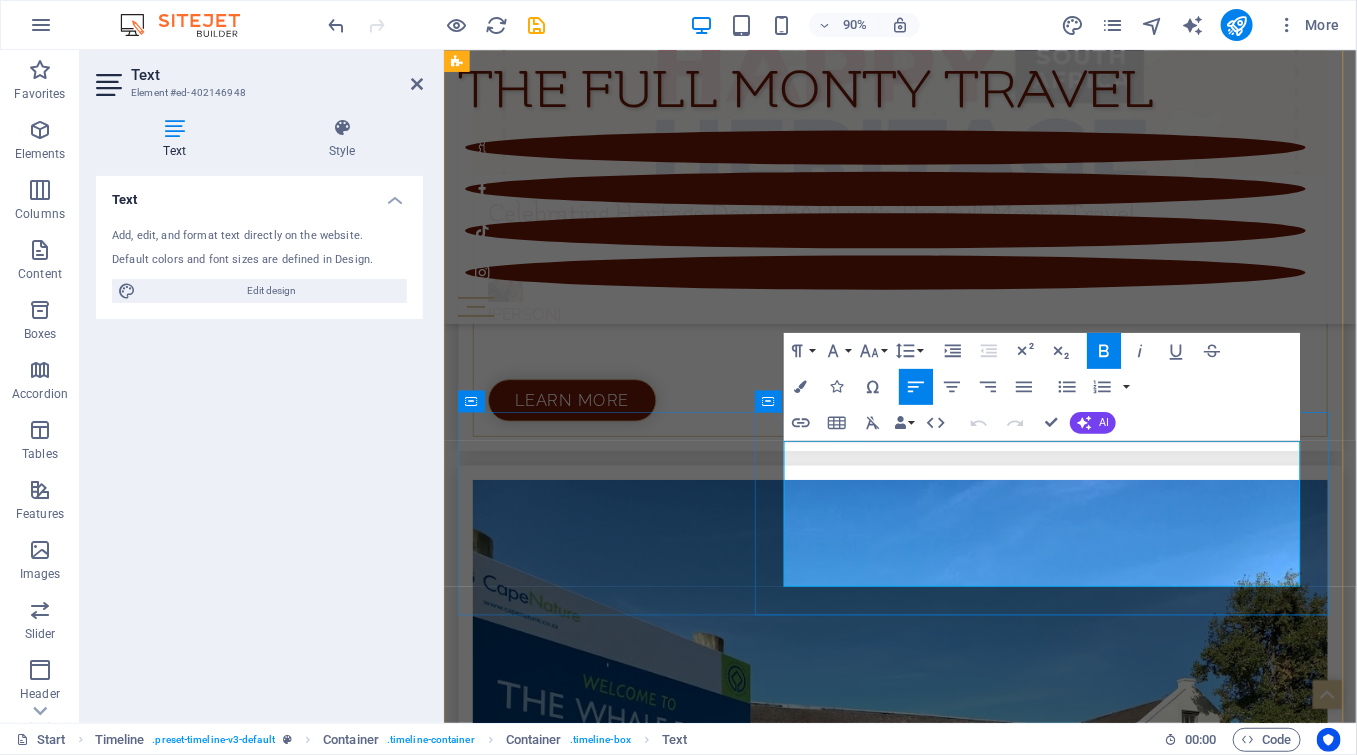 click on "Vergelen" at bounding box center [575, 5796] 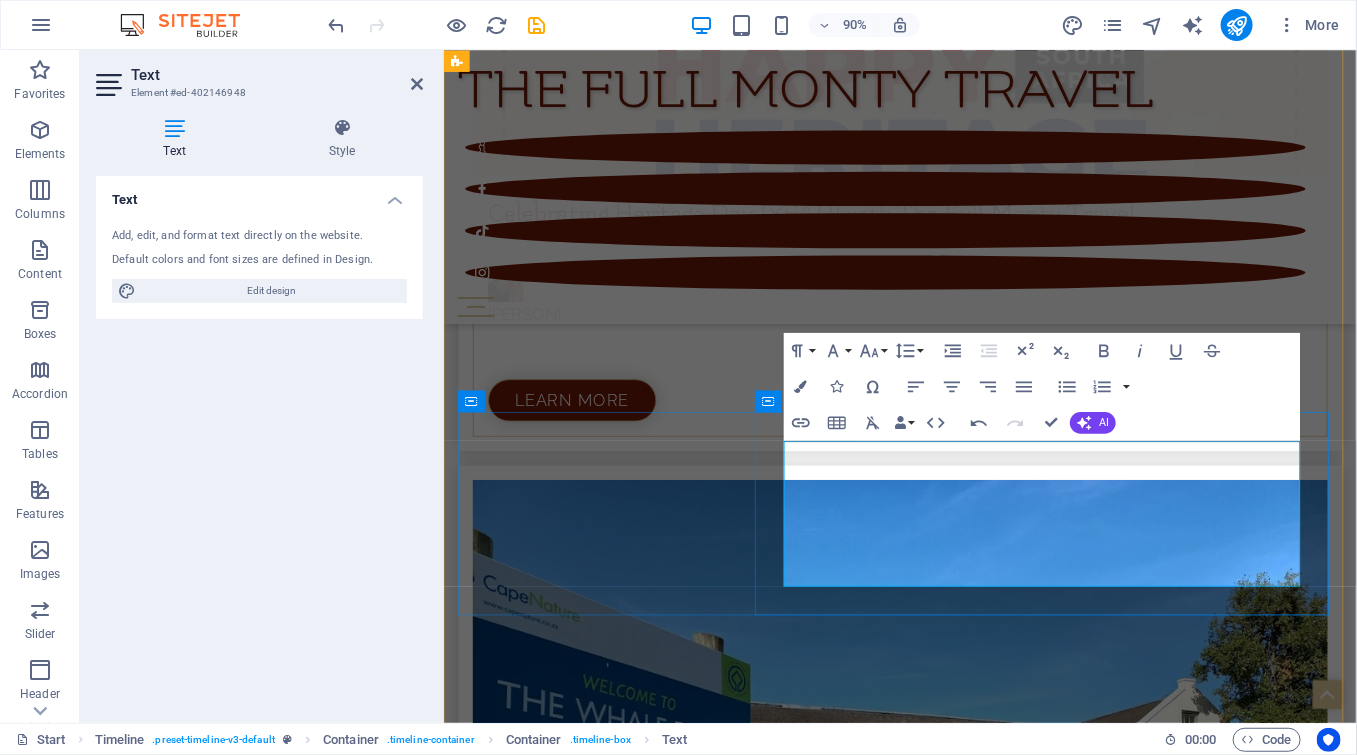 click on "Cyanotype Workshop" at bounding box center (970, 5823) 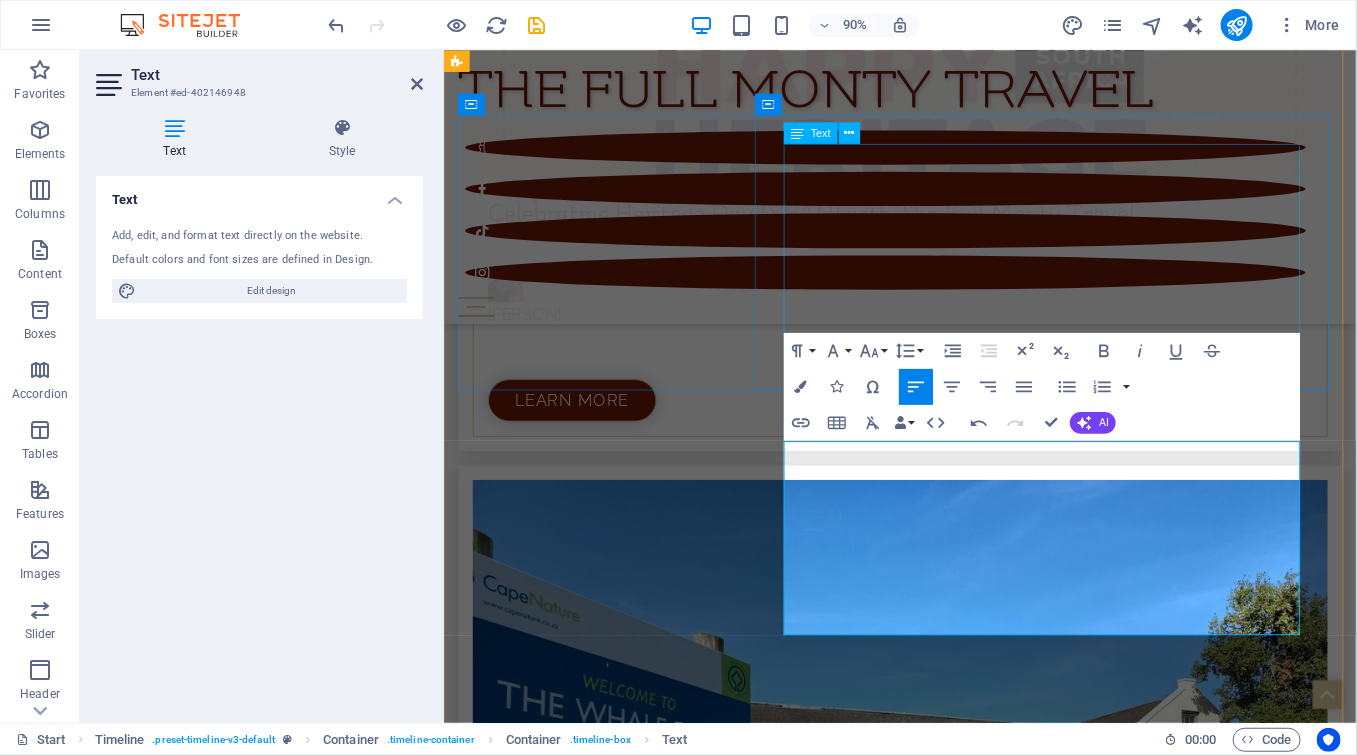 click on "Stellenbosch Wine town Stellenbosch Jordan - Stellenbosch Yoga for Every Body Klein Alto - Stellenbosch Date Night Experience" at bounding box center [970, 5473] 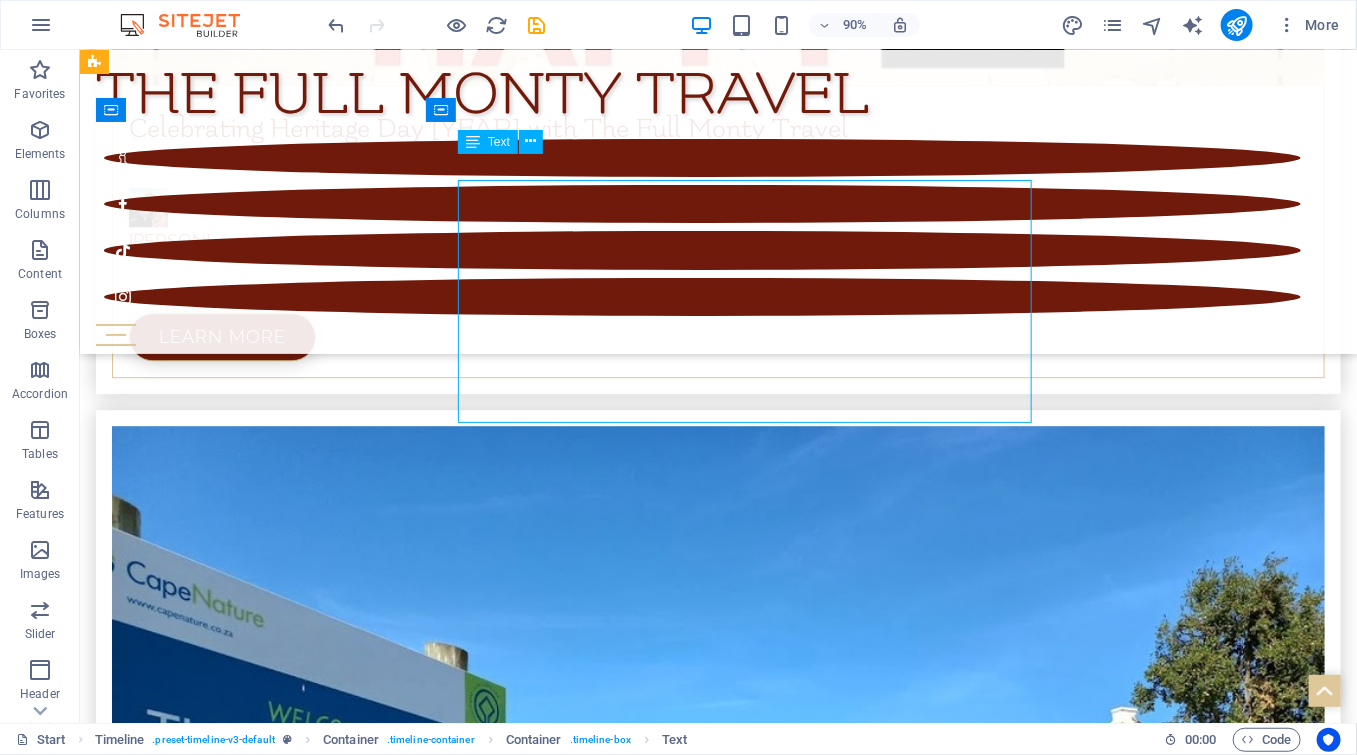 scroll, scrollTop: 7862, scrollLeft: 0, axis: vertical 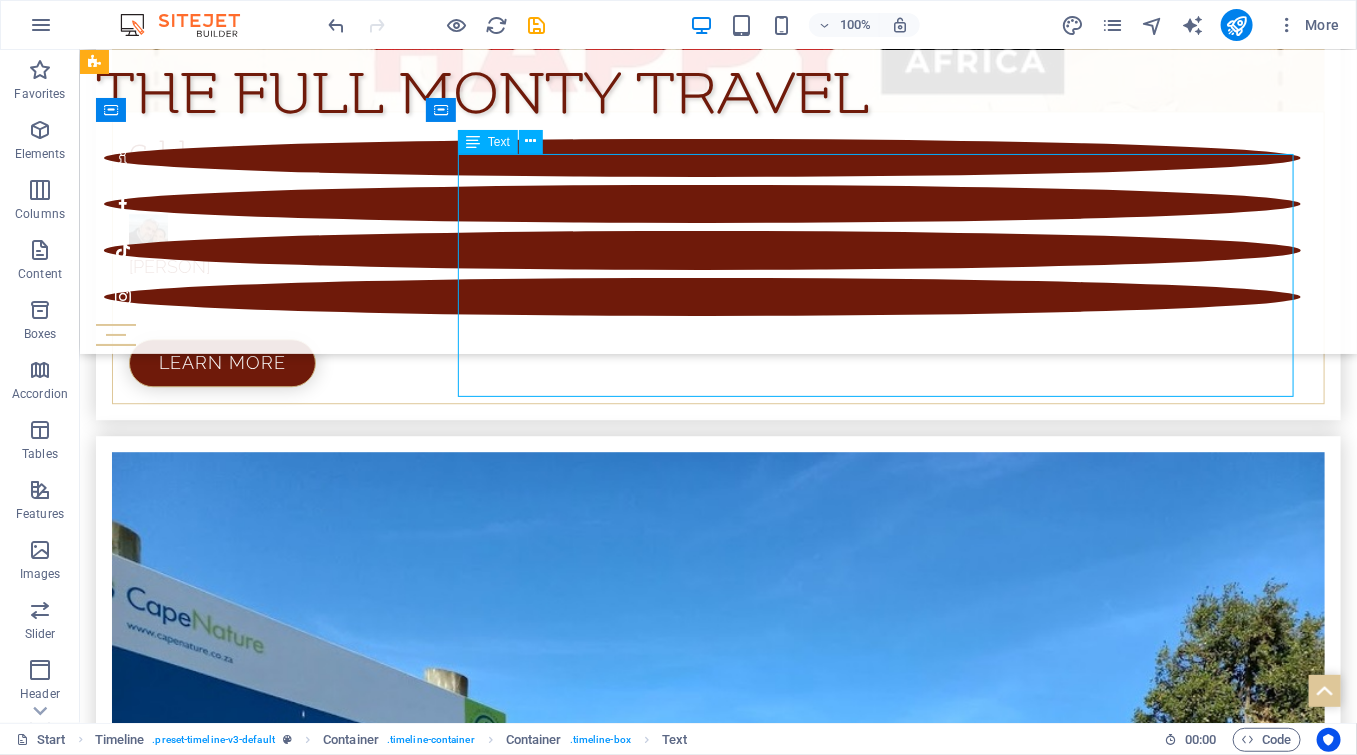 click on "Stellenbosch Wine town Stellenbosch Jordan - Stellenbosch Yoga for Every Body Klein Alto - Stellenbosch Date Night Experience" at bounding box center (737, 5396) 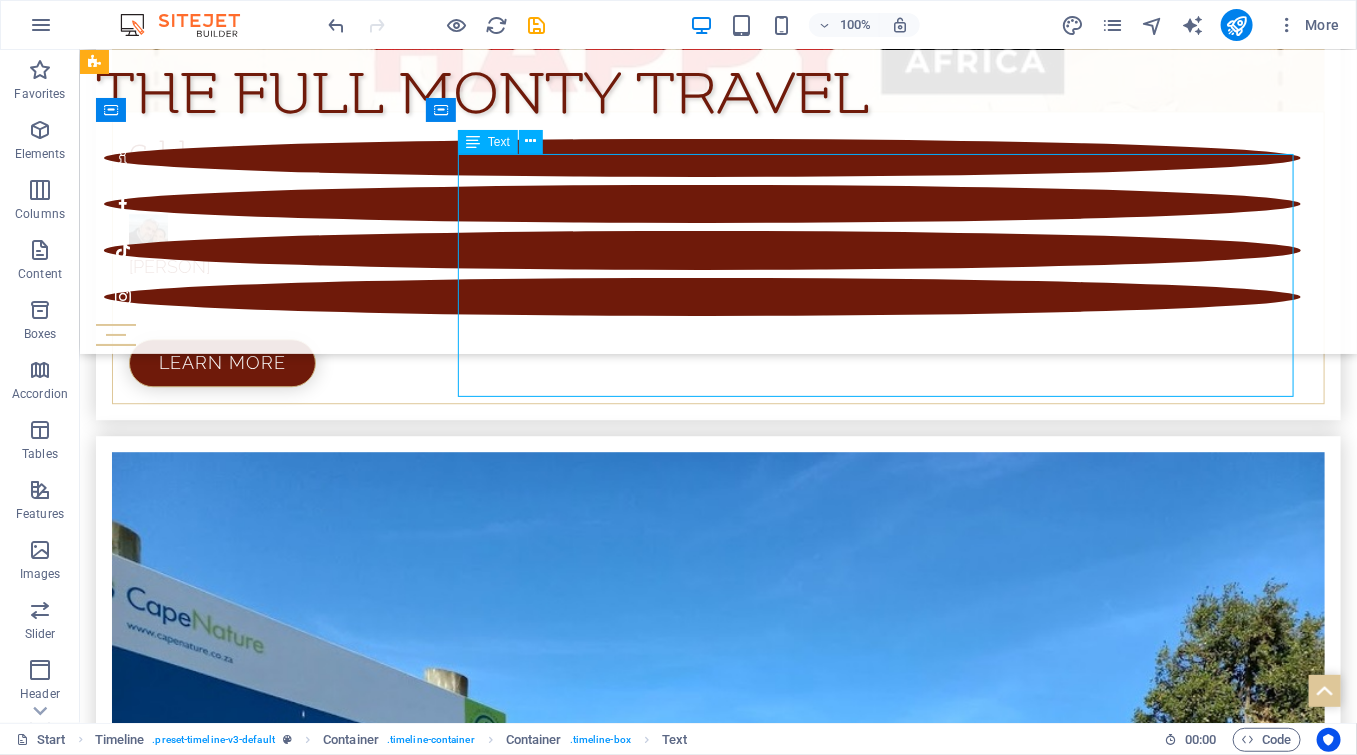 scroll, scrollTop: 7888, scrollLeft: 0, axis: vertical 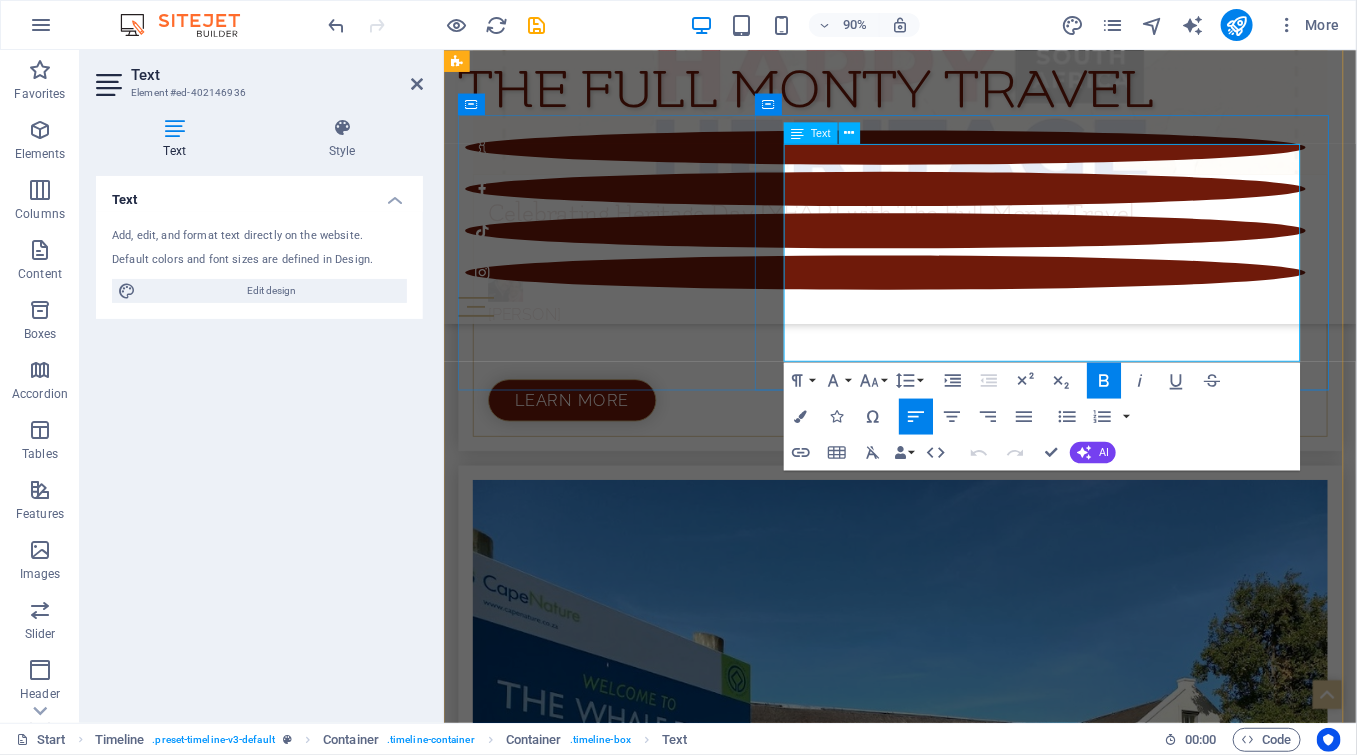 drag, startPoint x: 1024, startPoint y: 384, endPoint x: 837, endPoint y: 300, distance: 205 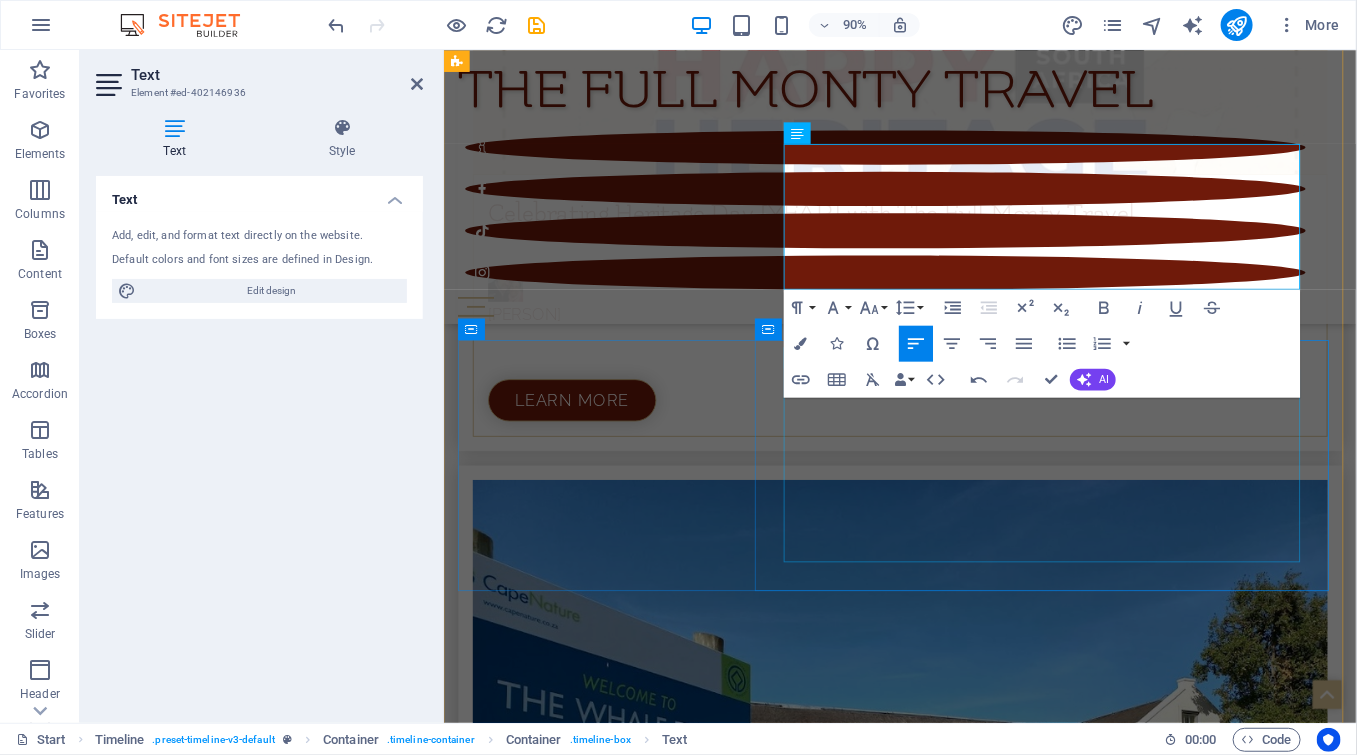 click on "[CITY] Wine town [CITY] Vergelen - [CITY] Cyanotype Workshop Klein Alto - [CITY] Date Night Experience" at bounding box center [970, 5729] 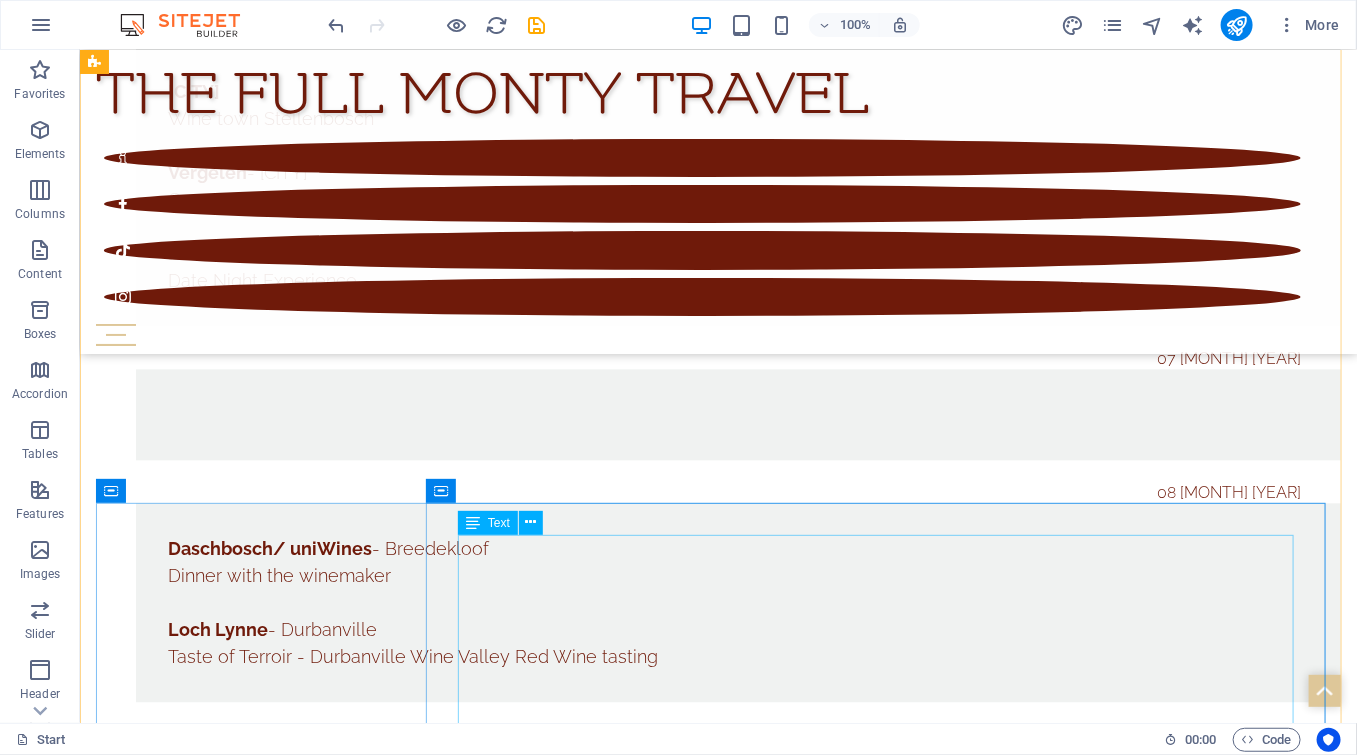 scroll, scrollTop: 13328, scrollLeft: 0, axis: vertical 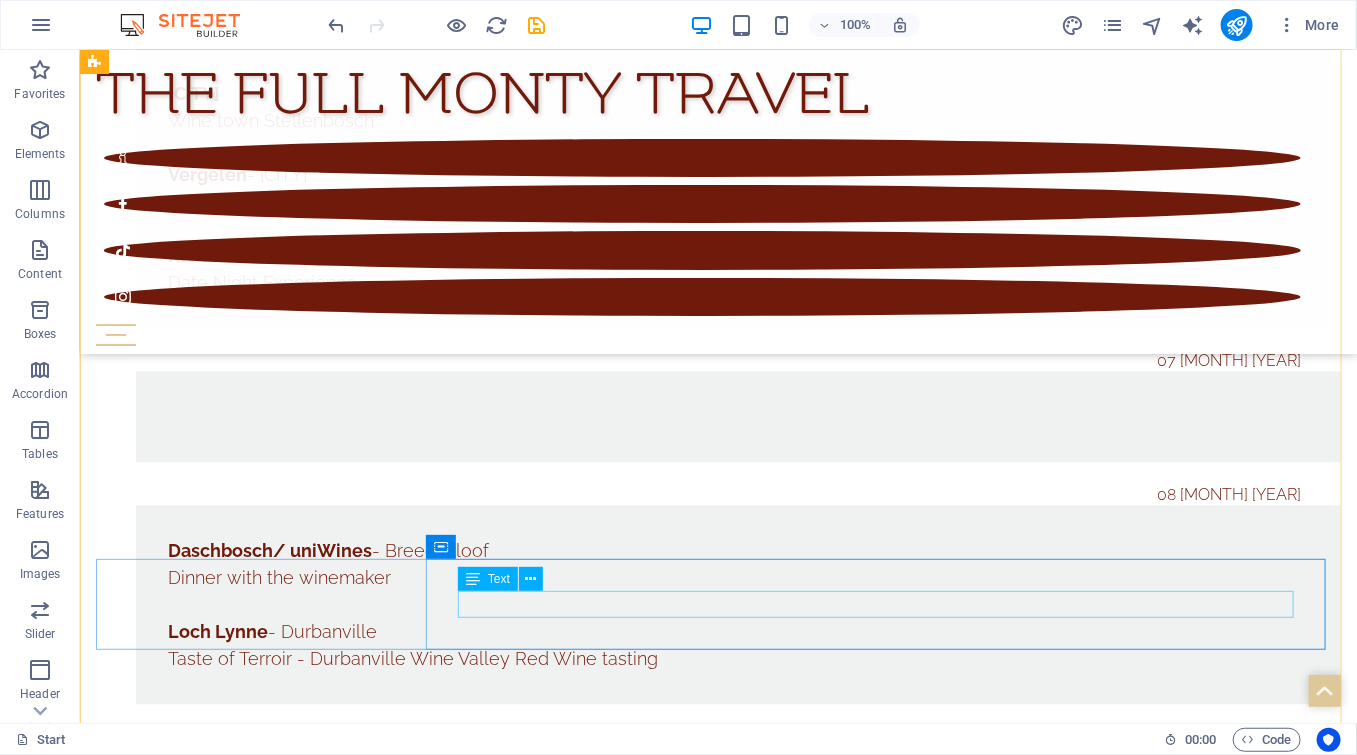 click at bounding box center (737, 6150) 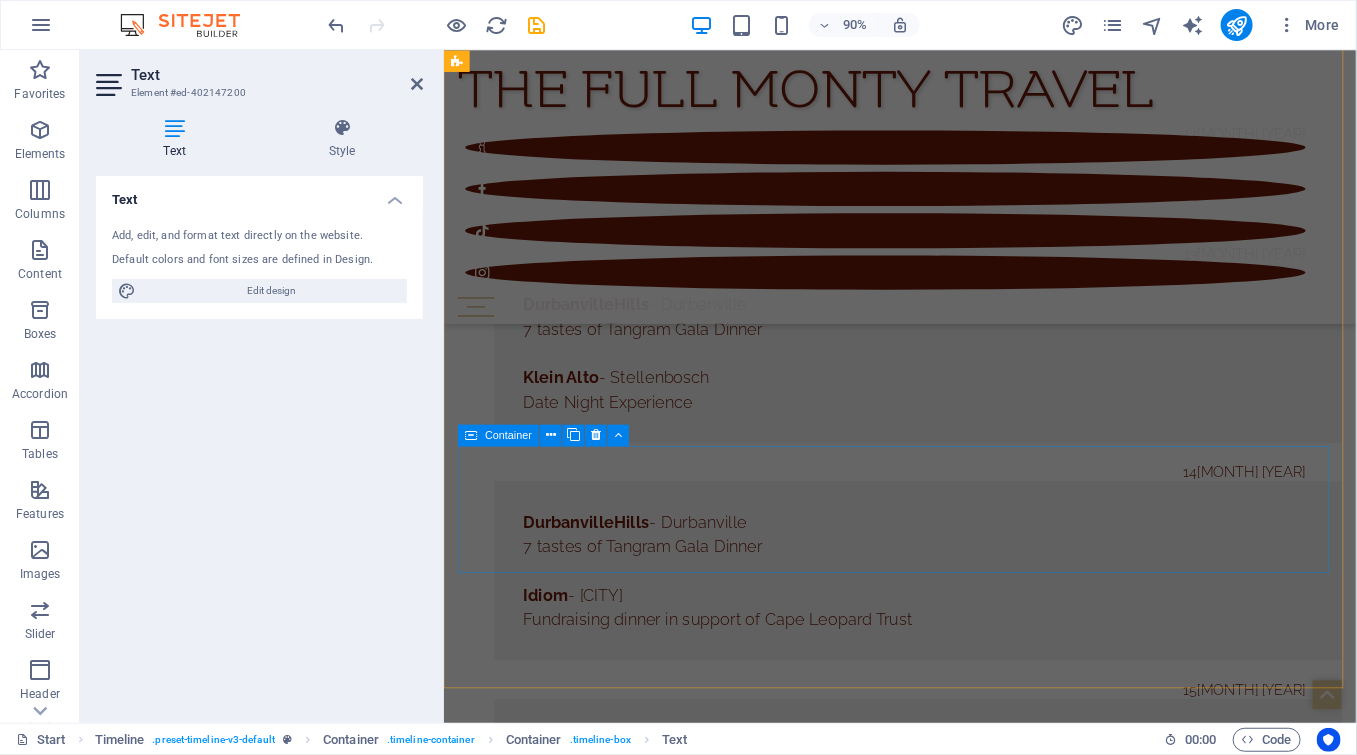 scroll, scrollTop: 15714, scrollLeft: 0, axis: vertical 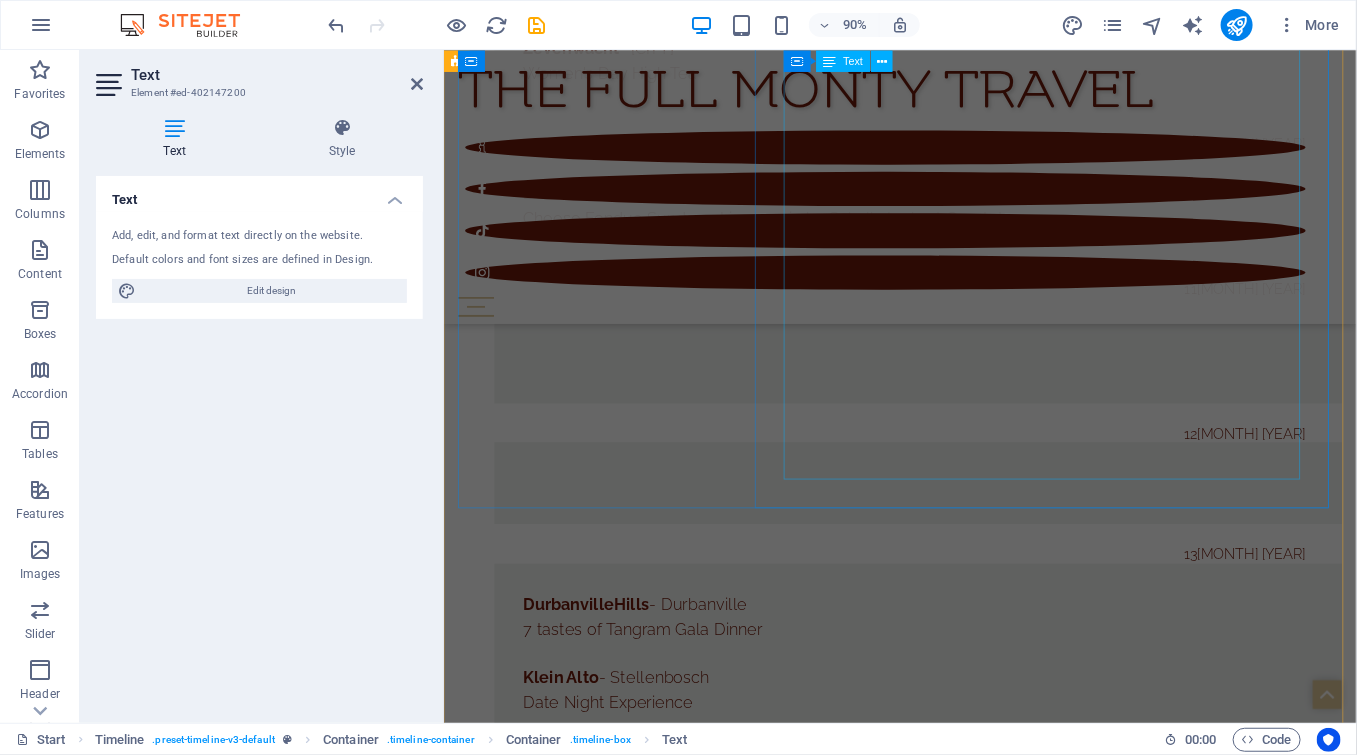 click on "Delheim - [LOCATION] Cheese Fondue Sunday - Live Music by Adolf Thelen [LOCATION] Cap Classique Safari [LOCATION] - [LOCATION] Sip and Create: Vase and Bloom [LOCATION] - [LOCATION] Spring Picnic [LOCATION] - [LOCATION] Pinot Noir Tasting The Daisy Jones Bar @ Summerhil l - [LOCATION] Arno Carstens & Albert Frost [LOCATION] - [LOCATION] Fire & Wine Dinner [LOCATION] - [LOCATION] Paired Lunch in the Underground Cellar" at bounding box center [970, 5861] 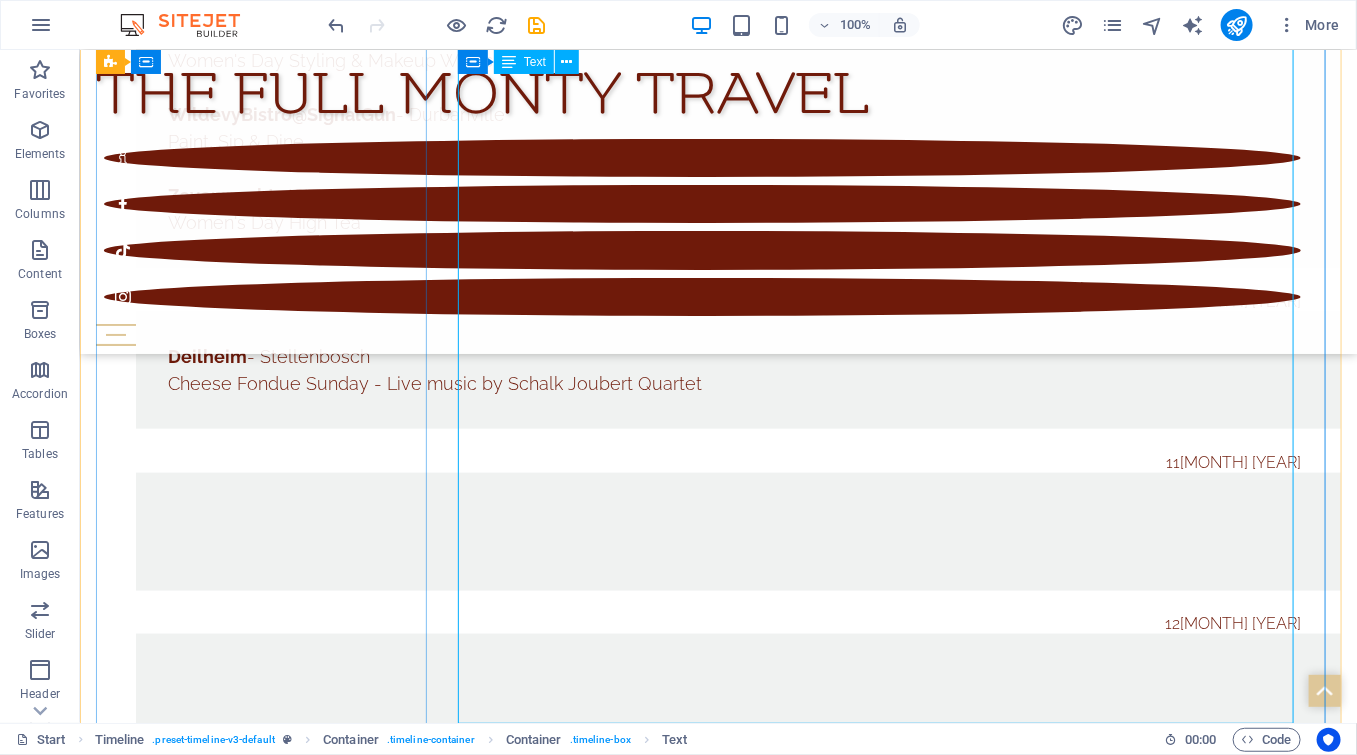 scroll, scrollTop: 15797, scrollLeft: 0, axis: vertical 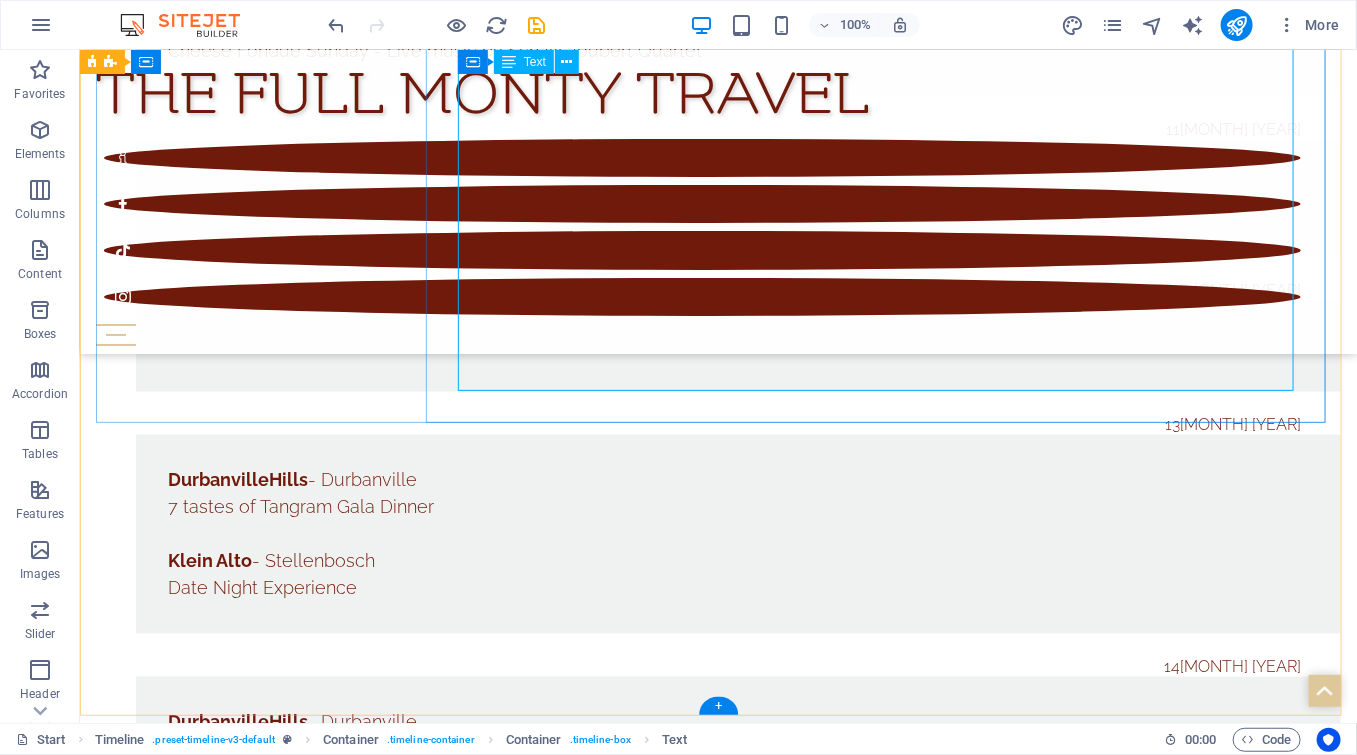 click on "Delheim - [LOCATION] Cheese Fondue Sunday - Live Music by Adolf Thelen [LOCATION] Cap Classique Safari [LOCATION] - [LOCATION] Sip and Create: Vase and Bloom [LOCATION] - [LOCATION] Spring Picnic [LOCATION] - [LOCATION] Pinot Noir Tasting The Daisy Jones Bar @ Summerhil l - [LOCATION] Arno Carstens & Albert Frost [LOCATION] - [LOCATION] Fire & Wine Dinner [LOCATION] - [LOCATION] Paired Lunch in the Underground Cellar" at bounding box center [737, 5675] 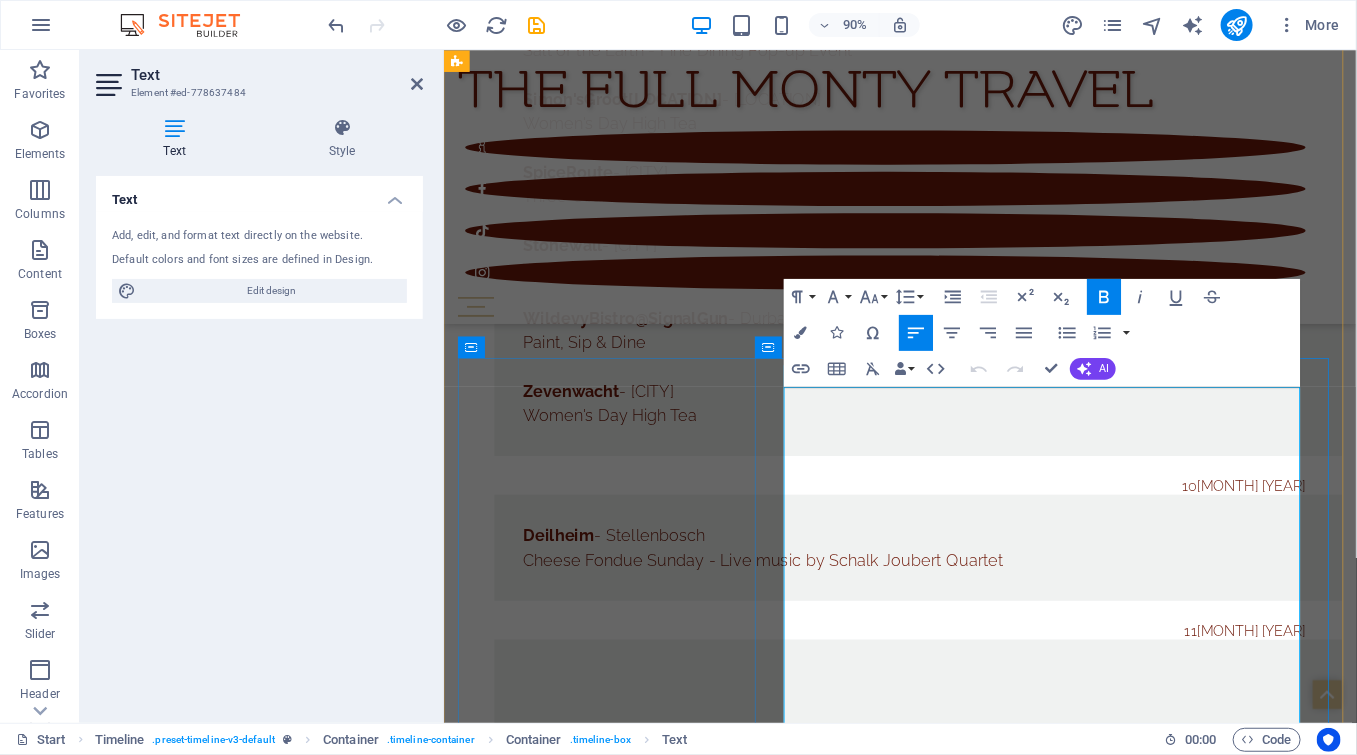 scroll, scrollTop: 15475, scrollLeft: 0, axis: vertical 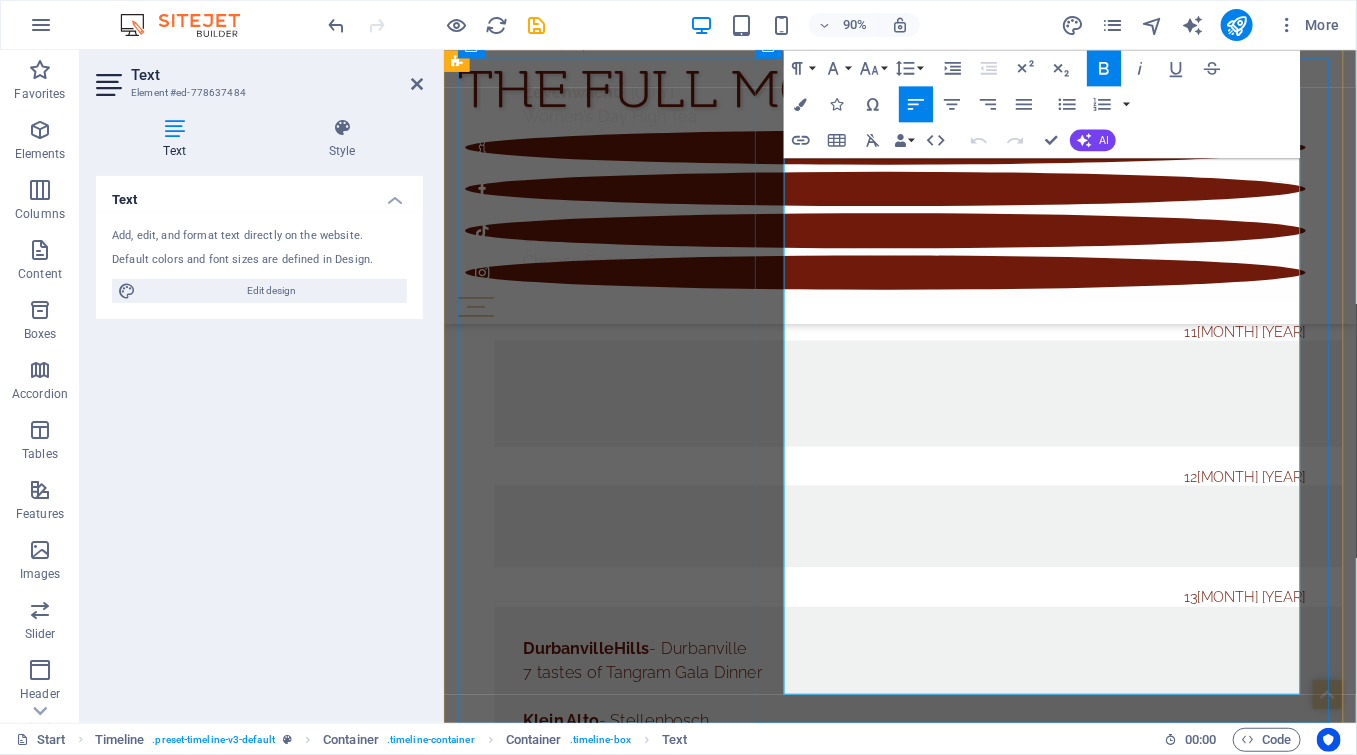 drag, startPoint x: 1177, startPoint y: 699, endPoint x: 825, endPoint y: 658, distance: 354.37973 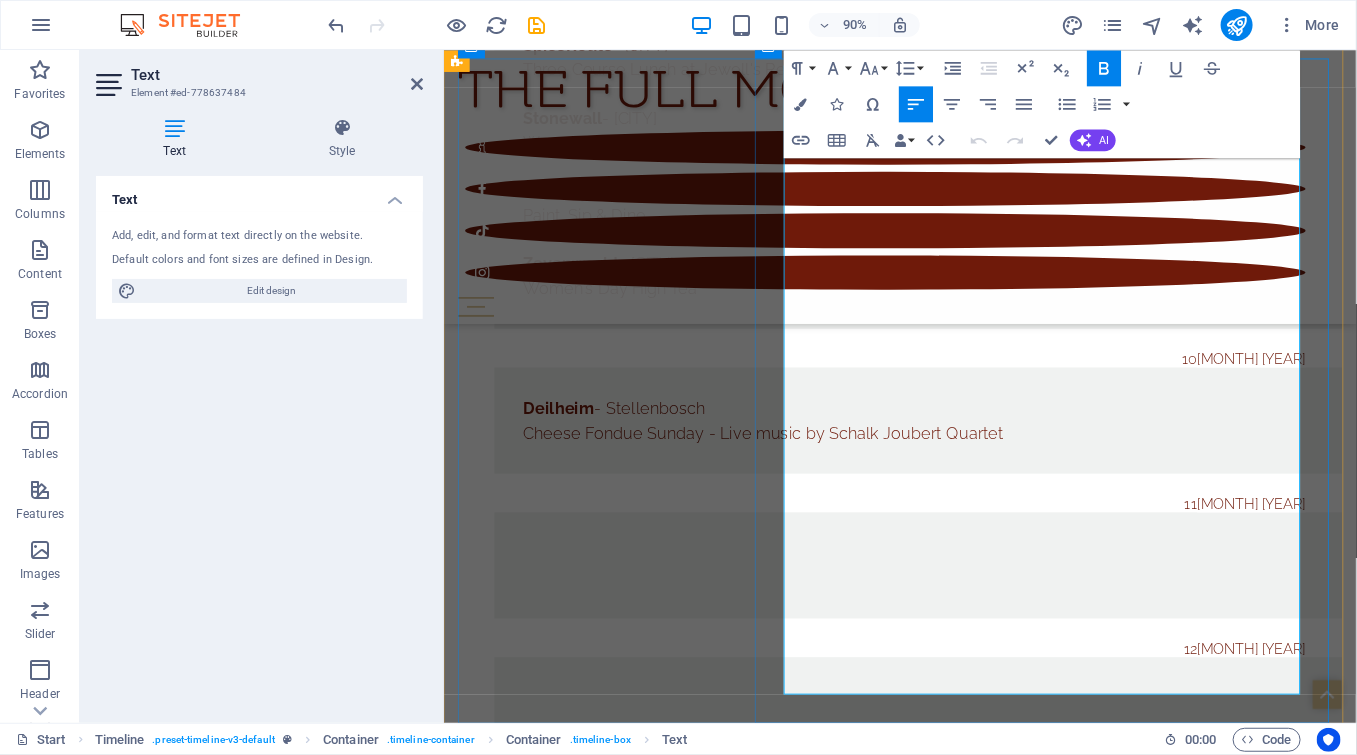 type 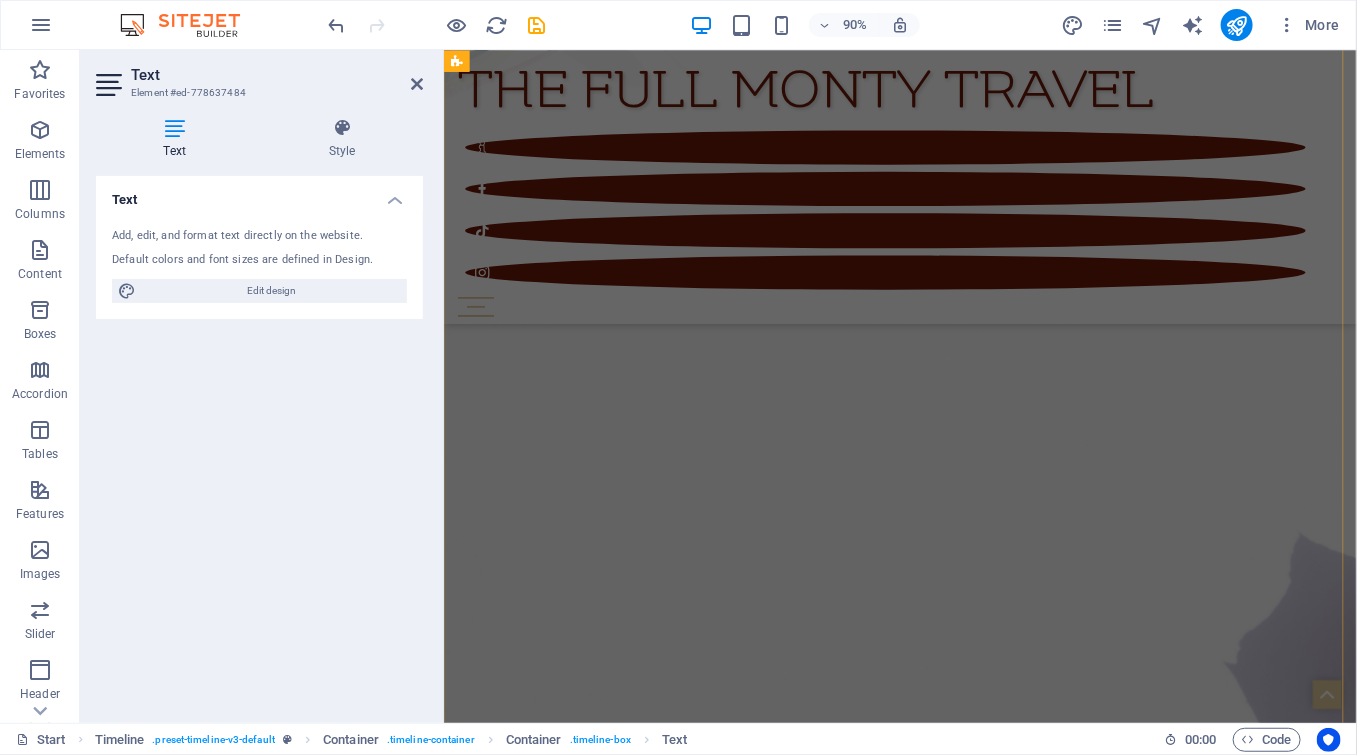 scroll, scrollTop: 6475, scrollLeft: 0, axis: vertical 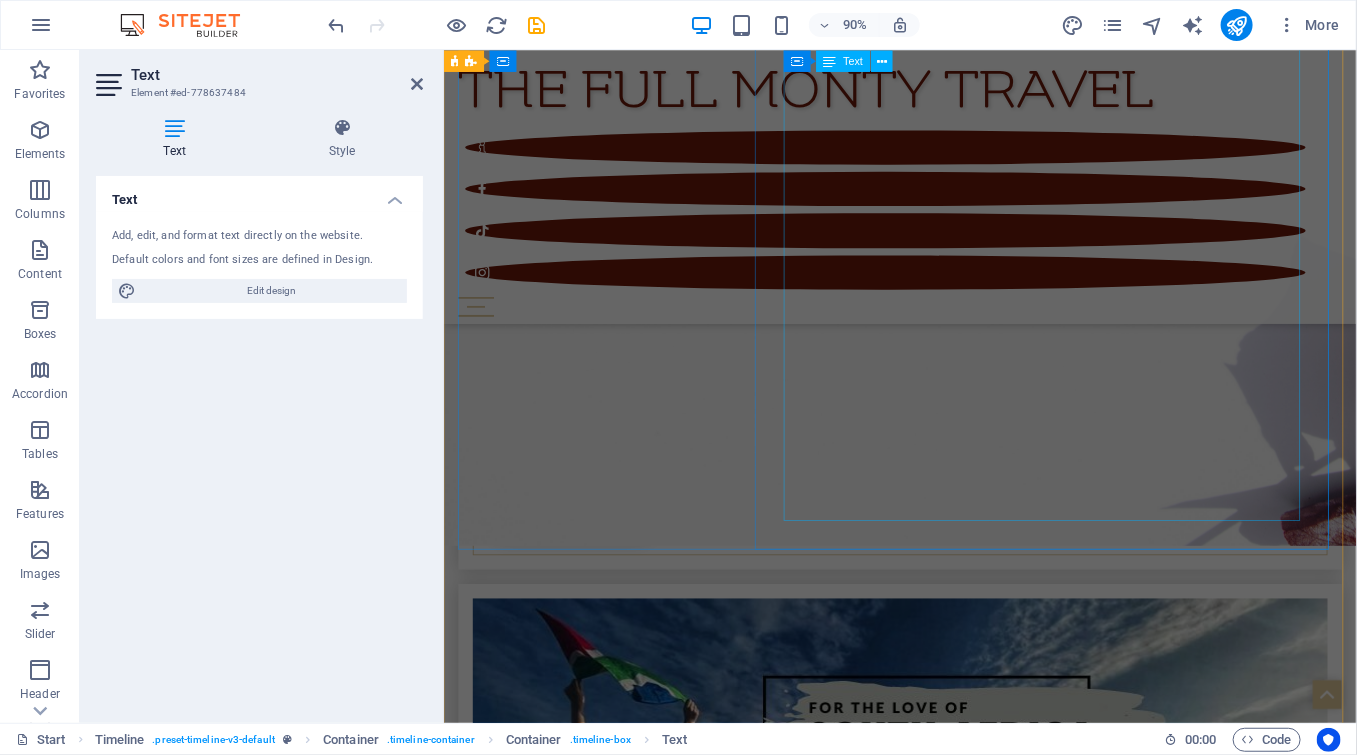 click on "Stellenbosch Wine town Stellenbosch Stellenbosch Wine Festival Diemersfontein - Wellington [PERSON] [LAST] @ Heroes Live Flagstone - Somerset West Food & Wine Pop-up Muratie - Stellenbosch Raaf Live The Daisy Jones Bar @ Summerhill - Stellenbosch [PERSON] [LAST] TTT Cellars - Calizdorp Live Music and Port & Pastry Pairing Vergelegen - Somerset West Cyanotype Workshop with Lady & Co Windmeul - Paarl Famers Market Vergenoegd Löw - Stellenbosch A Harmony of Heroines: Take Four Piano Quartet" at bounding box center [970, 5337] 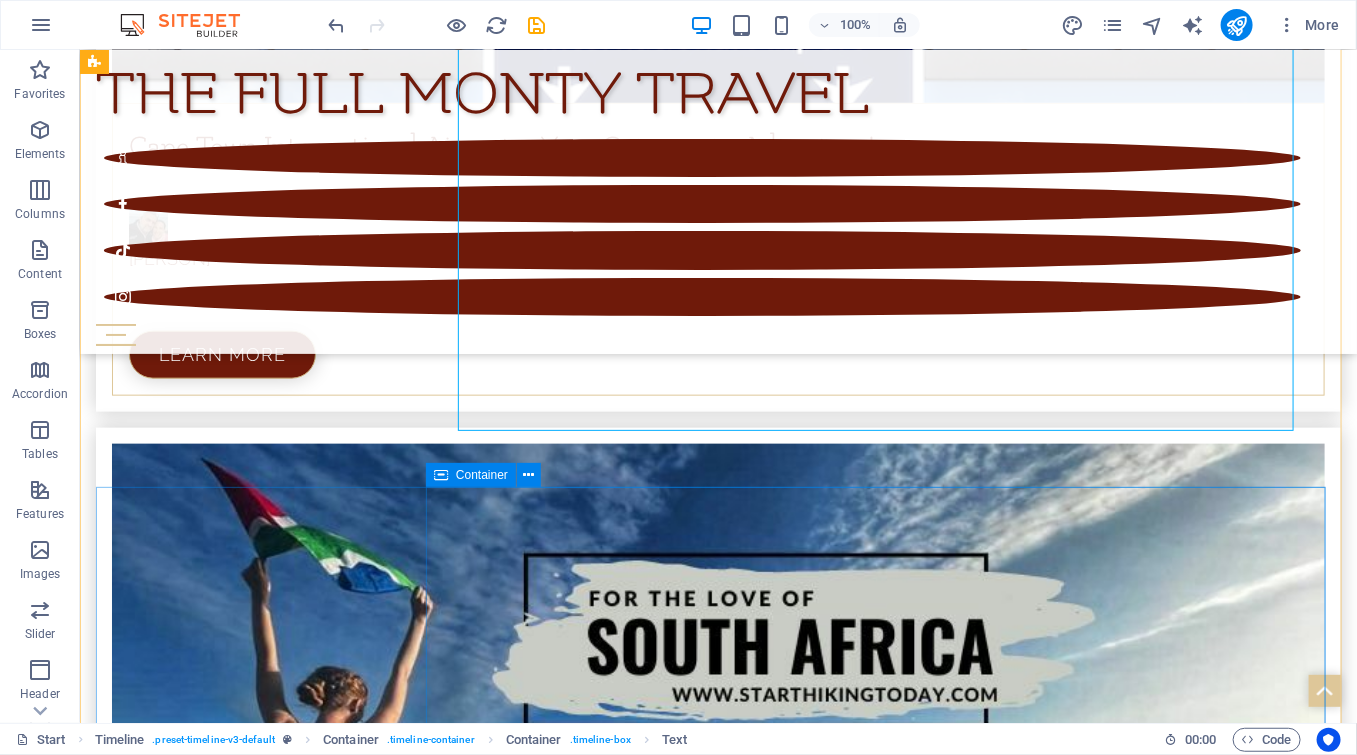 scroll, scrollTop: 6591, scrollLeft: 0, axis: vertical 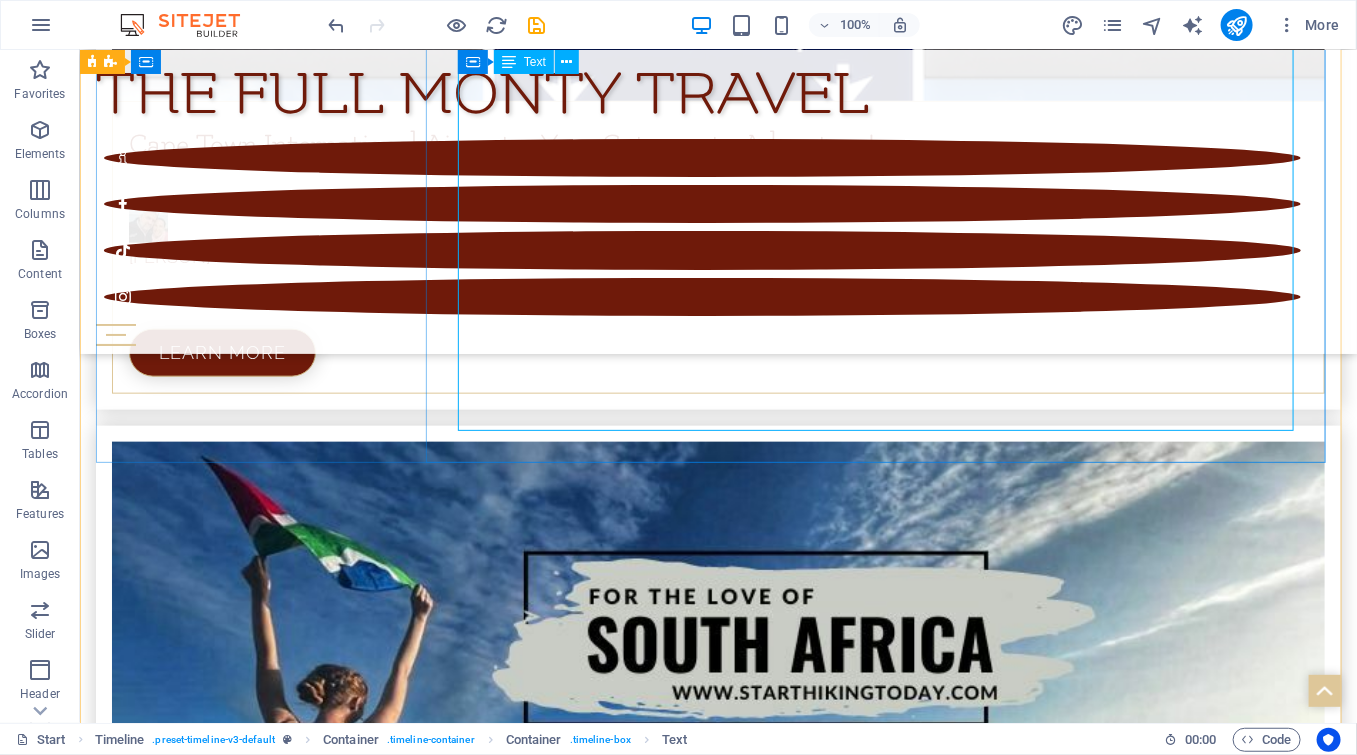 click on "Stellenbosch Wine town Stellenbosch Stellenbosch Wine Festival Diemersfontein - Wellington [PERSON] [LAST] @ Heroes Live Flagstone - Somerset West Food & Wine Pop-up Muratie - Stellenbosch Raaf Live The Daisy Jones Bar @ Summerhill - Stellenbosch [PERSON] [LAST] TTT Cellars - Calizdorp Live Music and Port & Pastry Pairing Vergelegen - Somerset West Cyanotype Workshop with Lady & Co Windmeul - Paarl Famers Market Vergenoegd Löw - Stellenbosch A Harmony of Heroines: Take Four Piano Quartet" at bounding box center [737, 5118] 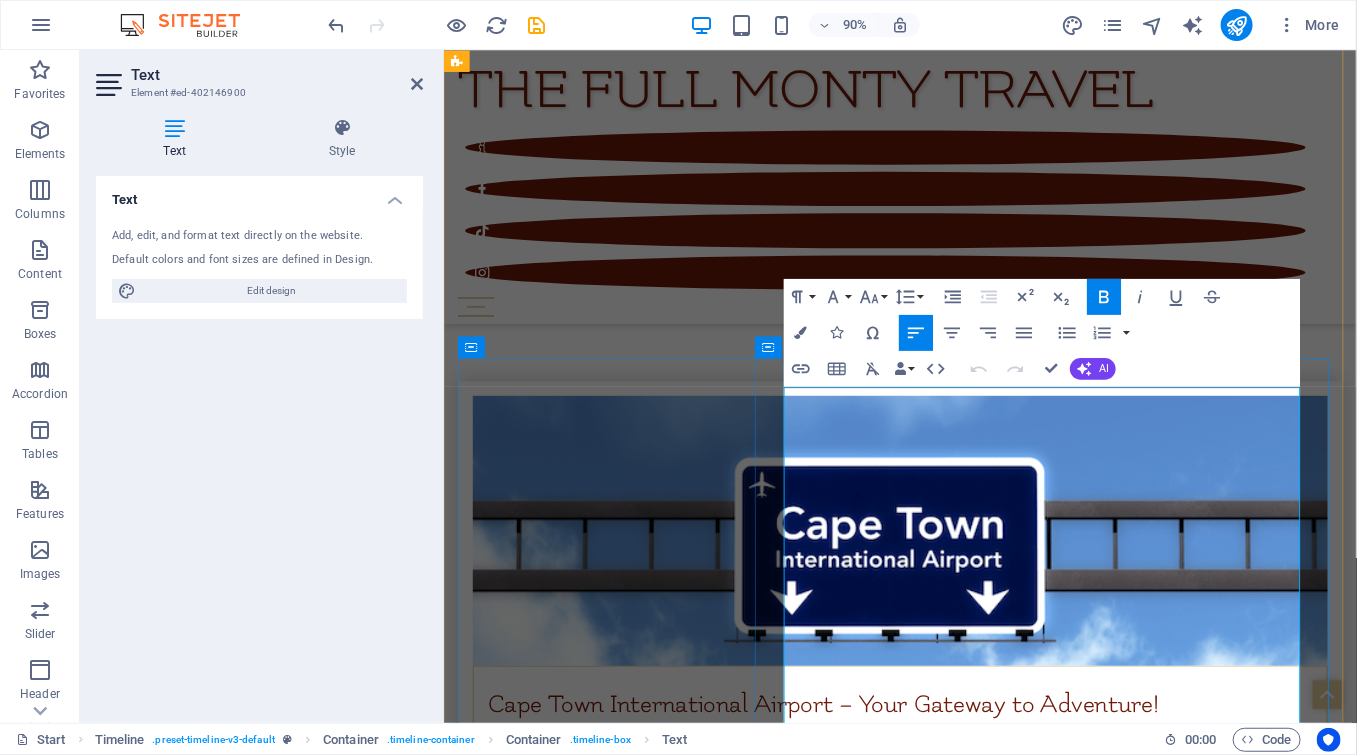 scroll, scrollTop: 6535, scrollLeft: 0, axis: vertical 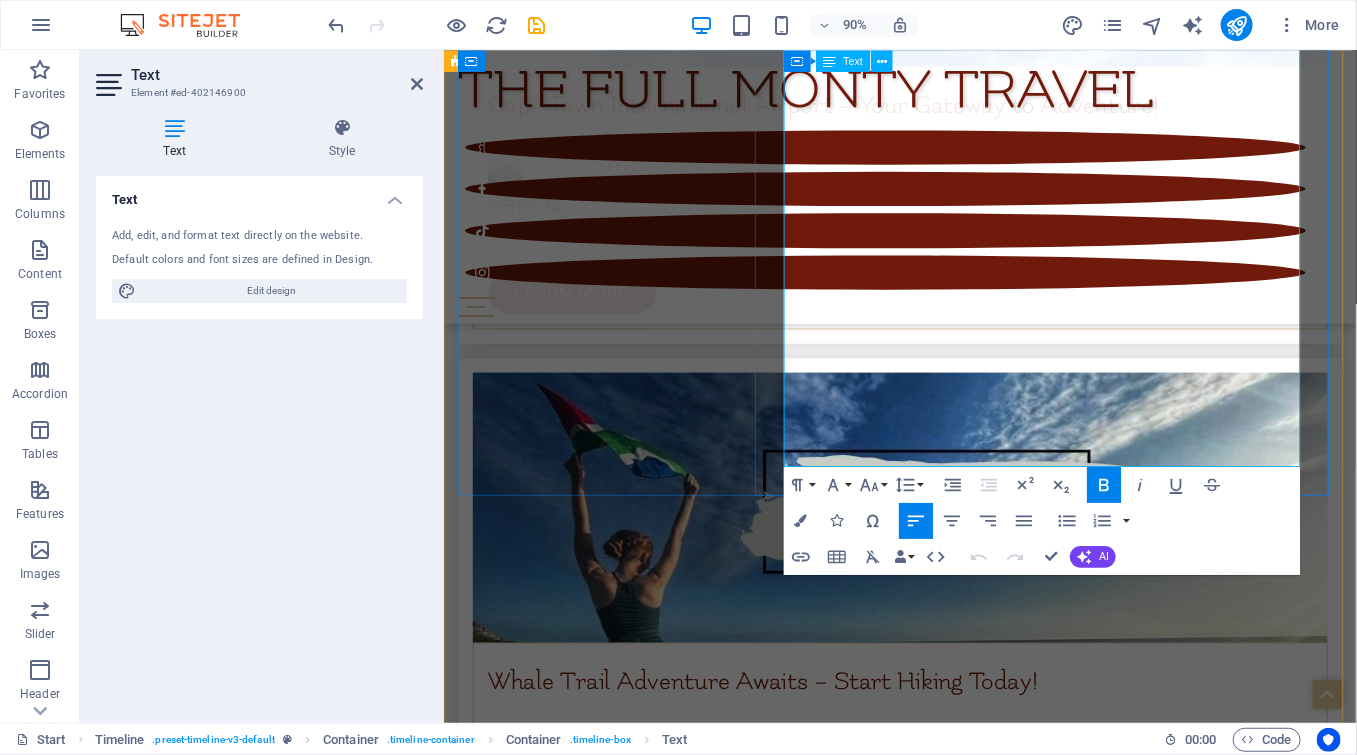click at bounding box center (970, 5450) 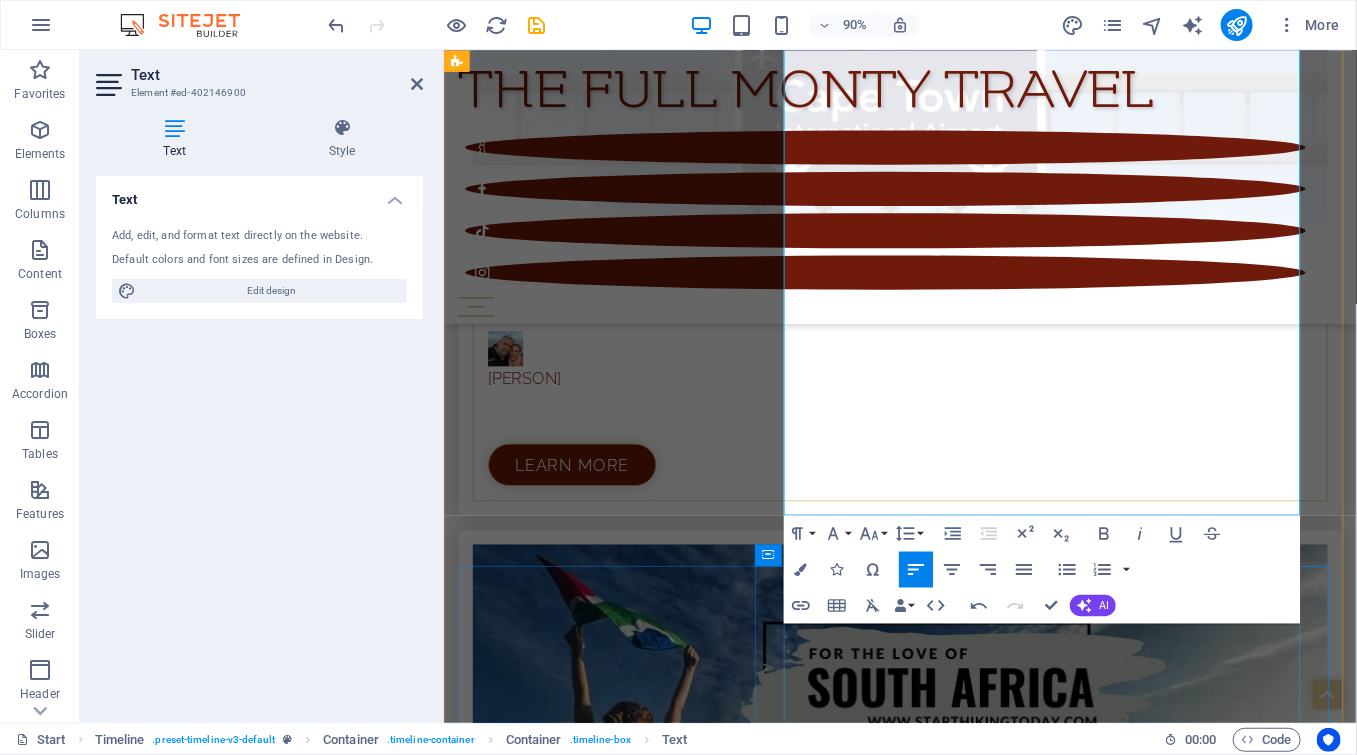 click on "[CITY] Wine town [CITY] Arra - Klapmuts/ Paarl Village Drinks - Out in the Winelands - LGBT Networking Benguela Cove - Hermanus Albert Frost Live Bouchard Finlayson - Hermanus Spring Series # 1-5km or 10km walk or run Delheim - [CITY] Cheese Fondue Sunday Live music by Adolf Thelen Diemerfontein - Wellington Country Market The Daisy Jones @ Summerhil l - [CITY] Big Folk Africa" at bounding box center (970, 6113) 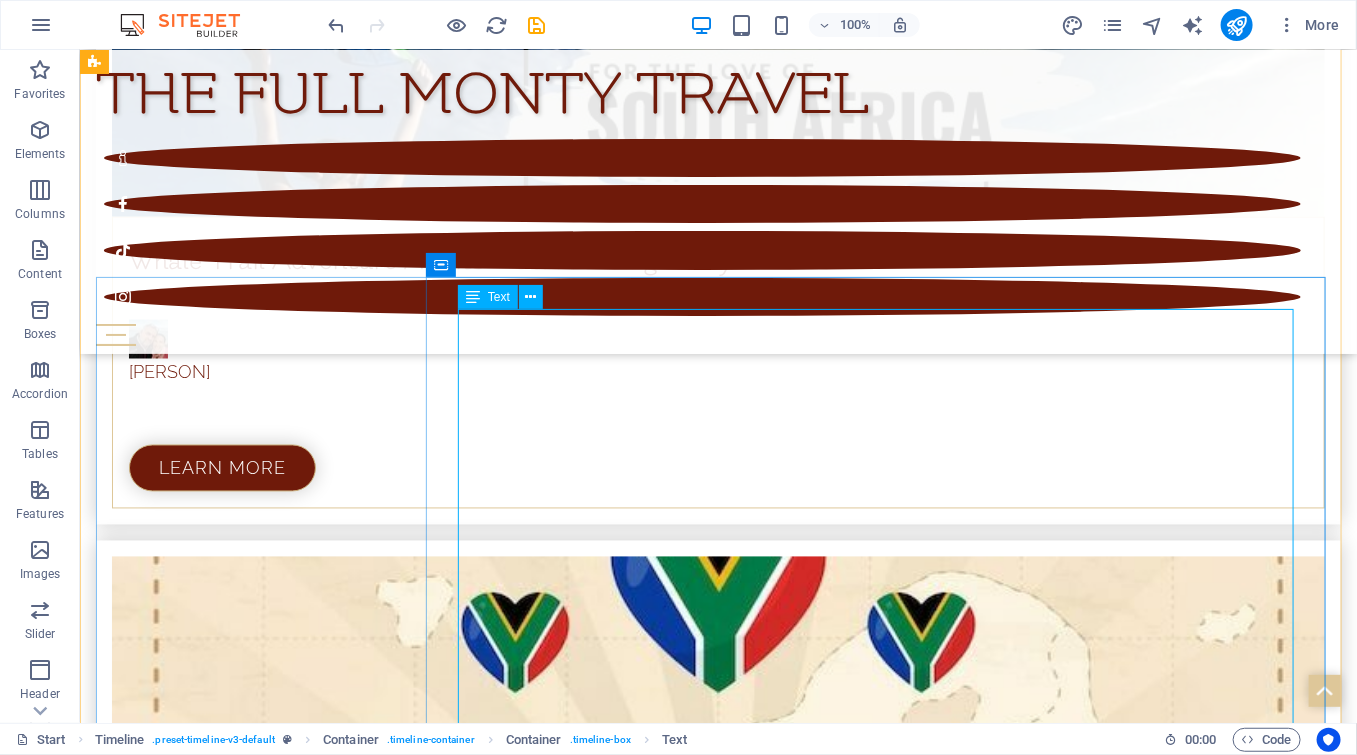 scroll, scrollTop: 7176, scrollLeft: 0, axis: vertical 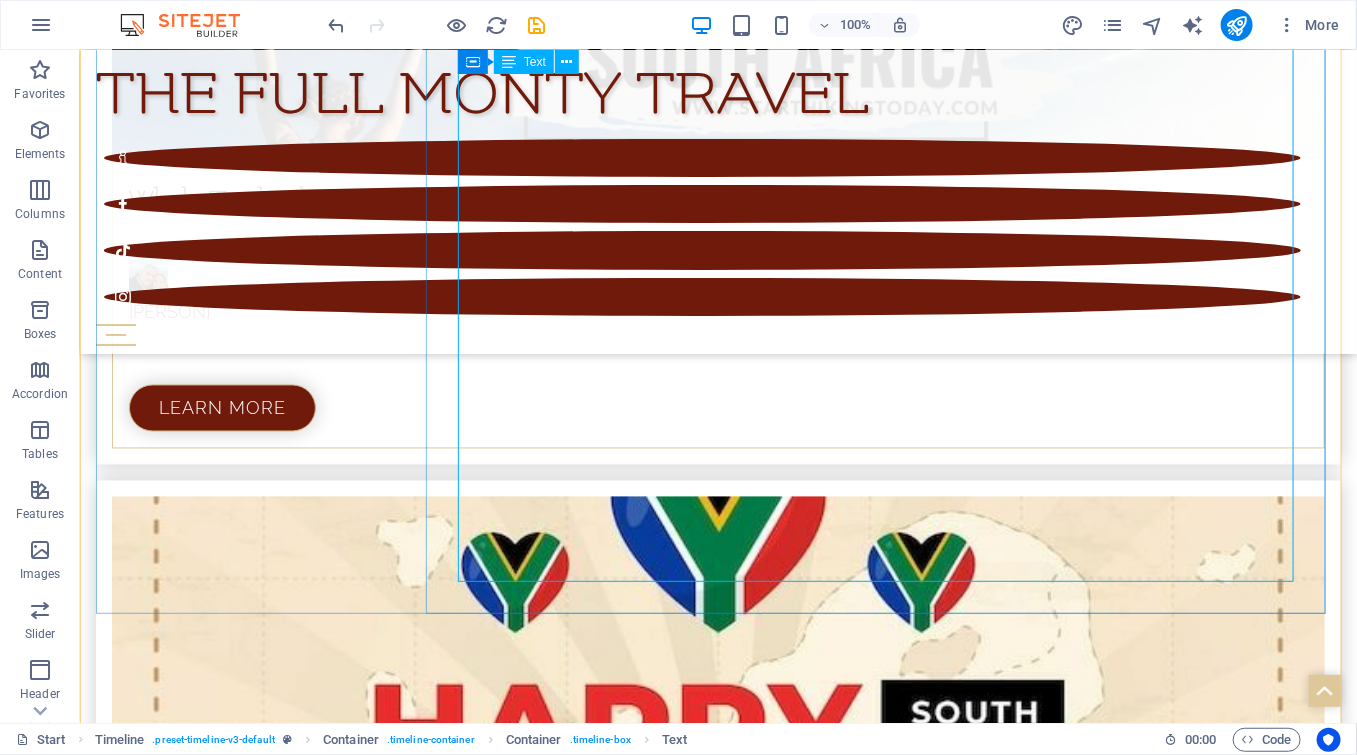 click on "[CITY] Wine town [CITY] Arra - Klapmuts/ Paarl Village Drinks - Out in the Winelands - LGBT Networking Benguela Cove - Hermanus Albert Frost Live Bouchard Finlayson - Hermanus Spring Series # 1-5km or 10km walk or run Delheim - [CITY] Cheese Fondue Sunday Live music by Adolf Thelen Diemerfontein - Wellington Country Market The Daisy Jones @ Summerhil l - [CITY] Big Folk Africa" at bounding box center (737, 5369) 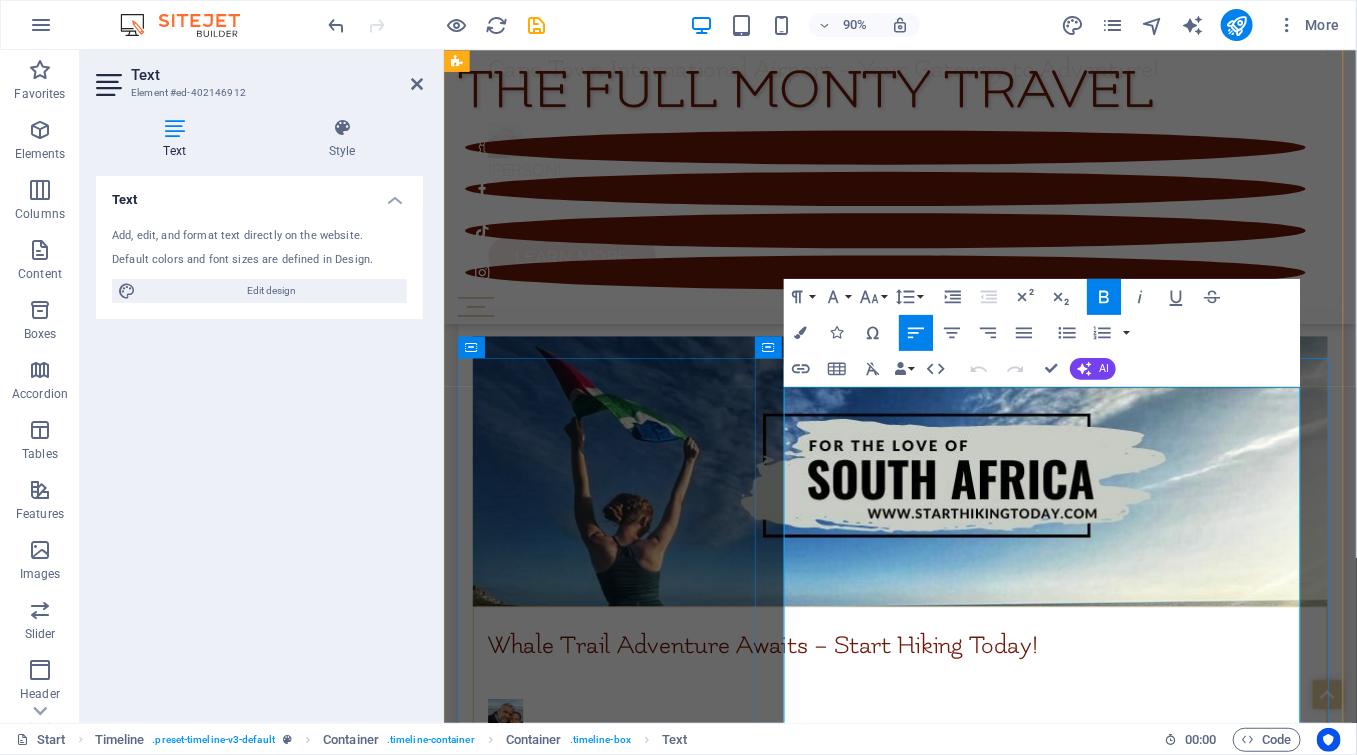 scroll, scrollTop: 7433, scrollLeft: 0, axis: vertical 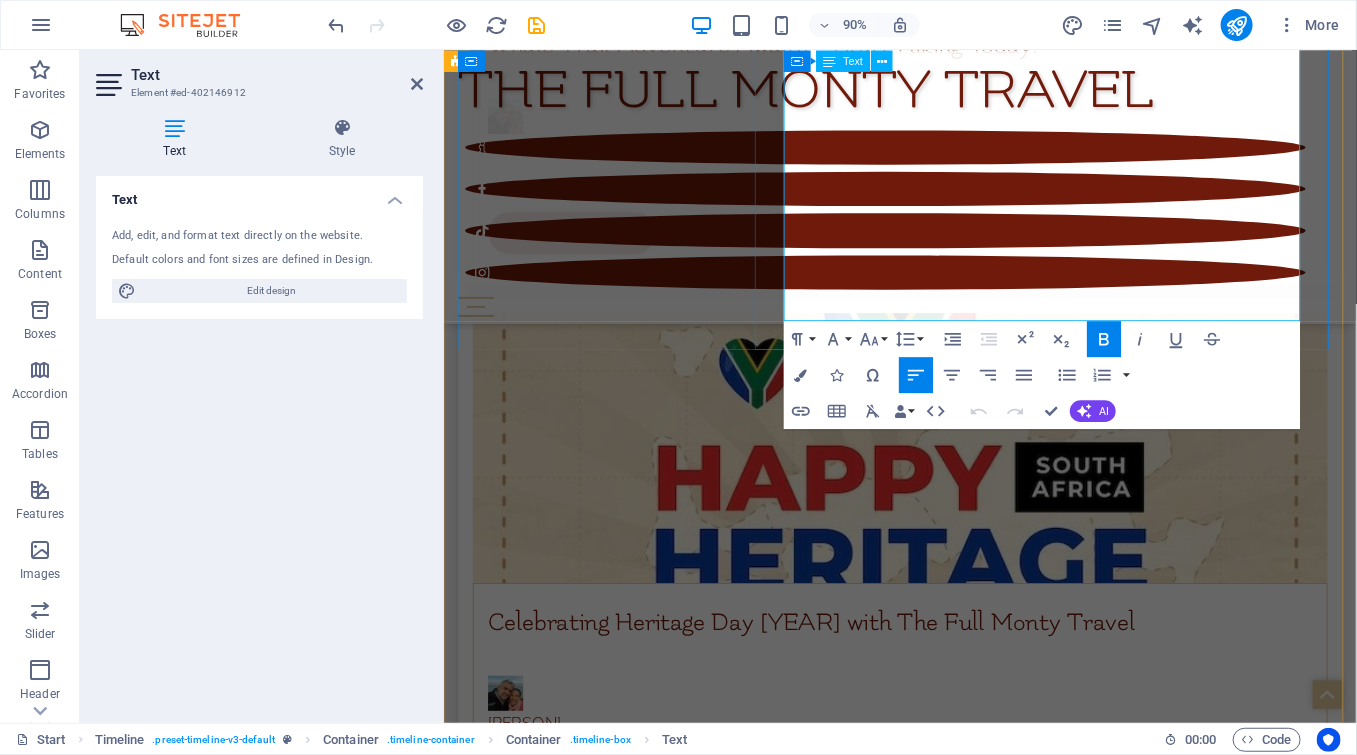 click at bounding box center (970, 5498) 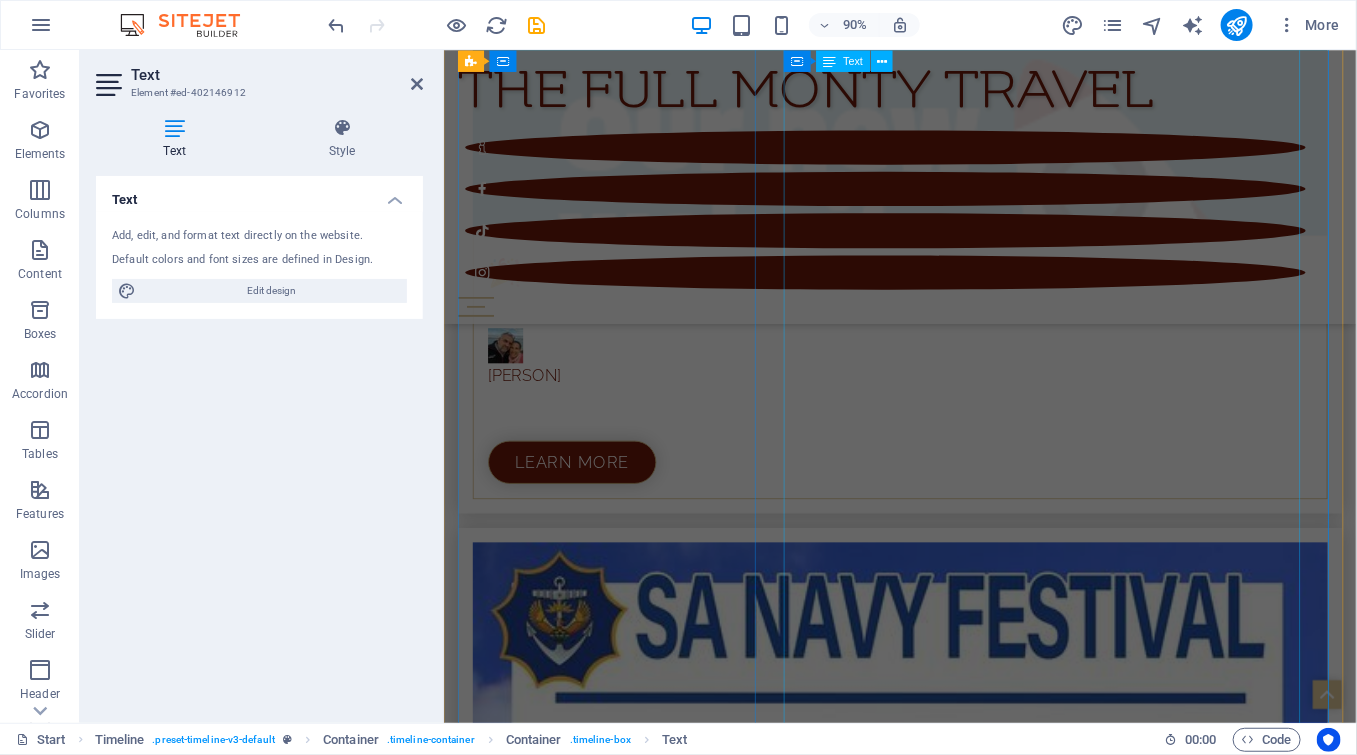 scroll, scrollTop: 8766, scrollLeft: 0, axis: vertical 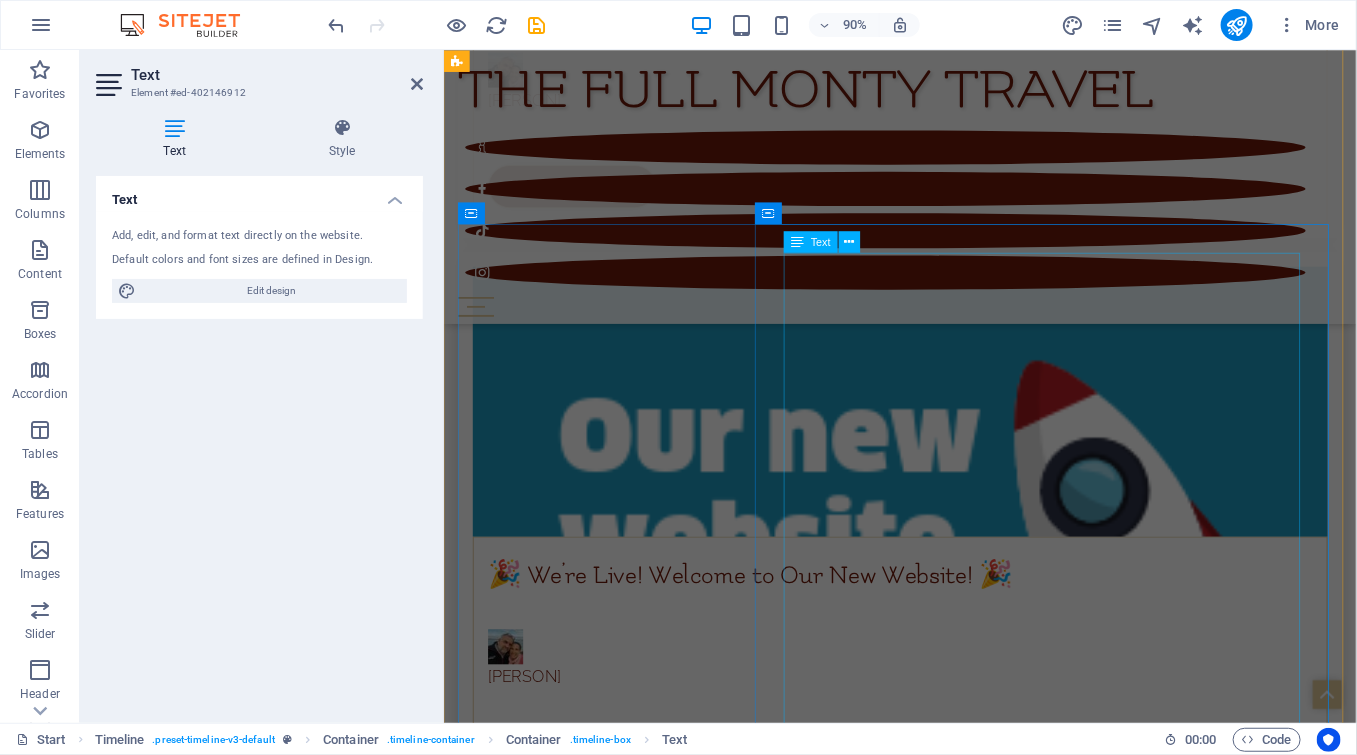 click on "Bouchard Finlayson - [LOCATION] Spring Series # 1-5km or 10km walk or run - [LOCATION] Woman's Day Wine Launch & Afternoon Tea Benquela Cove - [LOCATION] Balancing Womanhood - A Women's Day Celebration Bouchard Finlayson - [LOCATION] Guided Vineyear Walk, Sauvignon Blanc Tasting & Live music by [PERSON] Carmen Stevens - [LOCATION] Sip & Paint at Oude Molen Fil Studio Darling Cellar - [LOCATION] Women's Day with [PERSON] Durbanville Hills - [LOCATION] Sip & Create: Body Scrub Workshop Jordan - [LOCATION] Woman's Day Brunch Kaapzicht - [LOCATION] Women's Day Celebration & Wine Launch La Vierge - [LOCATION] Celebrating Us - Women's Day Brunch Leopards Leap - [LOCATION] Silent Reading & [PERSON] Book Launch Morgenhof - [LOCATION] A Bridgerton Affair at the Manor Muratie - [LOCATION] Lady Alice Luncheon & Women's Day Wine Walk Rickety Bridge - [LOCATION] Women's Day Flower Crown Workshop Seven Oaks - [LOCATION] Salt of the Earth - Fine Dining Pop-up Event Simon's Groot Constantia Spice" at bounding box center [970, 6347] 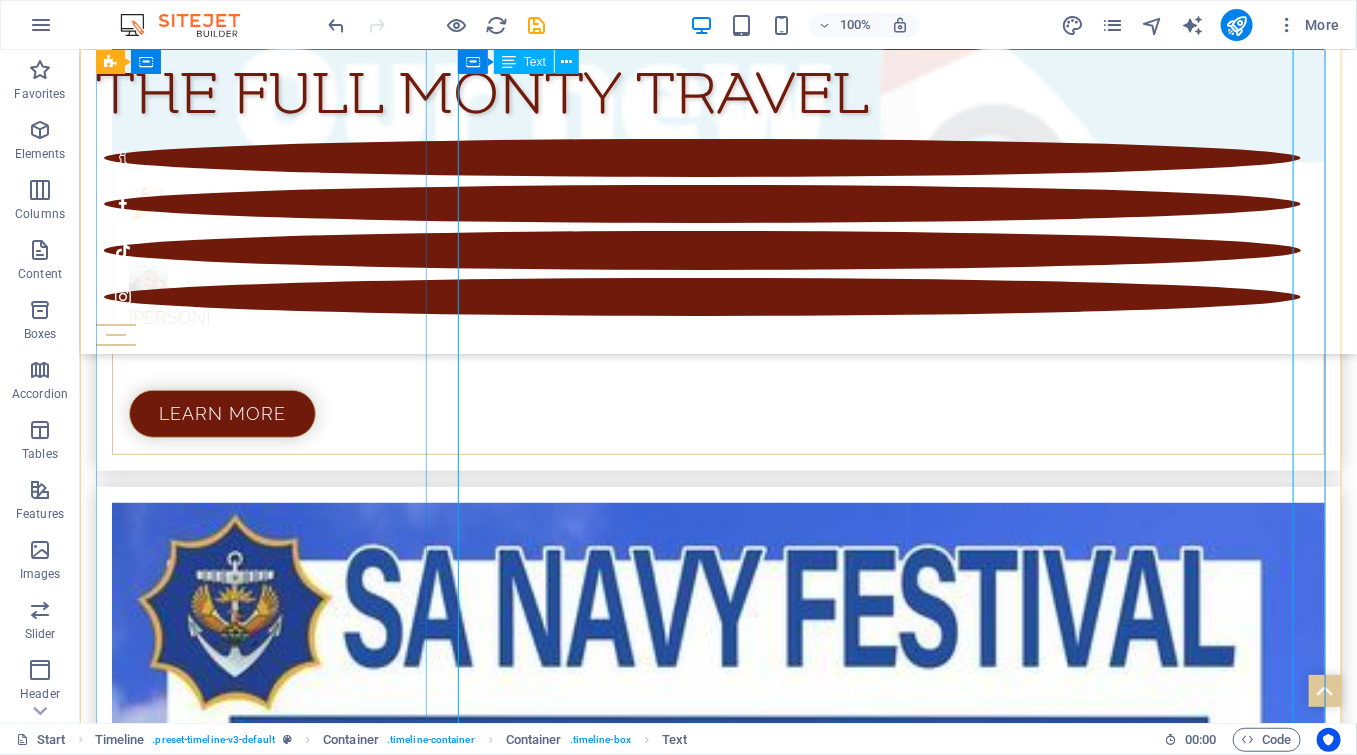 scroll, scrollTop: 8758, scrollLeft: 0, axis: vertical 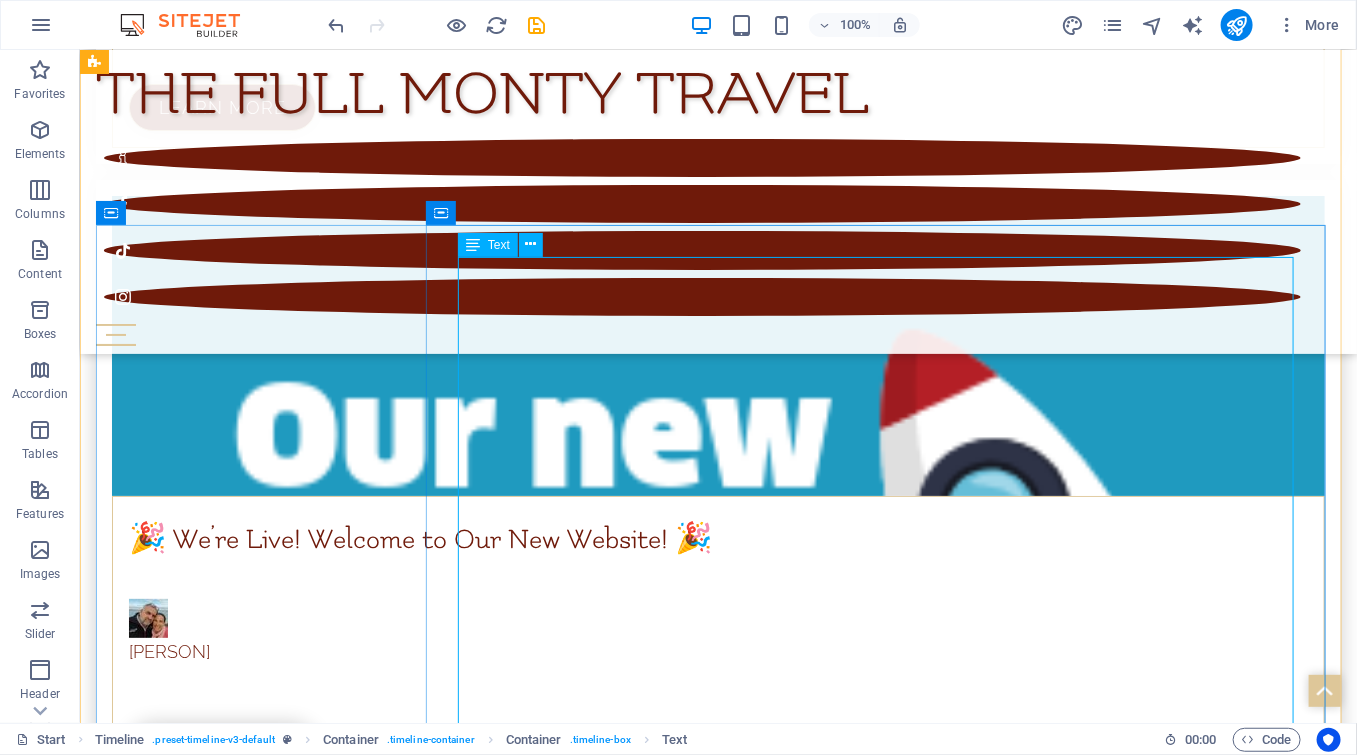 click on "Bouchard Finlayson - [LOCATION] Spring Series # 1-5km or 10km walk or run - [LOCATION] Woman's Day Wine Launch & Afternoon Tea Benquela Cove - [LOCATION] Balancing Womanhood - A Women's Day Celebration Bouchard Finlayson - [LOCATION] Guided Vineyear Walk, Sauvignon Blanc Tasting & Live music by [PERSON] Carmen Stevens - [LOCATION] Sip & Paint at Oude Molen Fil Studio Darling Cellar - [LOCATION] Women's Day with [PERSON] Durbanville Hills - [LOCATION] Sip & Create: Body Scrub Workshop Jordan - [LOCATION] Woman's Day Brunch Kaapzicht - [LOCATION] Women's Day Celebration & Wine Launch La Vierge - [LOCATION] Celebrating Us - Women's Day Brunch Leopards Leap - [LOCATION] Silent Reading & [PERSON] Book Launch Morgenhof - [LOCATION] A Bridgerton Affair at the Manor Muratie - [LOCATION] Lady Alice Luncheon & Women's Day Wine Walk Rickety Bridge - [LOCATION] Women's Day Flower Crown Workshop Seven Oaks - [LOCATION] Salt of the Earth - Fine Dining Pop-up Event Simon's Groot Constantia Spice" at bounding box center (737, 6252) 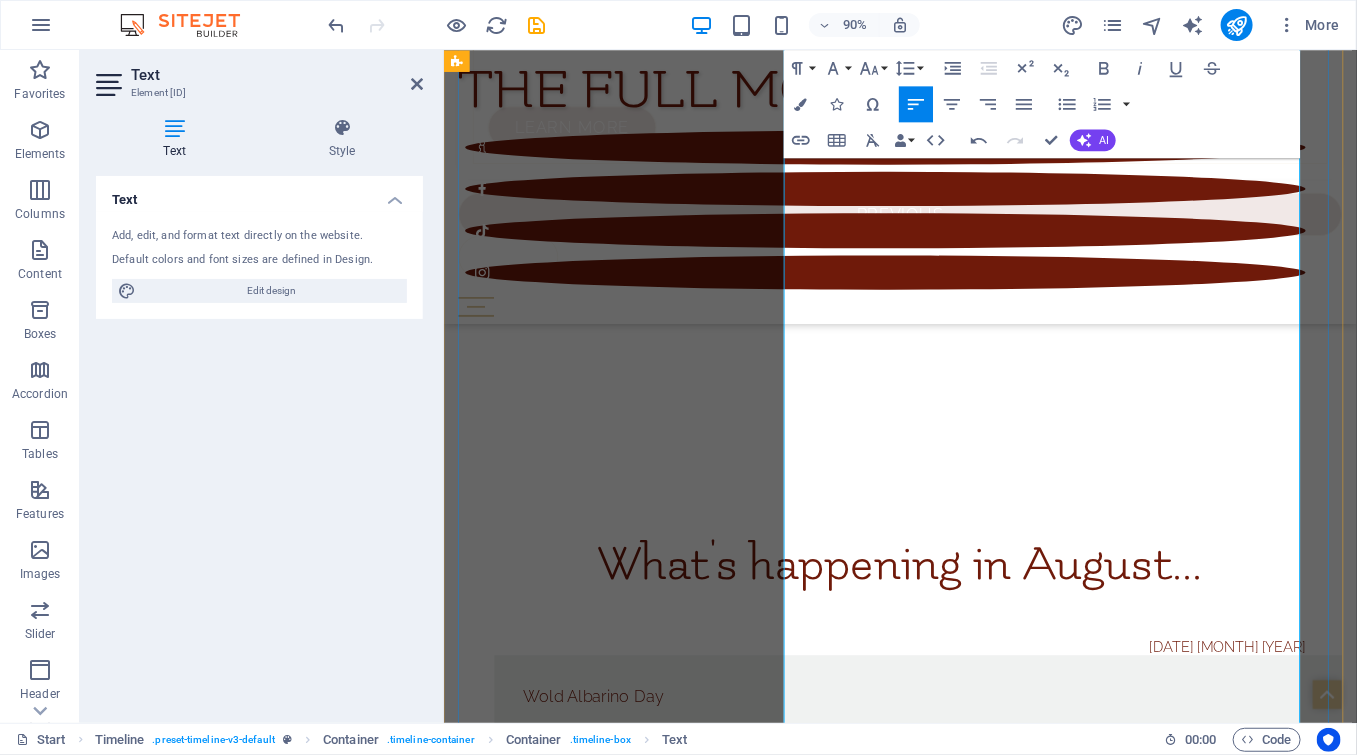 scroll, scrollTop: 10451, scrollLeft: 0, axis: vertical 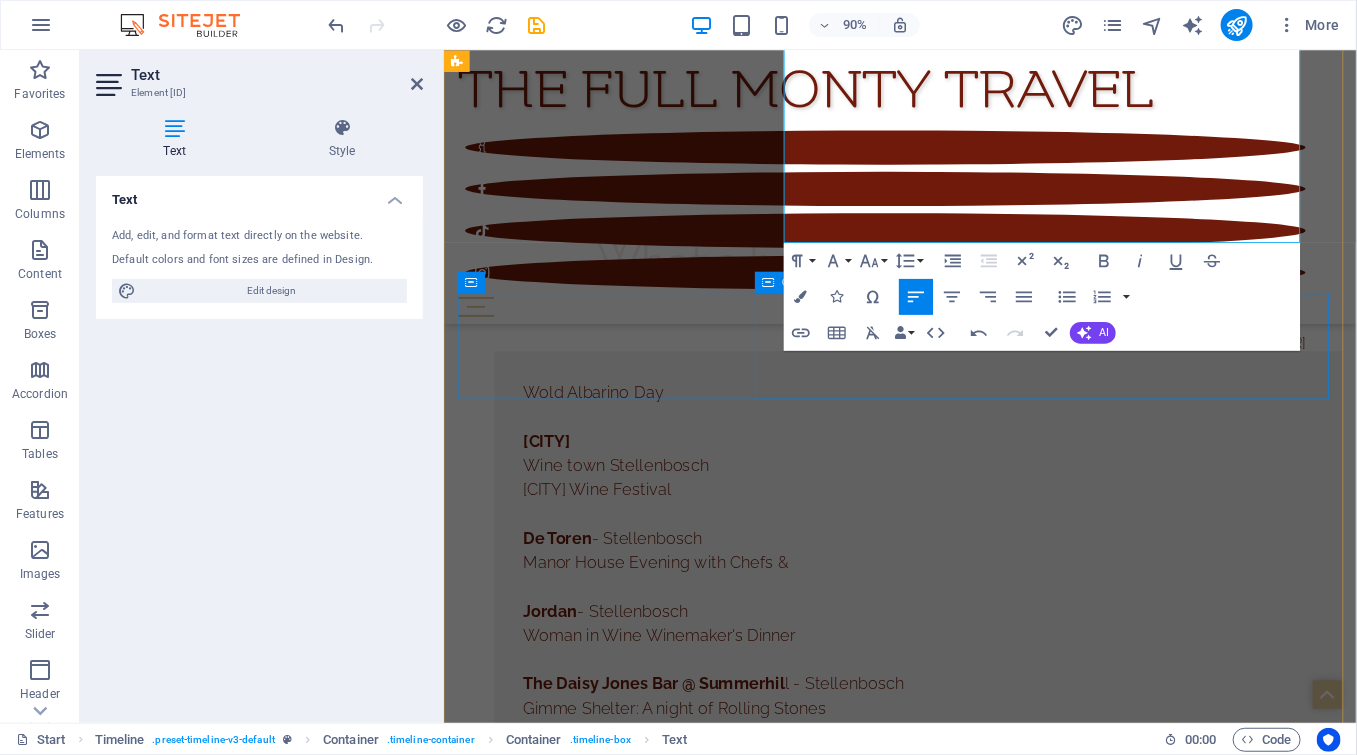 click on "Deilheim - [LOCATION] Cheese Fondue Sunday - Live music by Schalk Joubert Quartet" at bounding box center [970, 5647] 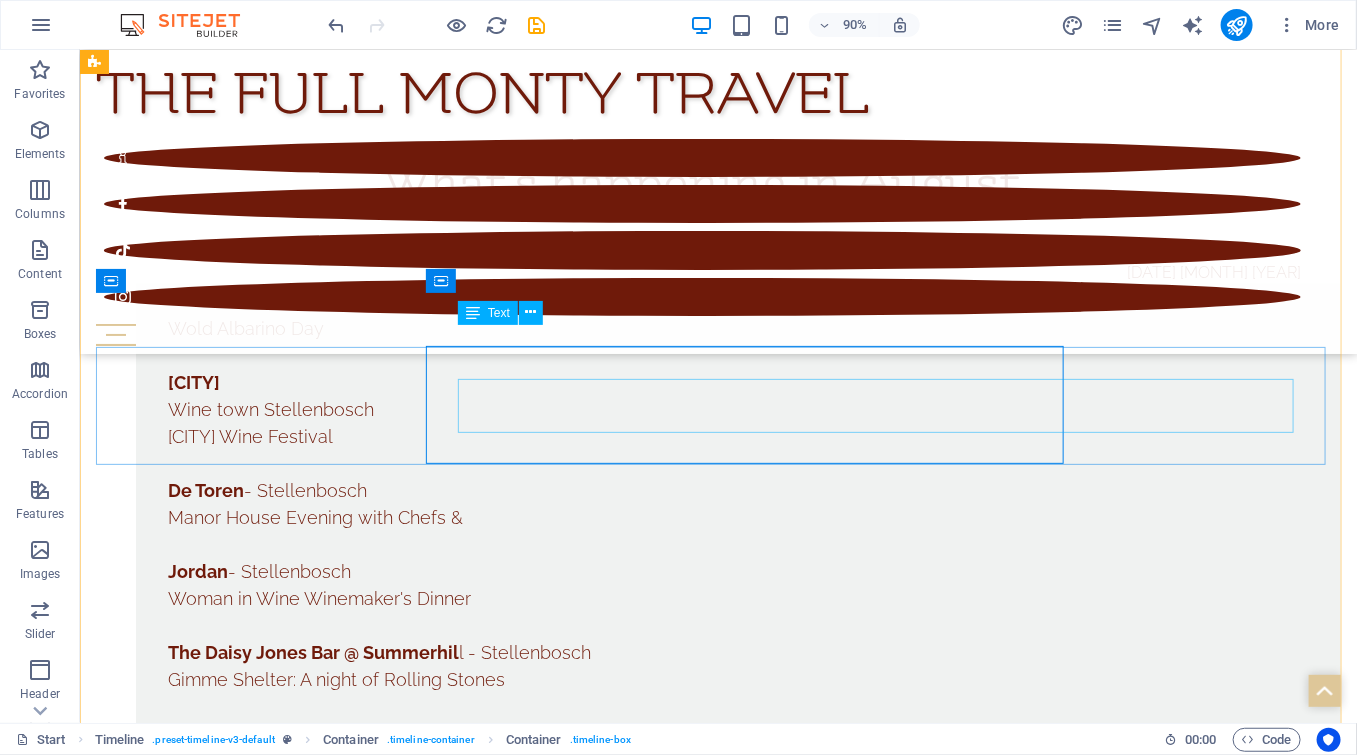 scroll, scrollTop: 10425, scrollLeft: 0, axis: vertical 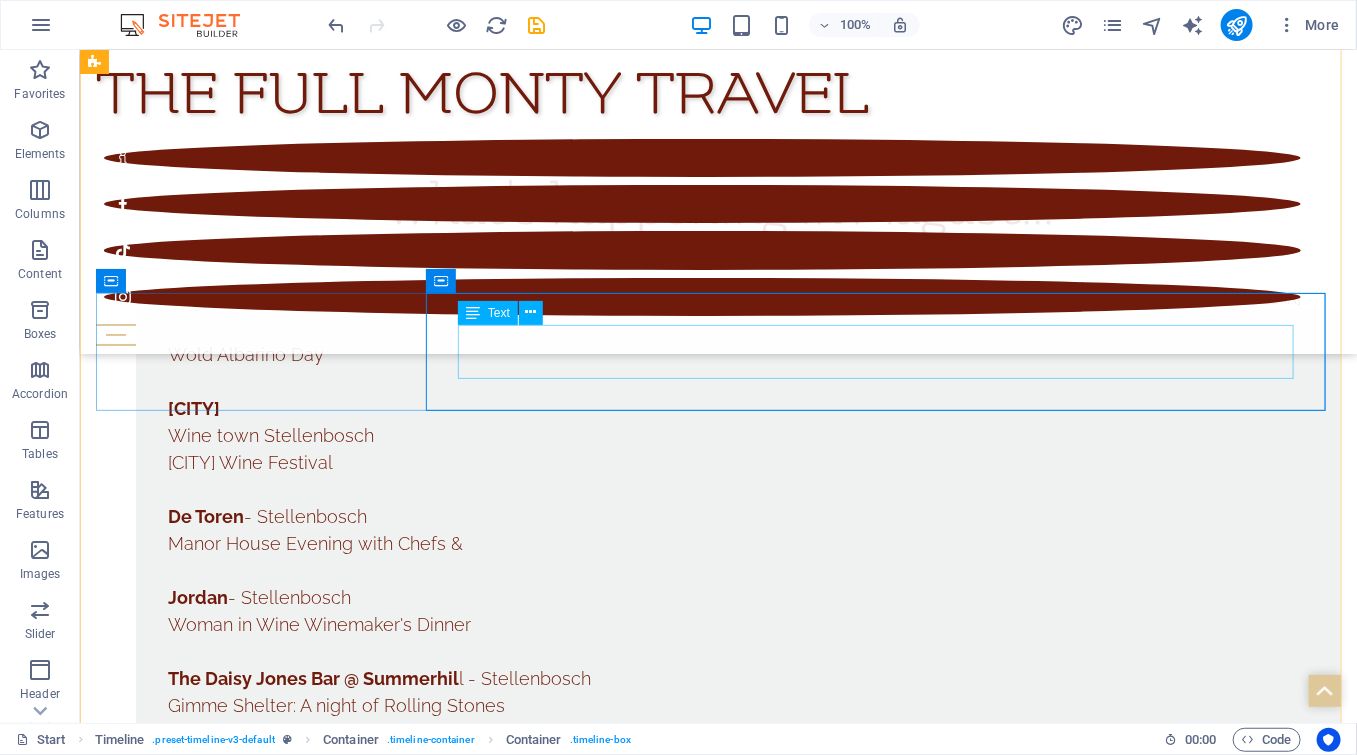 click on "Deilheim - [LOCATION] Cheese Fondue Sunday - Live music by Schalk Joubert Quartet" at bounding box center [737, 5570] 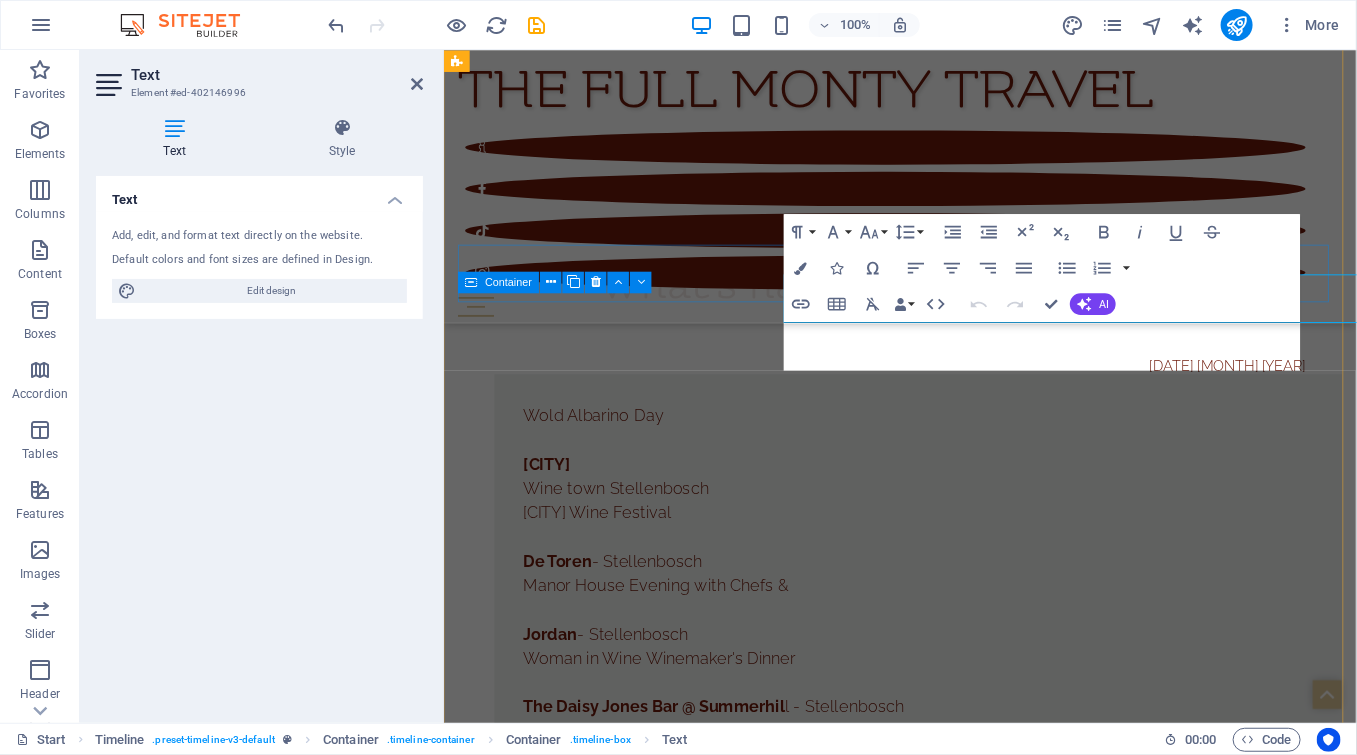 scroll, scrollTop: 10451, scrollLeft: 0, axis: vertical 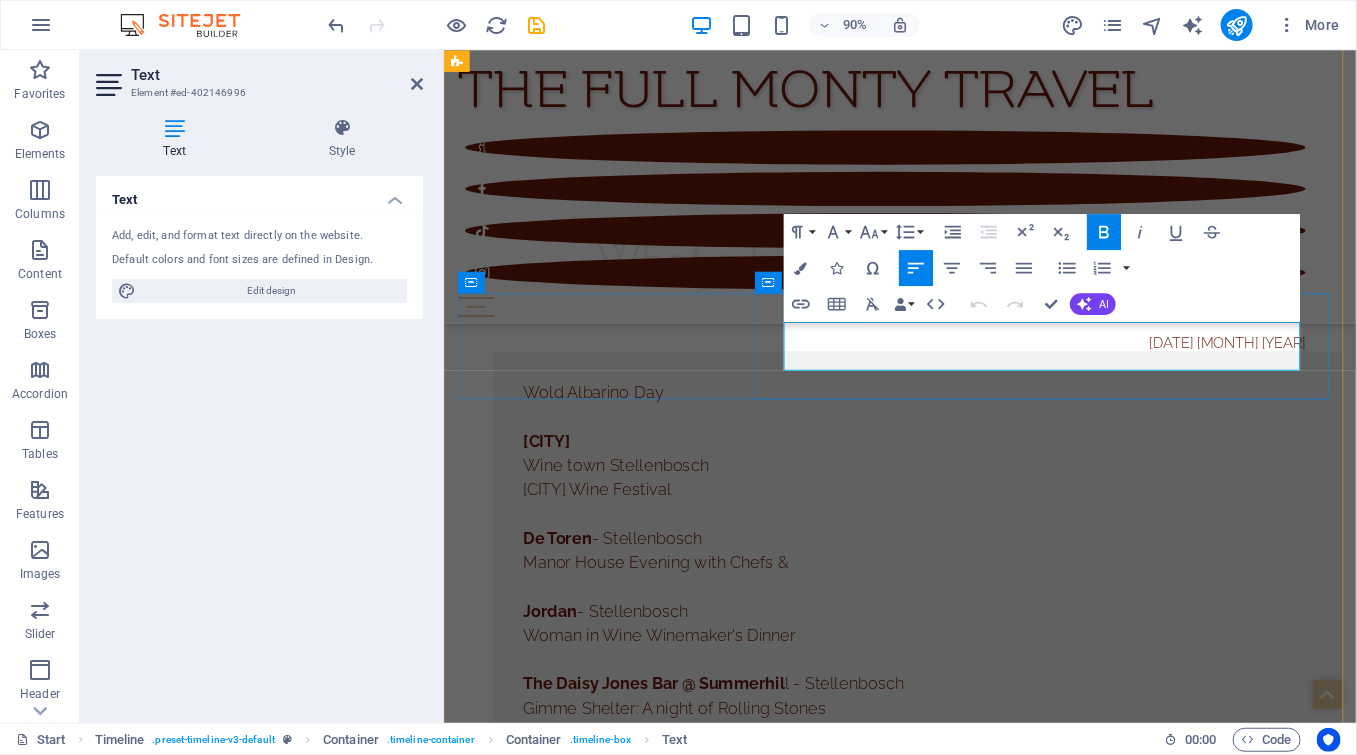click on "Cheese Fondue Sunday - Live music by Schalk Joubert Quartet" at bounding box center [970, 5660] 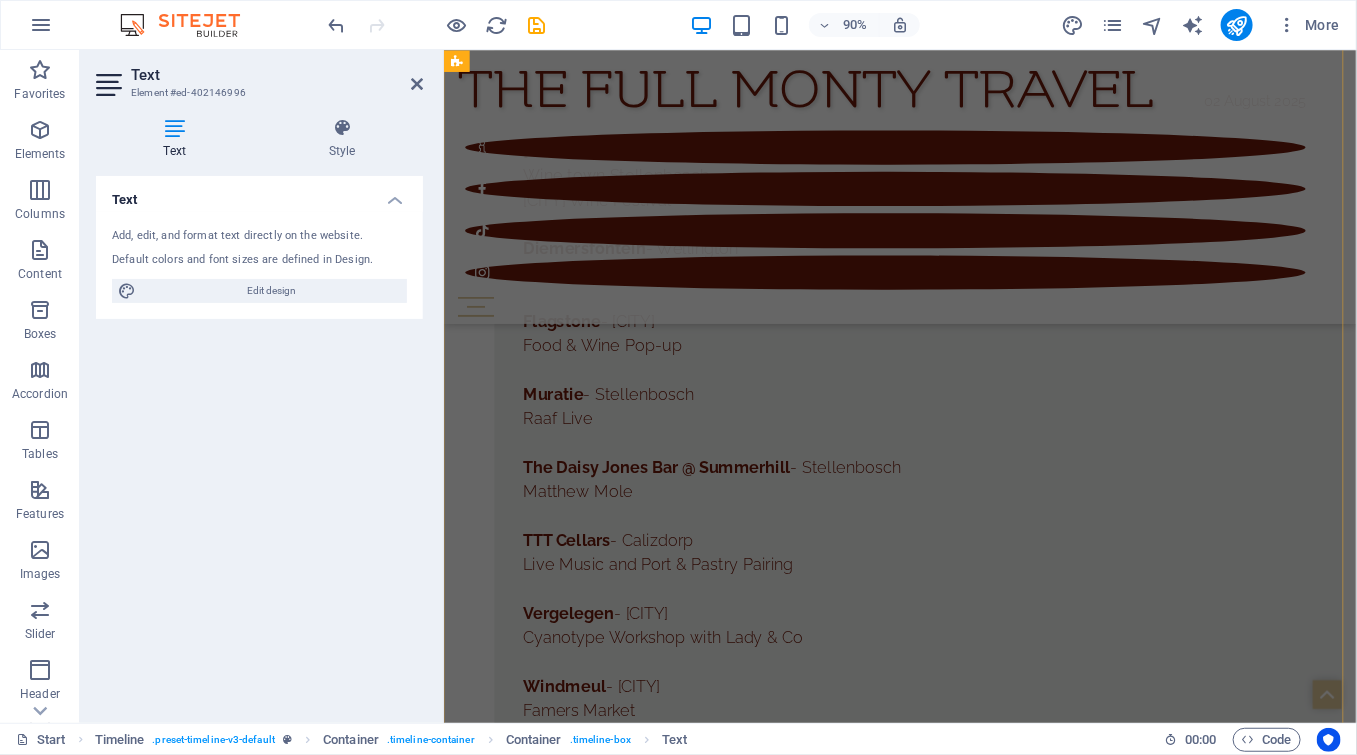 scroll, scrollTop: 11451, scrollLeft: 0, axis: vertical 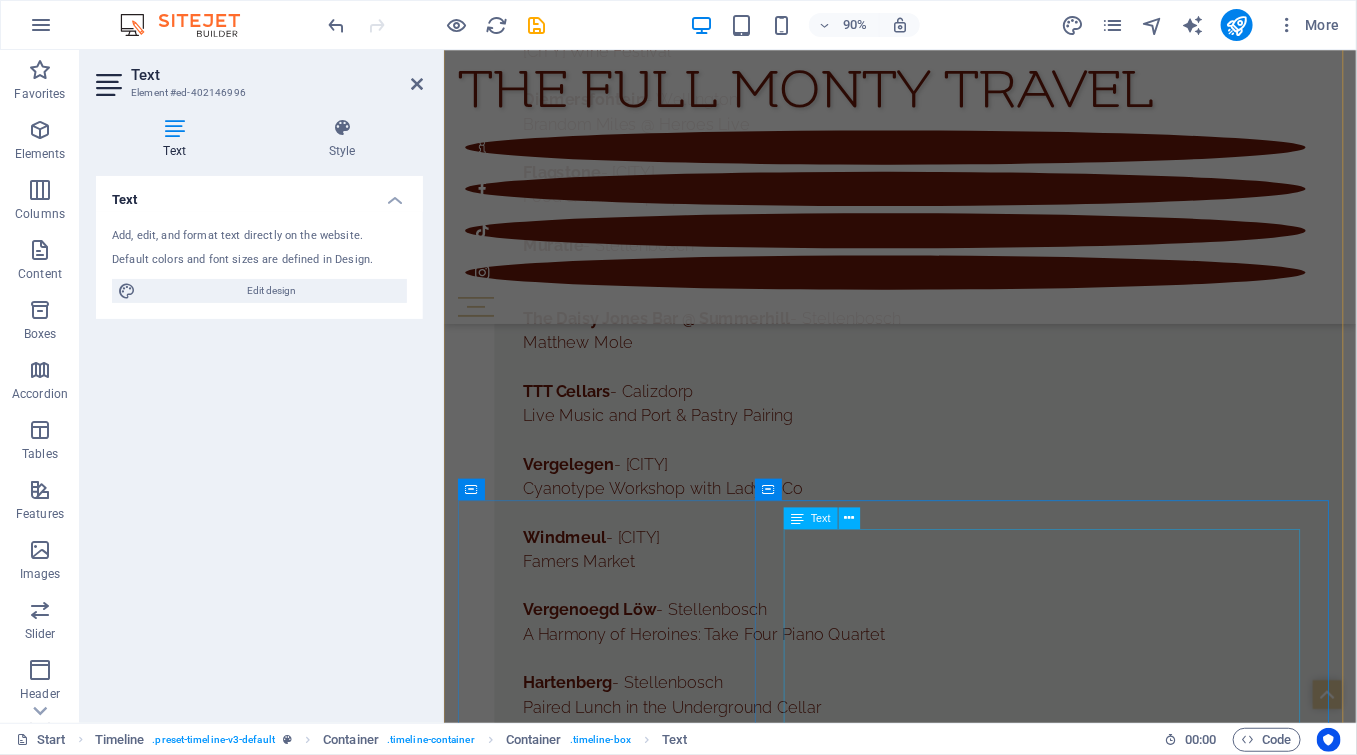 click on "Prince Albert Vino Camino Wine Festival Lourensford - Somerset West To [PERSON] with love - A tribute to [PERSON] [LAST] Arendsig - Robertson Chefs visiting Arendsig Series Vergelen - Somerset West Orms print room photobook presentation La Motte - Franschhoek Two-day Weaving Workshop" at bounding box center [970, 6167] 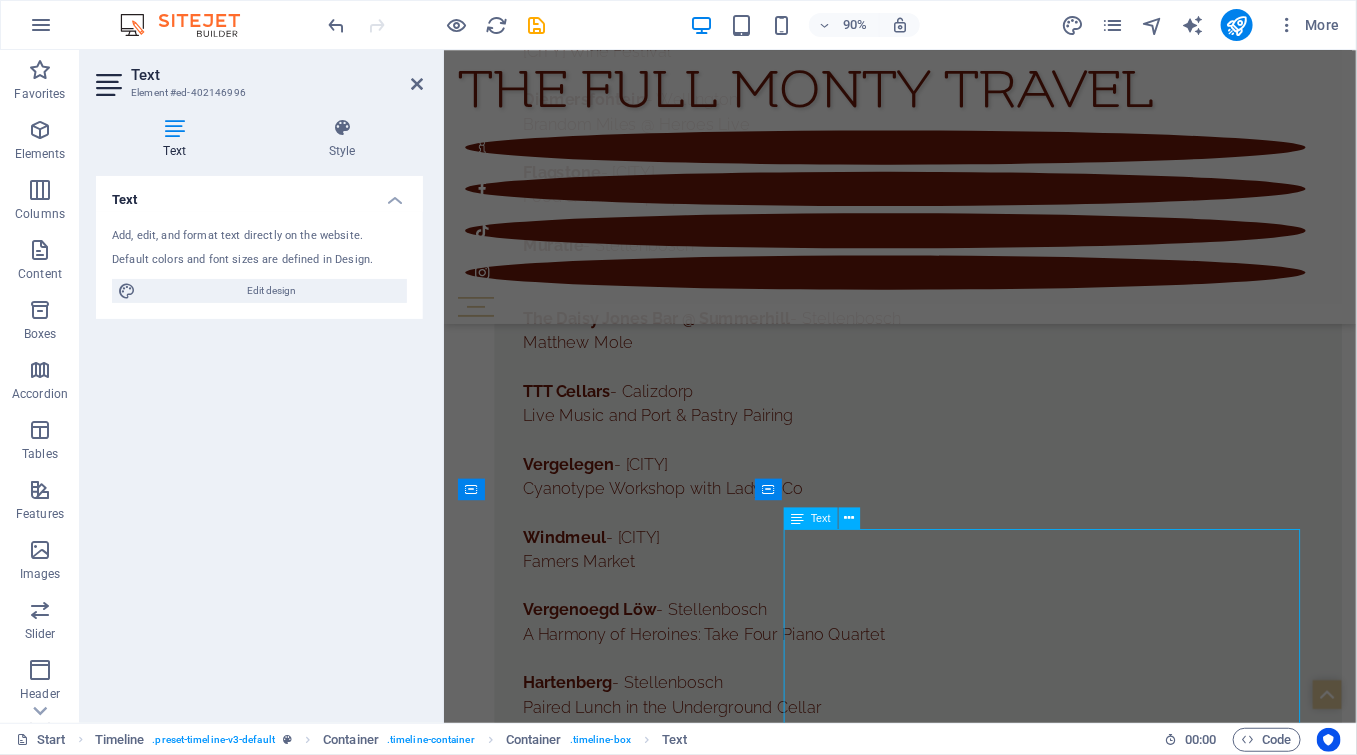 click on "Prince Albert Vino Camino Wine Festival Lourensford - Somerset West To [PERSON] with love - A tribute to [PERSON] [LAST] Arendsig - Robertson Chefs visiting Arendsig Series Vergelen - Somerset West Orms print room photobook presentation La Motte - Franschhoek Two-day Weaving Workshop" at bounding box center [970, 6167] 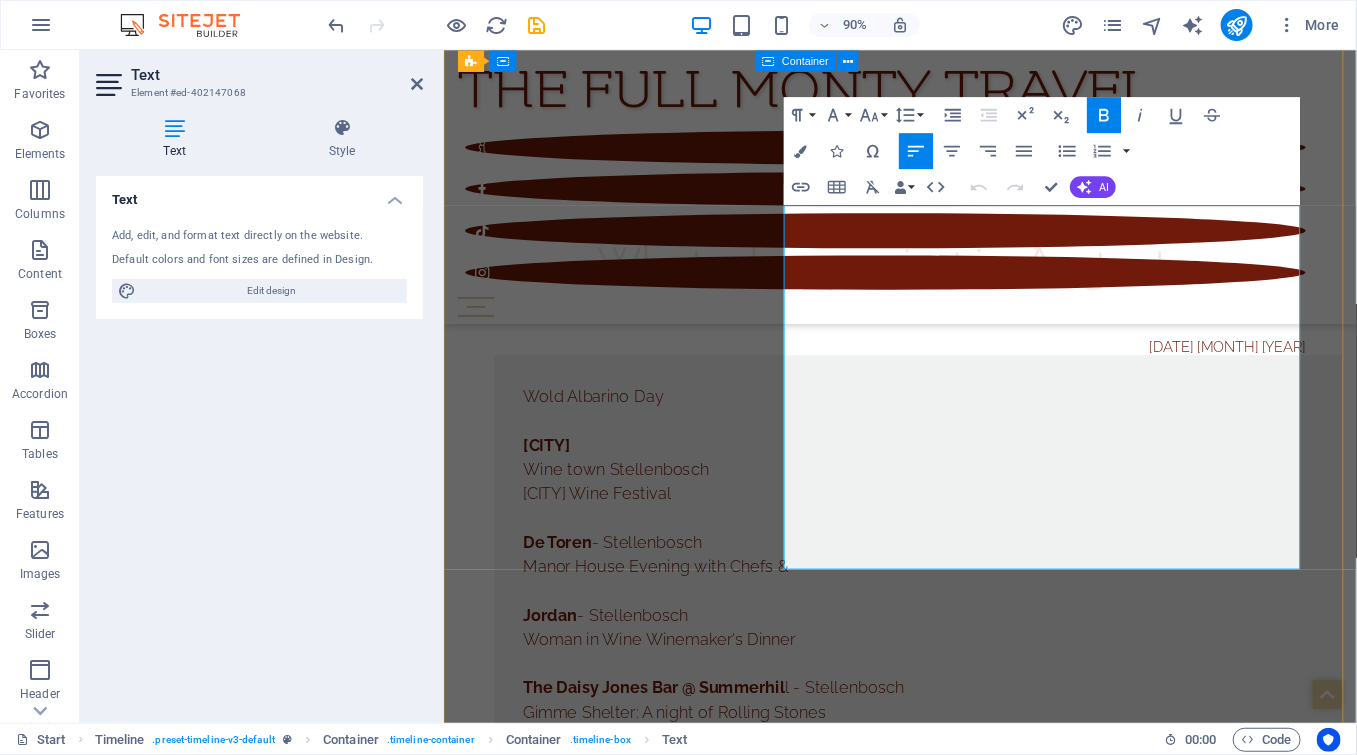 scroll, scrollTop: 11811, scrollLeft: 0, axis: vertical 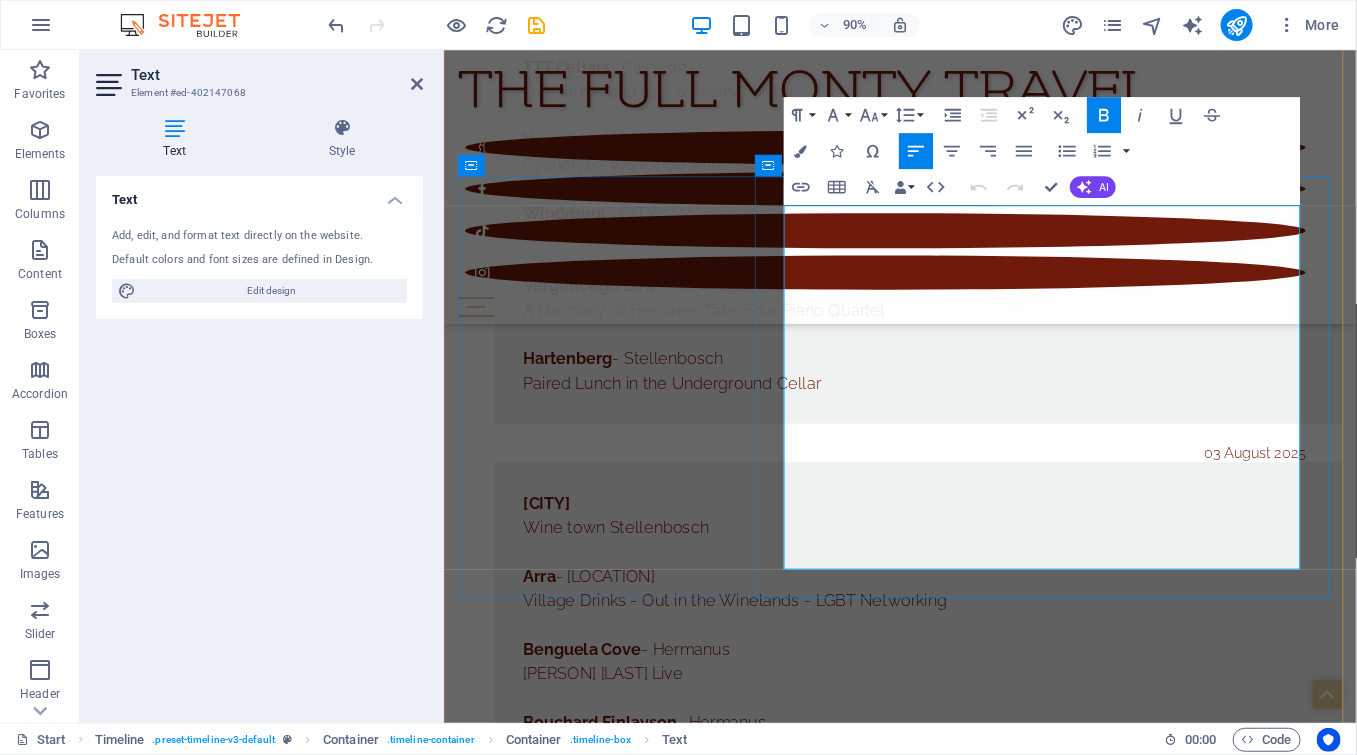 click on "Two-day Weaving Workshop" at bounding box center (970, 5969) 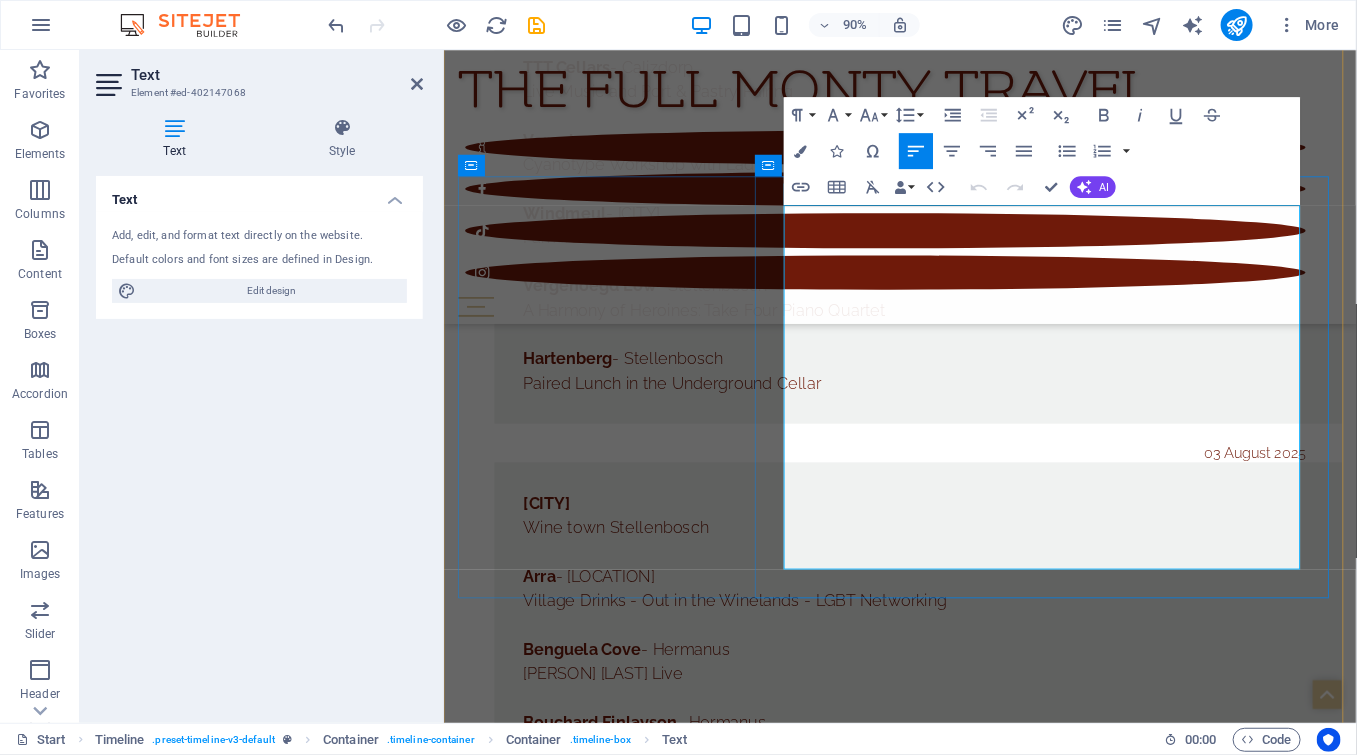 click at bounding box center [970, 5996] 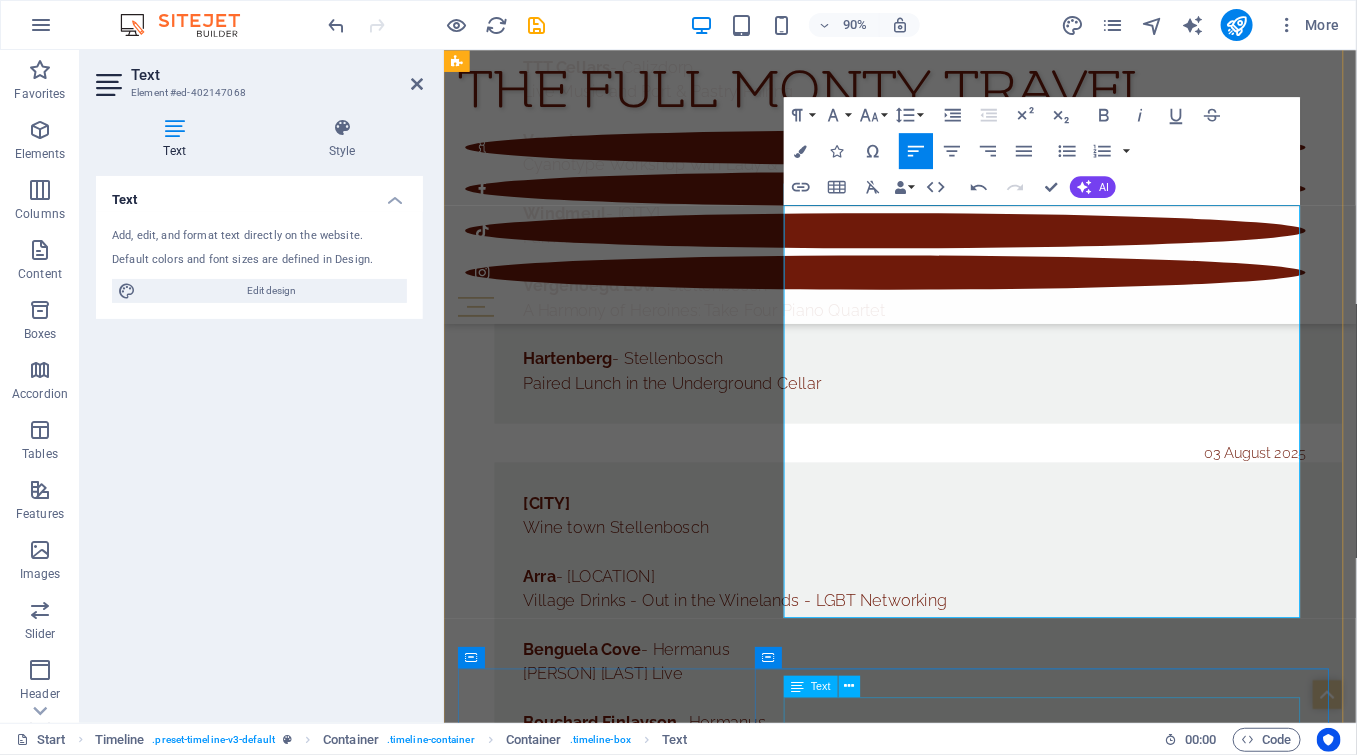 click on "La Motte - [CITY] Two-day Weaving Workshop Delheim - [CITY] Cheese Fondue Sunday - Dan Shout (Jazz Duo)" at bounding box center [970, 6238] 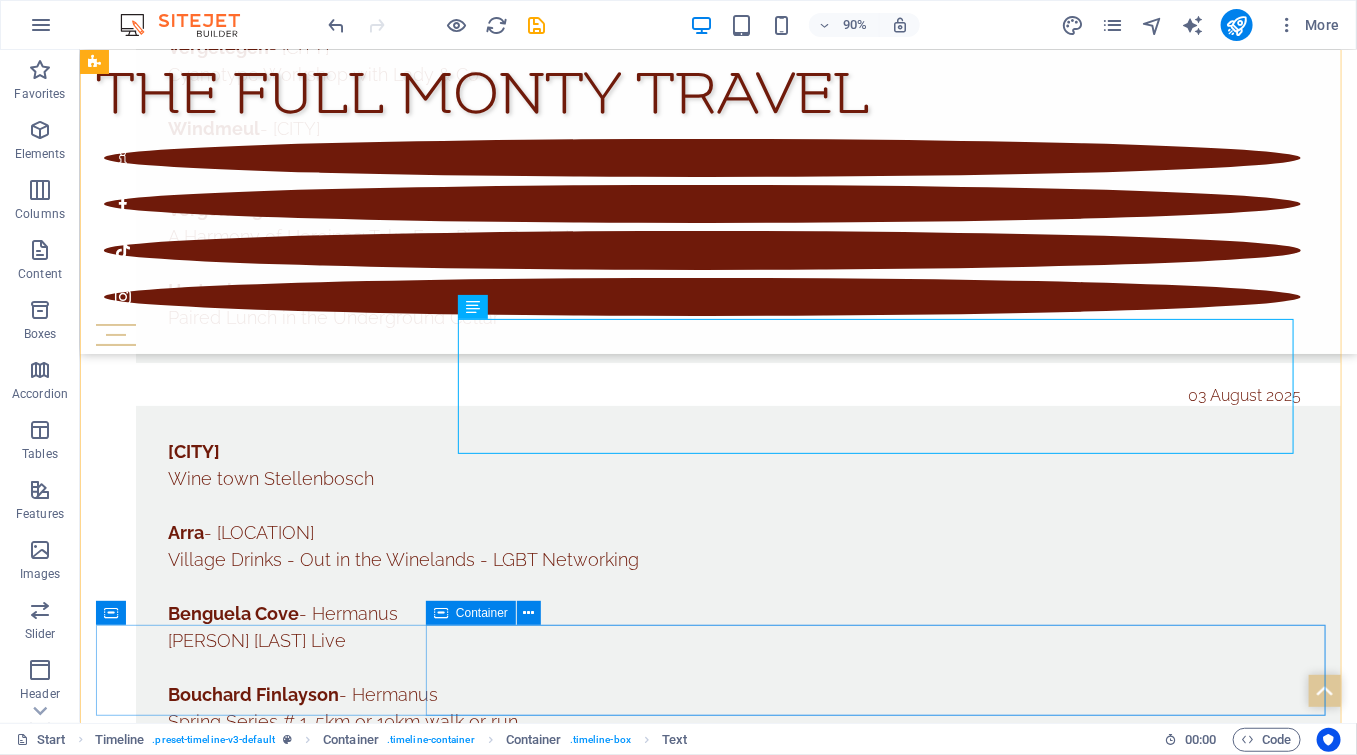 scroll, scrollTop: 12207, scrollLeft: 0, axis: vertical 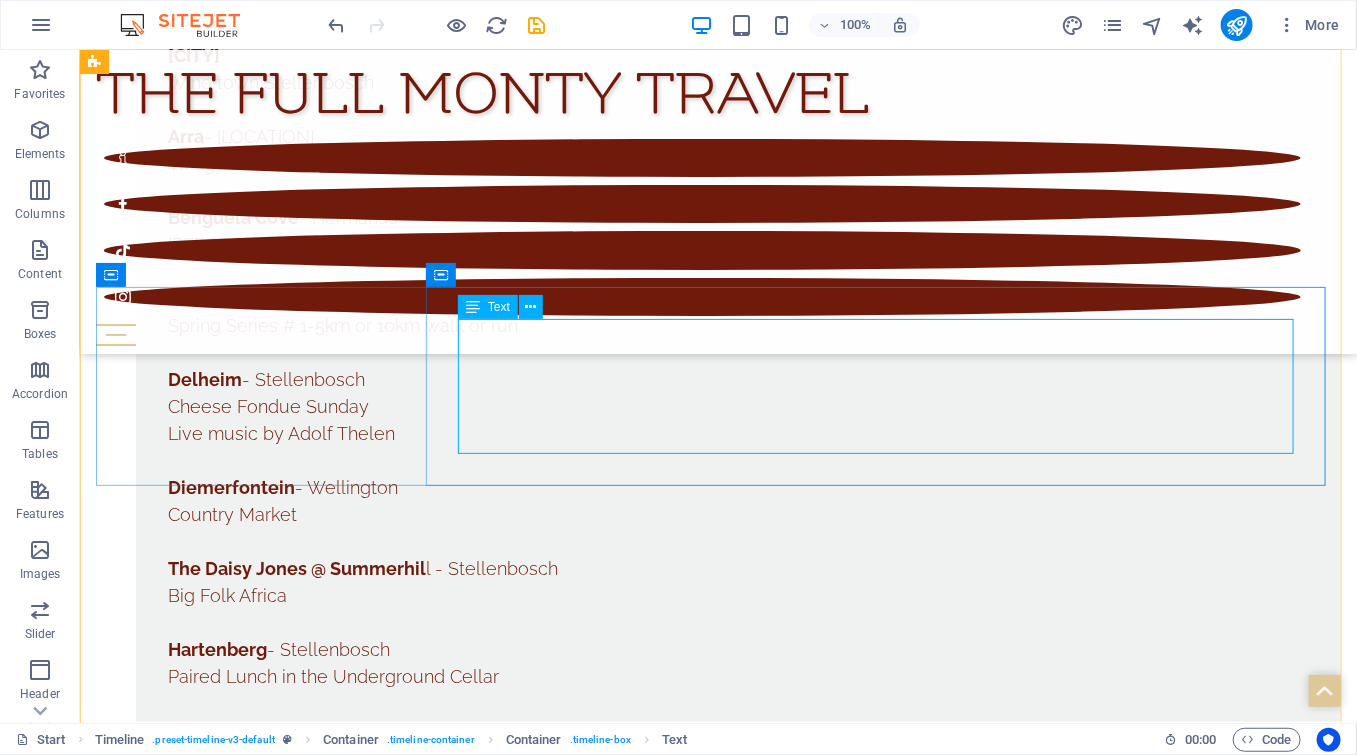 click on "La Motte - [CITY] Two-day Weaving Workshop Delheim - [CITY] Cheese Fondue Sunday - Dan Shout (Jazz Duo)" at bounding box center (737, 5740) 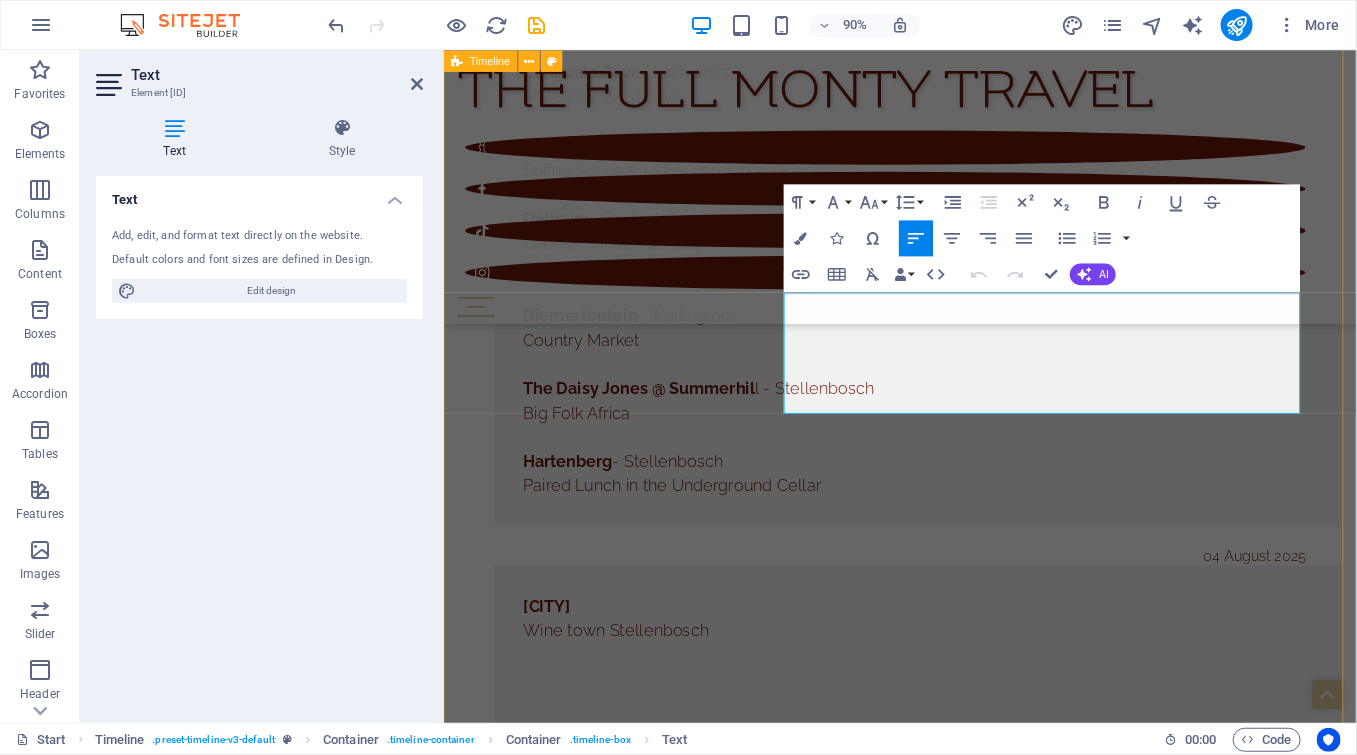 scroll, scrollTop: 12260, scrollLeft: 0, axis: vertical 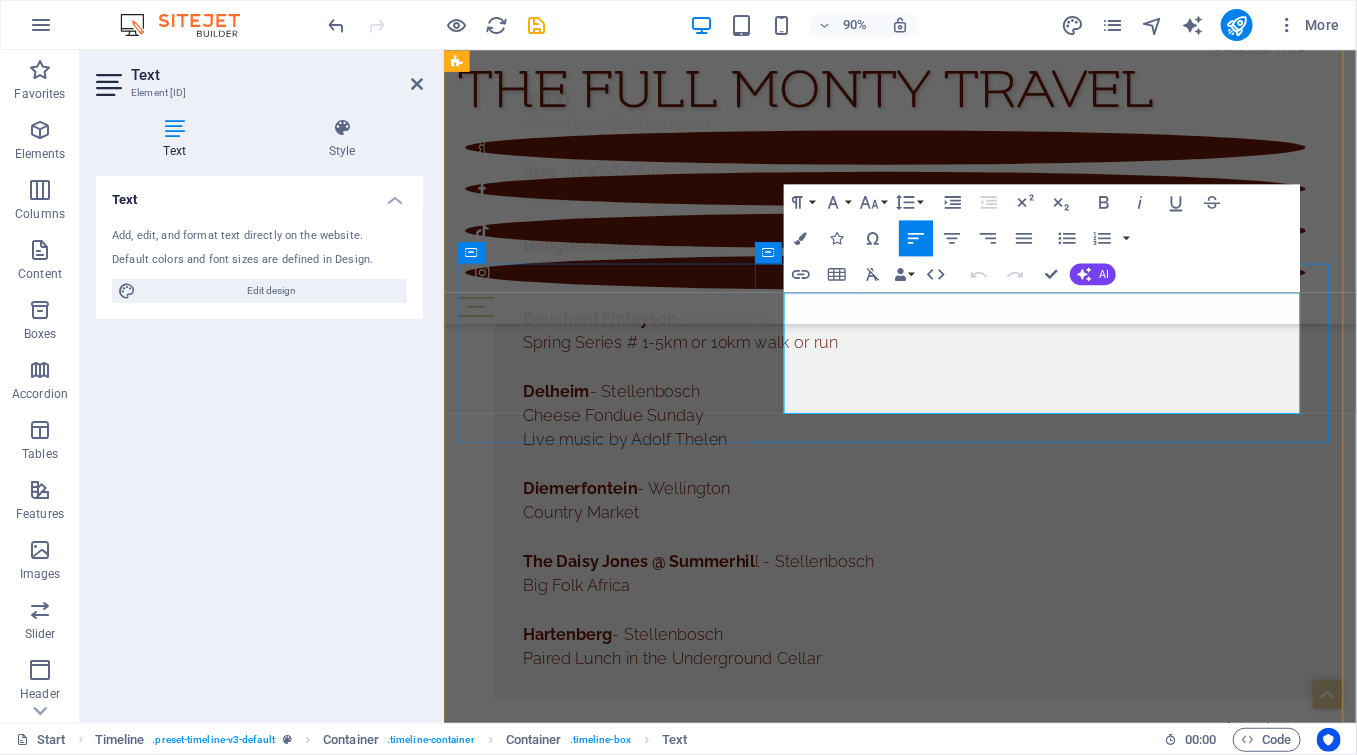click on "Cheese Fondue Sunday - Dan Shout (Jazz Duo)" at bounding box center (970, 5843) 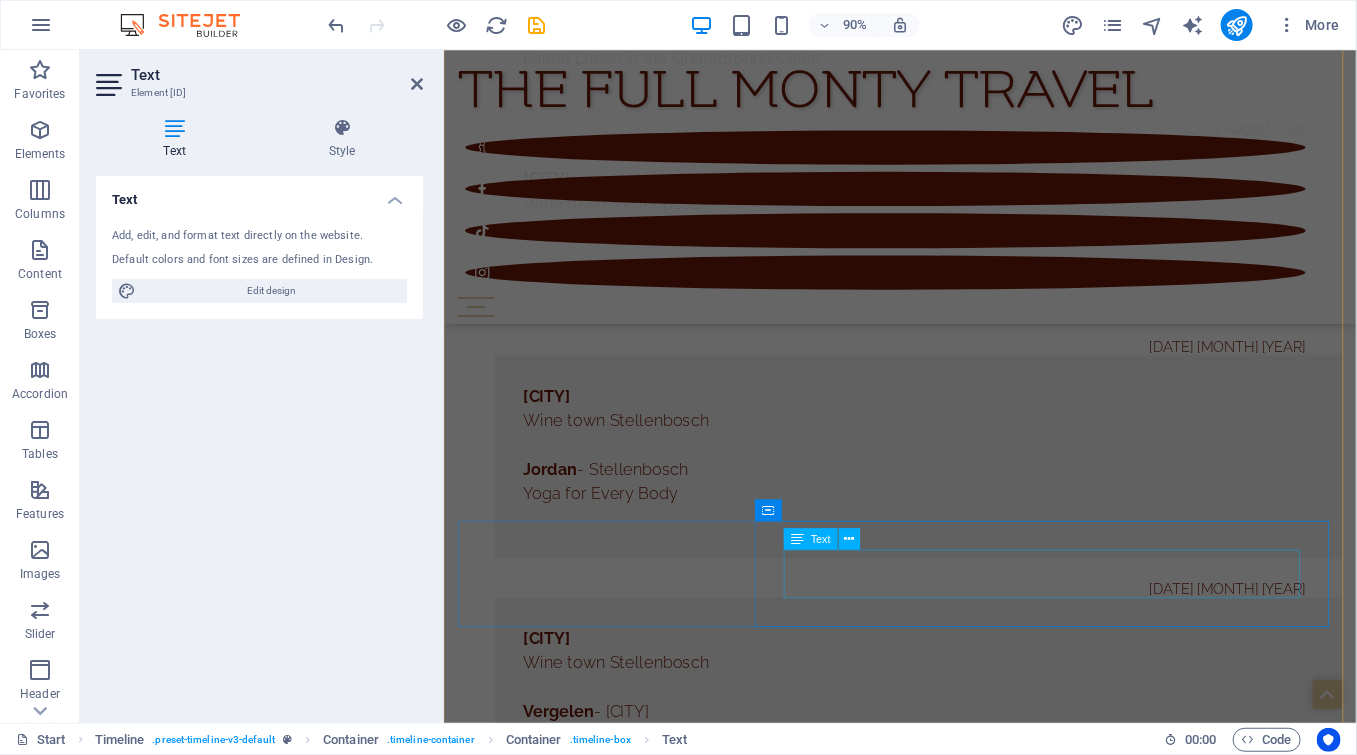 scroll, scrollTop: 13260, scrollLeft: 0, axis: vertical 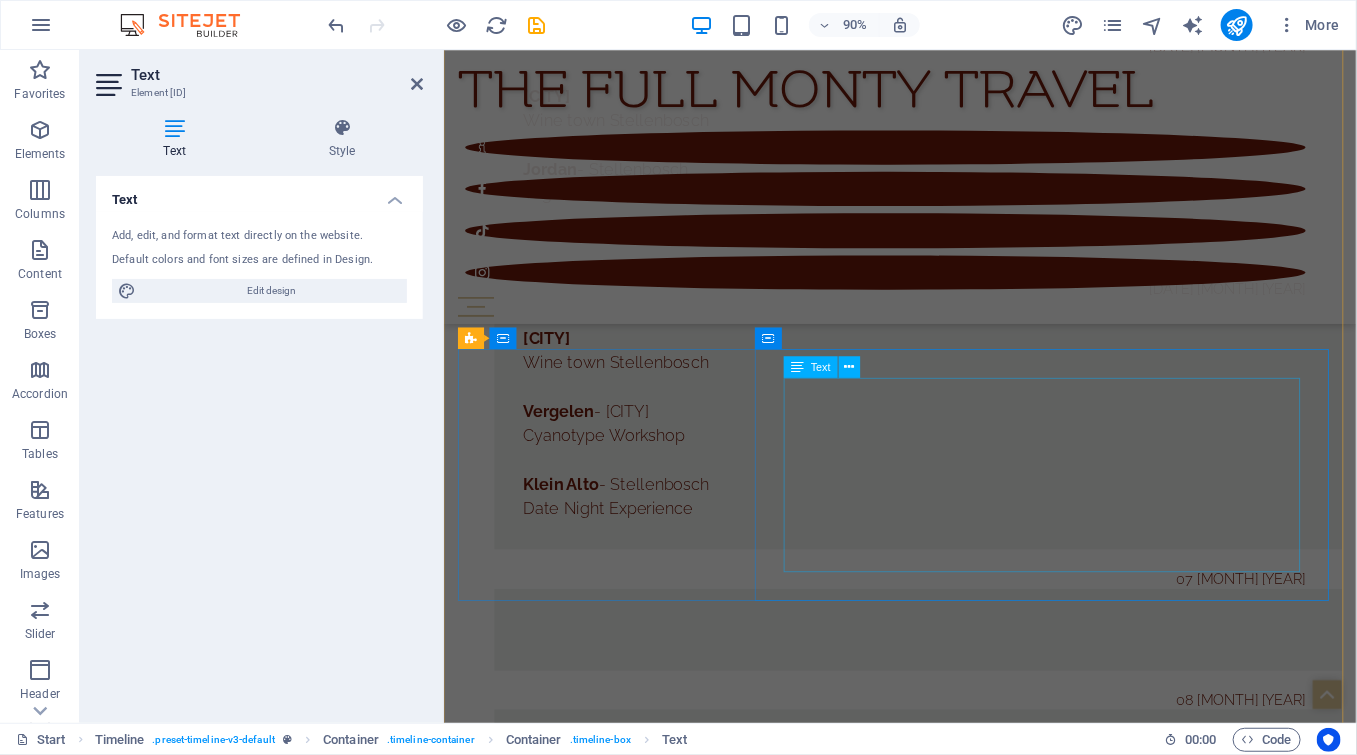 click on "Eikendal - Stellenbosch Fondue Hillcrest - Durbanville Painting Social Simon's @ Groot Contantia - Constantia  Tribute" at bounding box center [970, 6041] 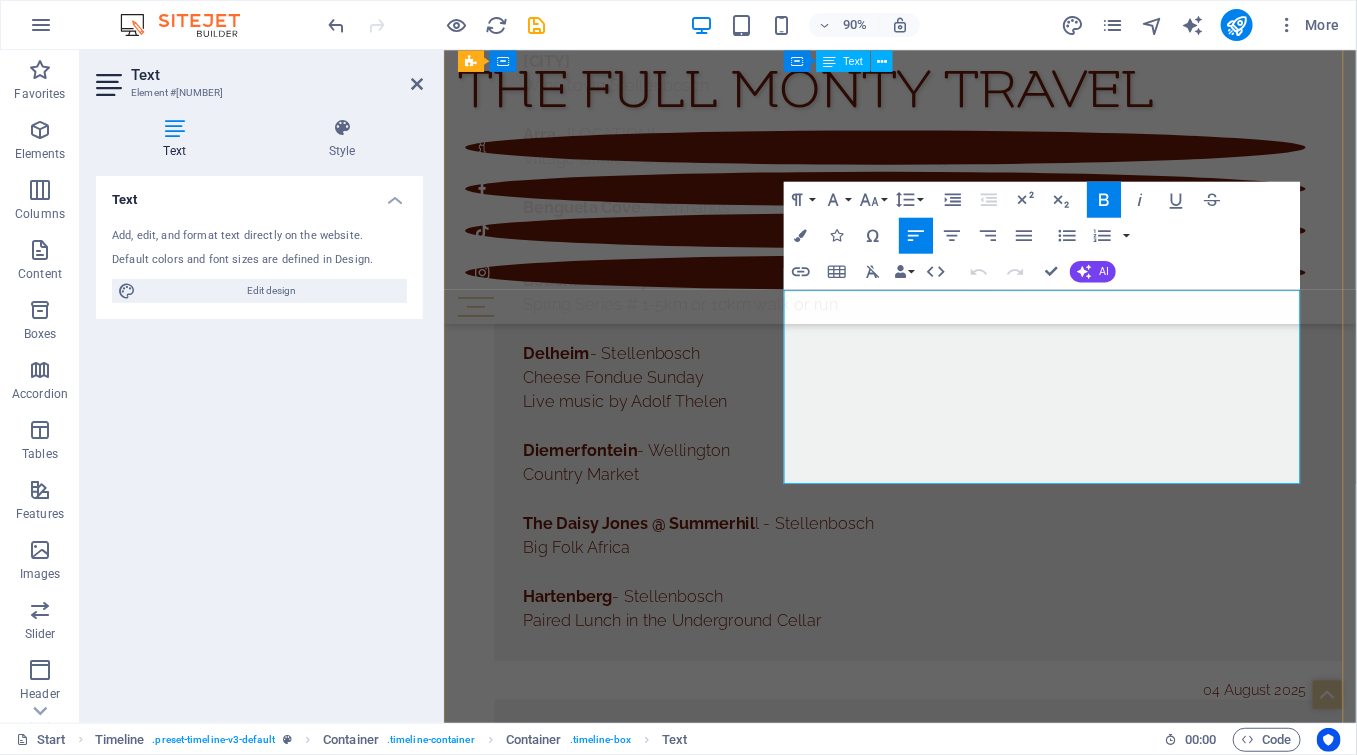 scroll, scrollTop: 13358, scrollLeft: 0, axis: vertical 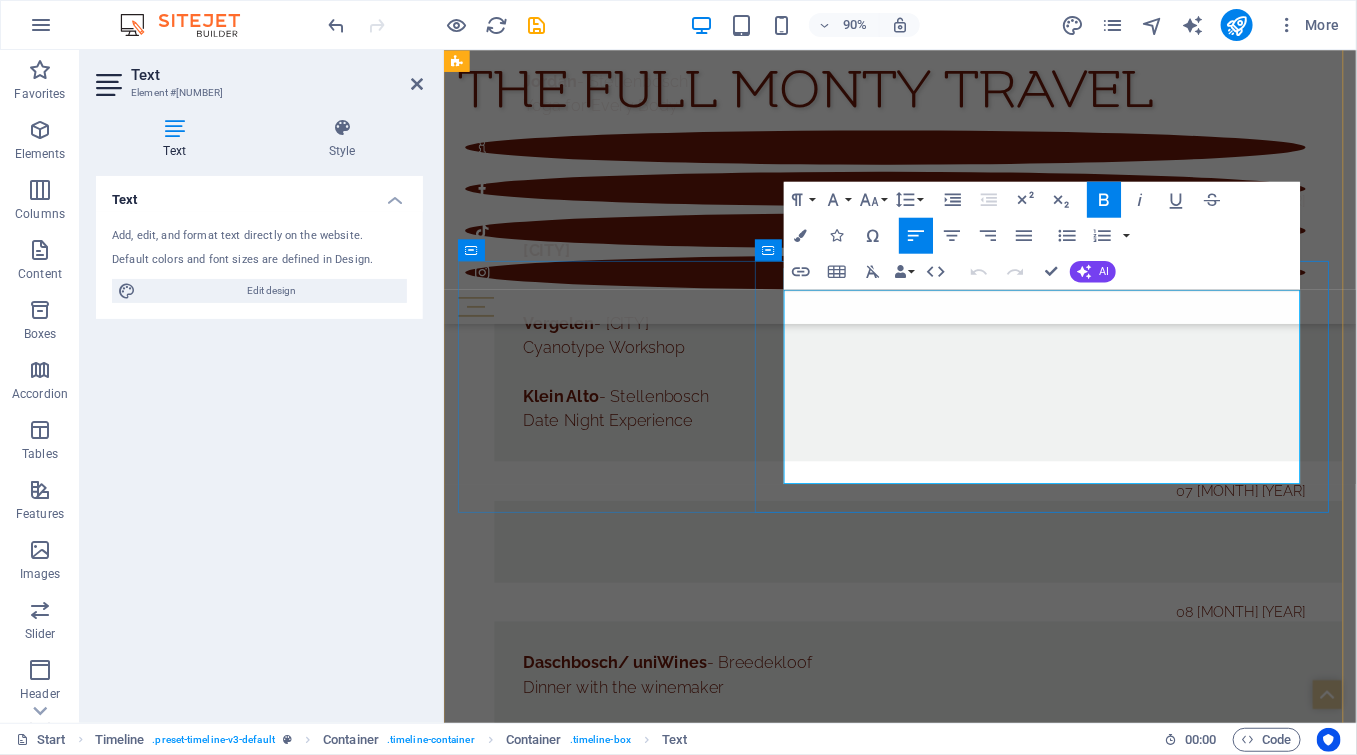 click on "Elvis Presley Tribute" at bounding box center (970, 6037) 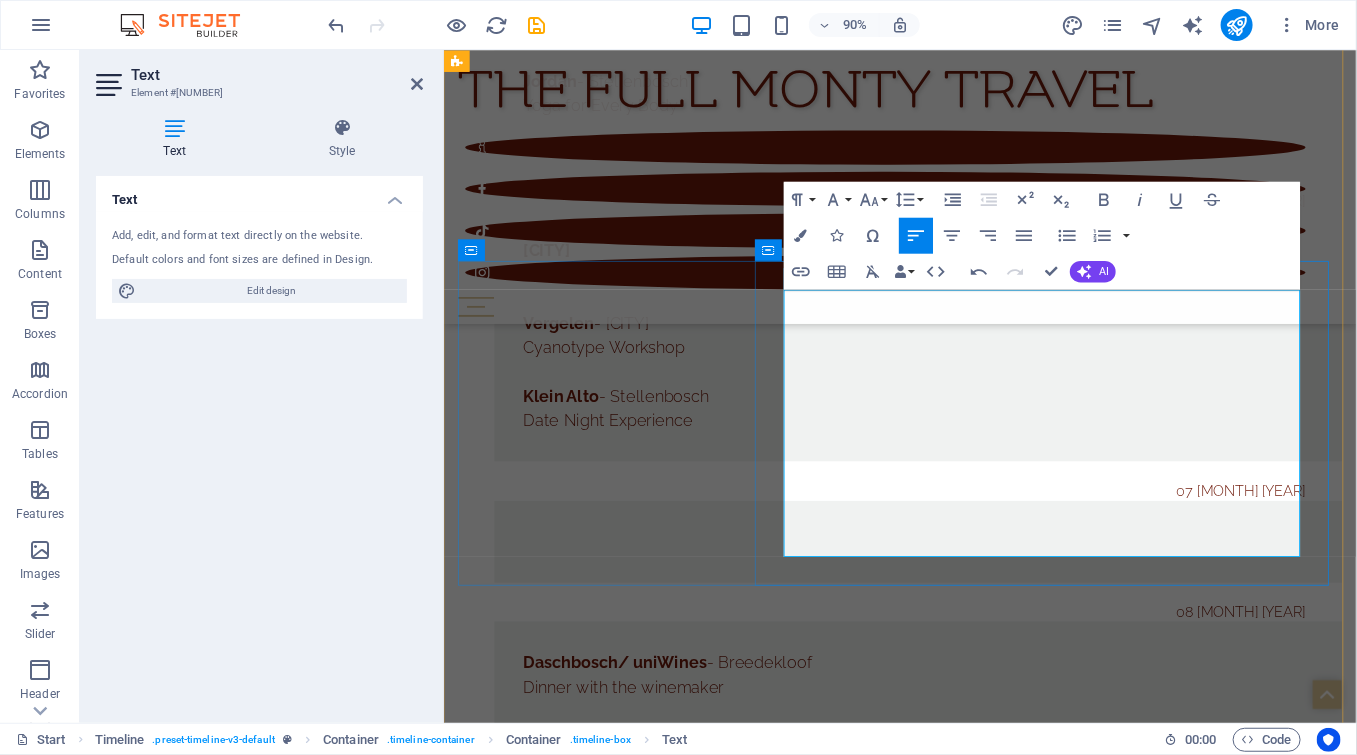 scroll, scrollTop: 13692, scrollLeft: 0, axis: vertical 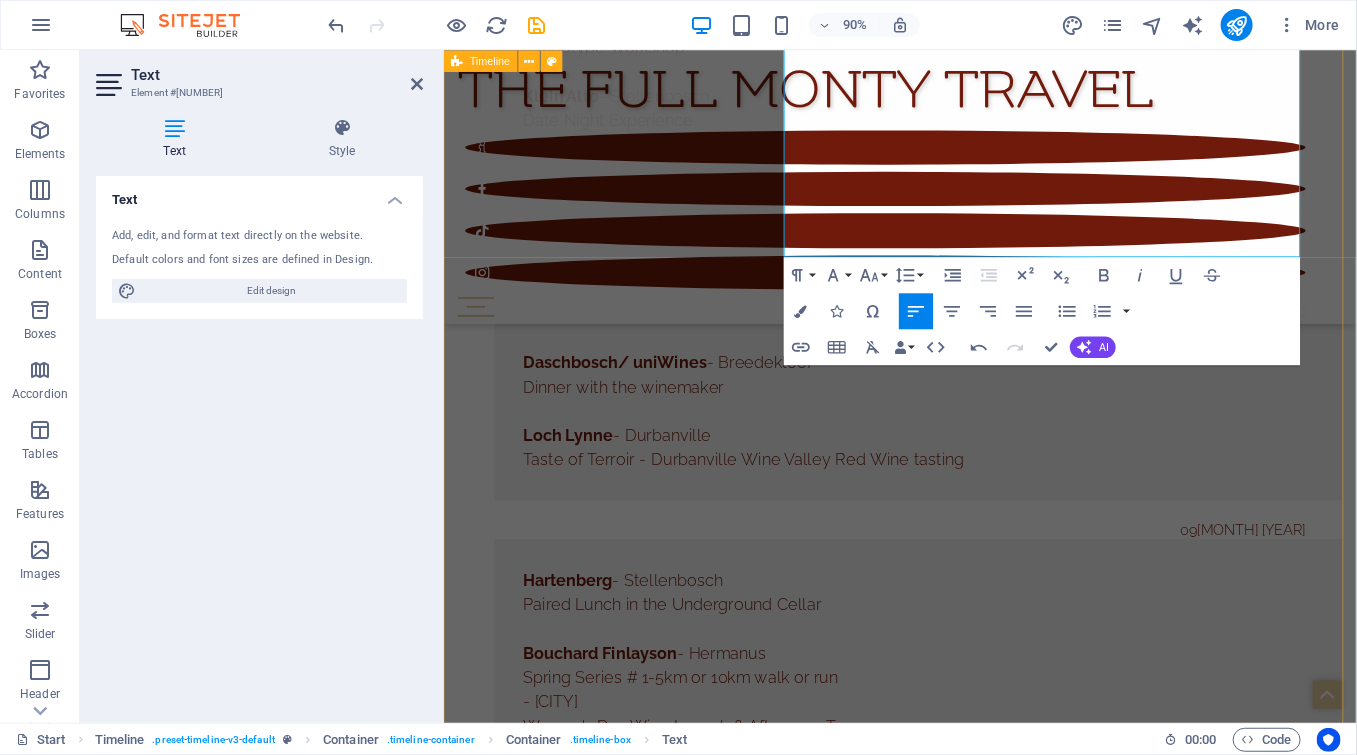 click on "What's happening in August... [DATE] August [YEAR] Wold Albarino Day [LOCATION] Wine town [LOCATION] [LOCATION] Wine Festival [LOCATION] - [LOCATION] Manor House Evening with Chefs Craig Cormack & Beau du Toit [LOCATION] - [LOCATION] Woman in Wine Winemaker's Dinner The Daisy Jones Bar @ Summerhil l - [LOCATION] Gimme Shelter: A night of Rolling Stones [LOCATION] - [LOCATION] Winemaker's Dinner: Our Pinotage Legacy [DATE] August [YEAR] [LOCATION] Wine town [LOCATION] [LOCATION] Wine Festival [LOCATION] - [LOCATION] Brandom Miles @ Heroes Live [LOCATION] - [LOCATION] Food & Wine Pop-up [LOCATION] - [LOCATION] Raaf Live The Daisy Jones Bar @ Summerhill - [LOCATION] Matthew Mole [LOCATION] - [LOCATION] Live Music and Port & Pastry Pairing [LOCATION] - [LOCATION] Cyanotype Workshop with Lady & Co [LOCATION] - [LOCATION] Famers Market [LOCATION] - [LOCATION] A Harmony of Heroines: Take Four Piano Quartet [DATE] August [YEAR] [LOCATION] Wine town [LOCATION] [LOCATION] [LOCATION] - [LOCATION] [LOCATION]" at bounding box center [950, 2930] 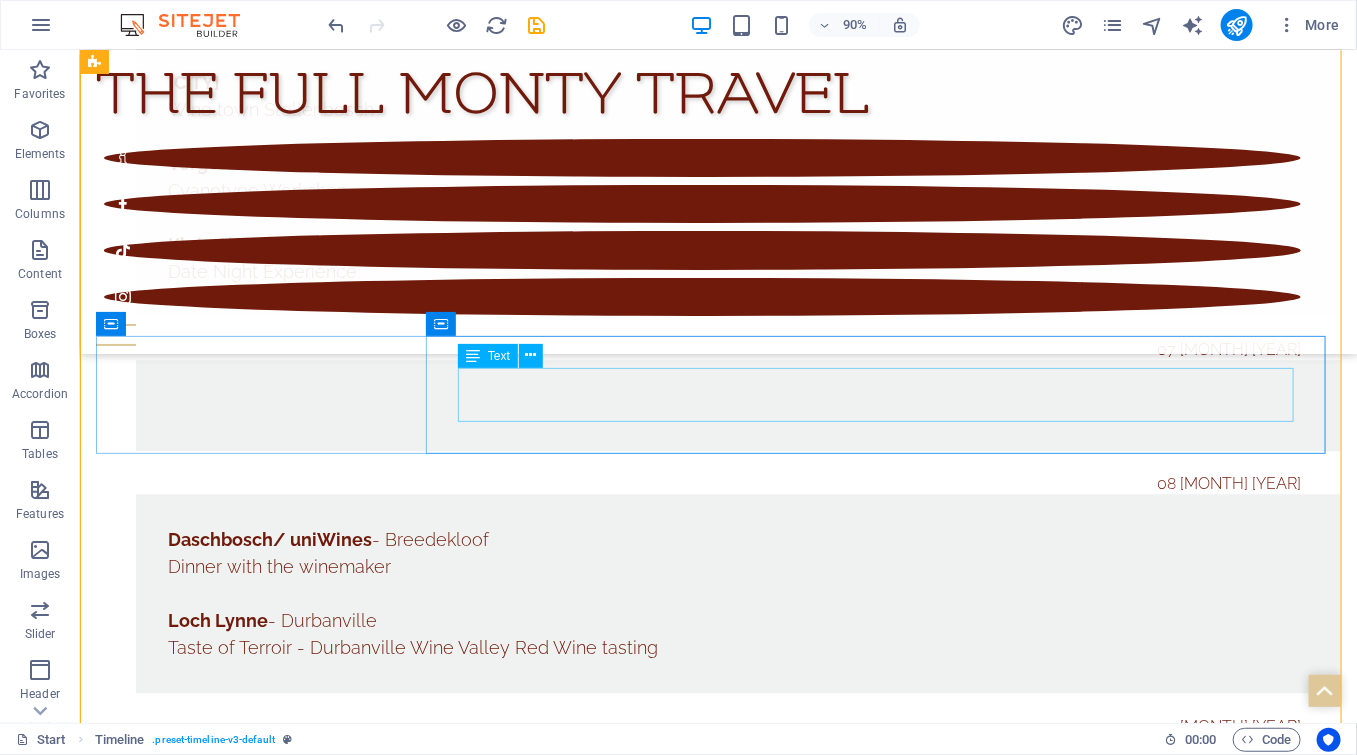 scroll, scrollTop: 13638, scrollLeft: 0, axis: vertical 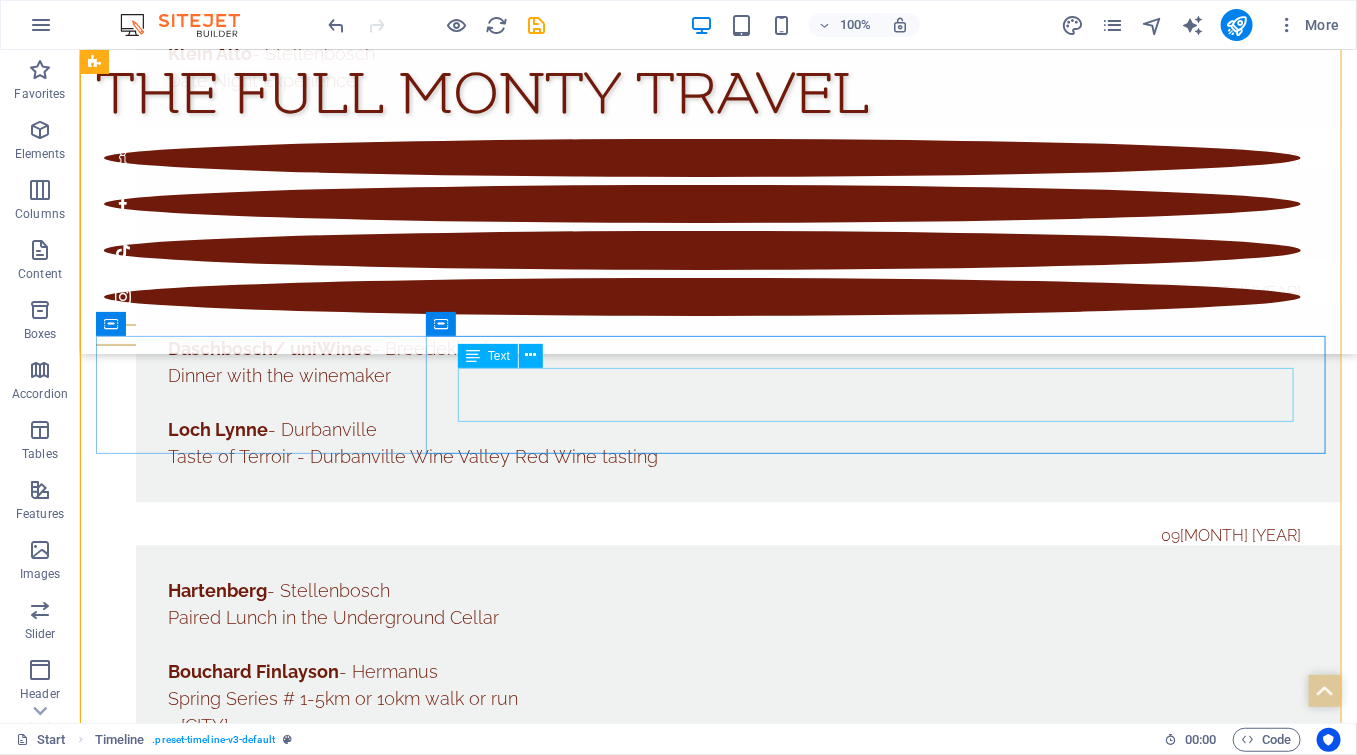 click on "Delheim - [CITY] Cheese Fondue Sunday - Live music by ULTRACOUSTIC" at bounding box center [737, 5883] 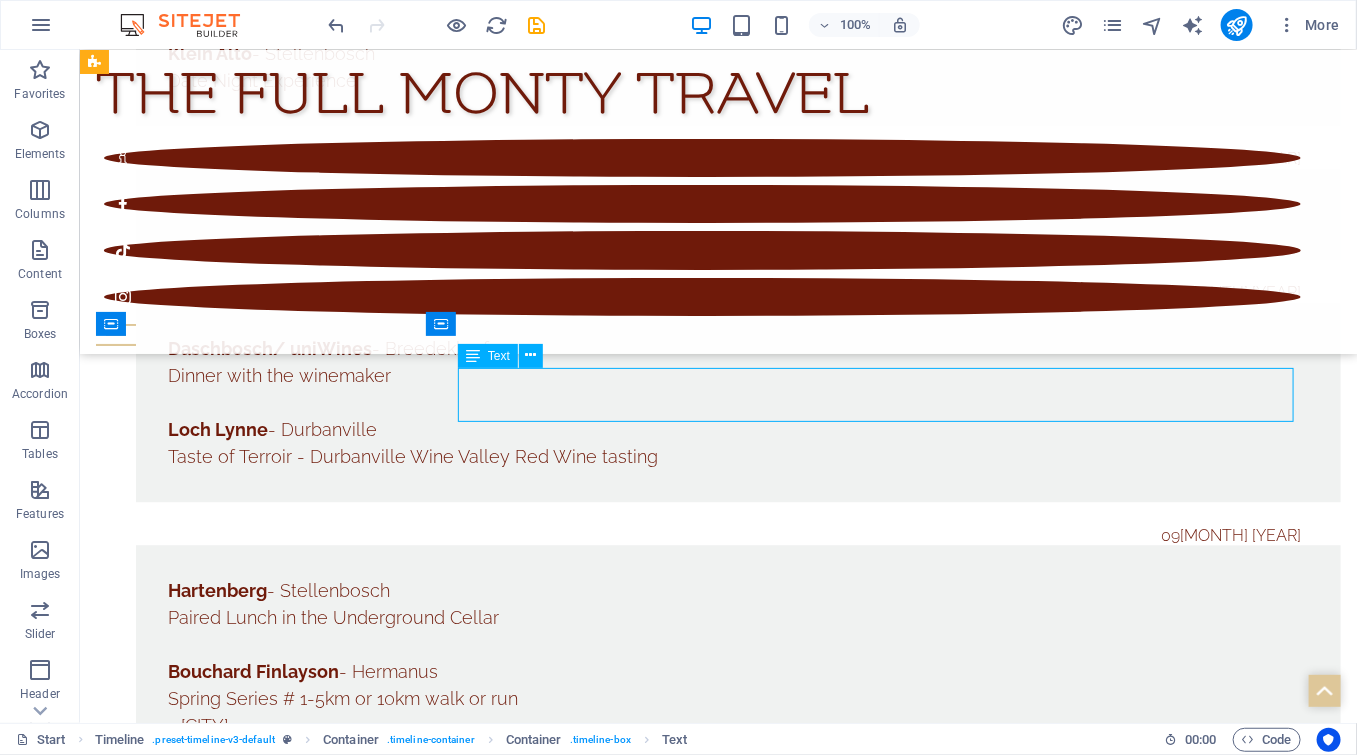 click on "Delheim - [CITY] Cheese Fondue Sunday - Live music by ULTRACOUSTIC" at bounding box center (737, 5883) 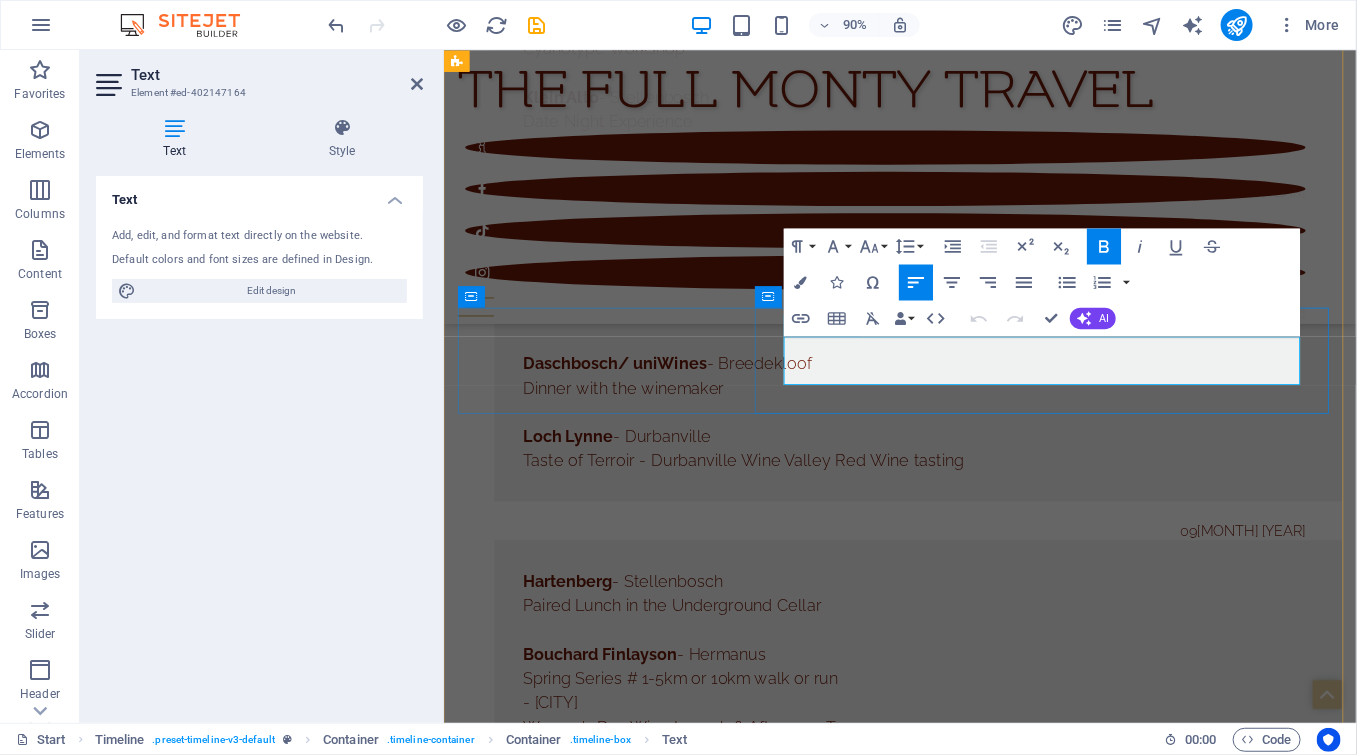 click on "Cheese Fondue Sunday - Live music by ULTRACOUSTIC" at bounding box center (970, 5946) 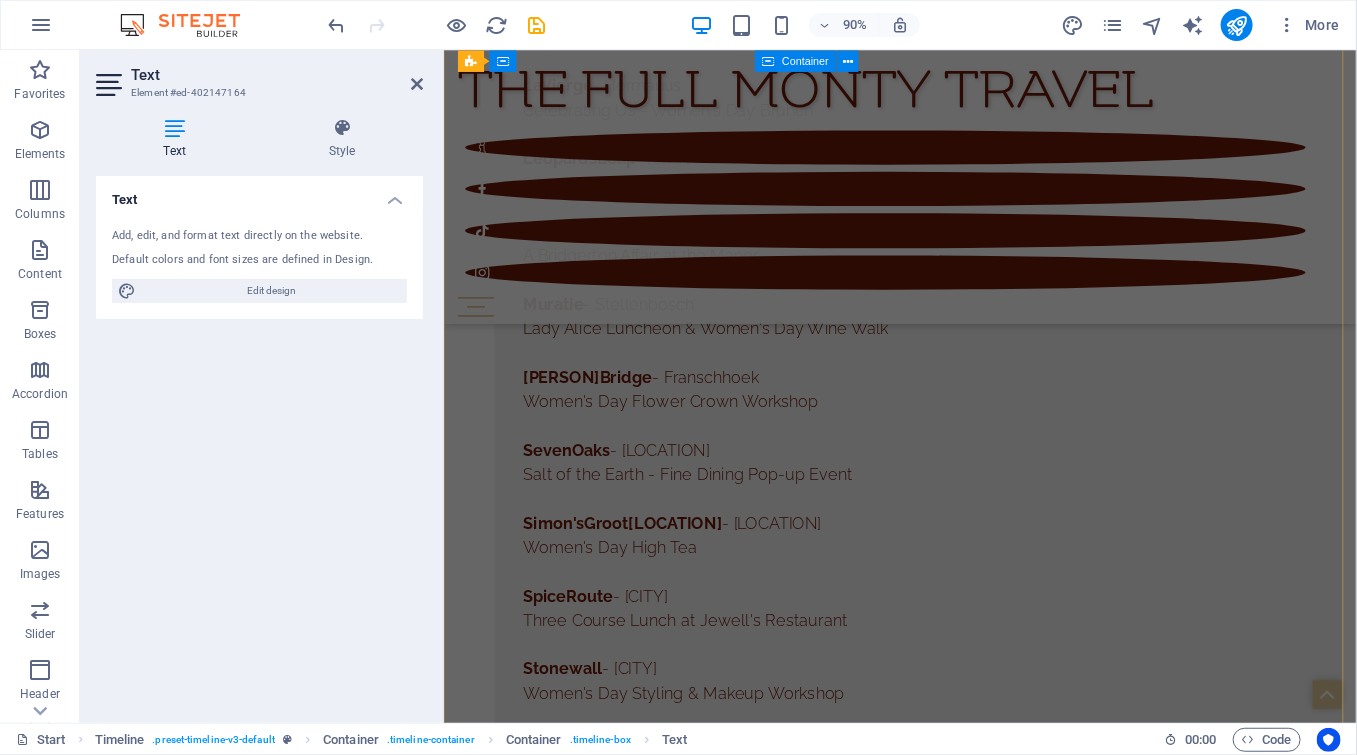 scroll, scrollTop: 15358, scrollLeft: 0, axis: vertical 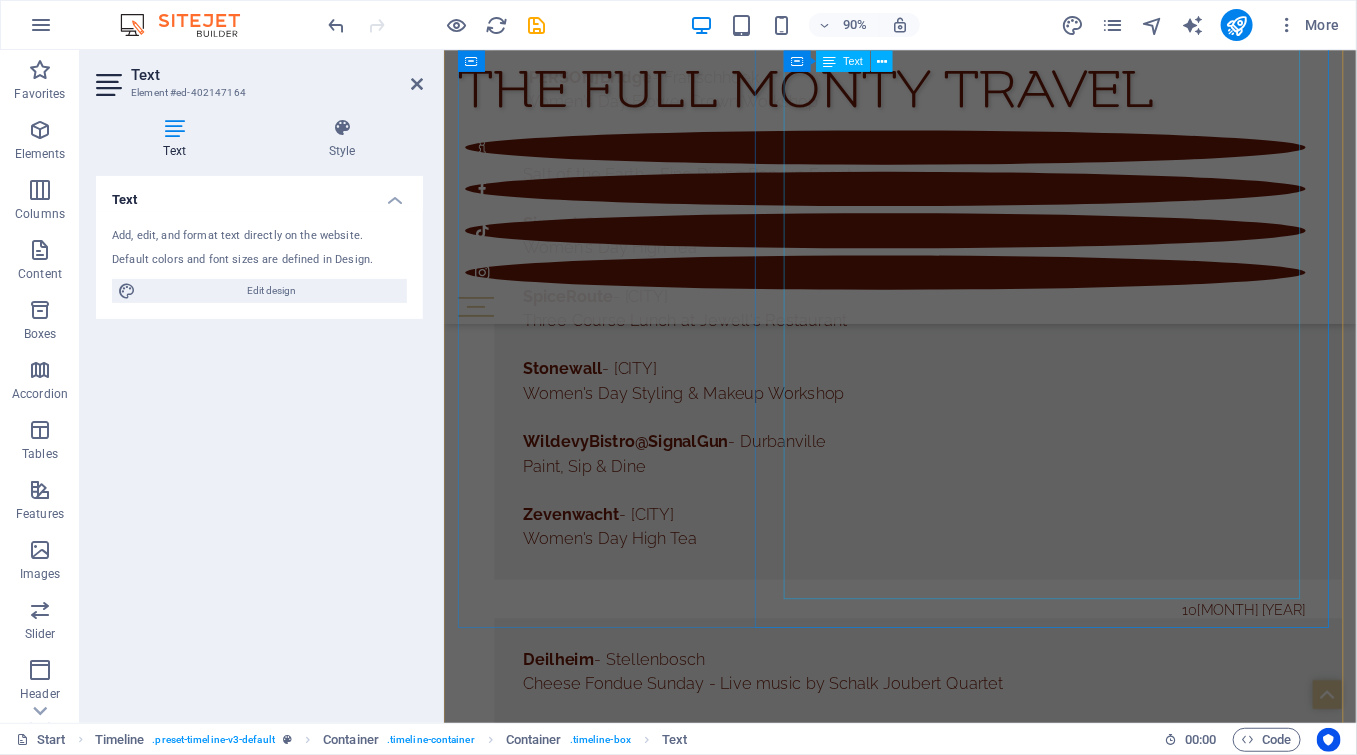click on "- Hermanus Spring Series # 1-5km or 10km walk or run Nederburg - Paarl Dinner of Discovery Series Cabernet Sauvignon Day Waterkloof - Somerset West Helderberg Opskop Franschhoek Cap Classique Safari Bergsig - Breedekloof Toeka tot nou - Oesjaar Proe Darling Cellar - Darling Trip around the world Leipzig - Worscester Wine Sleepover Leopards Leap - Franschhoek The Mark Awards Simonsig - Stellenbosch Cap Classique Vertical Tasting Durbanville Hills - Durbanville Sip and Create: Vase and Bloom" at bounding box center [970, 5894] 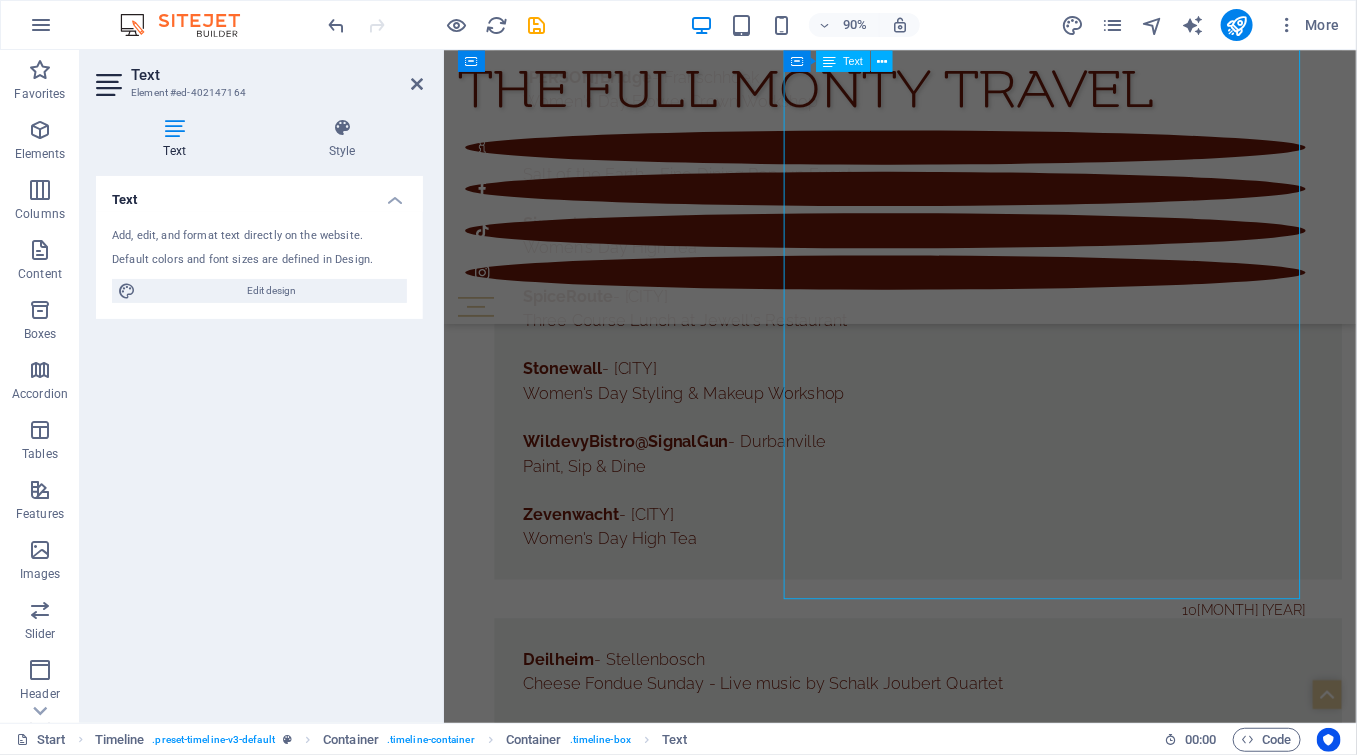 click on "- Hermanus Spring Series # 1-5km or 10km walk or run Nederburg - Paarl Dinner of Discovery Series Cabernet Sauvignon Day Waterkloof - Somerset West Helderberg Opskop Franschhoek Cap Classique Safari Bergsig - Breedekloof Toeka tot nou - Oesjaar Proe Darling Cellar - Darling Trip around the world Leipzig - Worscester Wine Sleepover Leopards Leap - Franschhoek The Mark Awards Simonsig - Stellenbosch Cap Classique Vertical Tasting Durbanville Hills - Durbanville Sip and Create: Vase and Bloom" at bounding box center [970, 5894] 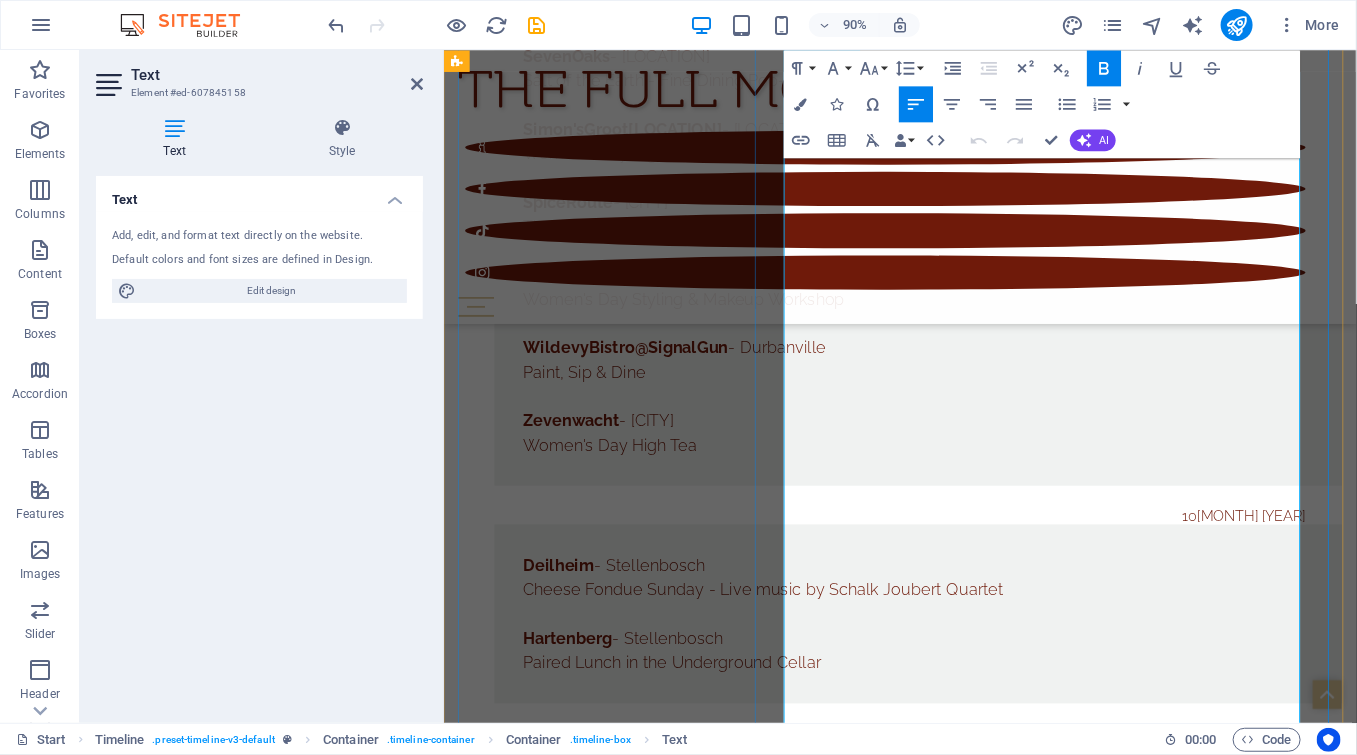 scroll, scrollTop: 15424, scrollLeft: 0, axis: vertical 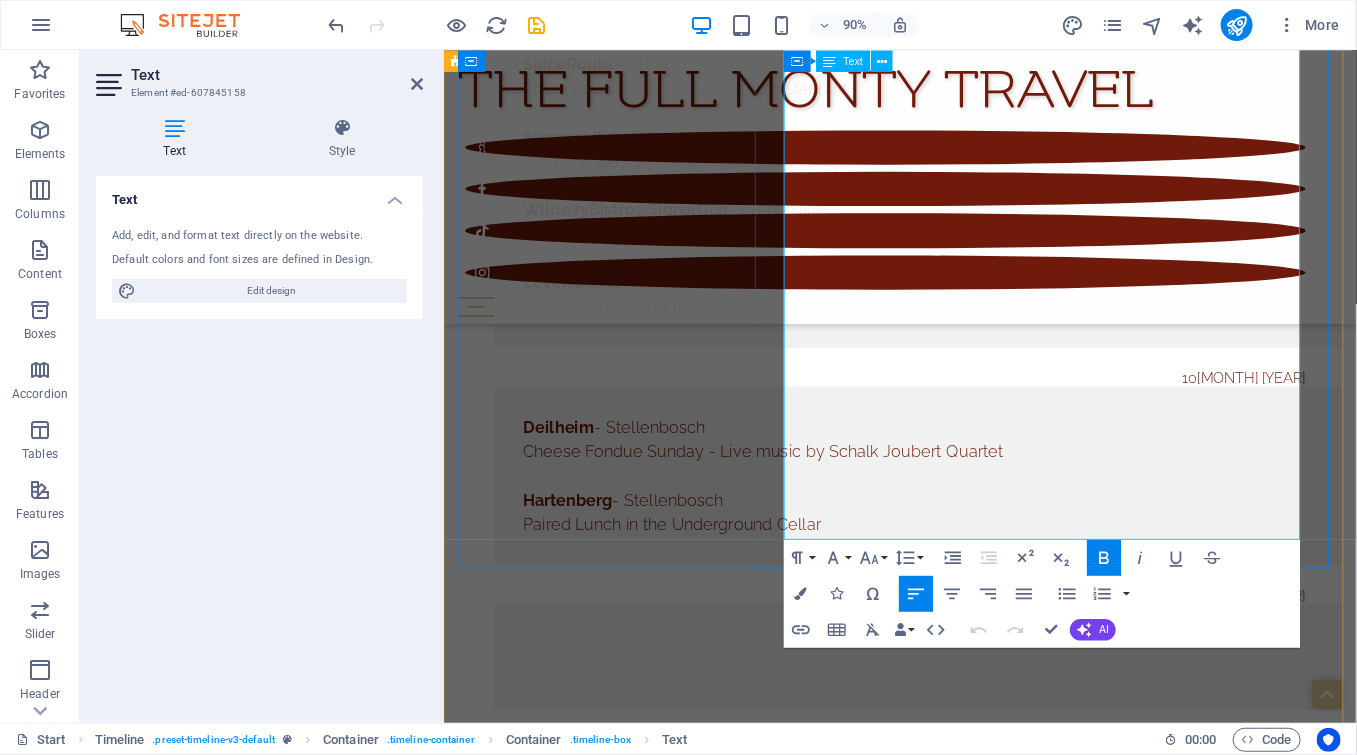 click on "[CITY] Hills - [CITY]" at bounding box center [970, 6015] 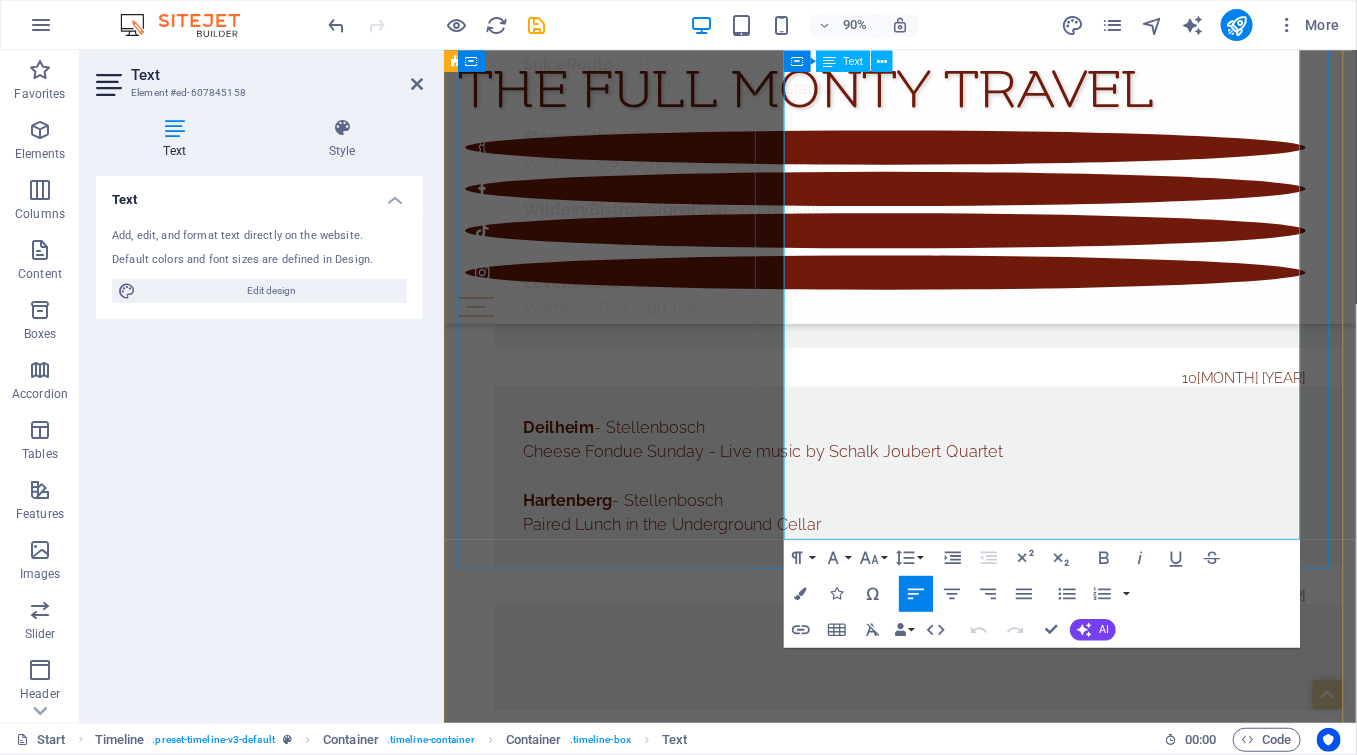 click on "Sip and Create: Vase and Bloom" at bounding box center [970, 6042] 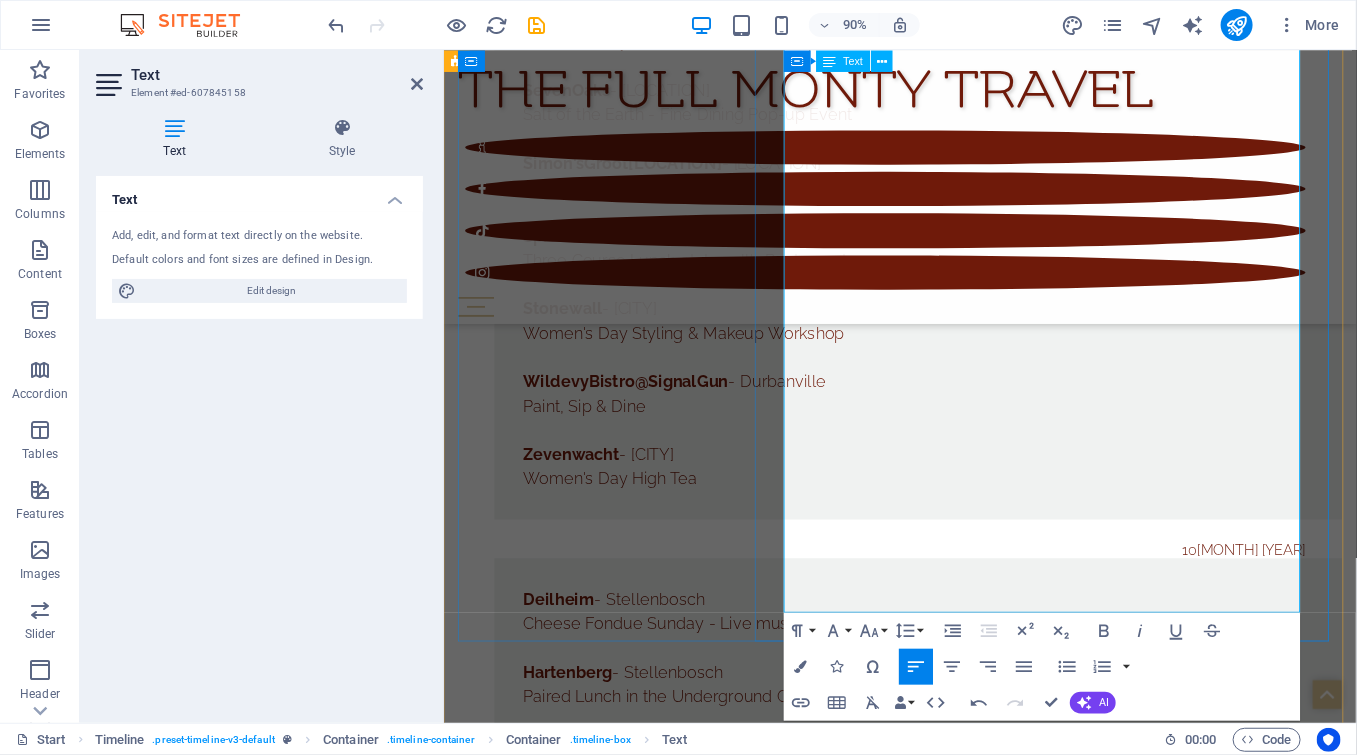 scroll, scrollTop: 15757, scrollLeft: 0, axis: vertical 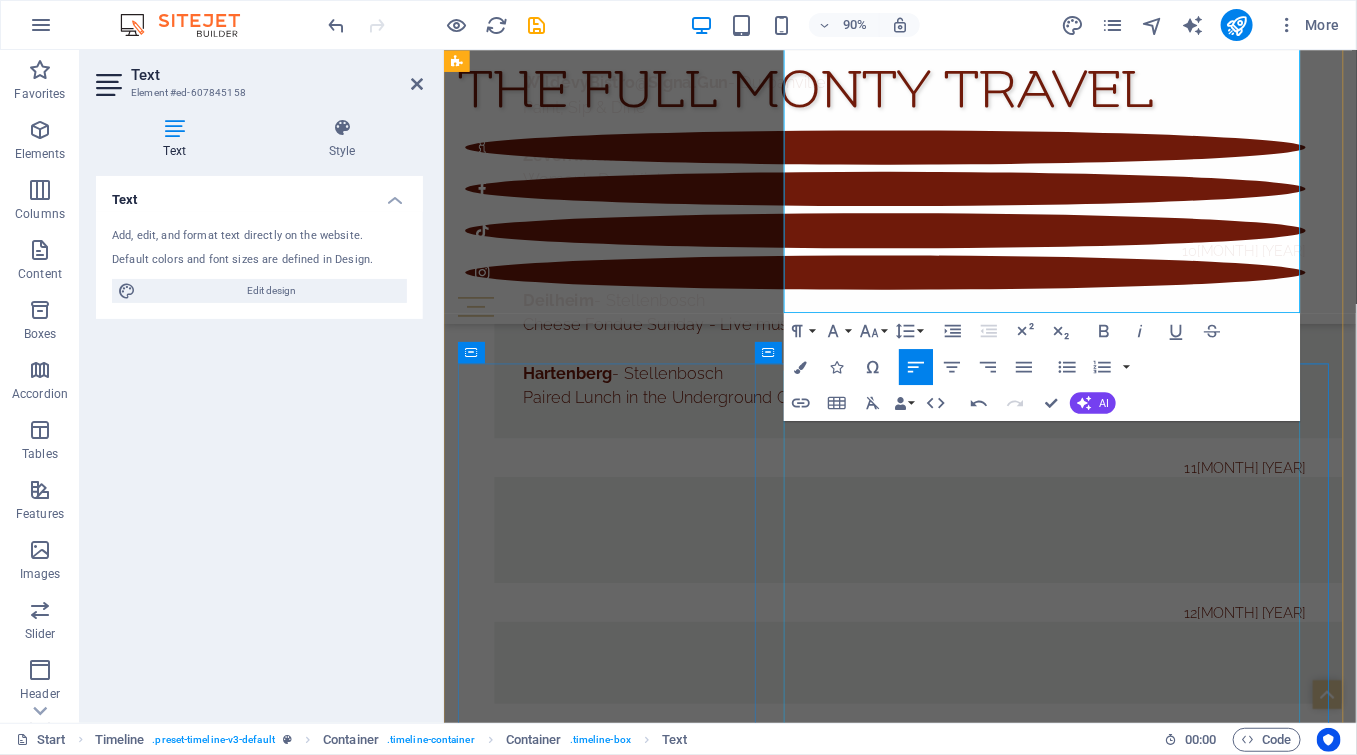 click on "Delheim - [CITY] Cheese Fondue Sunday - Live Music by Adolf Thelen [CITY] Cap Classique Safari [CITY] Hills - [CITY] Sip and Create: Vase and Bloom Klawer Cellars - Klawer Spring Picnic Nitida - [CITY] Pinot Noir Tasting The Daisy Jones Bar @ Summerhil l - [CITY] Arno Carstens & Albert Frost Brookdale - [CITY] Fire & Wine Dinner" at bounding box center (970, 6426) 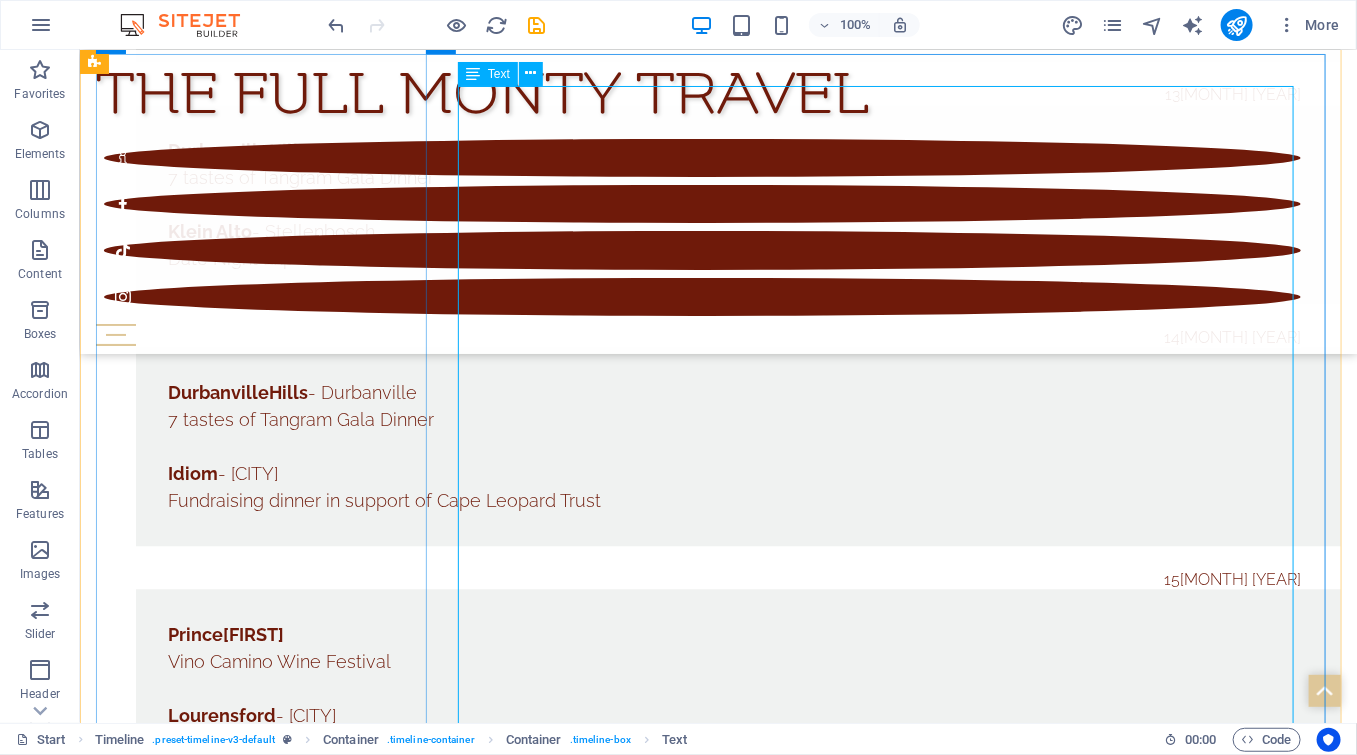 scroll, scrollTop: 16037, scrollLeft: 0, axis: vertical 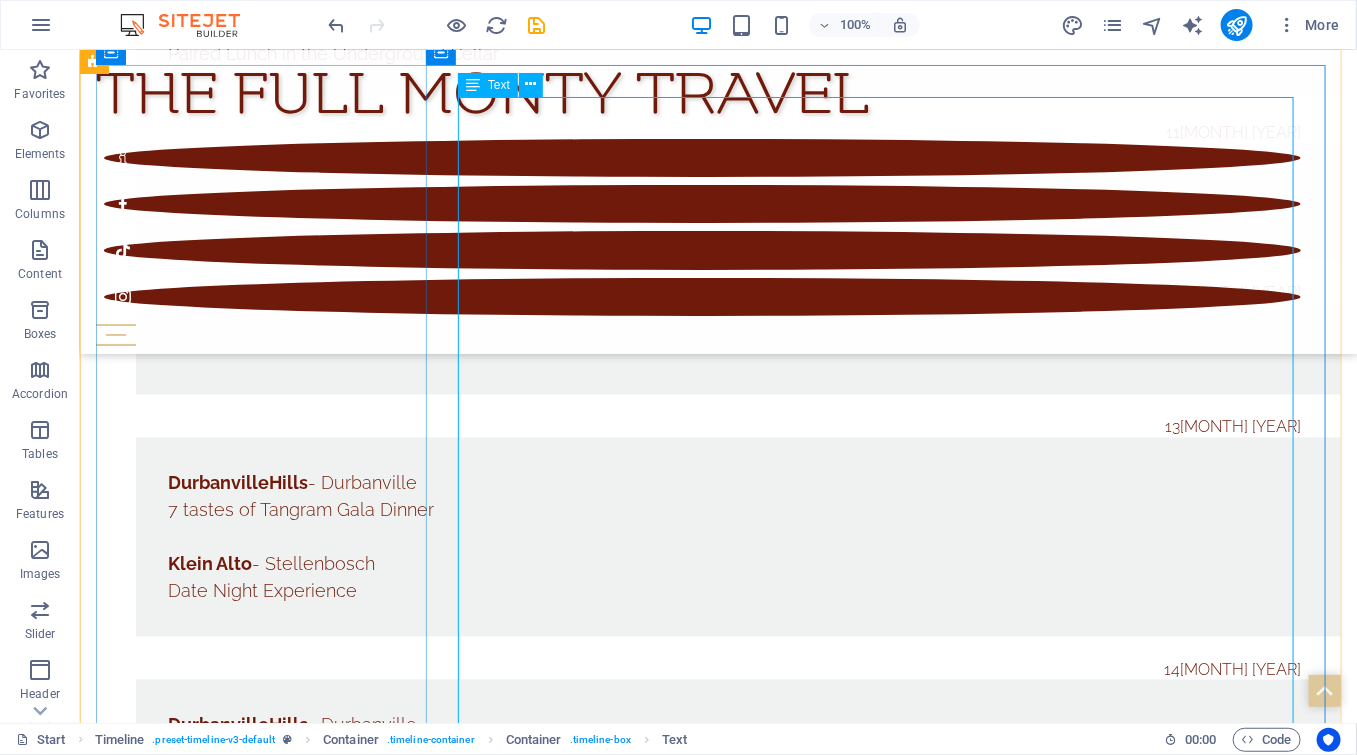 click on "Delheim - [CITY] Cheese Fondue Sunday - Live Music by Adolf Thelen [CITY] Cap Classique Safari [CITY] Hills - [CITY] Sip and Create: Vase and Bloom Klawer Cellars - Klawer Spring Picnic Nitida - [CITY] Pinot Noir Tasting The Daisy Jones Bar @ Summerhil l - [CITY] Arno Carstens & Albert Frost Brookdale - [CITY] Fire & Wine Dinner" at bounding box center [737, 6043] 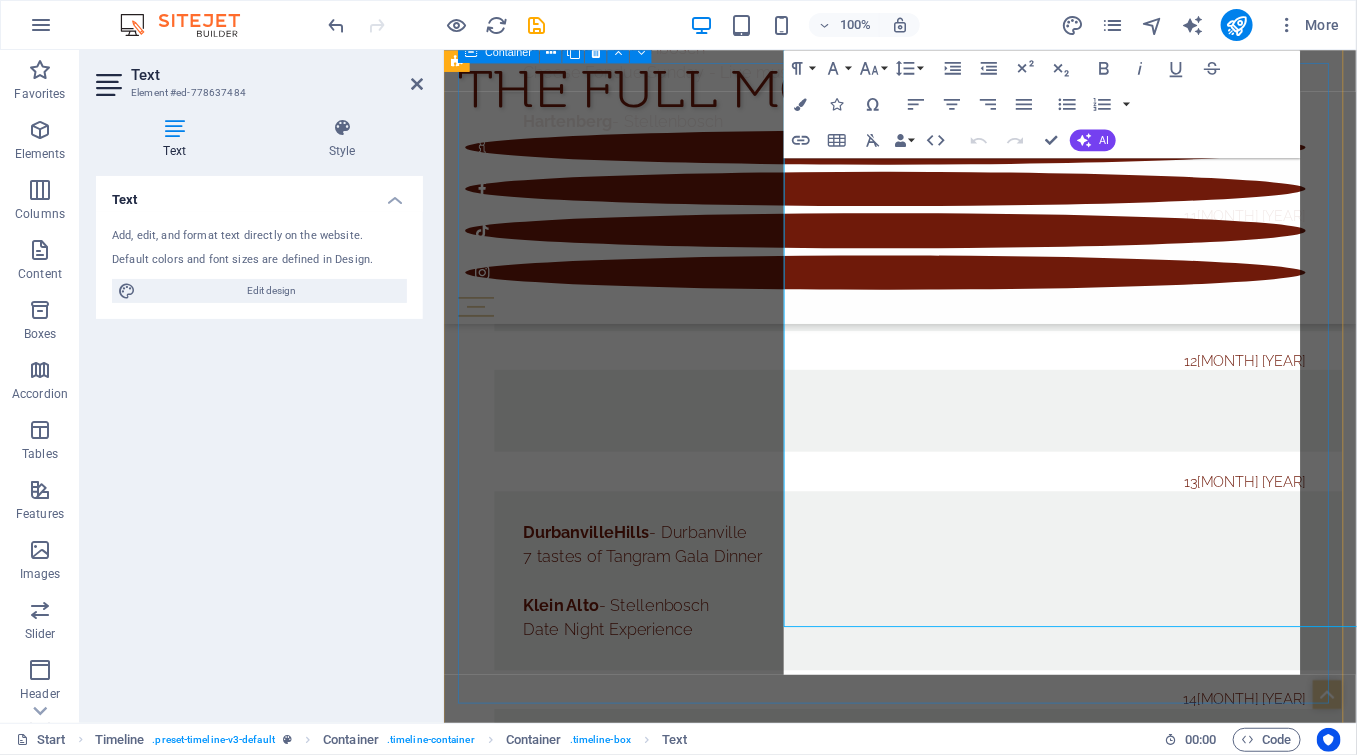 scroll, scrollTop: 16090, scrollLeft: 0, axis: vertical 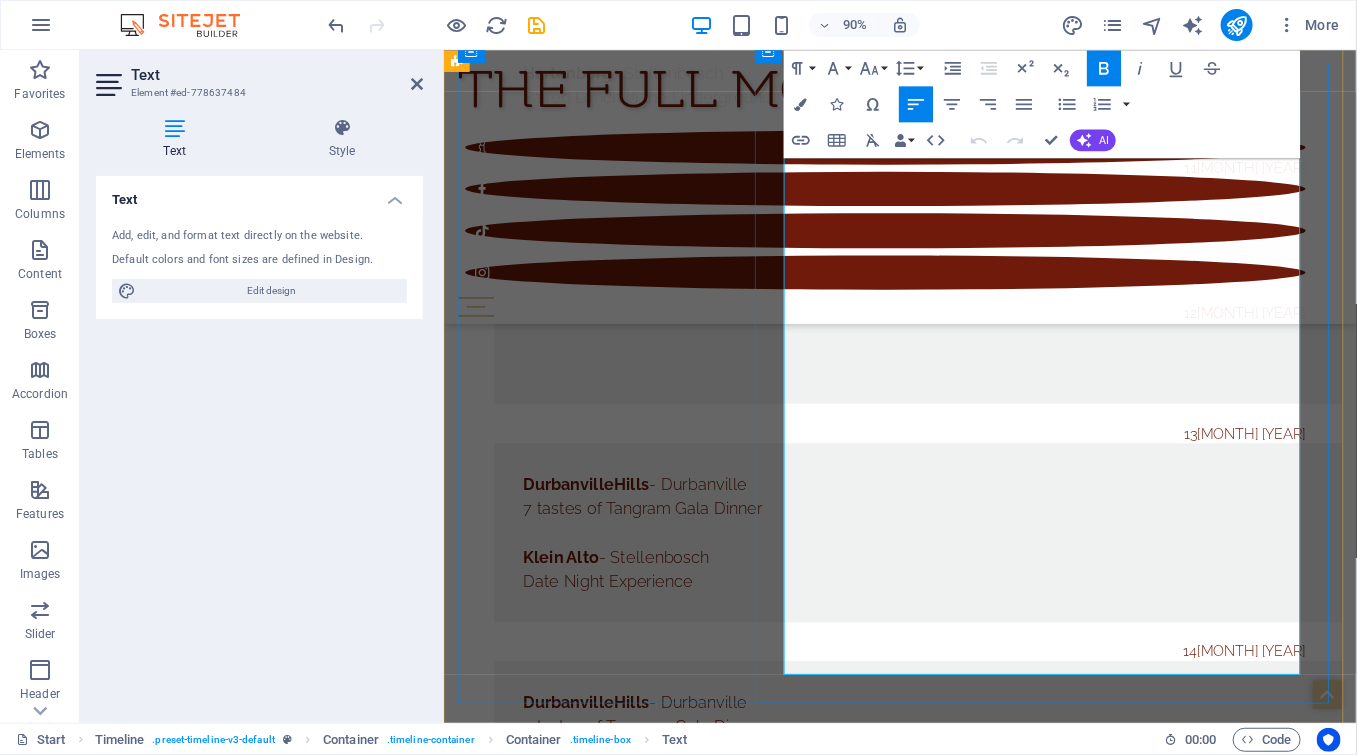 click at bounding box center (970, 6241) 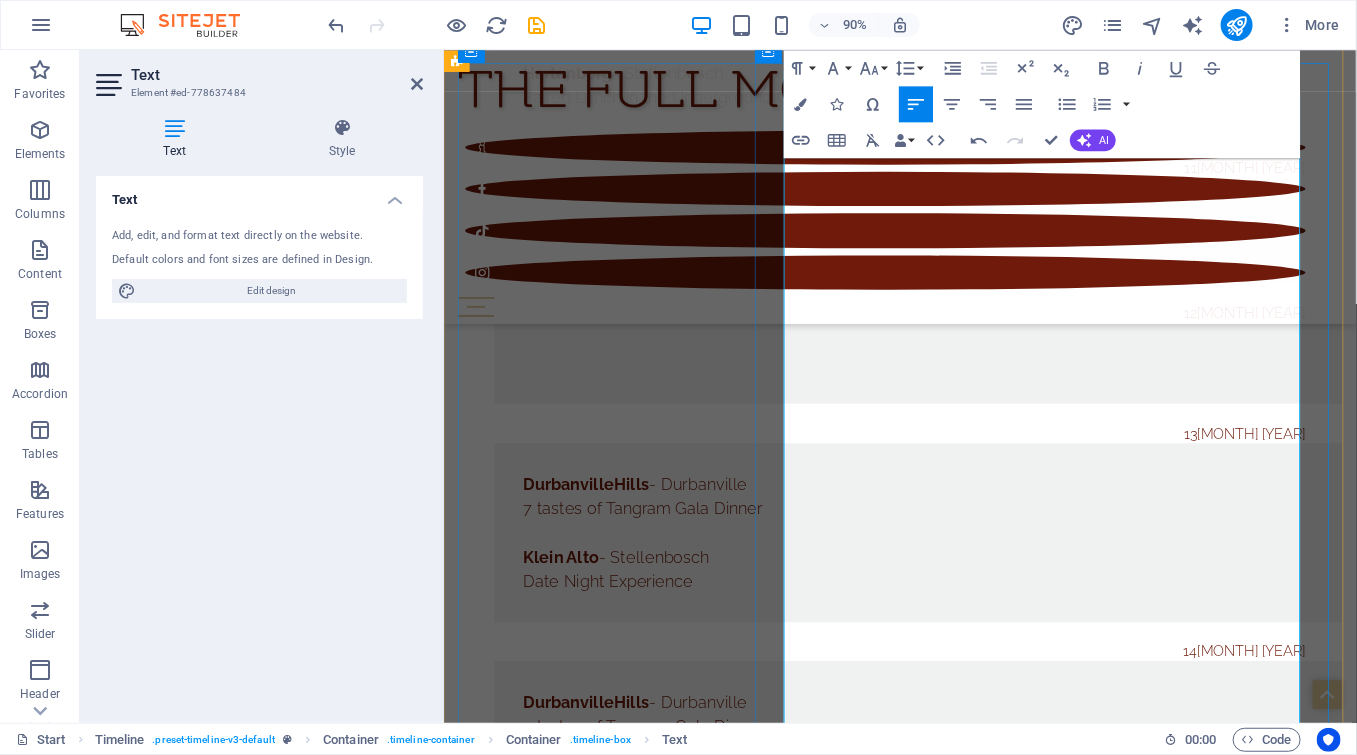 drag, startPoint x: 1019, startPoint y: 714, endPoint x: 823, endPoint y: 668, distance: 201.3256 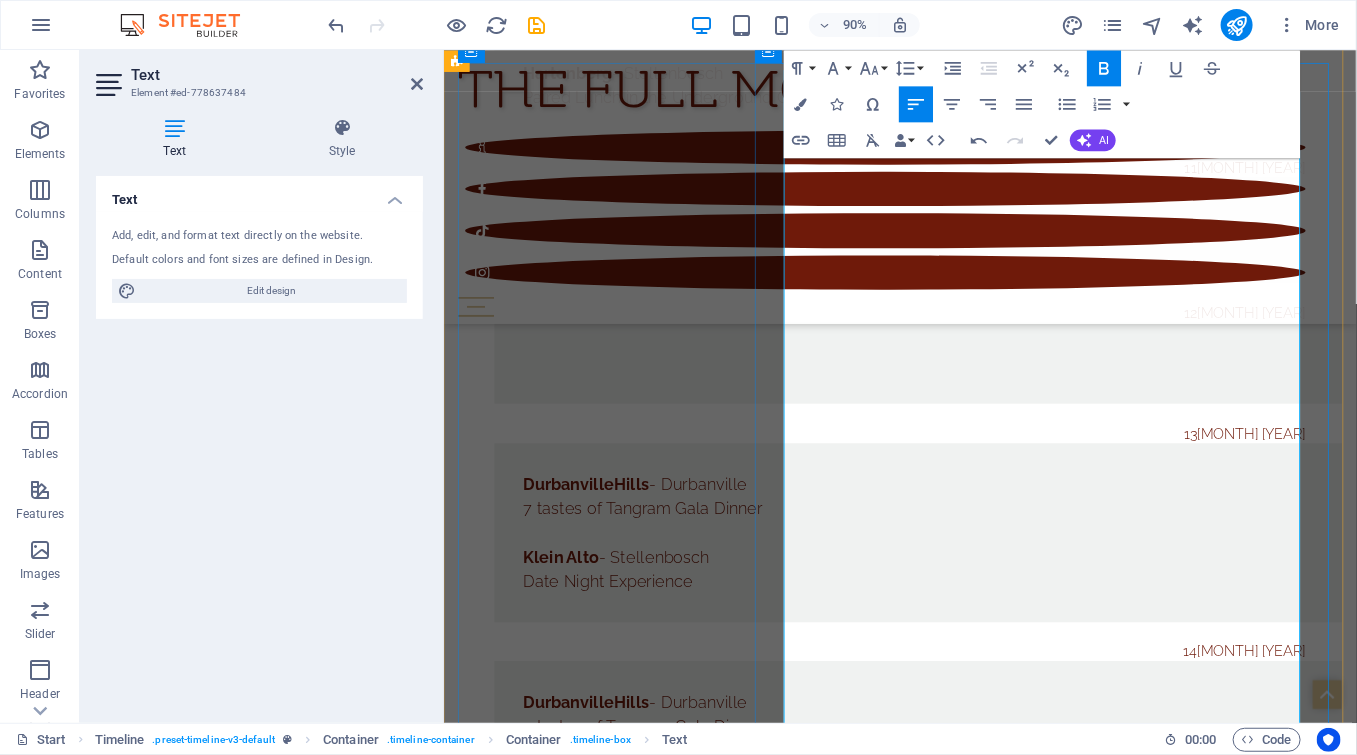 type 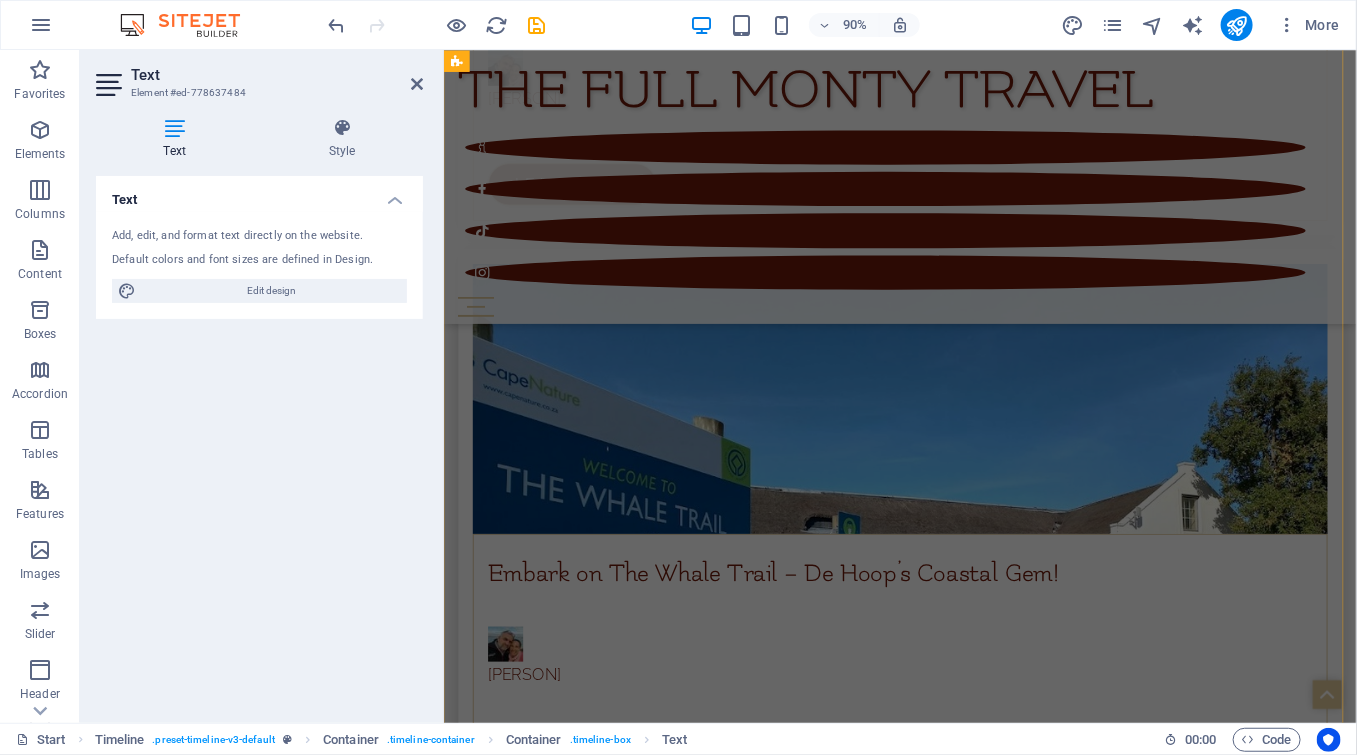 scroll, scrollTop: 8090, scrollLeft: 0, axis: vertical 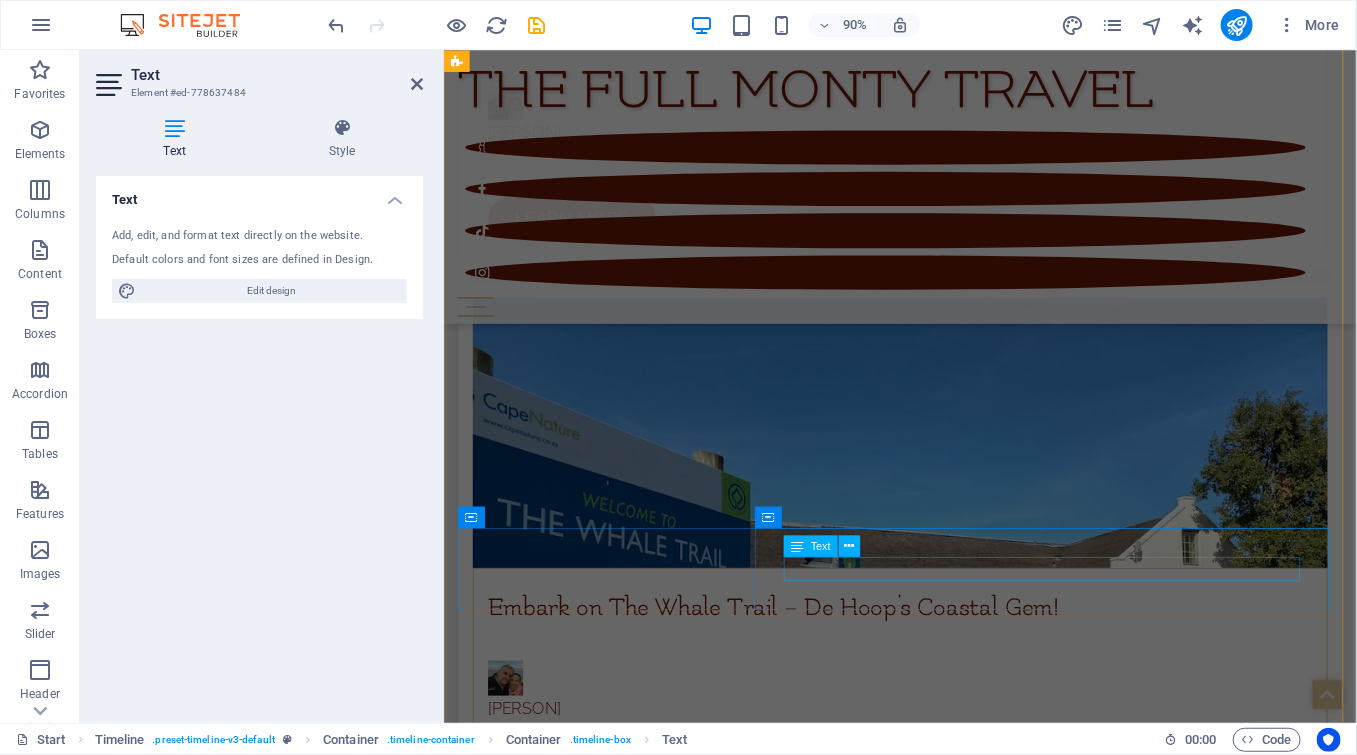 click at bounding box center [970, 5864] 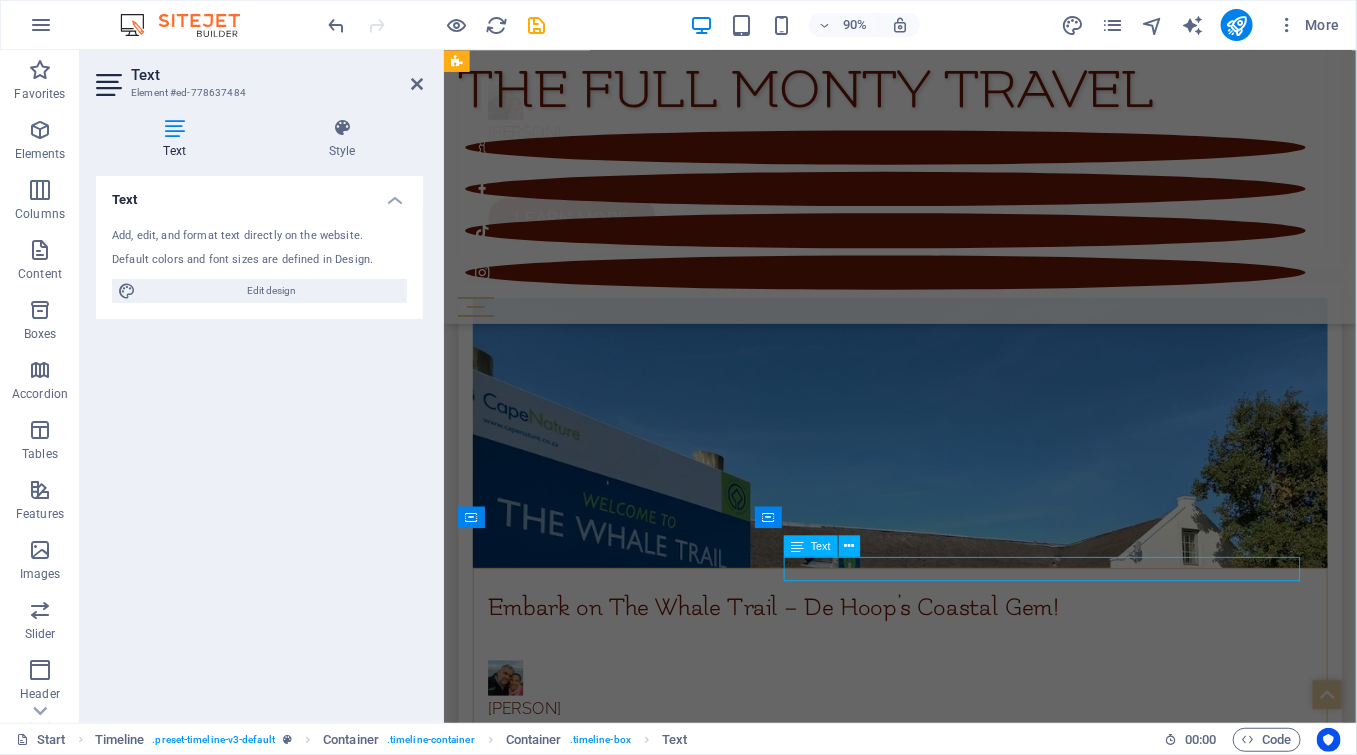 click at bounding box center (970, 5864) 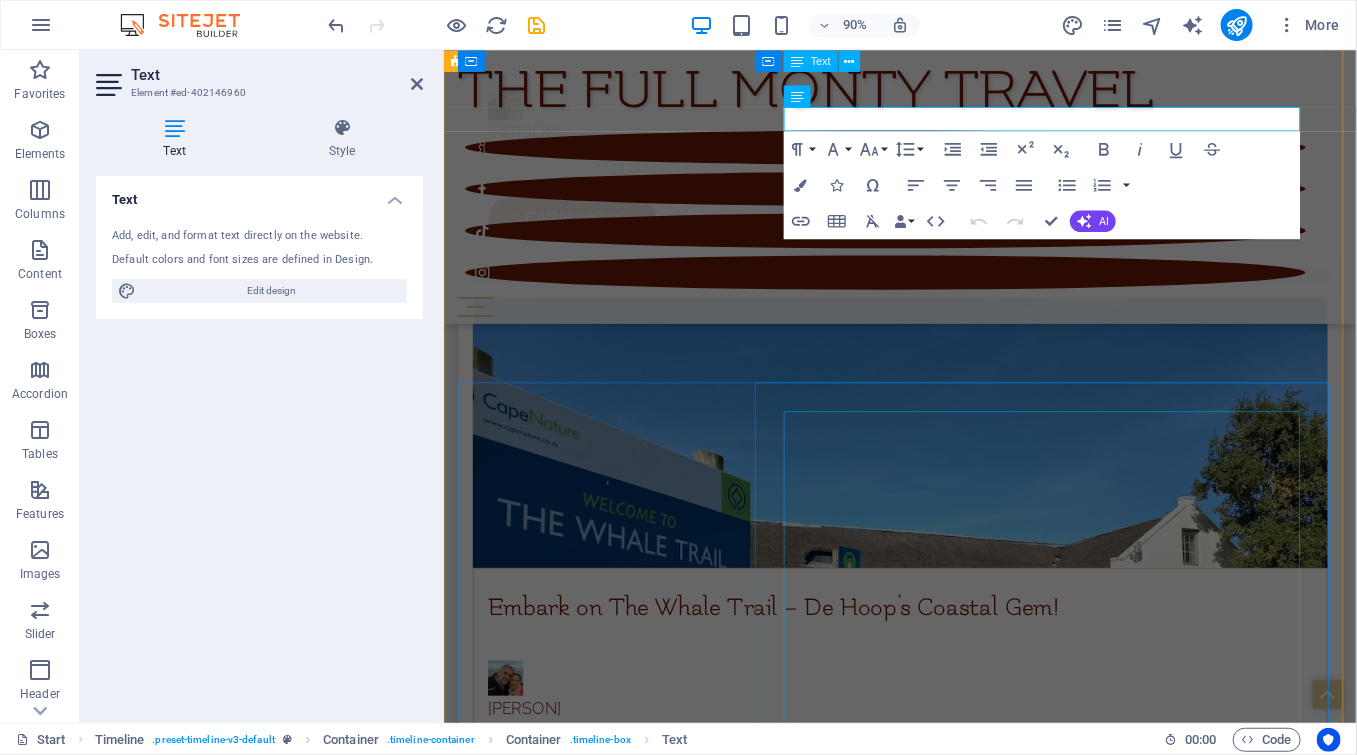 scroll, scrollTop: 8293, scrollLeft: 0, axis: vertical 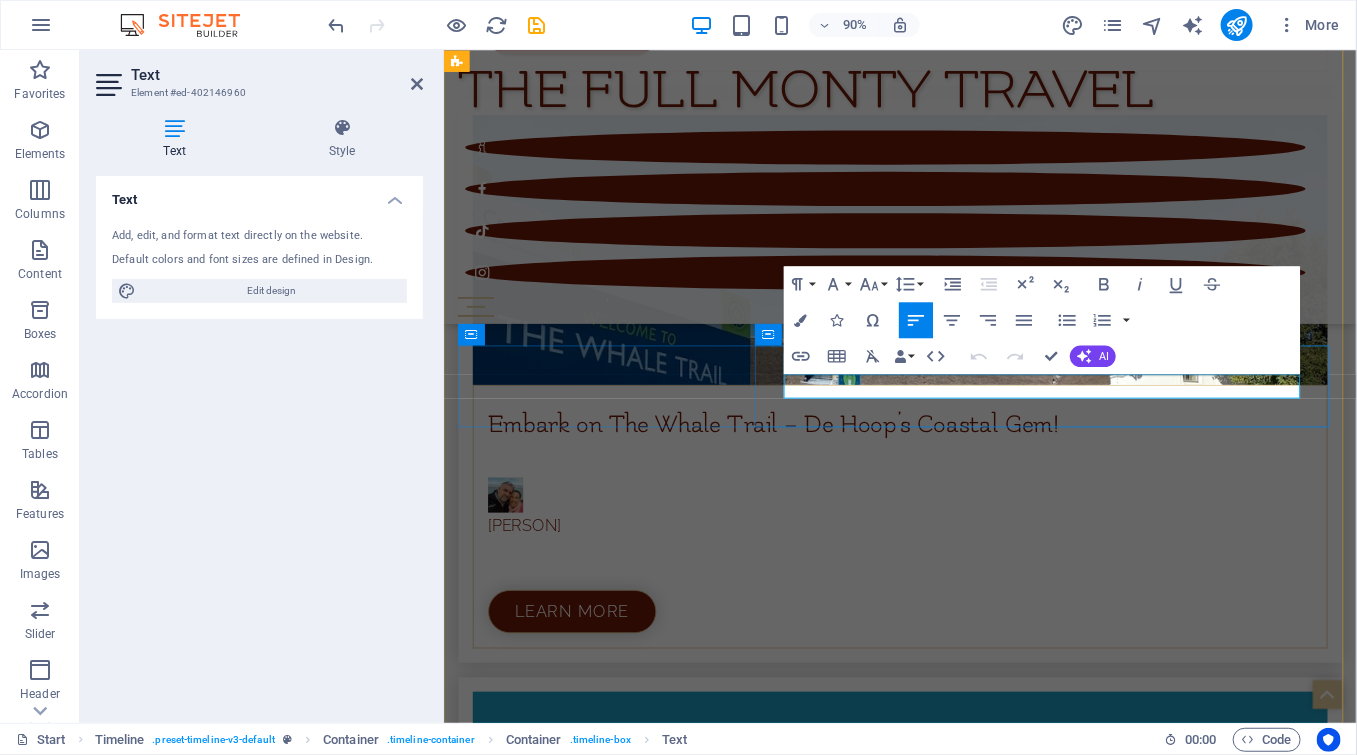 click at bounding box center (970, 5661) 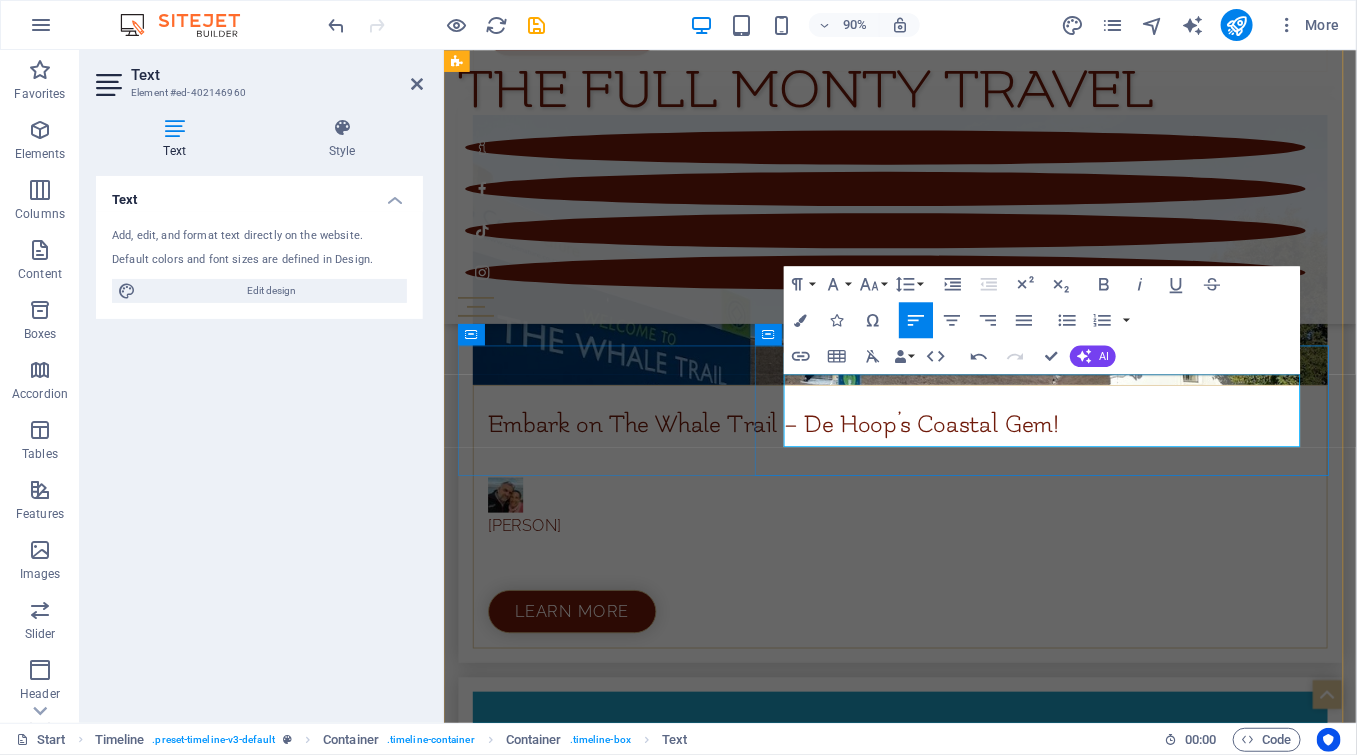 click at bounding box center [970, 5661] 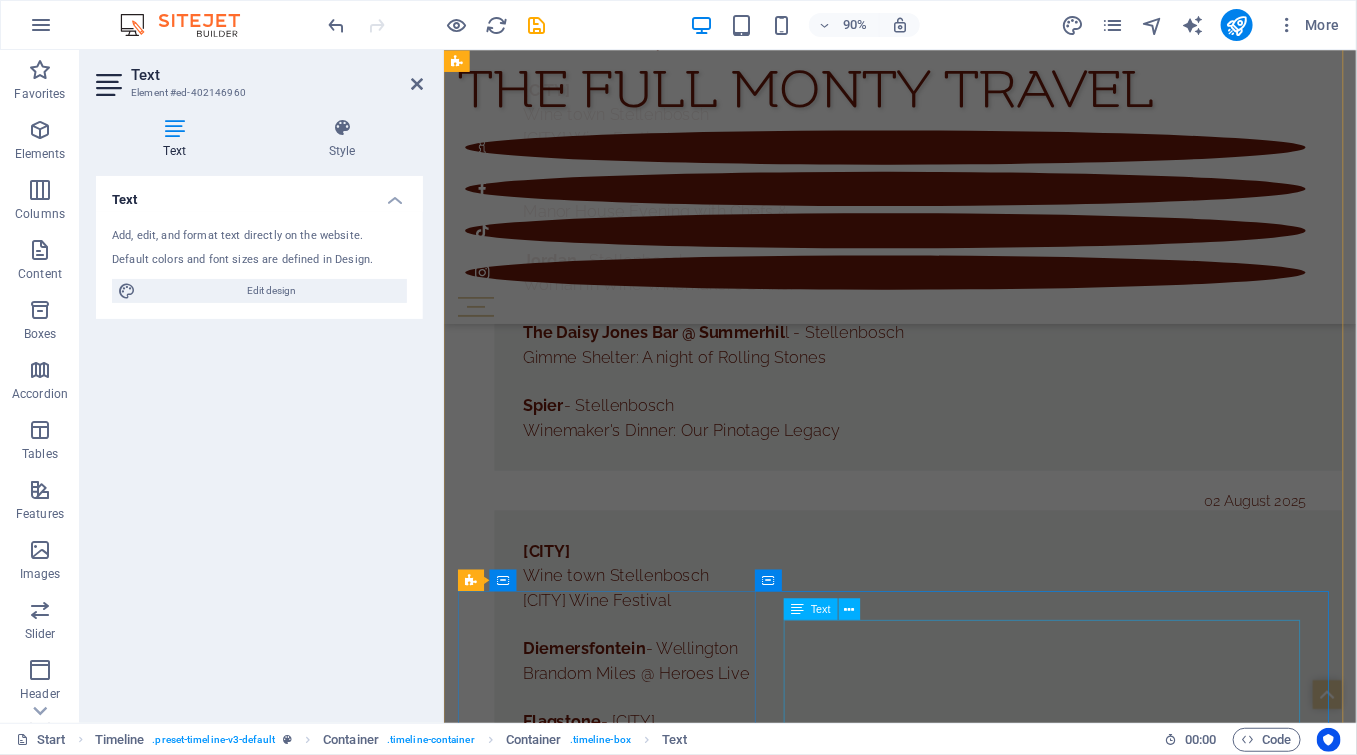 scroll, scrollTop: 10960, scrollLeft: 0, axis: vertical 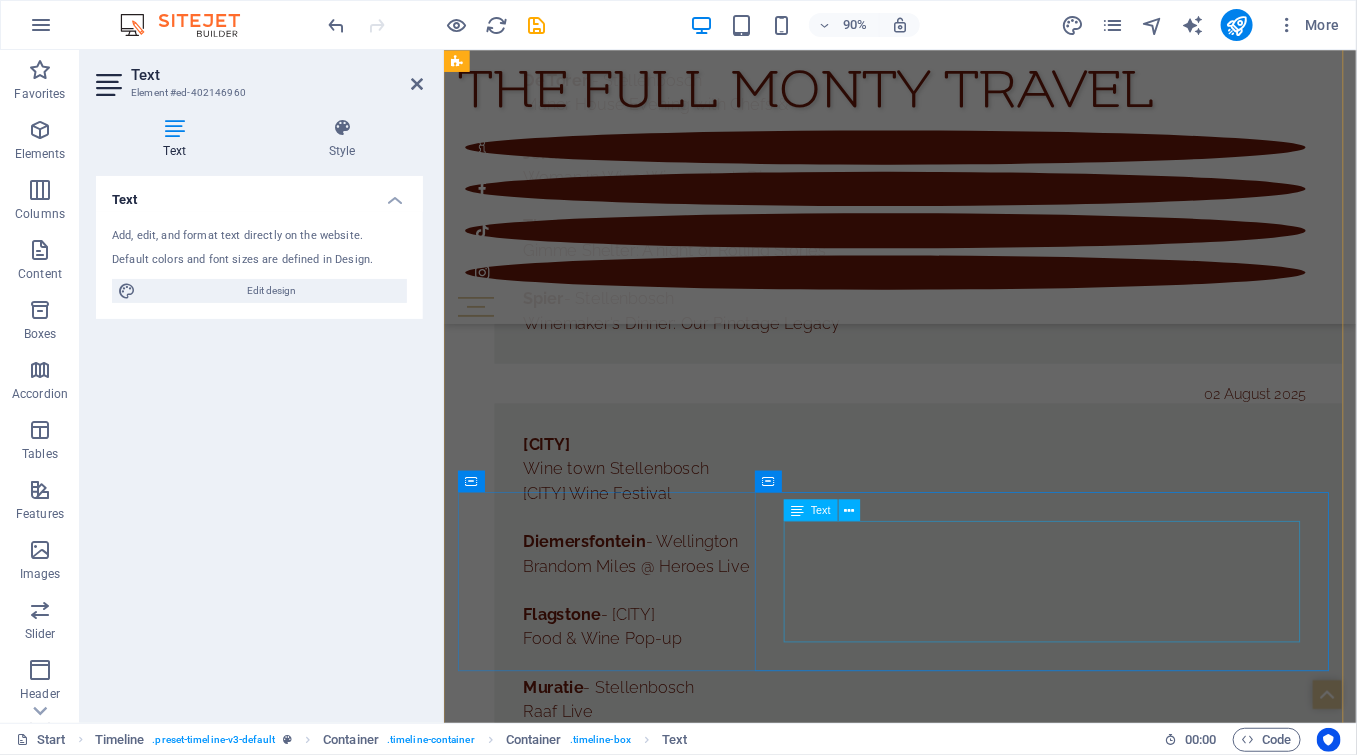 click on "Durbanville Hills - Durbanville 7 tastes of Tangram Gala Dinner Idiom - Somerset West Fundraising dinner in support of Cape Leopard Trust" at bounding box center [970, 5985] 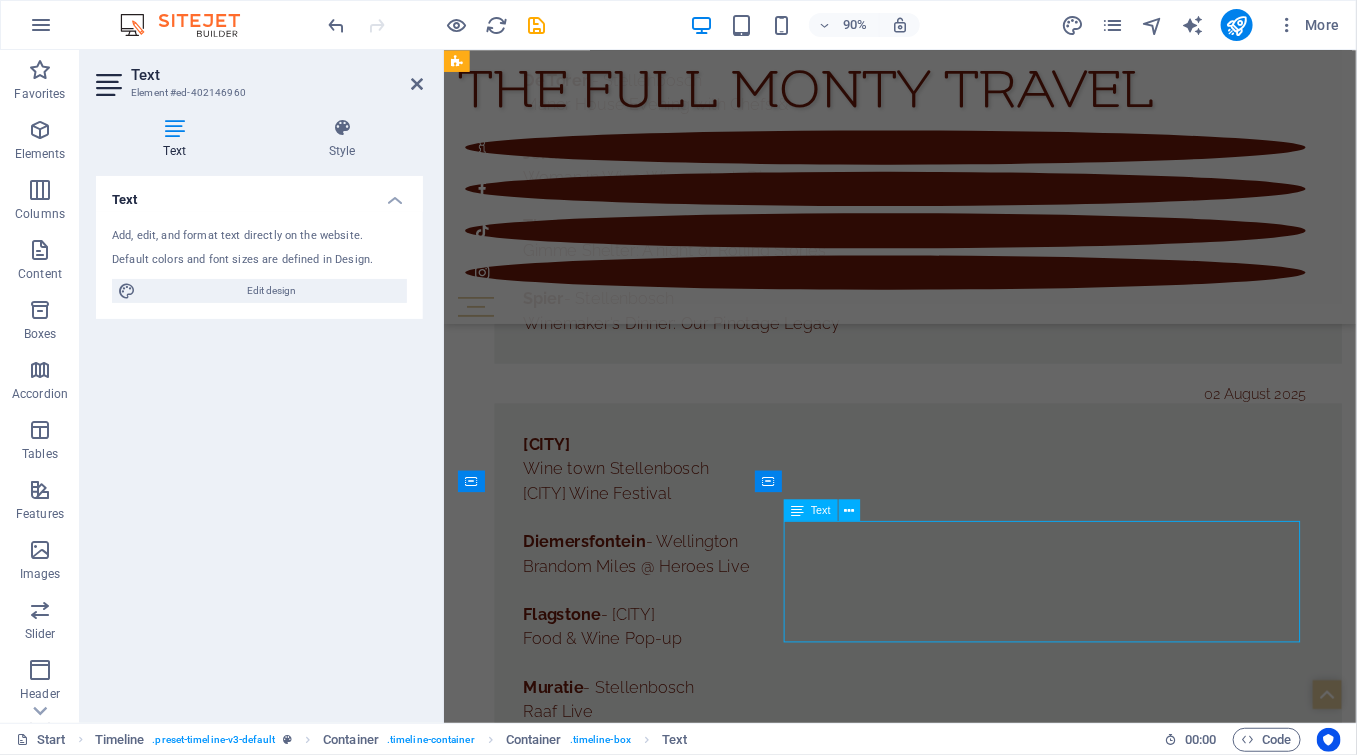 click on "Durbanville Hills - Durbanville 7 tastes of Tangram Gala Dinner Idiom - Somerset West Fundraising dinner in support of Cape Leopard Trust" at bounding box center (970, 5985) 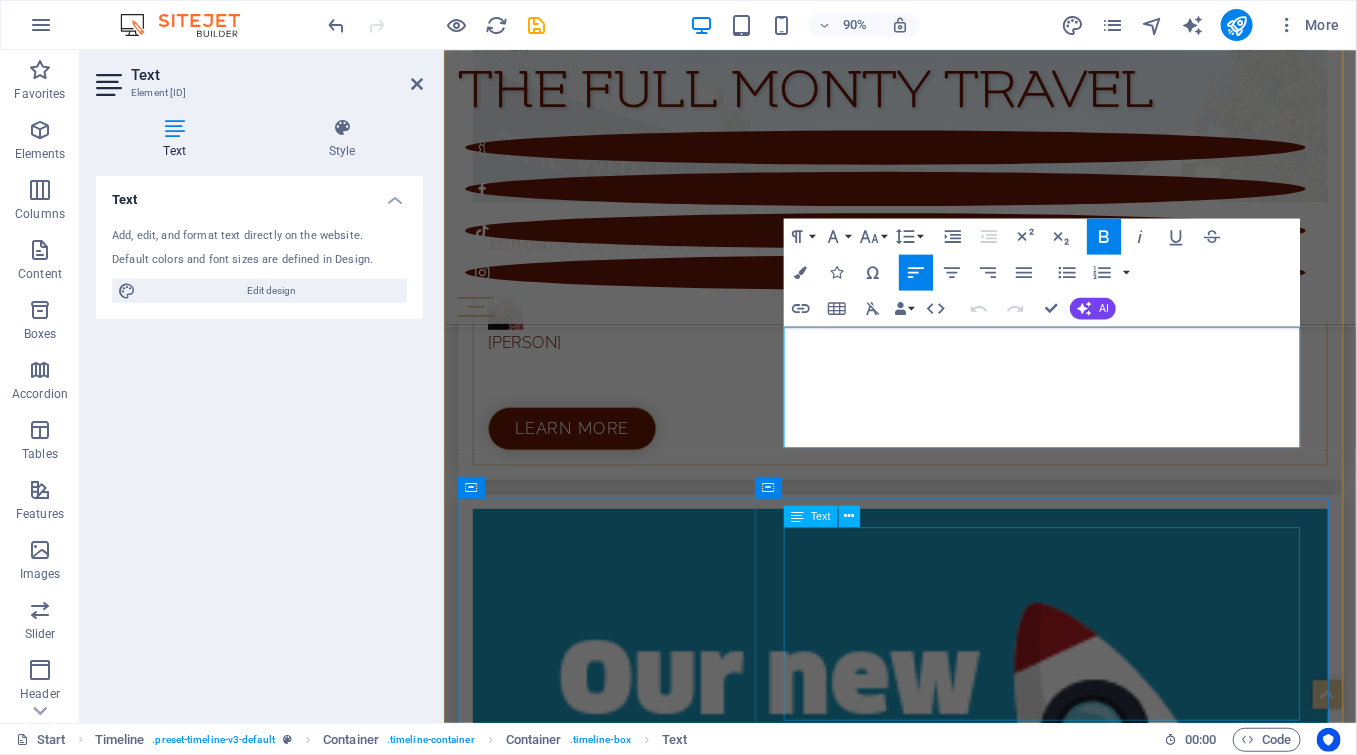 scroll, scrollTop: 11176, scrollLeft: 0, axis: vertical 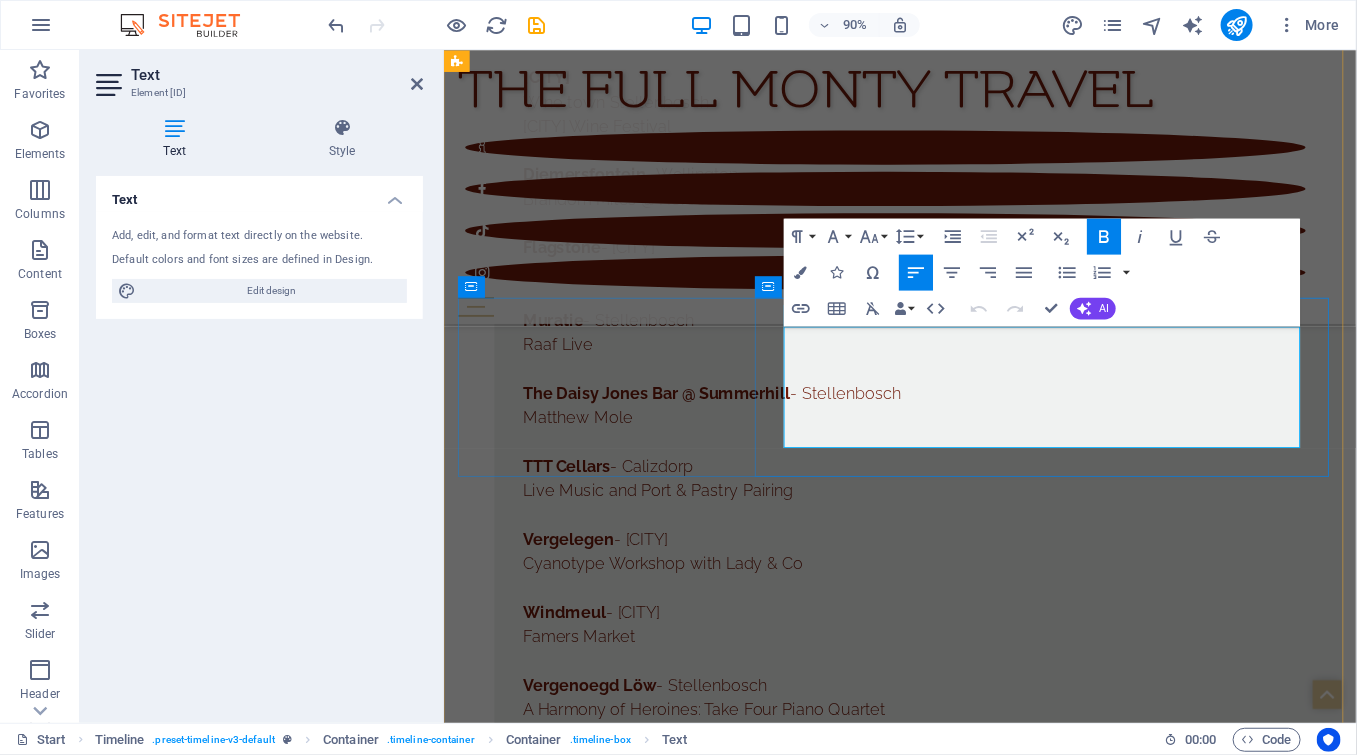 click on "Fundraising dinner in support of Cape Leopard Trust" at bounding box center [970, 5632] 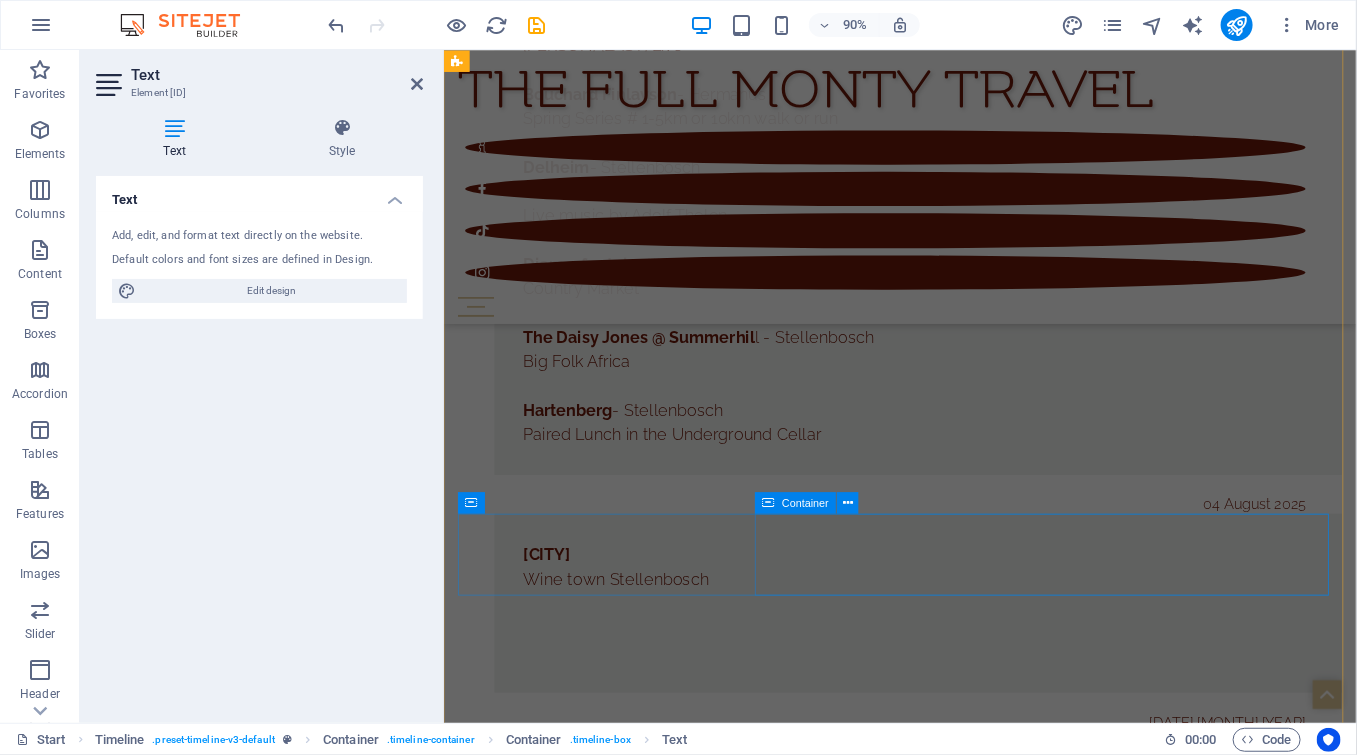 scroll, scrollTop: 12843, scrollLeft: 0, axis: vertical 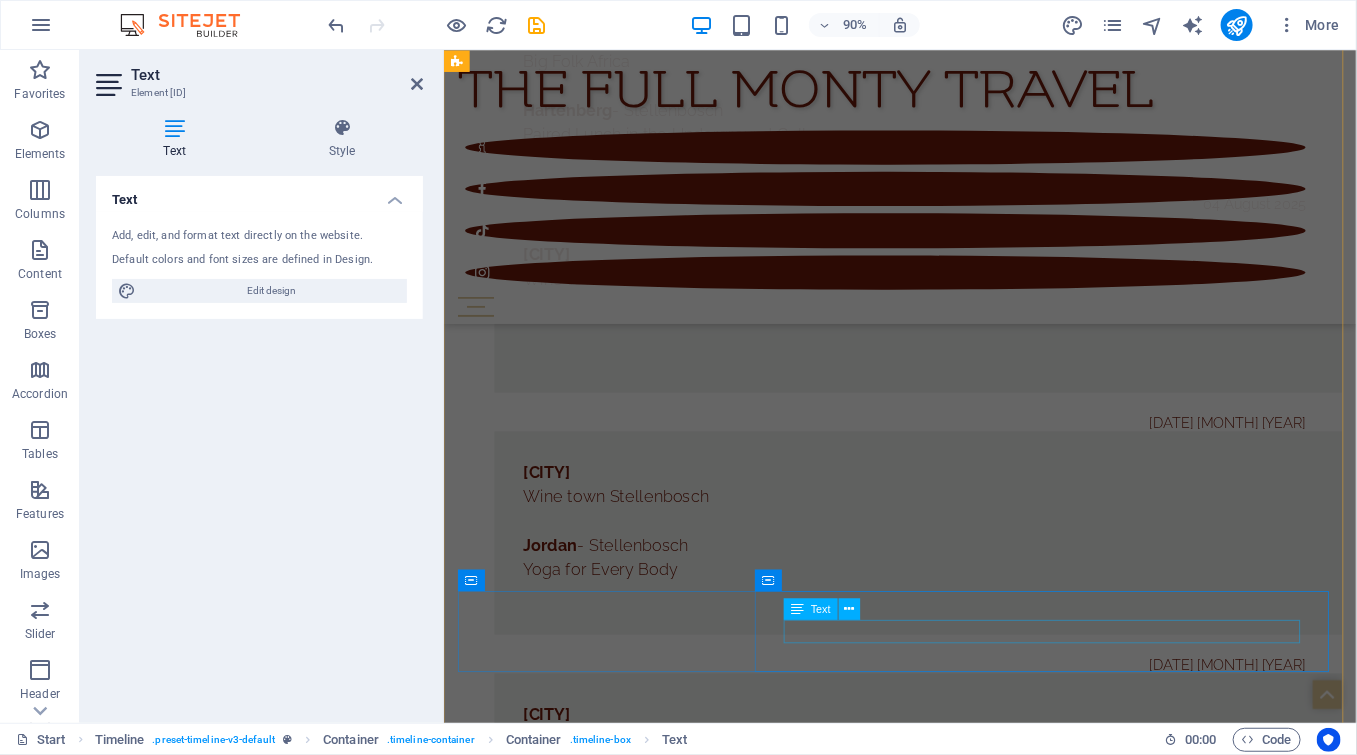 click at bounding box center (970, 6175) 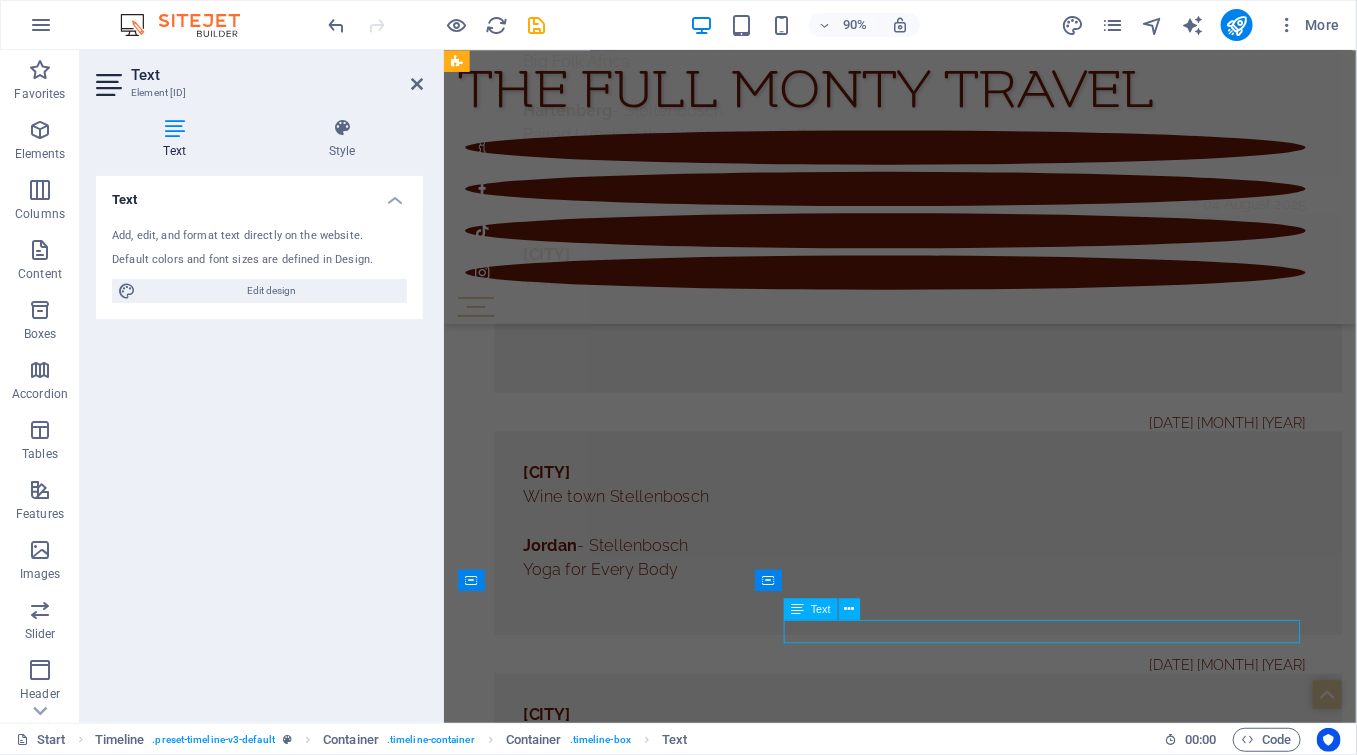 click at bounding box center (970, 6175) 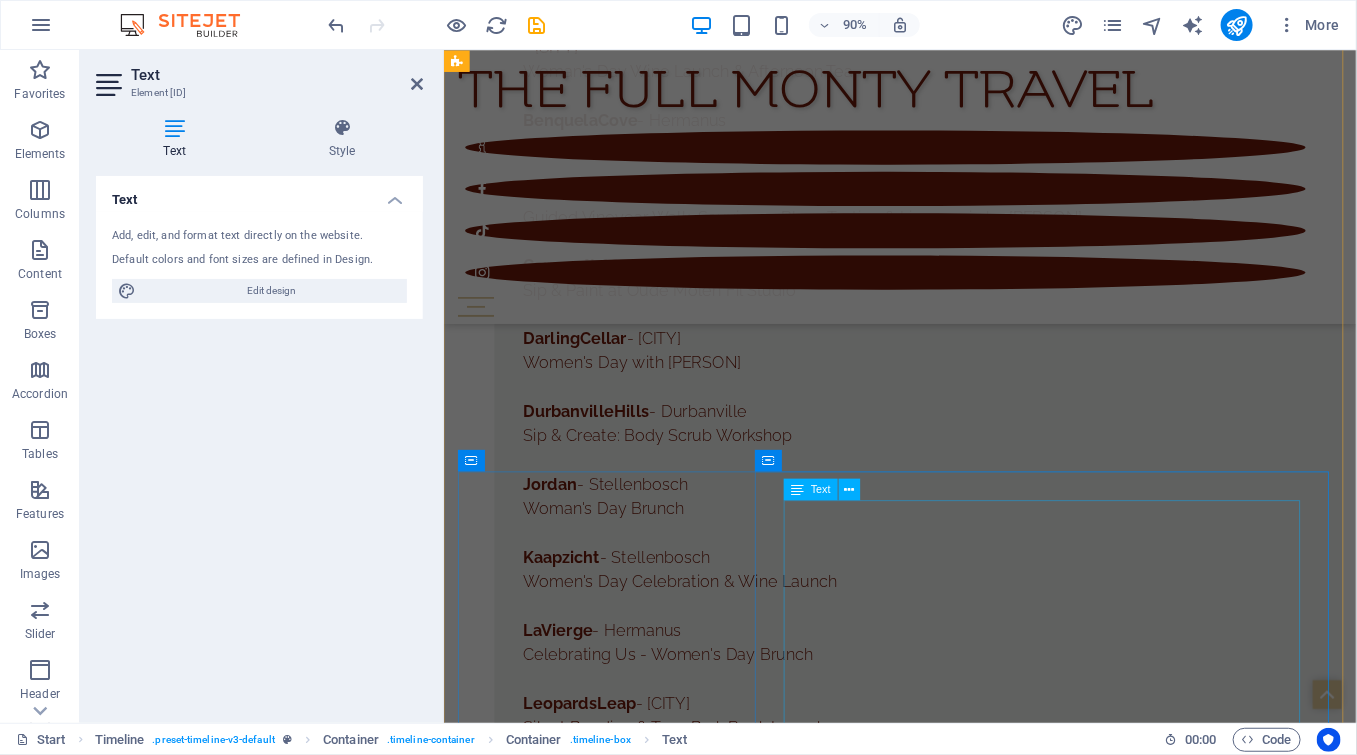 scroll, scrollTop: 14448, scrollLeft: 0, axis: vertical 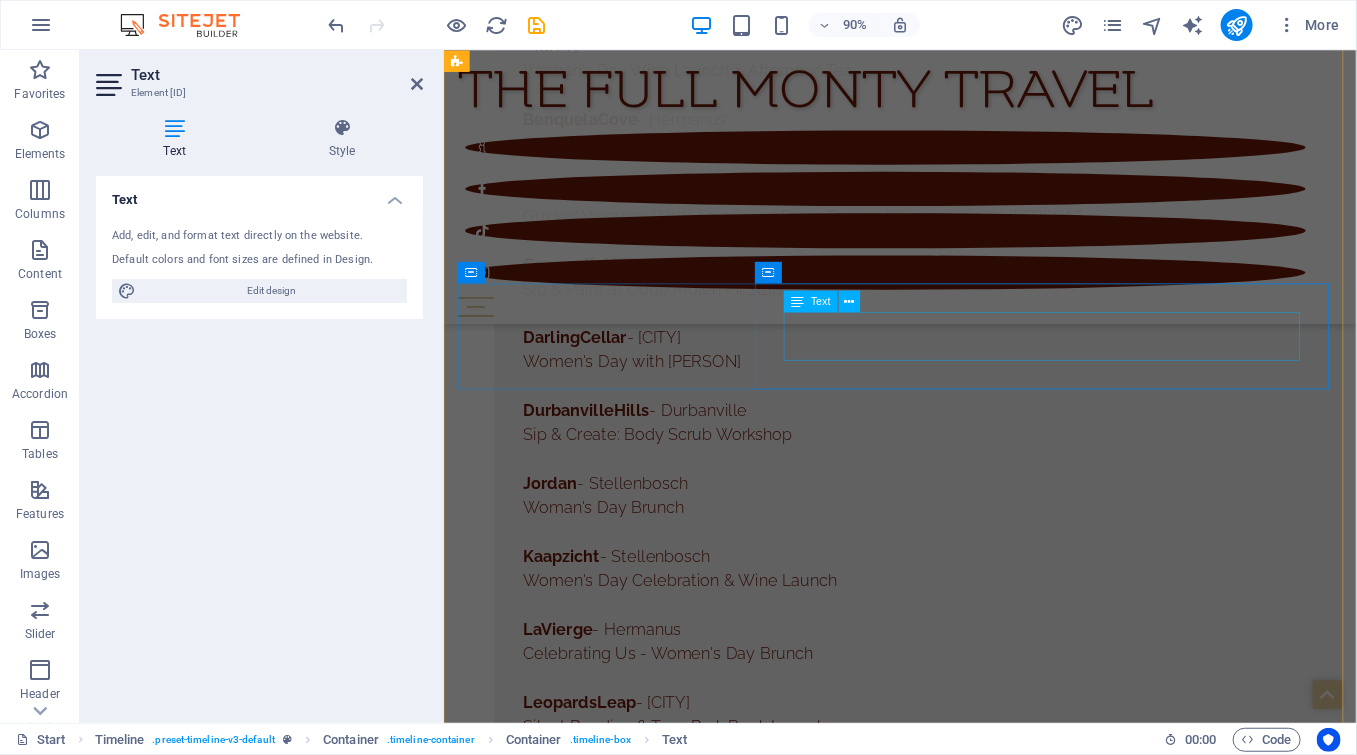 click on "What's happening in August... [DATE] August [YEAR] Wold Albarino Day [LOCATION] Wine town [LOCATION] [LOCATION] Wine Festival [LOCATION] - [LOCATION] Manor House Evening with Chefs Craig Cormack & Beau du Toit [LOCATION] - [LOCATION] Woman in Wine Winemaker's Dinner The Daisy Jones Bar @ Summerhil l - [LOCATION] Gimme Shelter: A night of Rolling Stones [LOCATION] - [LOCATION] Winemaker's Dinner: Our Pinotage Legacy [DATE] August [YEAR] [LOCATION] Wine town [LOCATION] [LOCATION] Wine Festival [LOCATION] - [LOCATION] Brandom Miles @ Heroes Live [LOCATION] - [LOCATION] Food & Wine Pop-up [LOCATION] - [LOCATION] Raaf Live The Daisy Jones Bar @ Summerhill - [LOCATION] Matthew Mole [LOCATION] - [LOCATION] Live Music and Port & Pastry Pairing [LOCATION] - [LOCATION] Cyanotype Workshop with Lady & Co [LOCATION] - [LOCATION] Famers Market [LOCATION] - [LOCATION] A Harmony of Heroines: Take Four Piano Quartet [DATE] August [YEAR] [LOCATION] Wine town [LOCATION] [LOCATION] [LOCATION] - [LOCATION] [LOCATION]" at bounding box center (950, 2269) 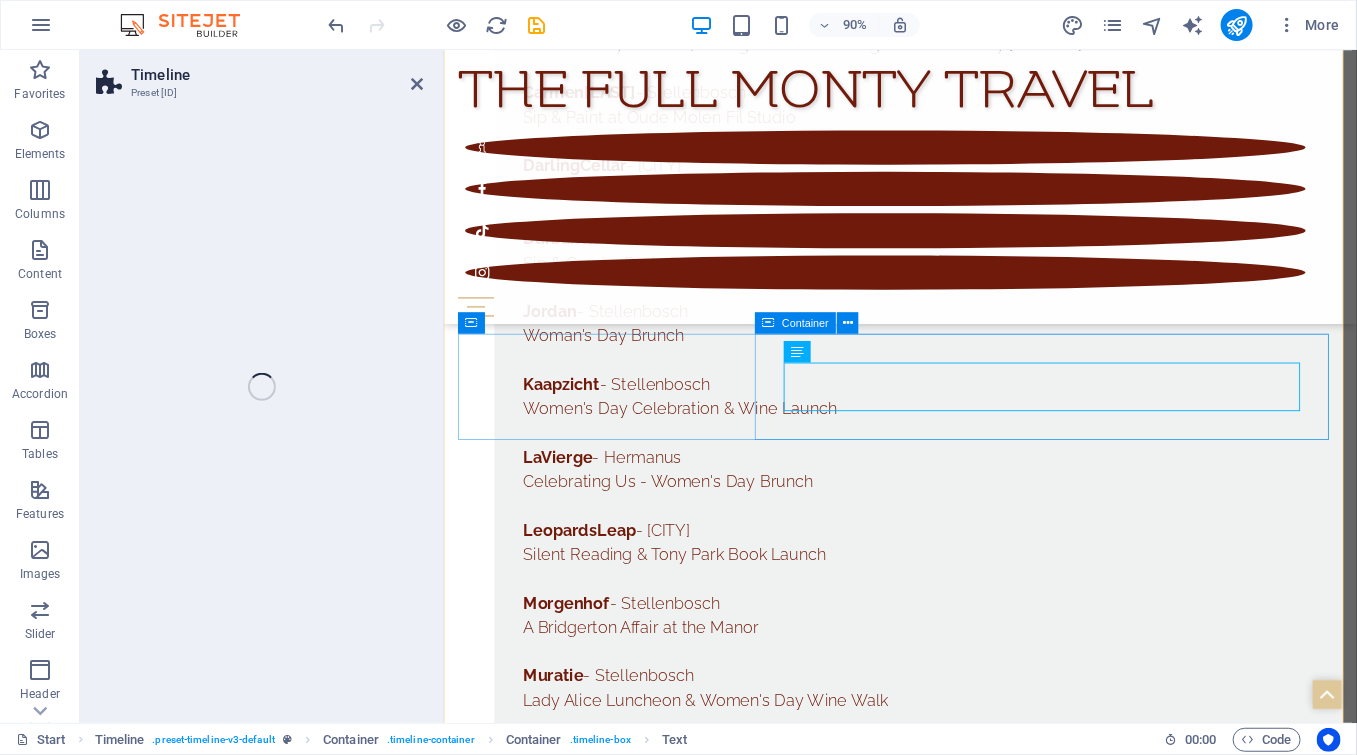 scroll, scrollTop: 14392, scrollLeft: 0, axis: vertical 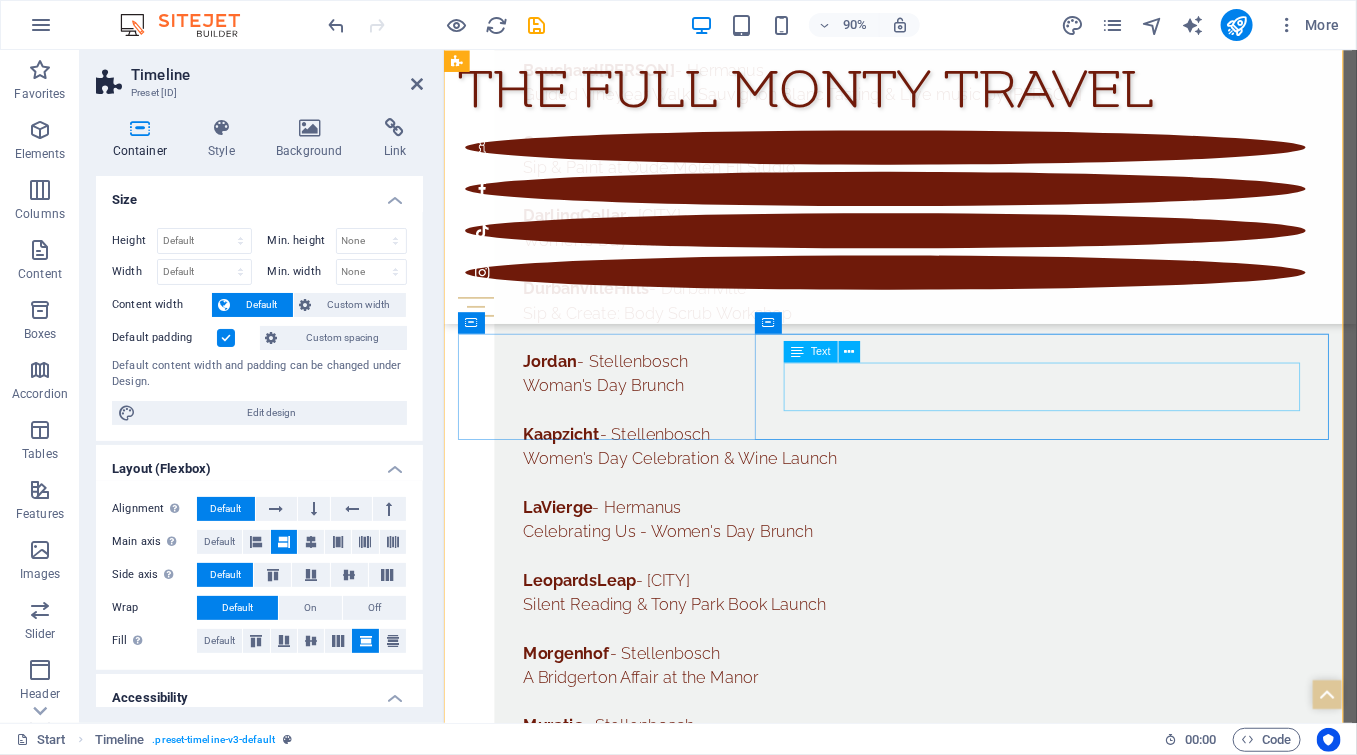 click on "Steenberg - Tokai Women's Month Dinner with Professor" at bounding box center [970, 5847] 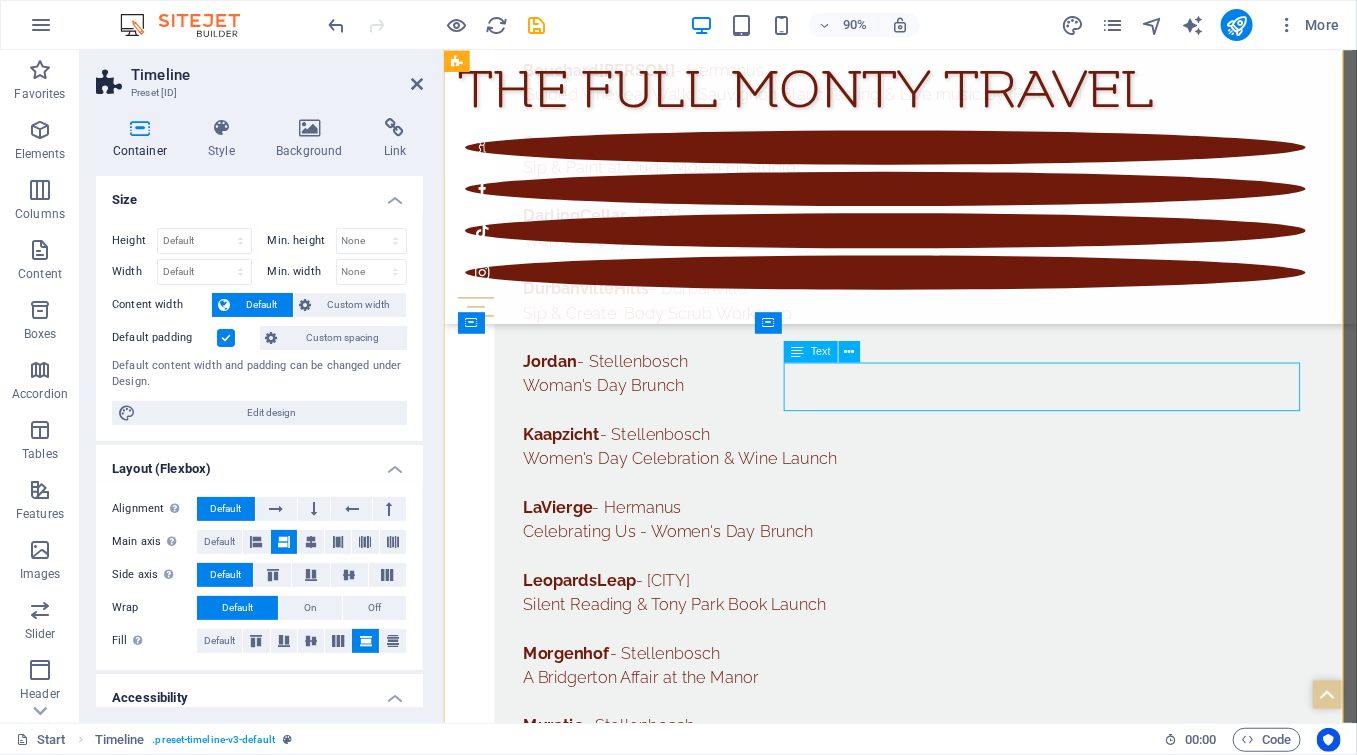 click on "Steenberg - Tokai Women's Month Dinner with Professor" at bounding box center [970, 5847] 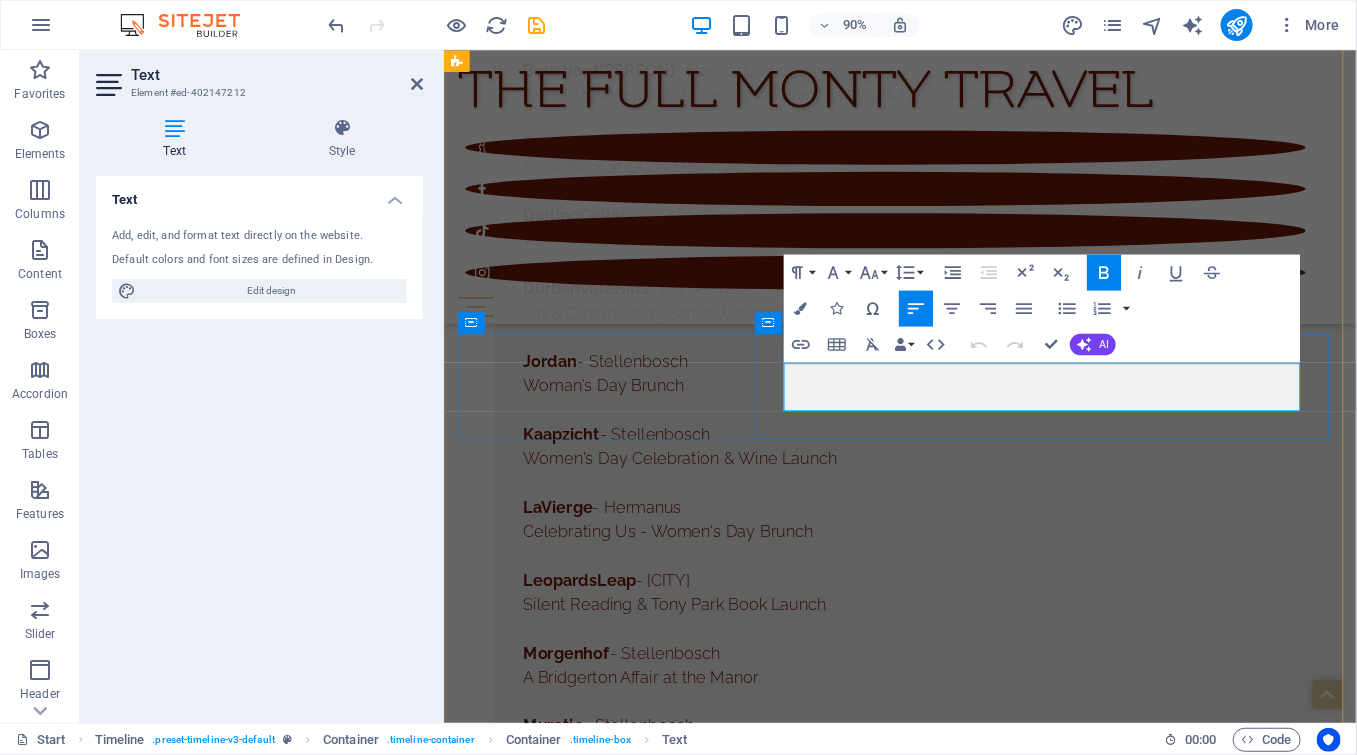click on "Women's Month Dinner with Professor Blanche Cupido" at bounding box center [970, 5860] 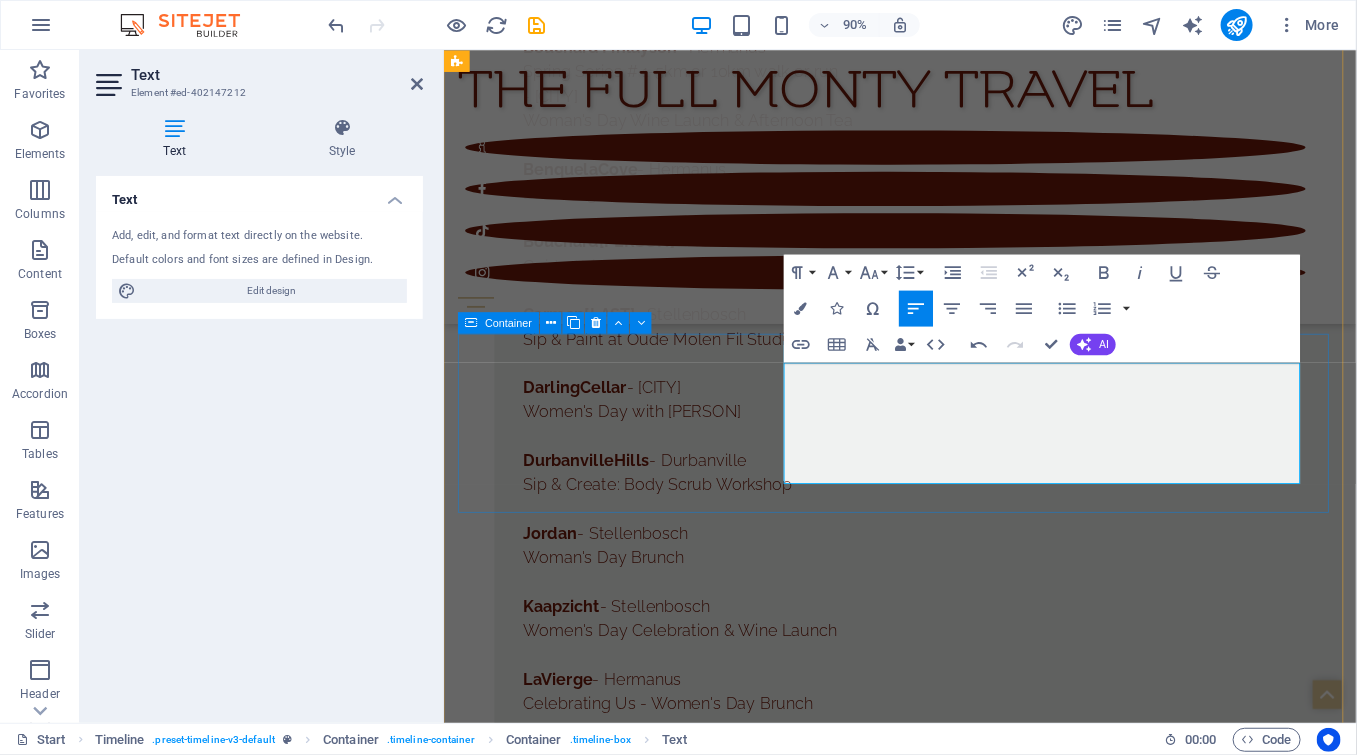 click on "28 August 2025 Steenberg - Tokai Women's Month Dinner with Professor Blanche Cupido Brookdale - Paarl Fire & Wine Dinner" at bounding box center [950, 6069] 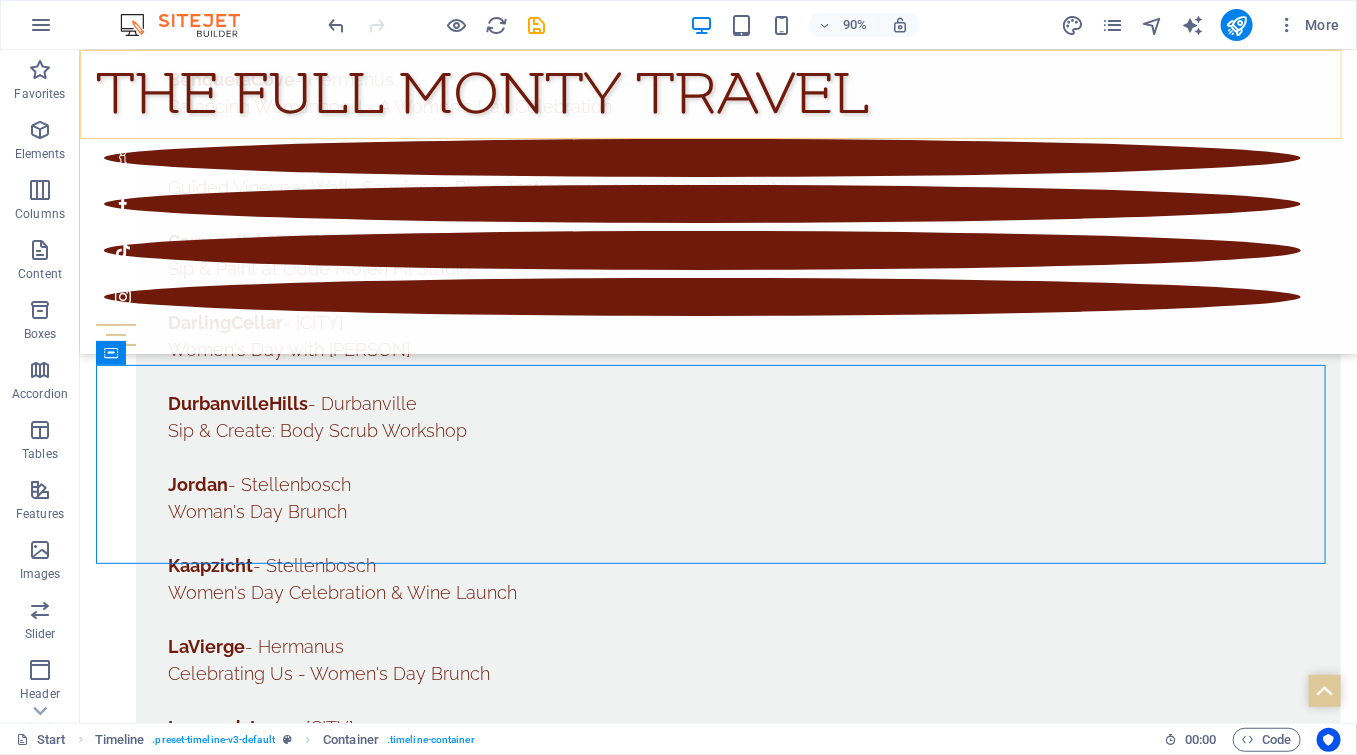scroll, scrollTop: 14339, scrollLeft: 0, axis: vertical 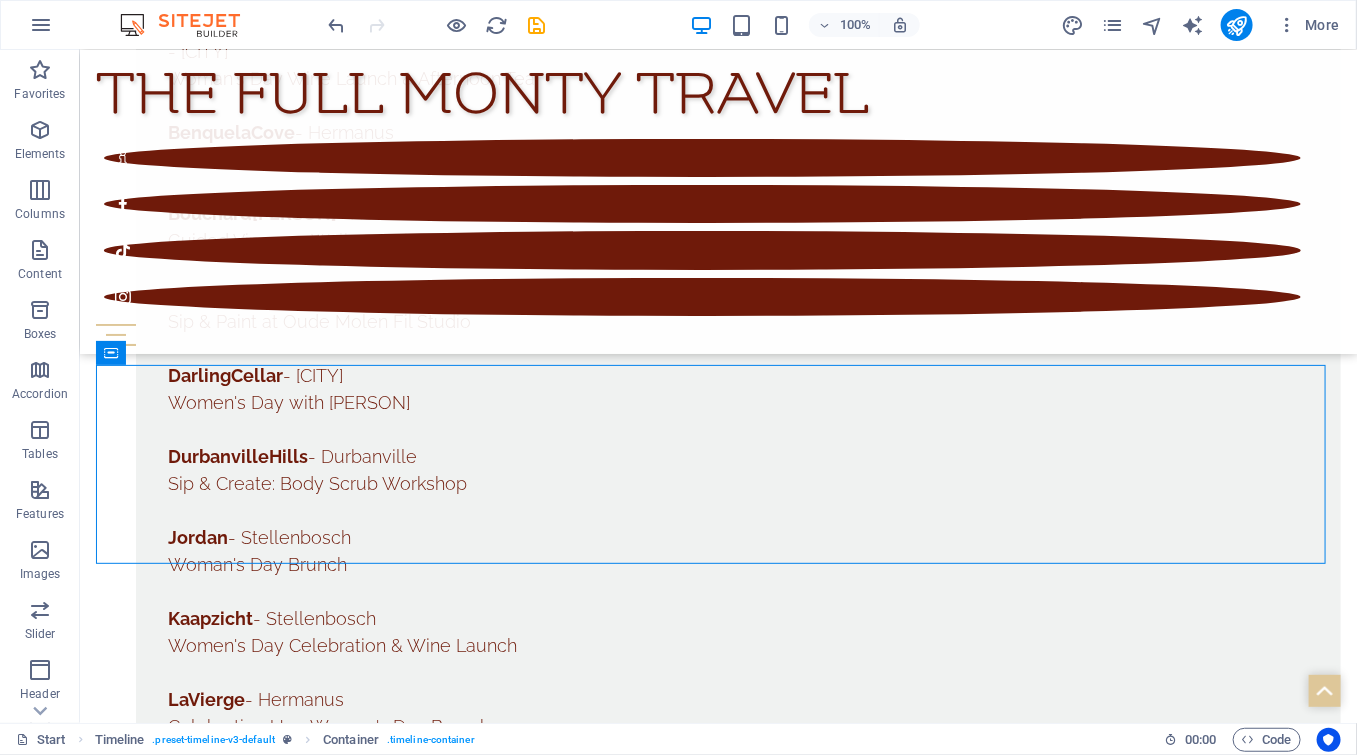 click at bounding box center (537, 25) 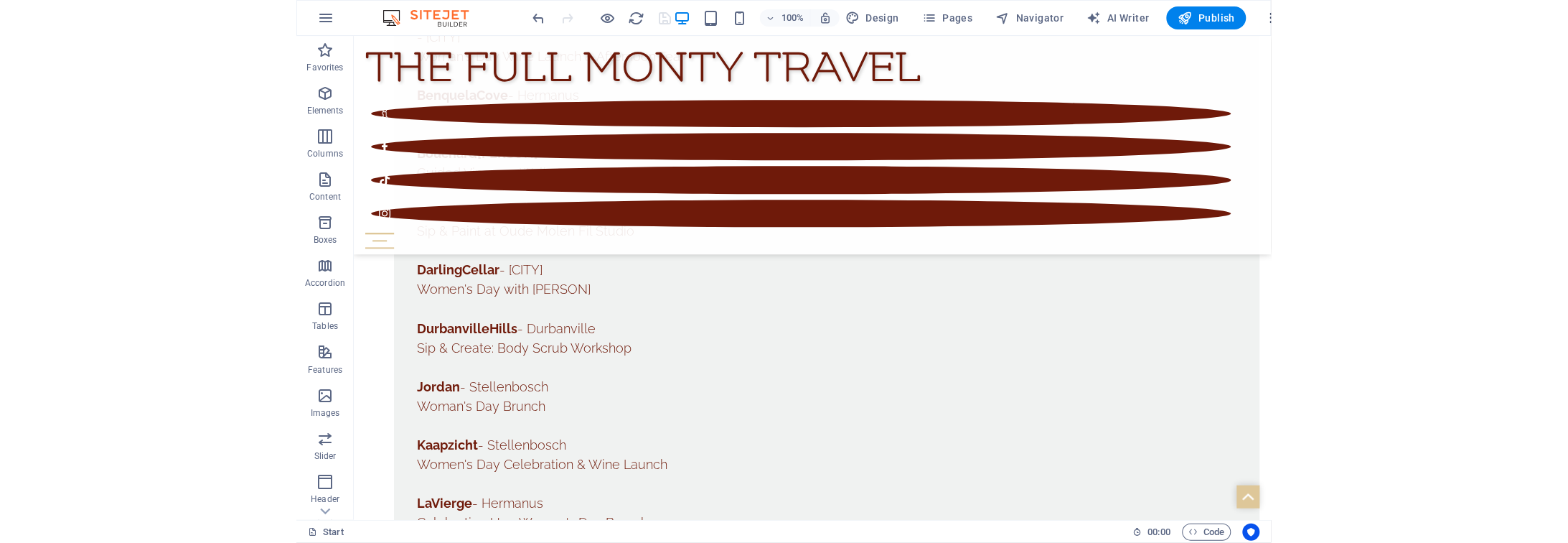 scroll, scrollTop: 10721, scrollLeft: 0, axis: vertical 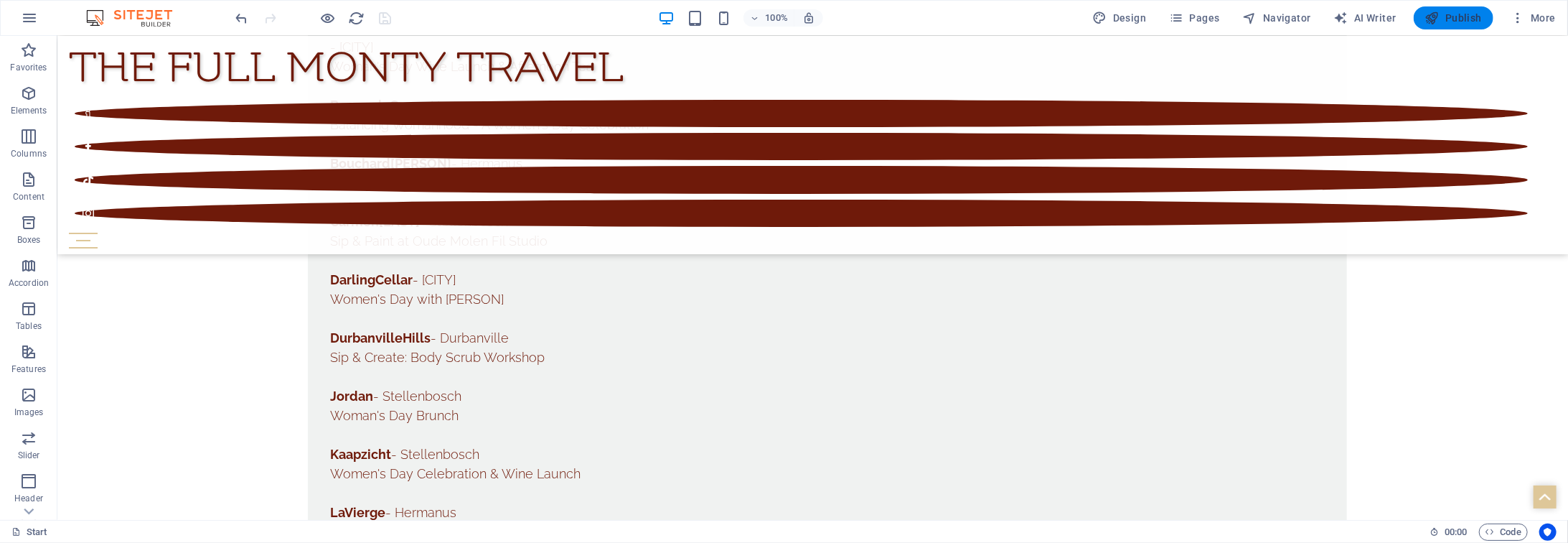 click on "Publish" at bounding box center [1453, 18] 